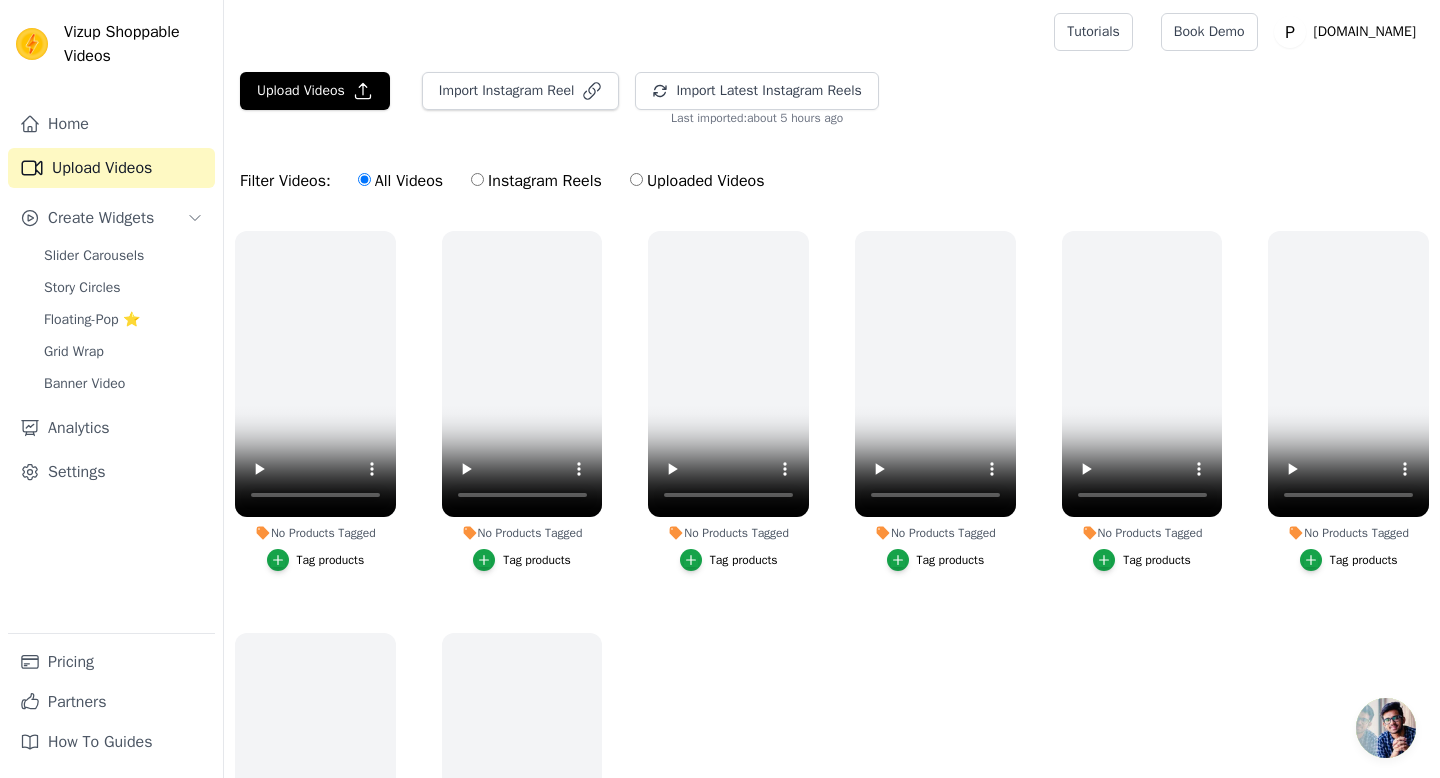 scroll, scrollTop: 0, scrollLeft: 0, axis: both 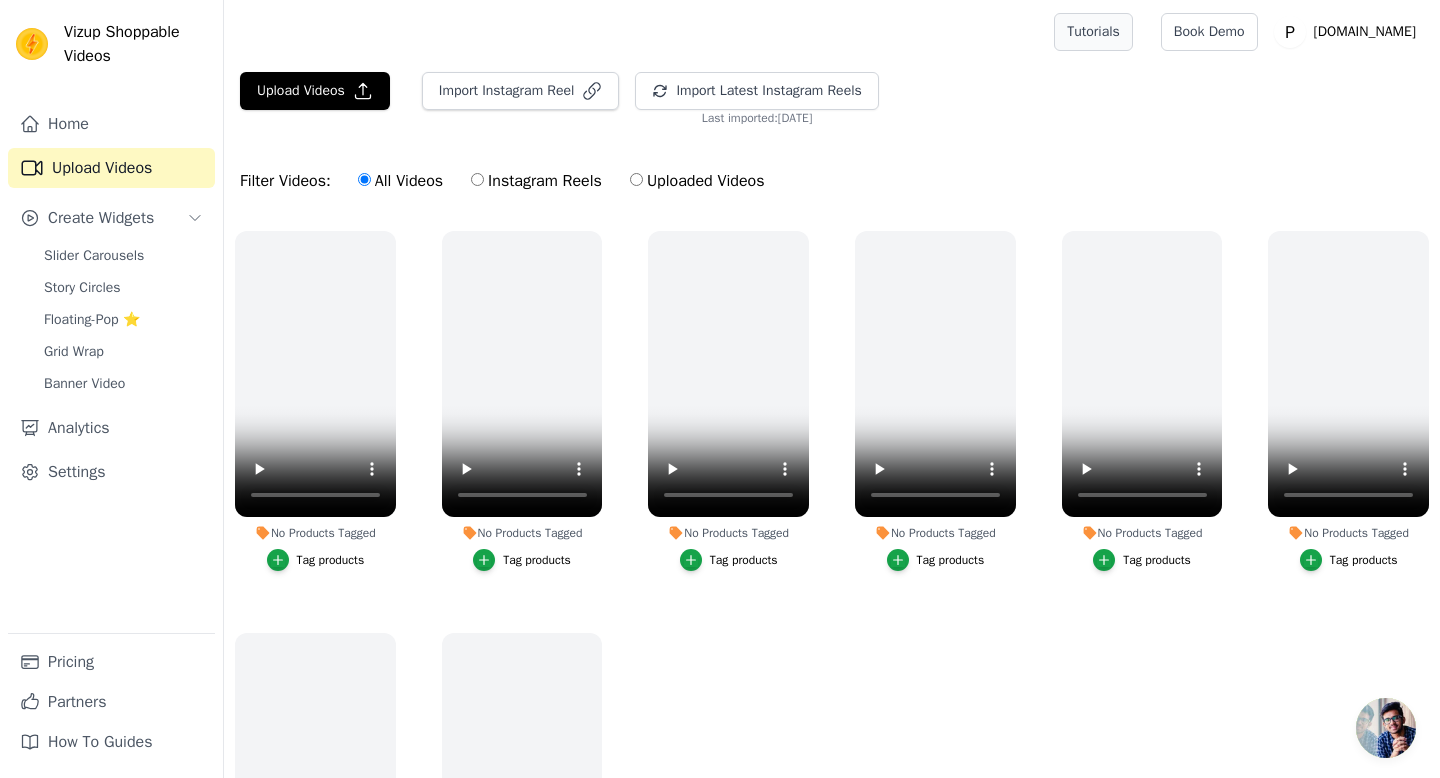 click on "Tutorials" at bounding box center [1093, 32] 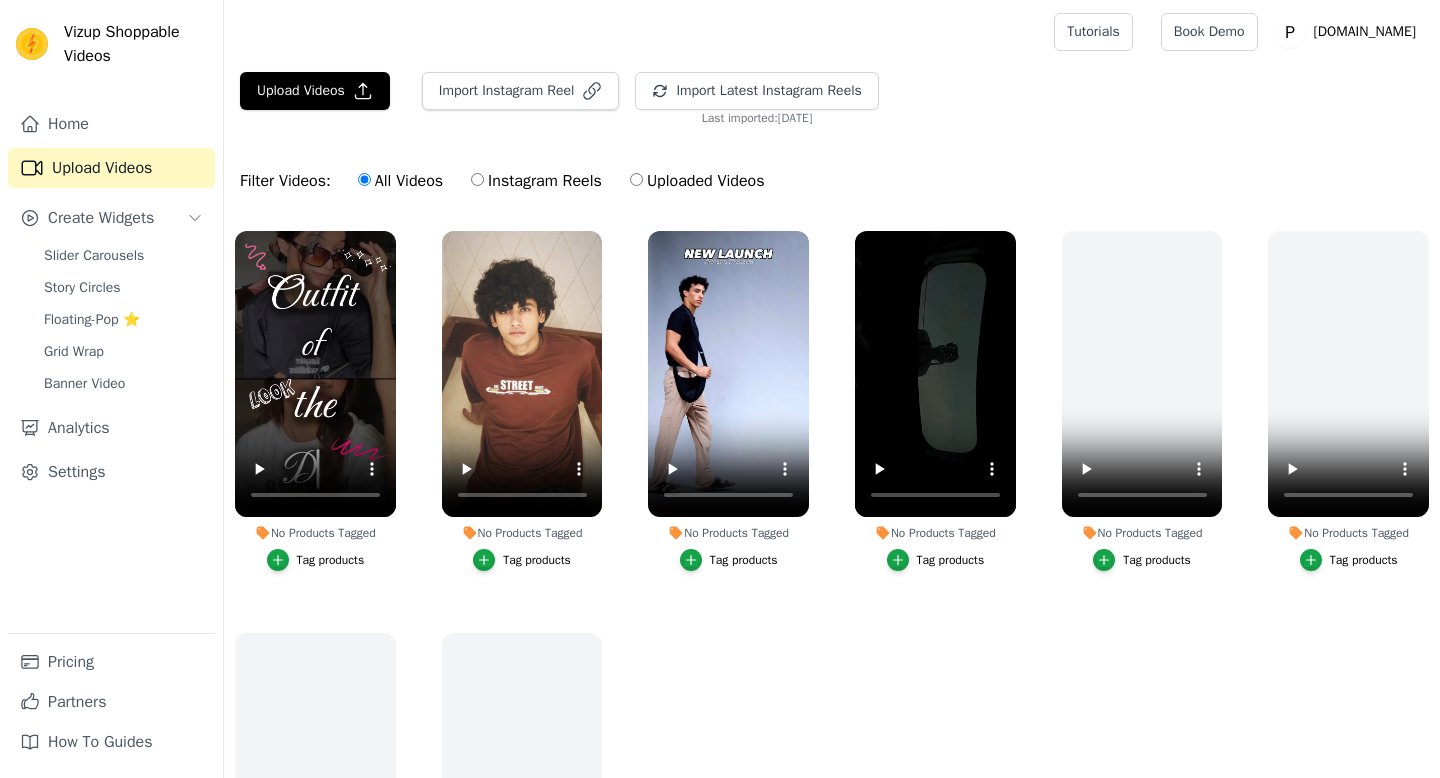 scroll, scrollTop: 0, scrollLeft: 0, axis: both 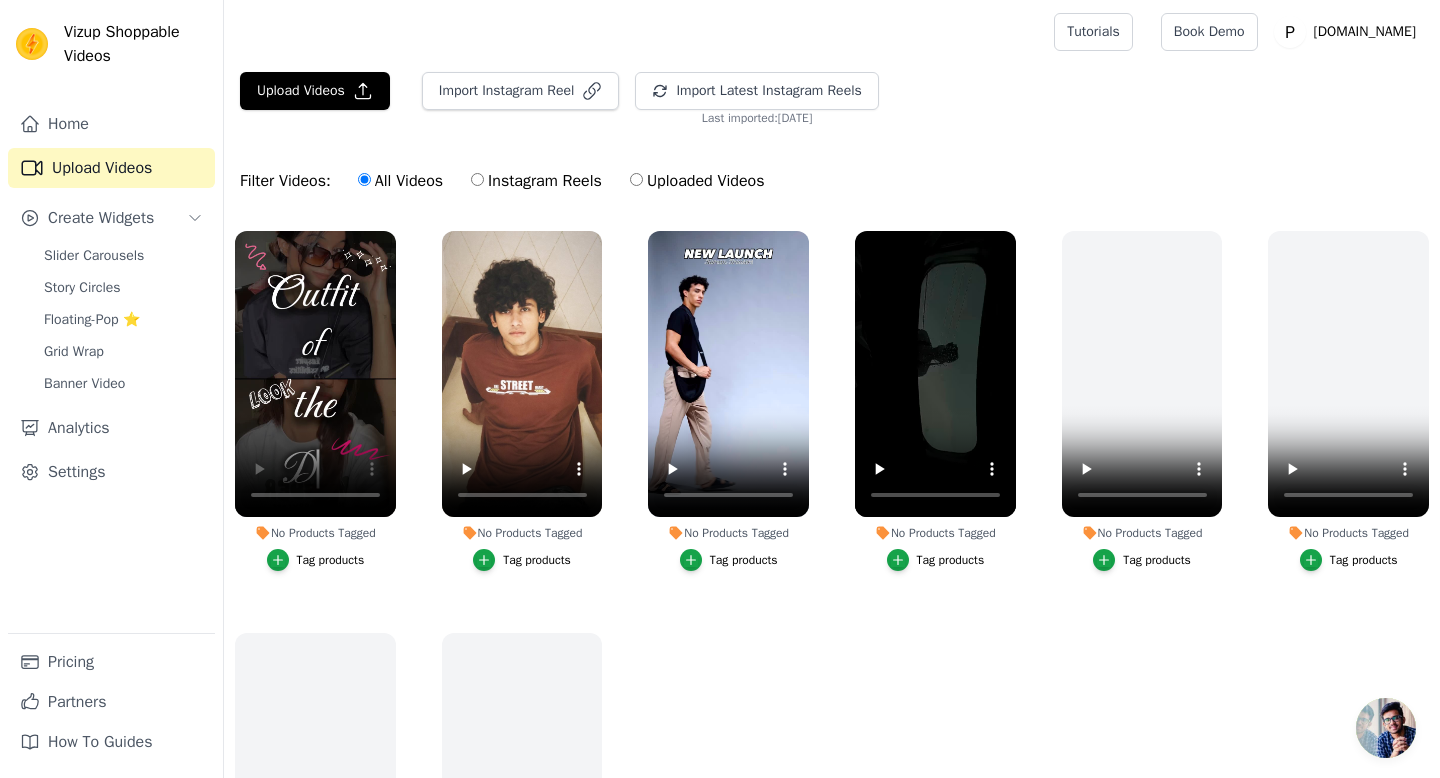 click on "Tag products" at bounding box center (331, 560) 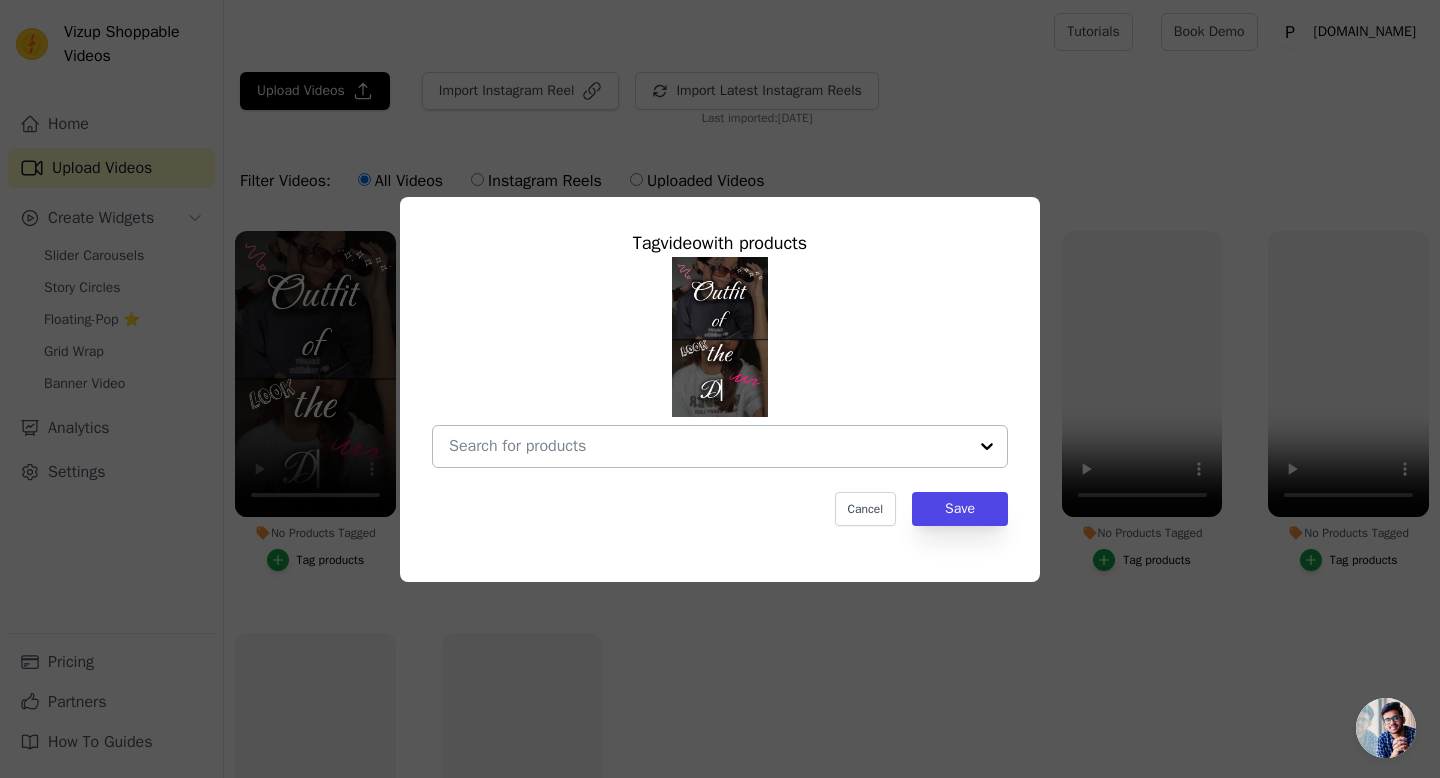 click on "No Products Tagged     Tag  video  with products                         Cancel   Save     Tag products" at bounding box center (708, 446) 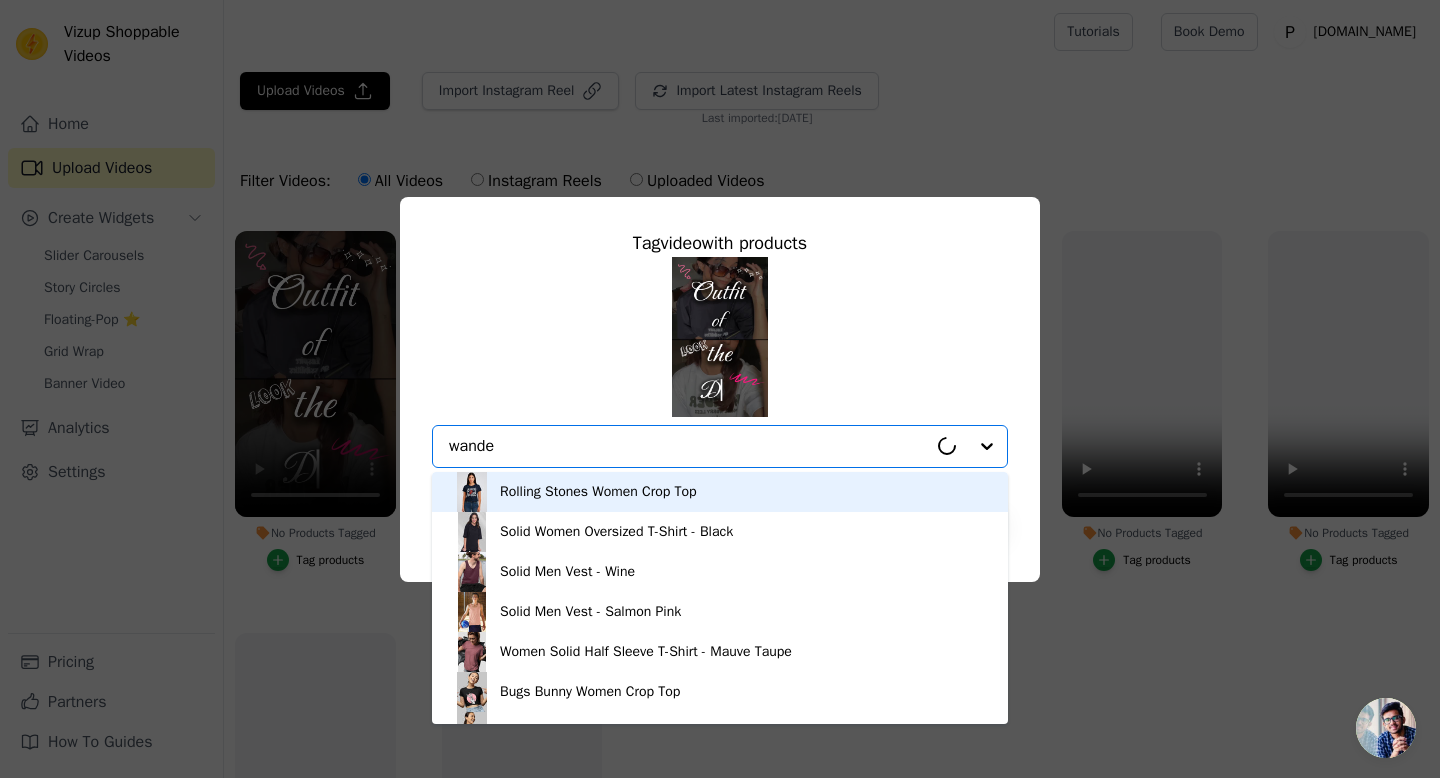 type on "wander" 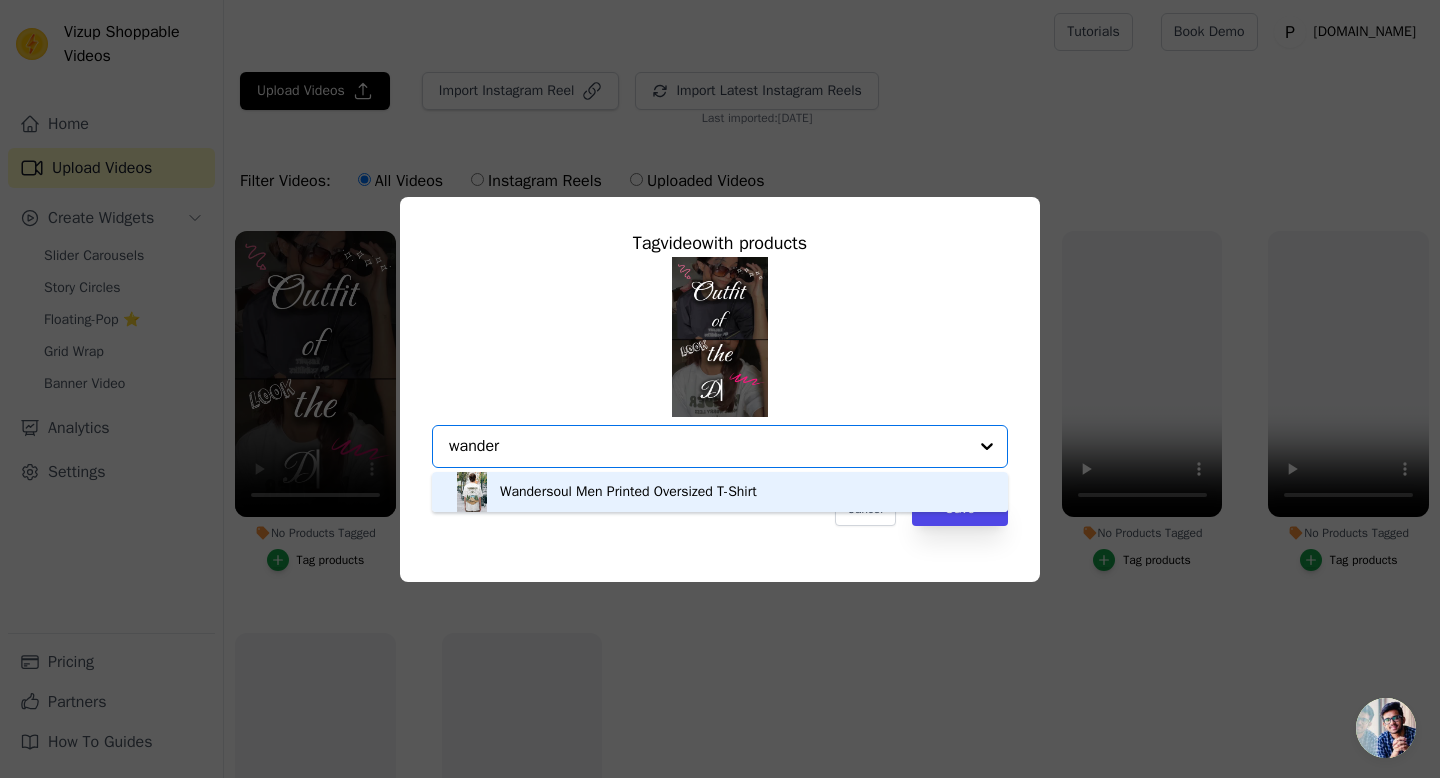 click on "Wandersoul Men Printed Oversized  T-Shirt" at bounding box center [628, 492] 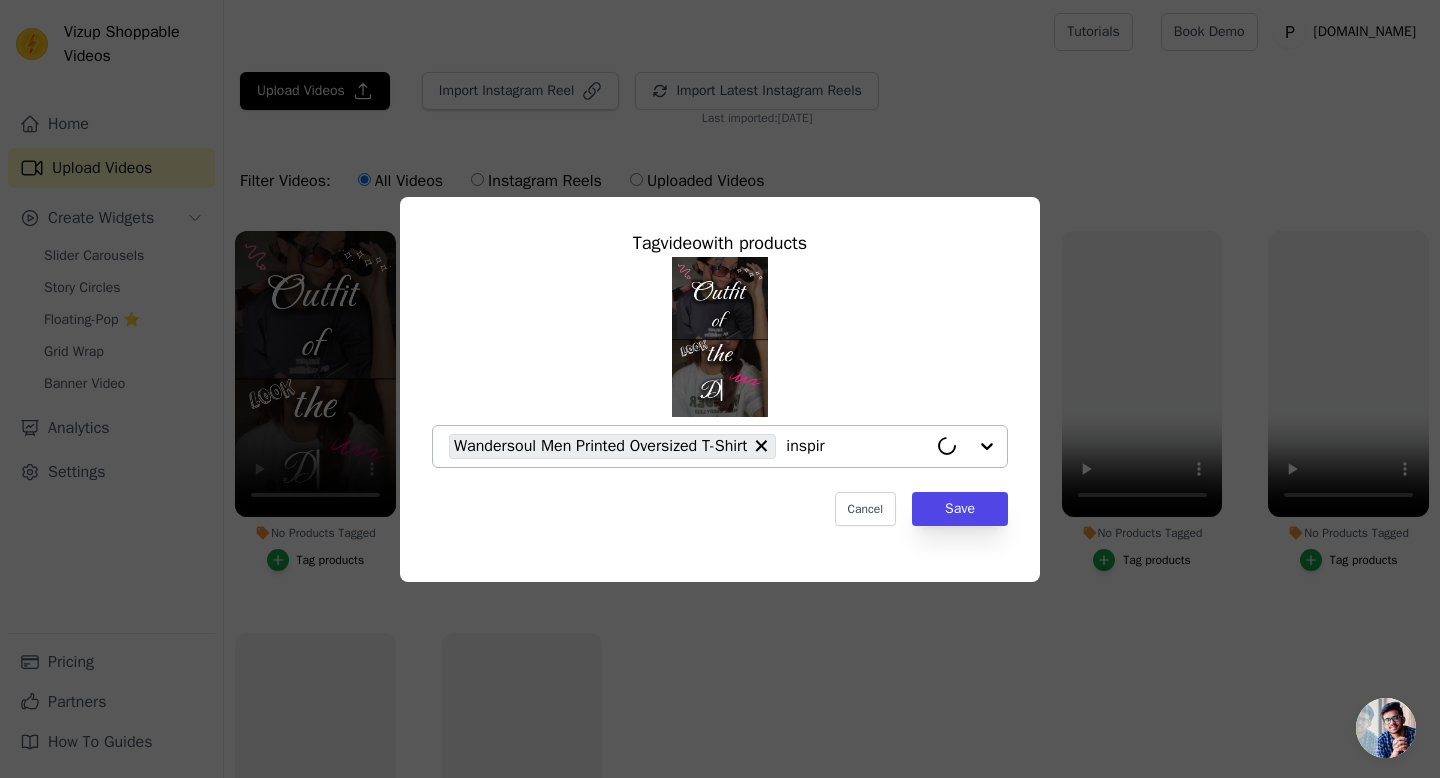 type on "inspire" 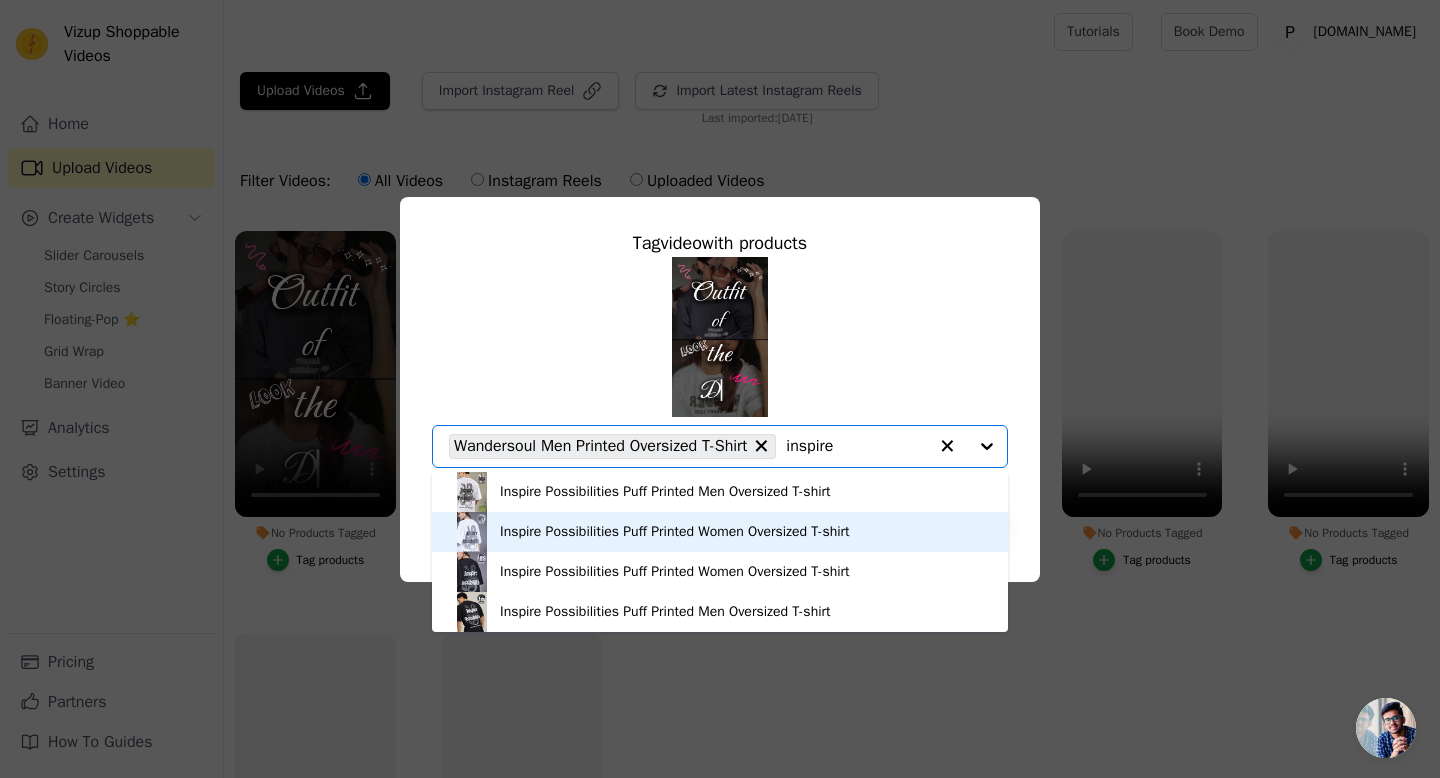 click on "Inspire Possibilities Puff Printed Women Oversized T-shirt" at bounding box center (675, 532) 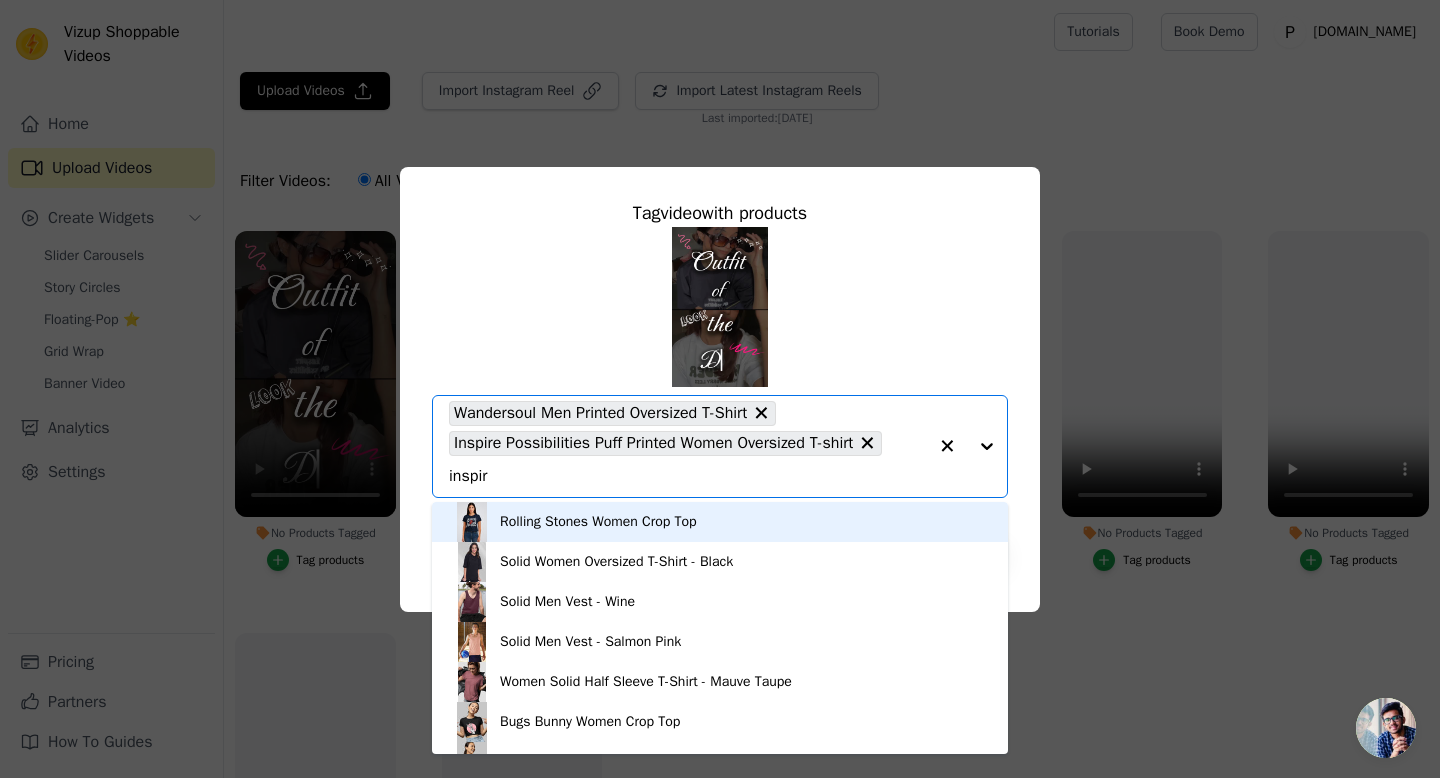 type on "inspire" 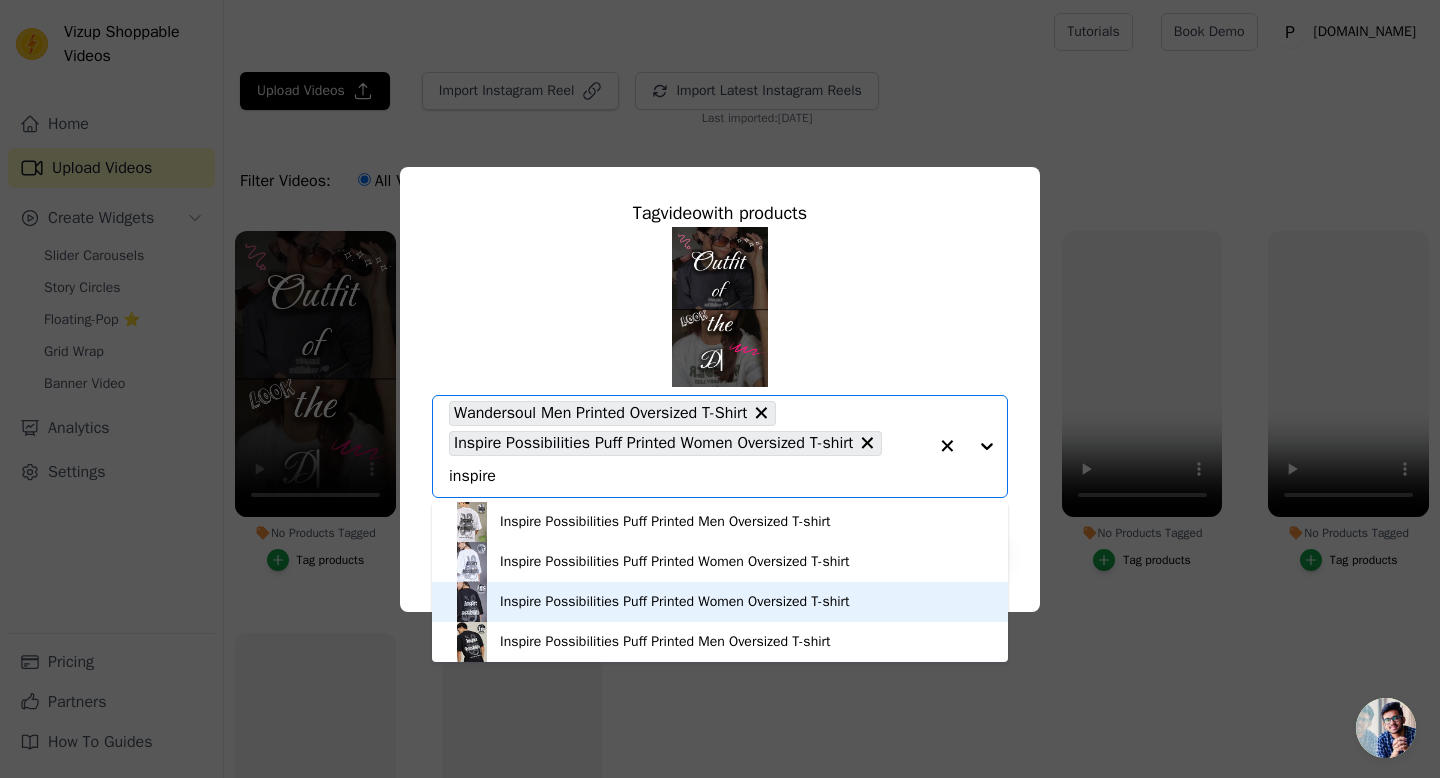 click on "Inspire Possibilities Puff Printed Women Oversized T-shirt" at bounding box center [675, 602] 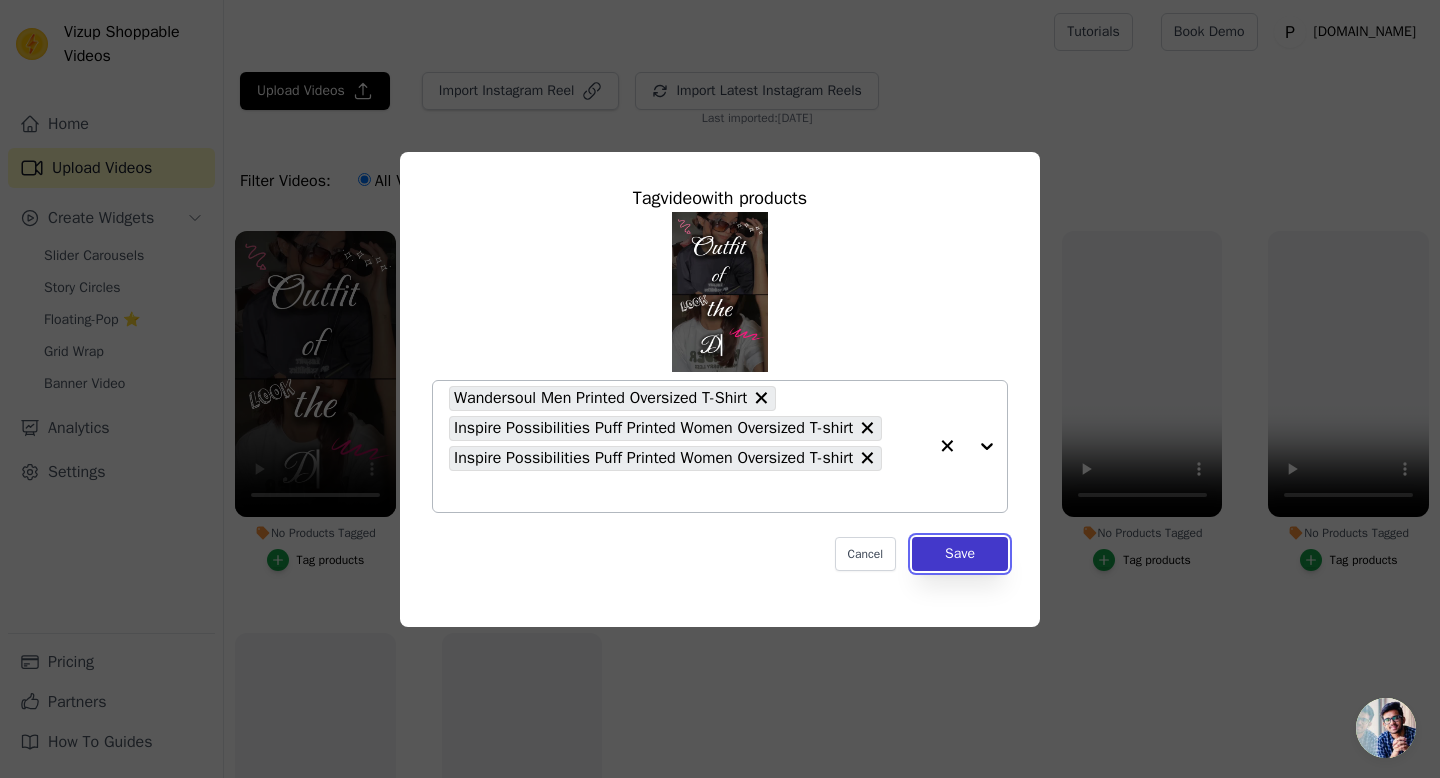 click on "Save" at bounding box center [960, 554] 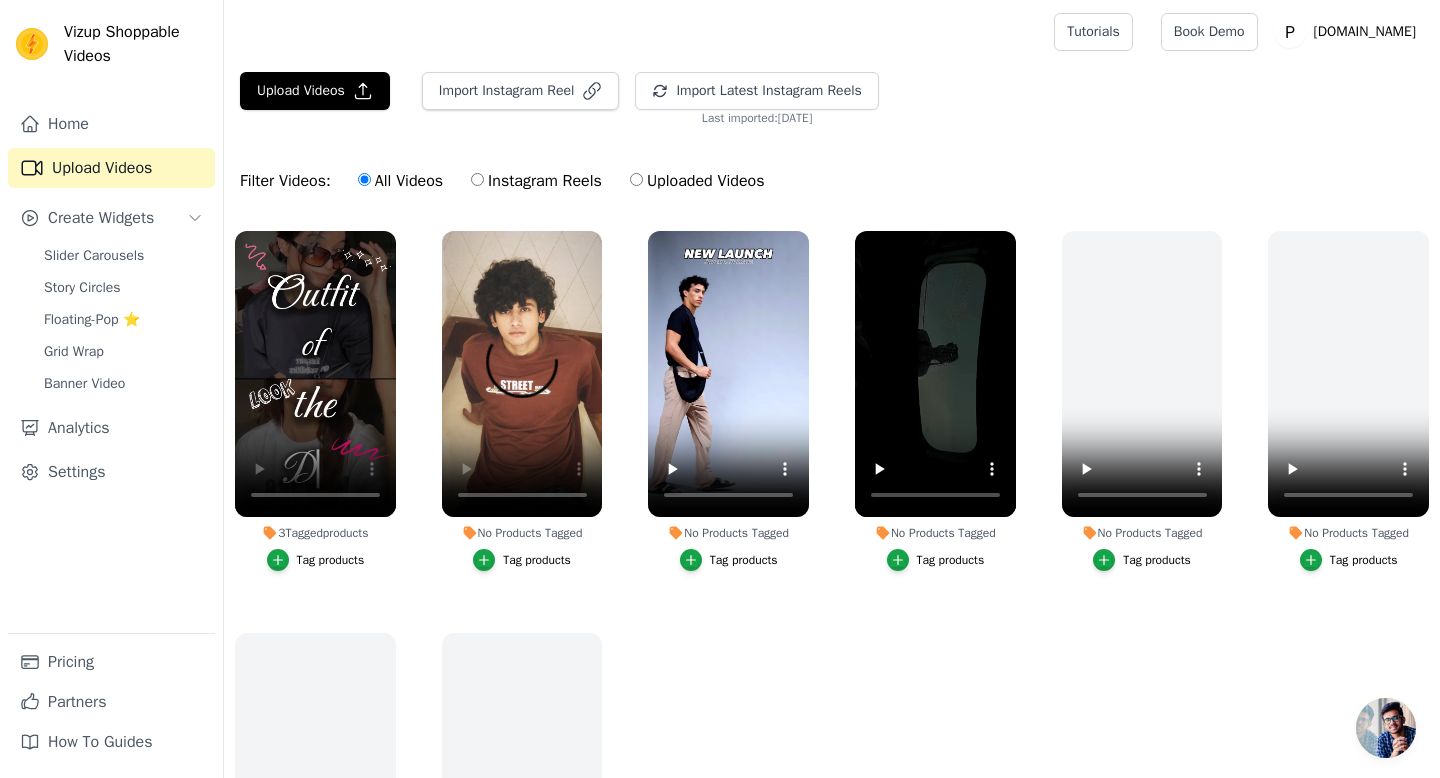 click on "Tag products" at bounding box center (522, 560) 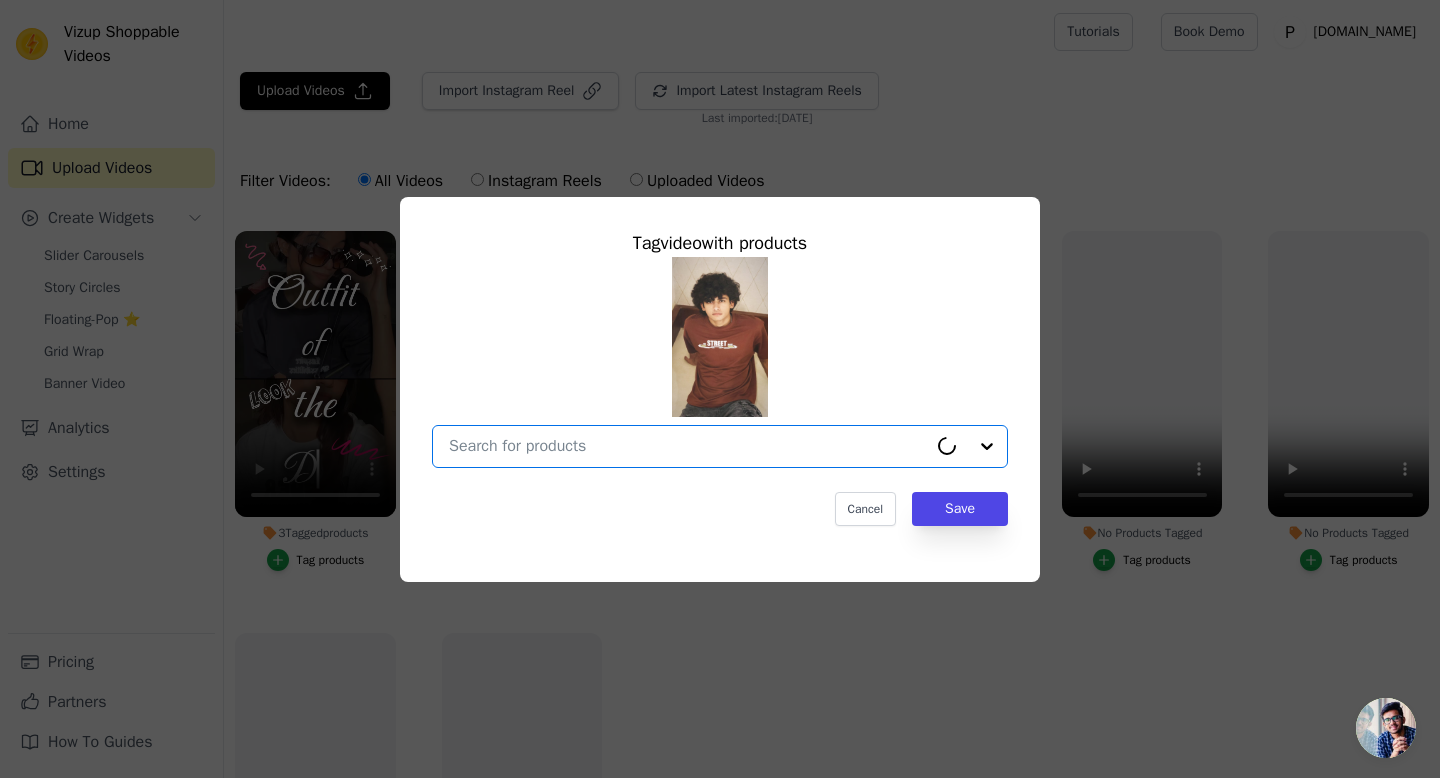 click on "No Products Tagged     Tag  video  with products       Option undefined, selected.   Select is focused, type to refine list, press down to open the menu.                   Cancel   Save     Tag products" at bounding box center [688, 446] 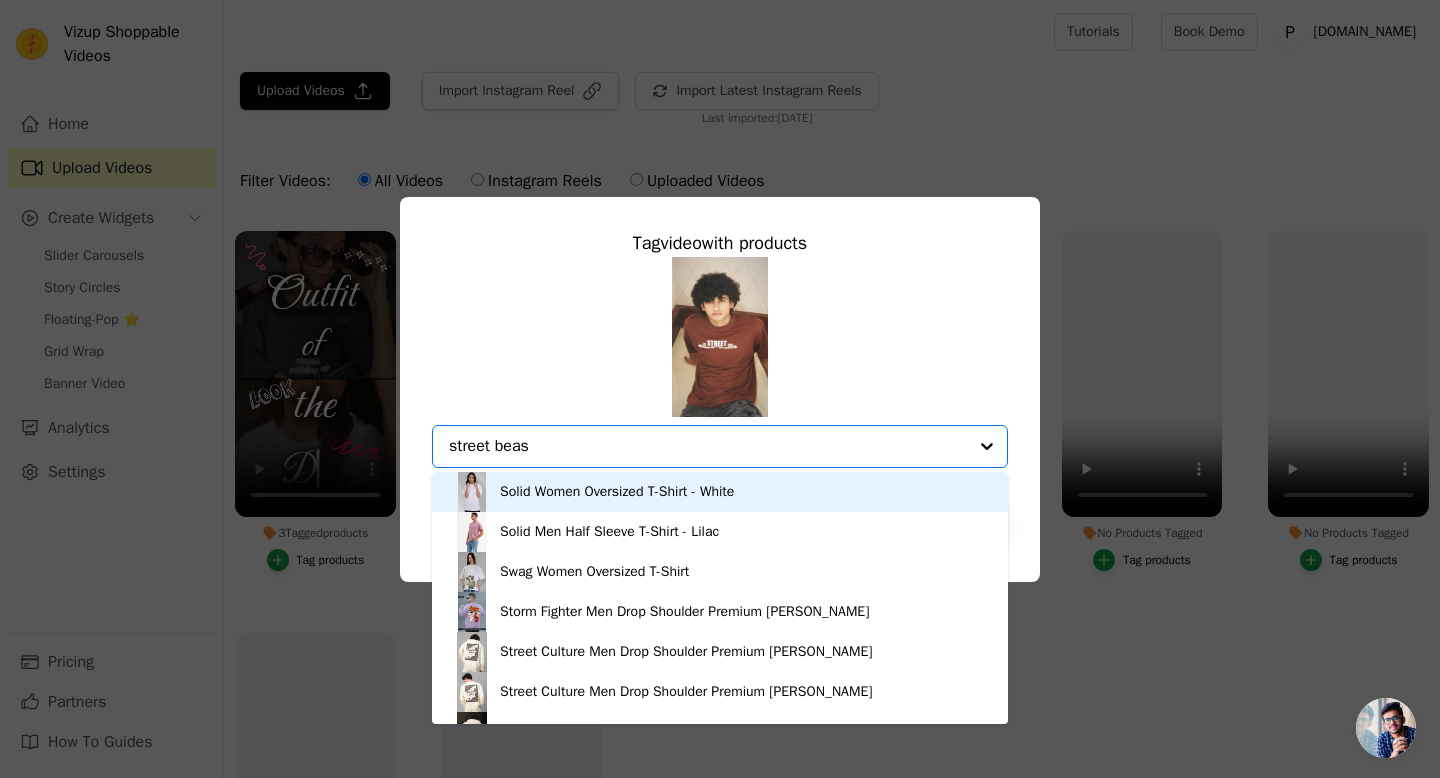 type on "street beast" 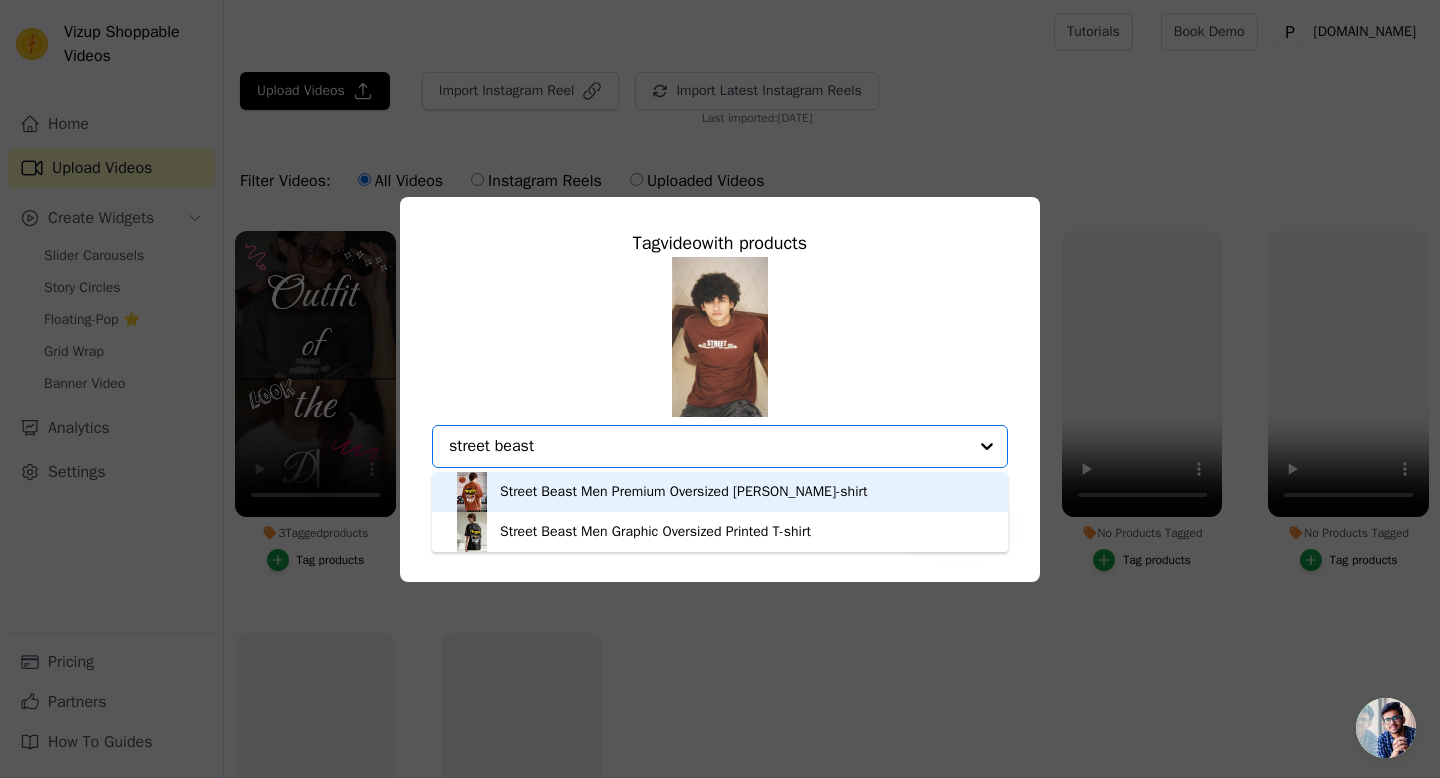click on "Street Beast Men Premium Oversized [PERSON_NAME]-shirt" at bounding box center [683, 492] 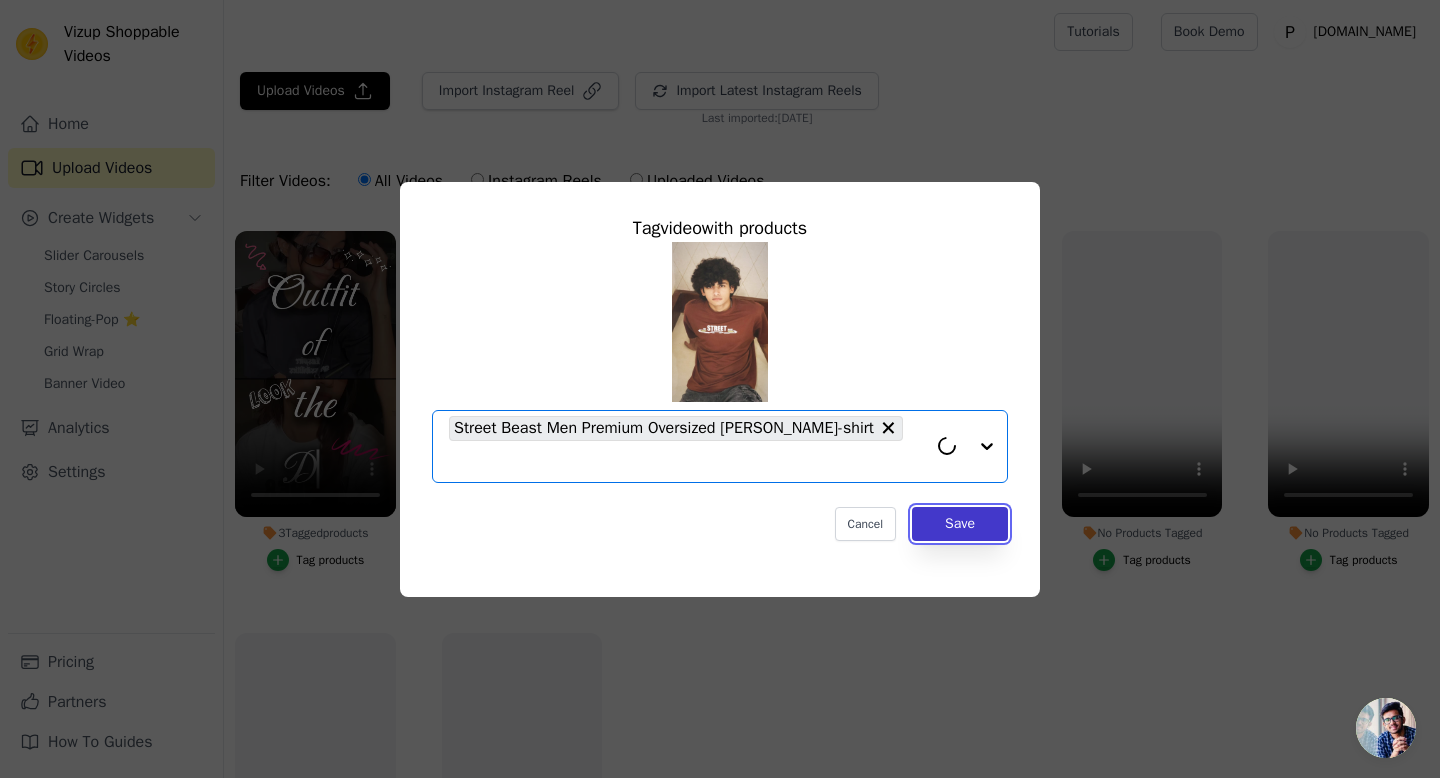 click on "Save" at bounding box center [960, 524] 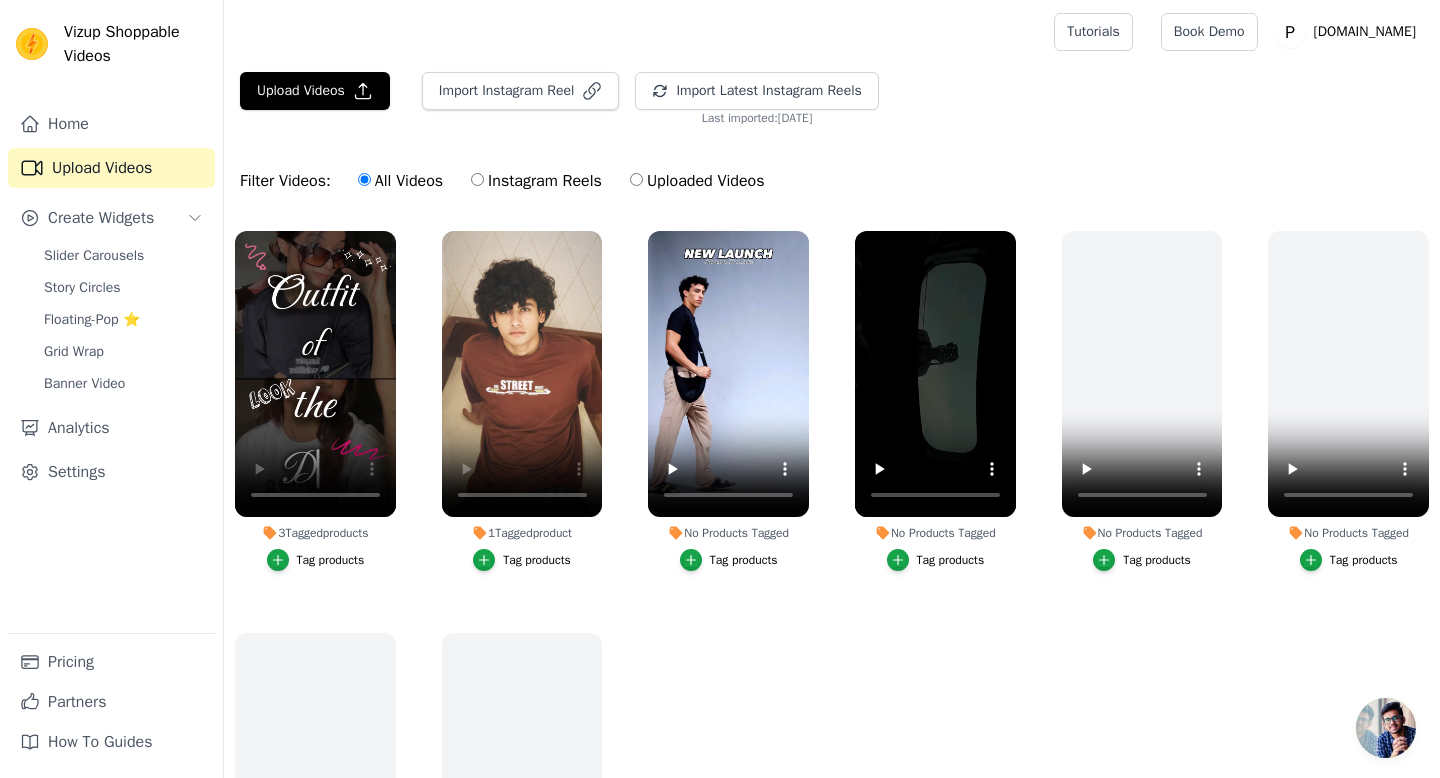 click on "Tag products" at bounding box center (744, 560) 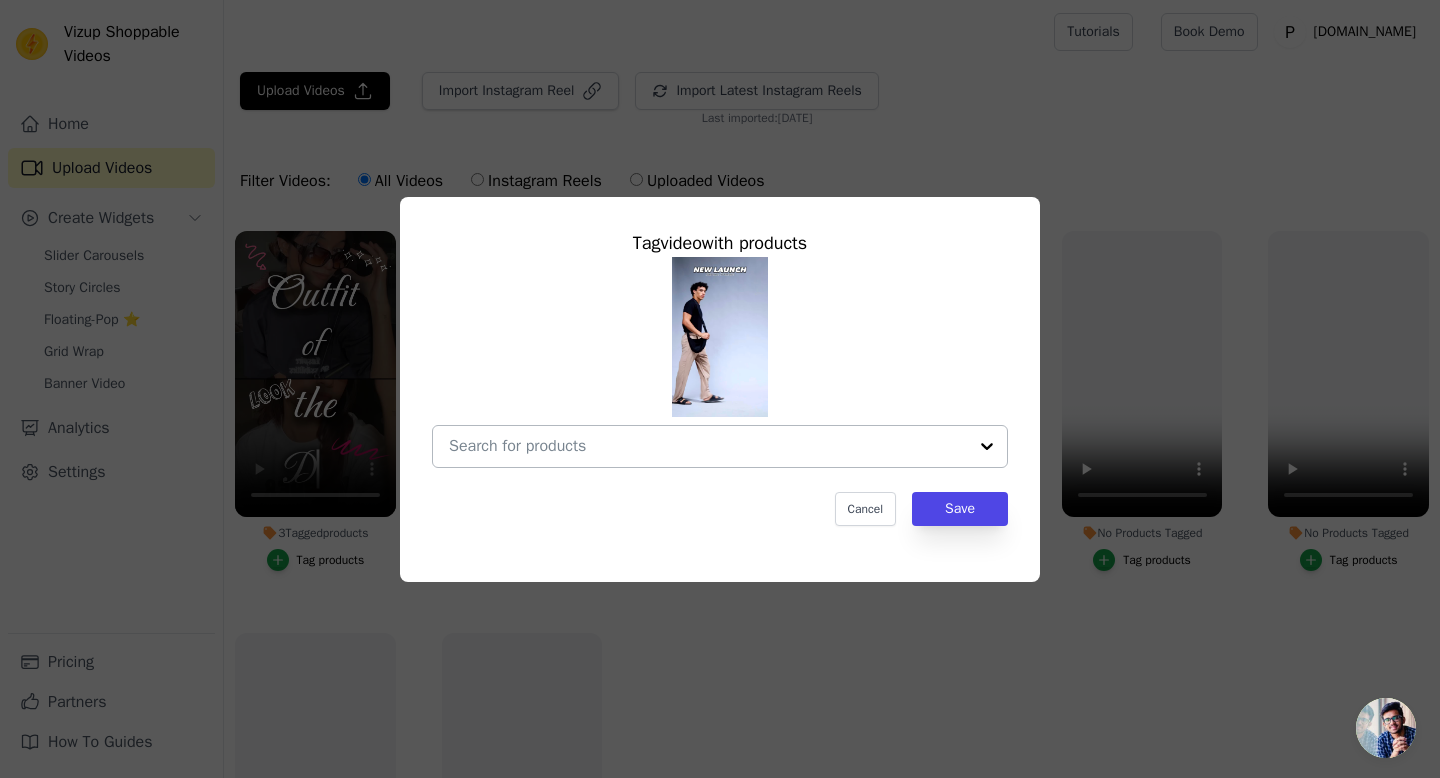 click on "No Products Tagged     Tag  video  with products                         Cancel   Save     Tag products" at bounding box center [708, 446] 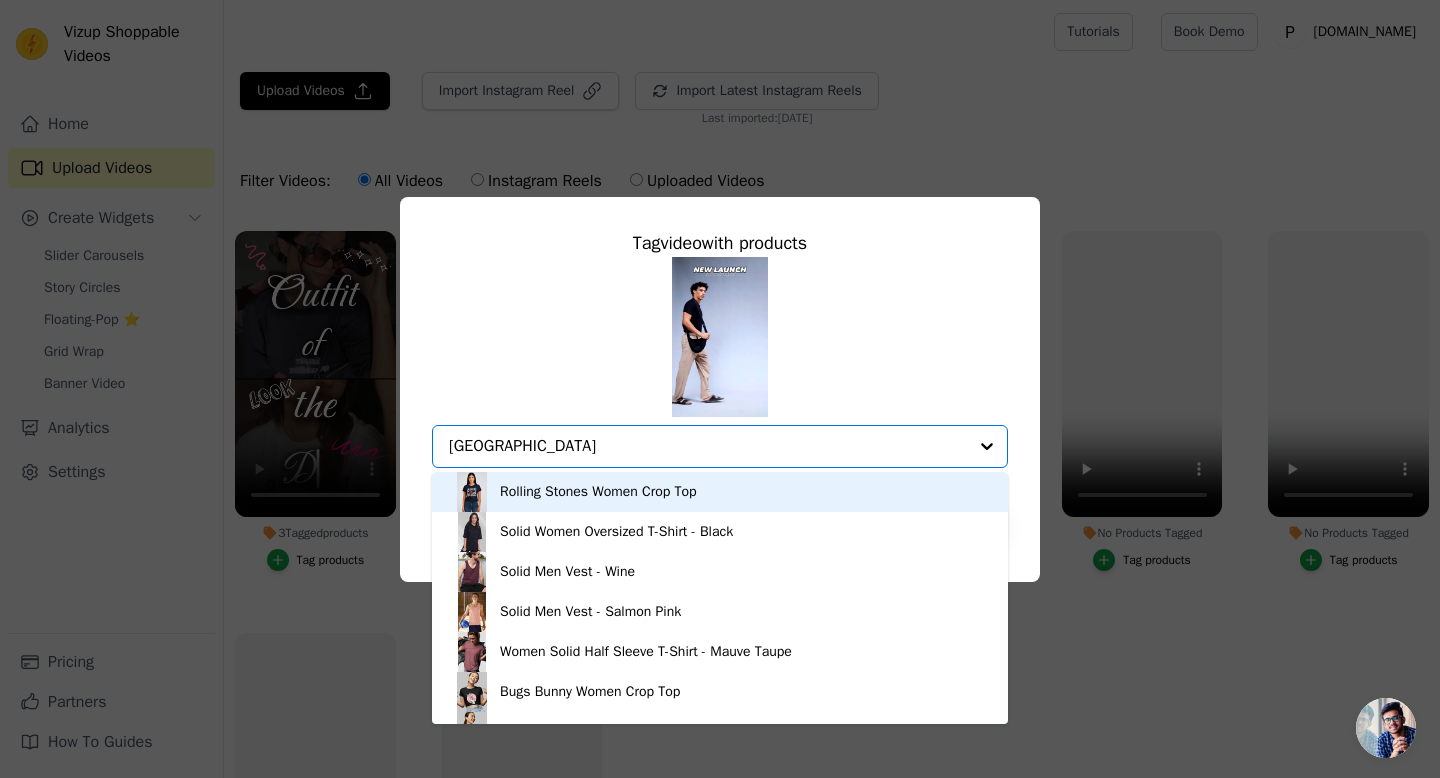 type on "korean" 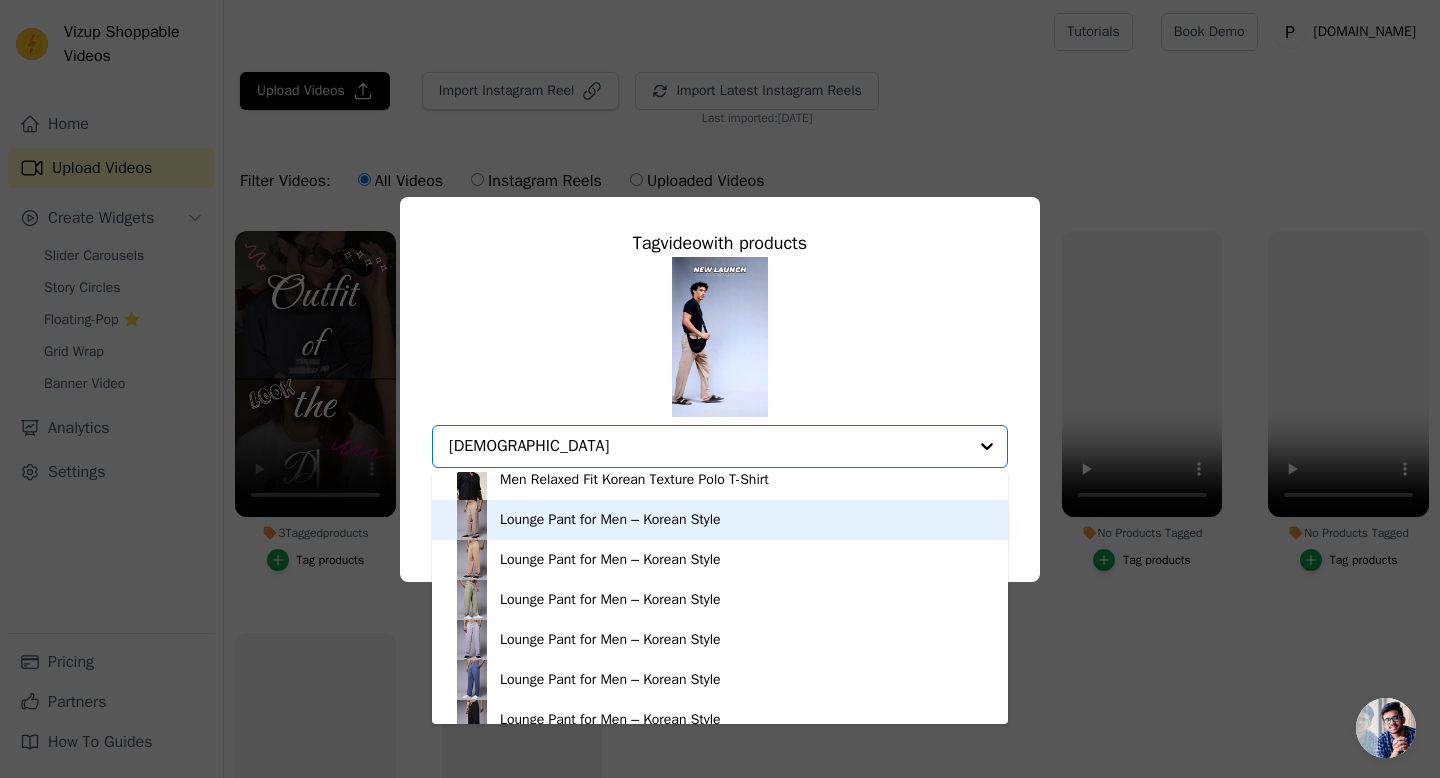 scroll, scrollTop: 253, scrollLeft: 0, axis: vertical 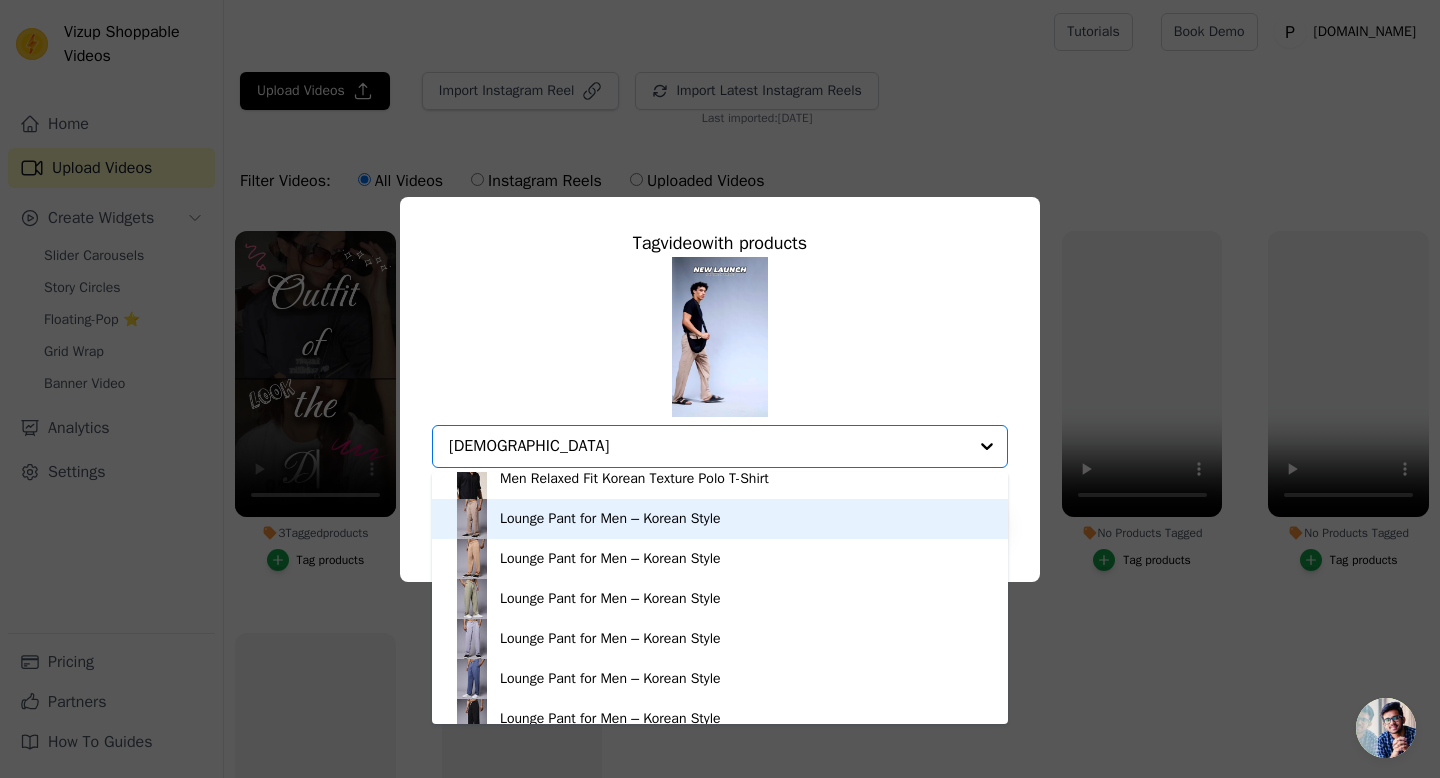 click on "Lounge Pant for Men – Korean Style" at bounding box center [720, 519] 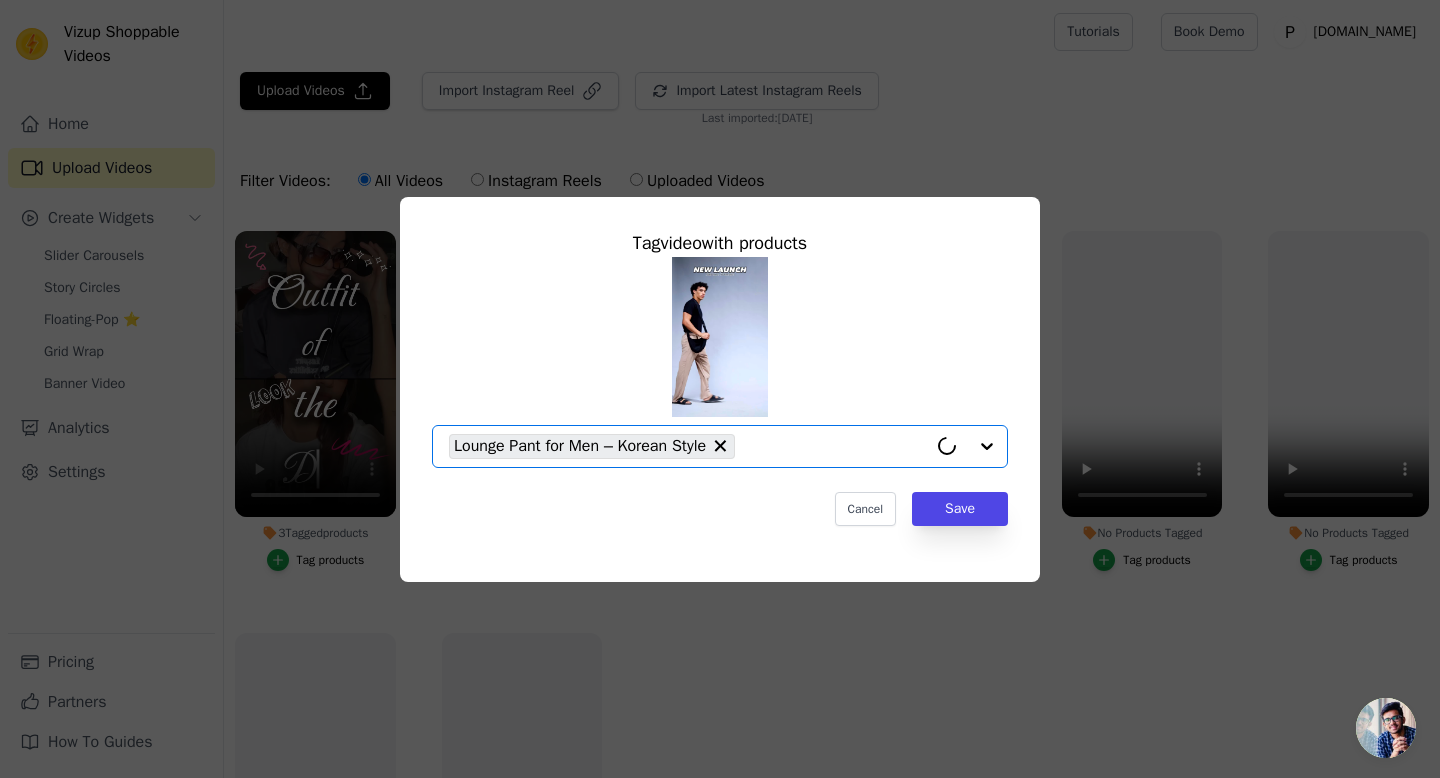 click on "No Products Tagged     Tag  video  with products       Option Lounge Pant for Men – Korean Style, selected.   Select is focused, type to refine list, press down to open the menu.     Lounge Pant for Men – Korean Style                   Cancel   Save     Tag products" 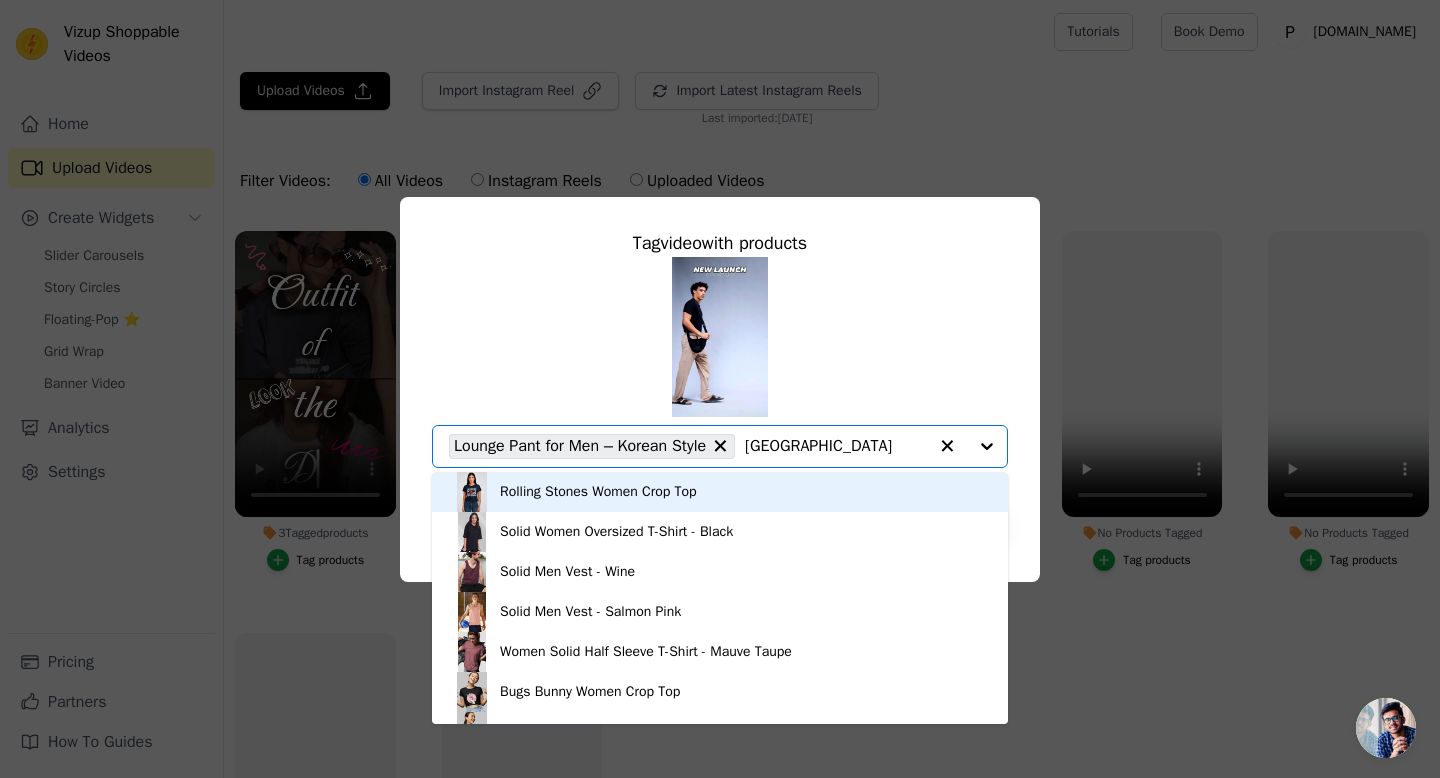 type on "korean" 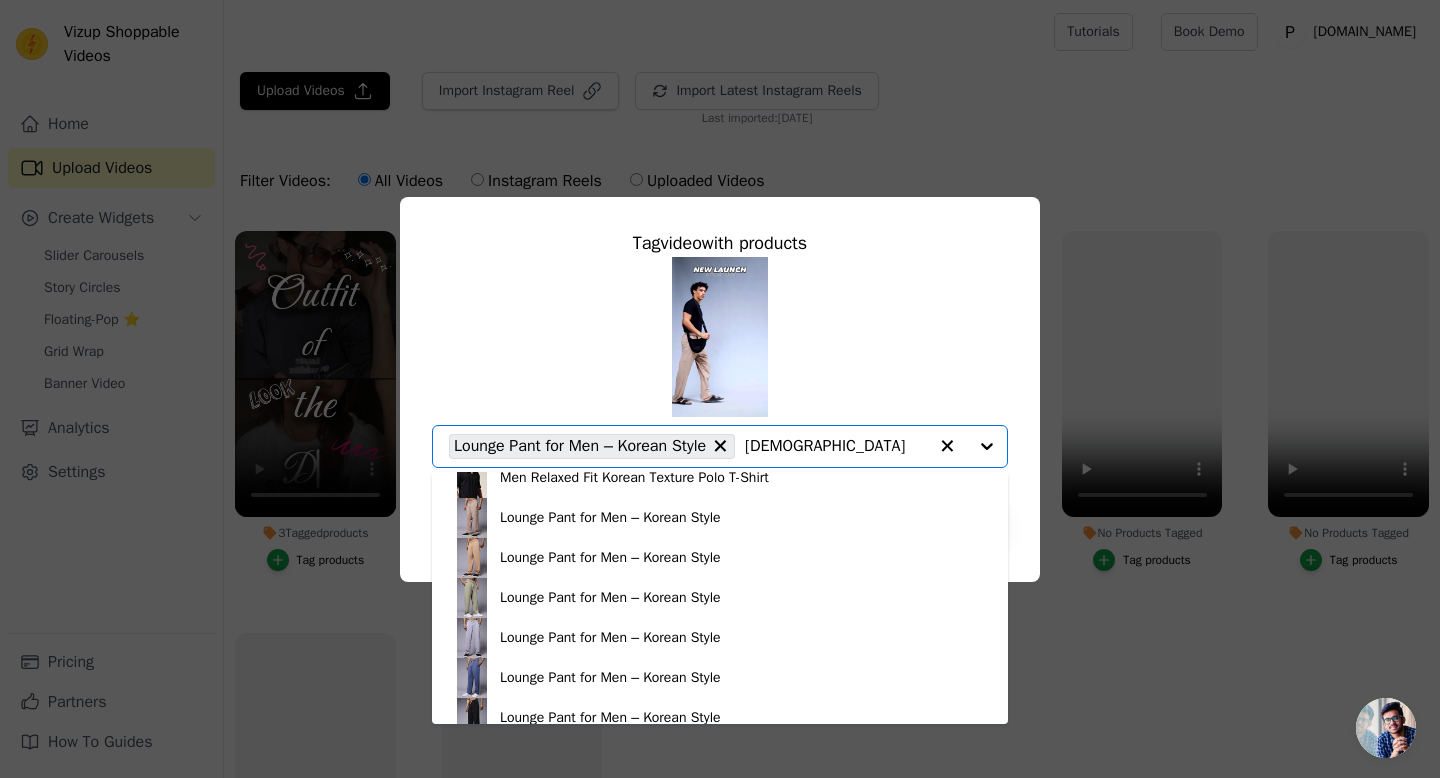 scroll, scrollTop: 255, scrollLeft: 0, axis: vertical 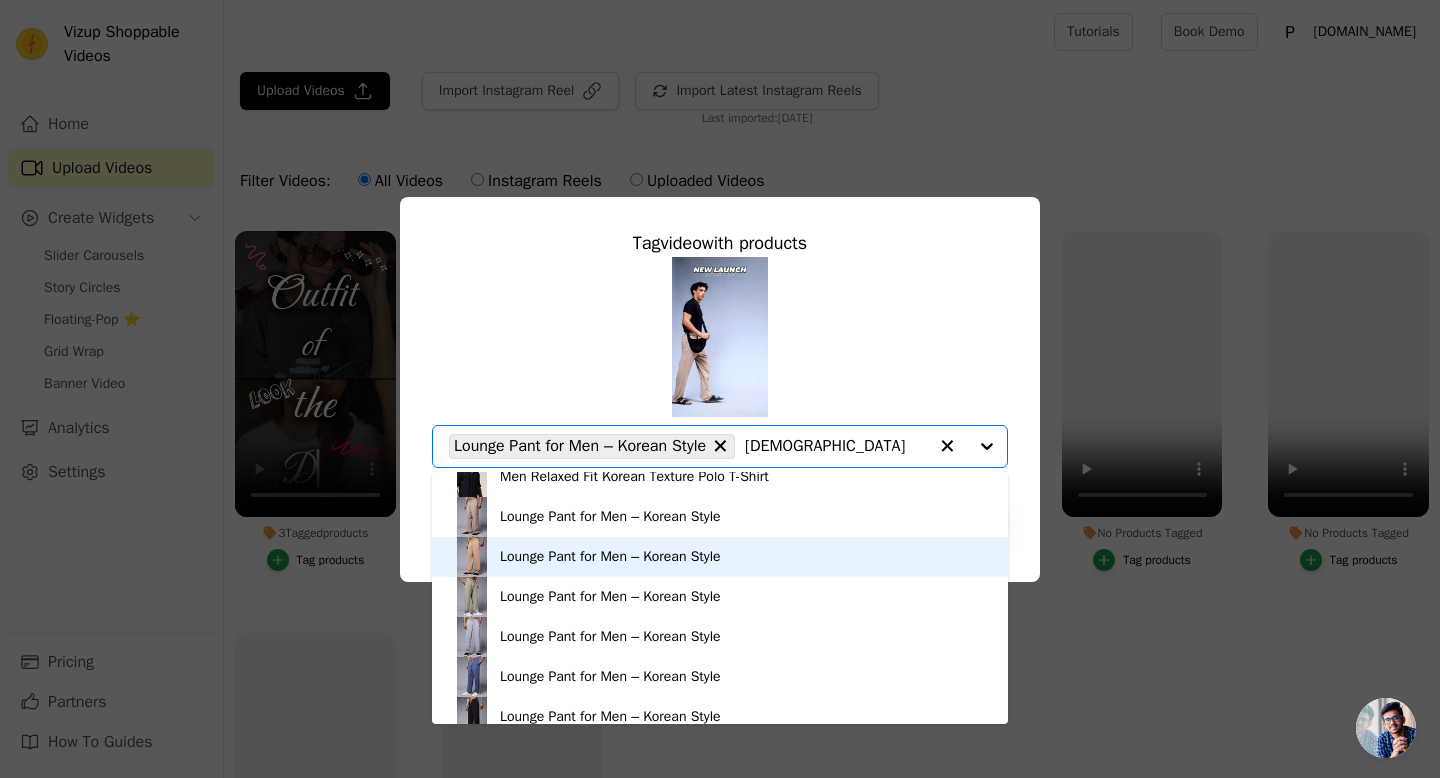 click on "Lounge Pant for Men – Korean Style" at bounding box center [610, 557] 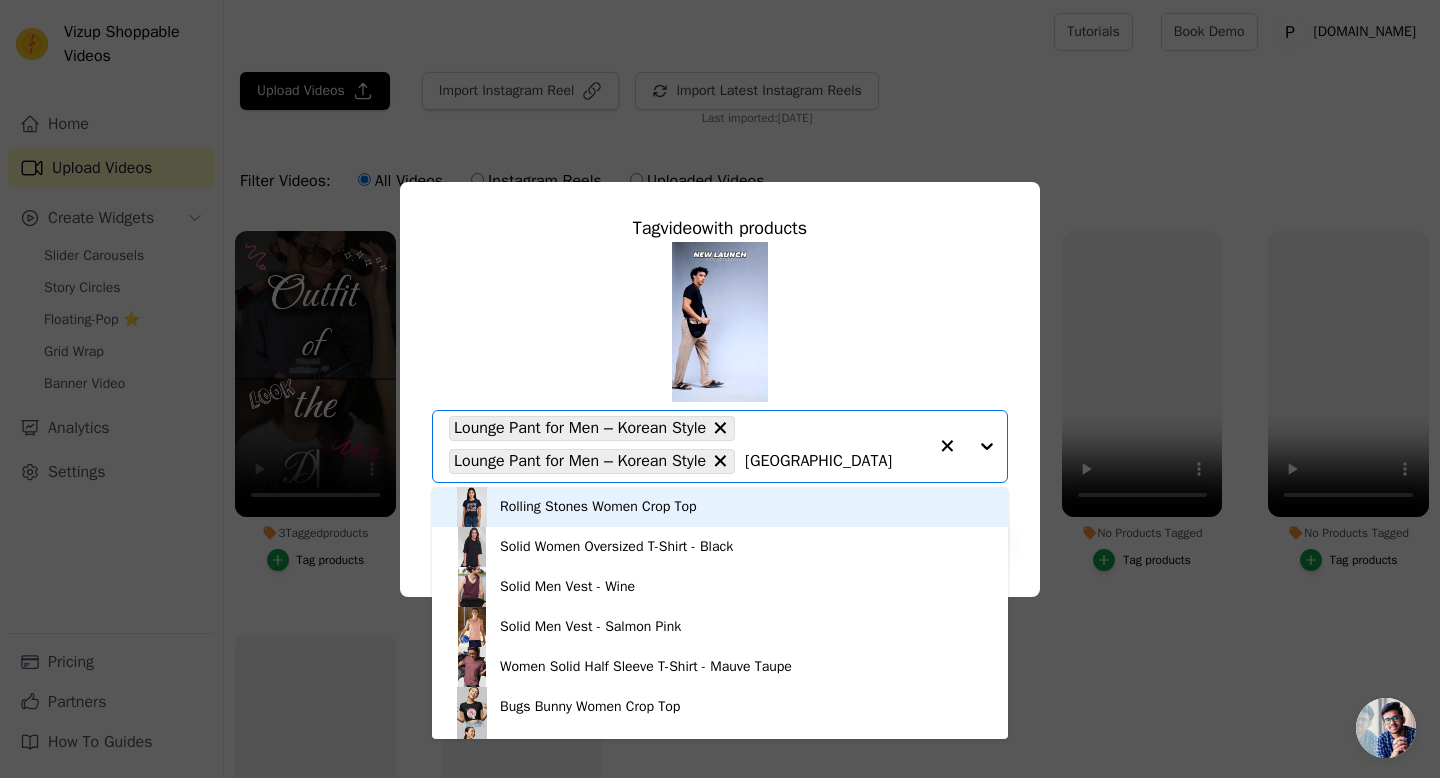 type on "korean" 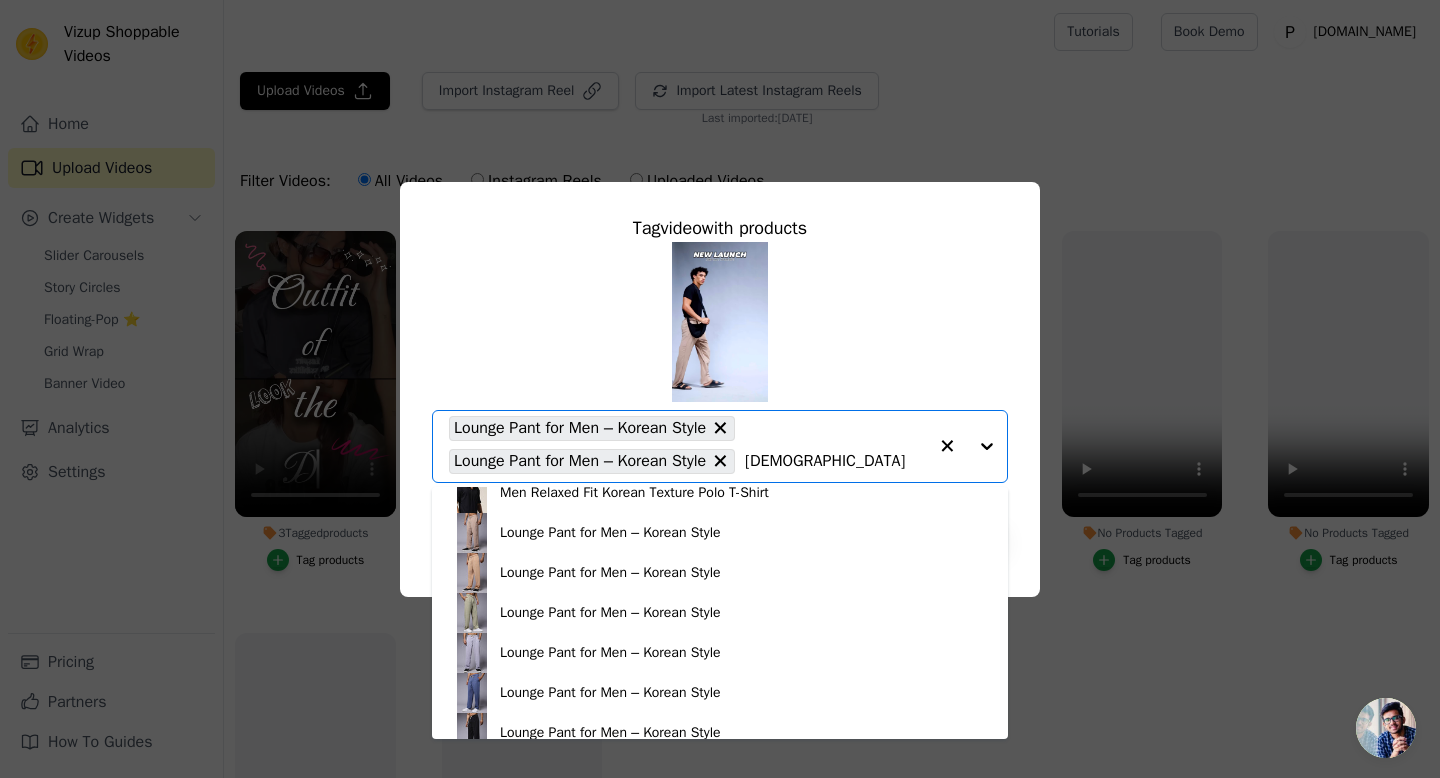 scroll, scrollTop: 268, scrollLeft: 0, axis: vertical 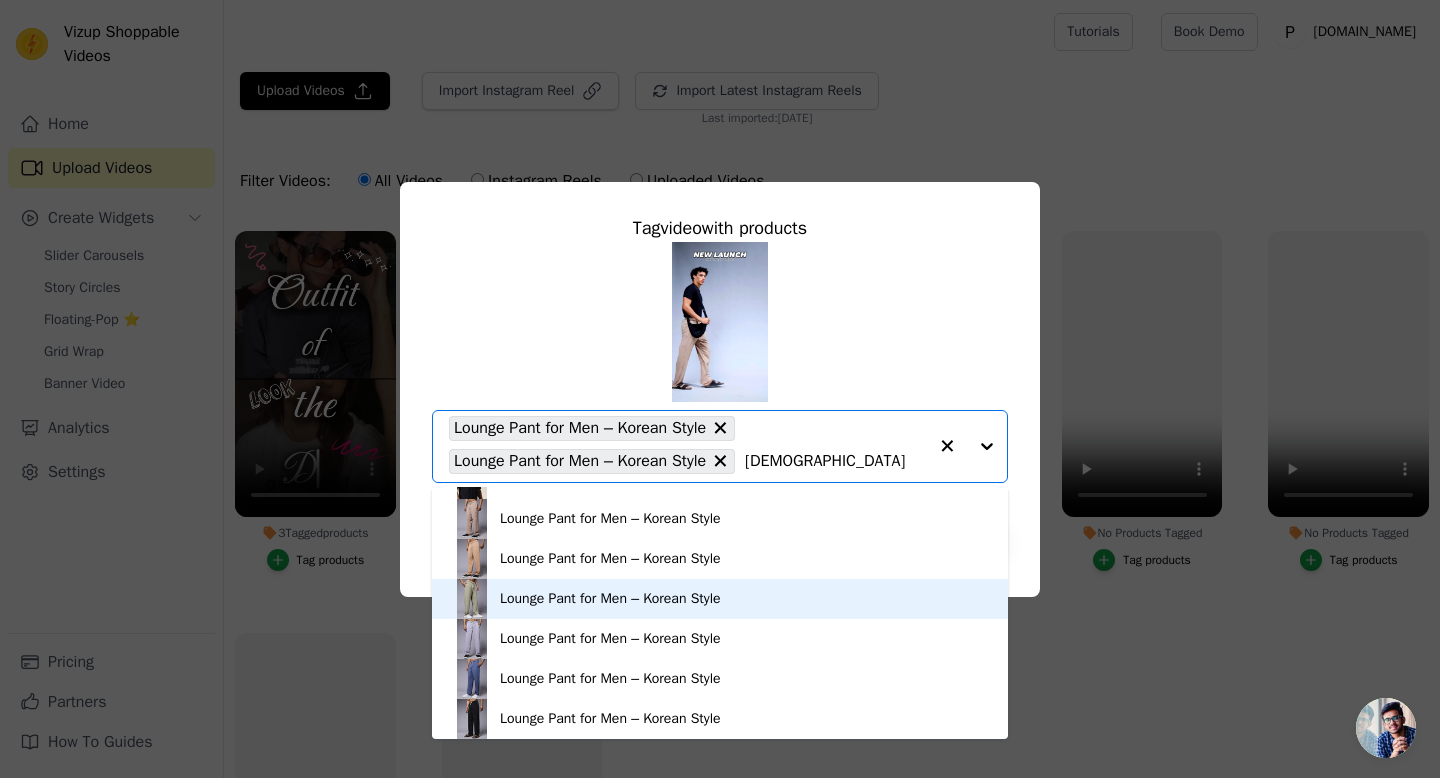 click on "Lounge Pant for Men – Korean Style" at bounding box center (610, 599) 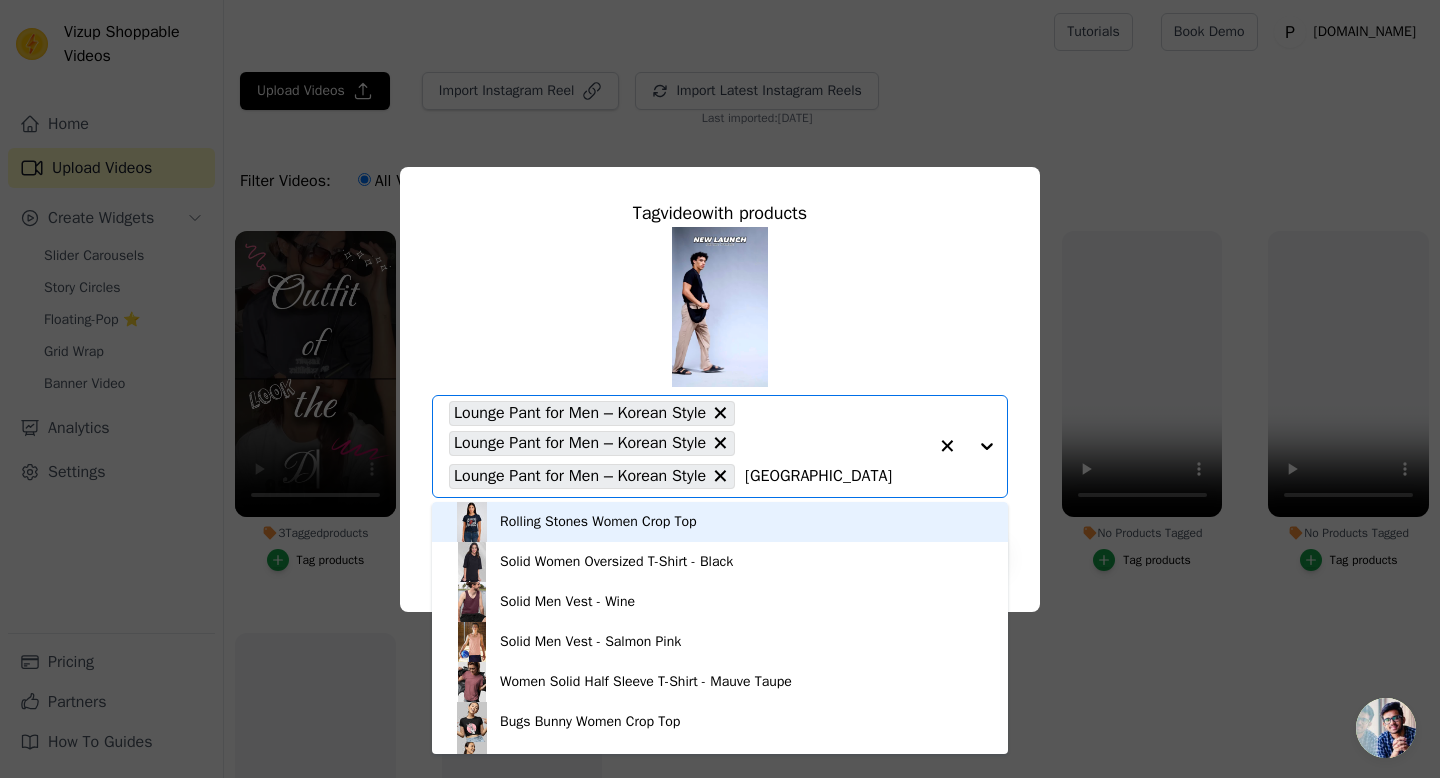 type on "korean" 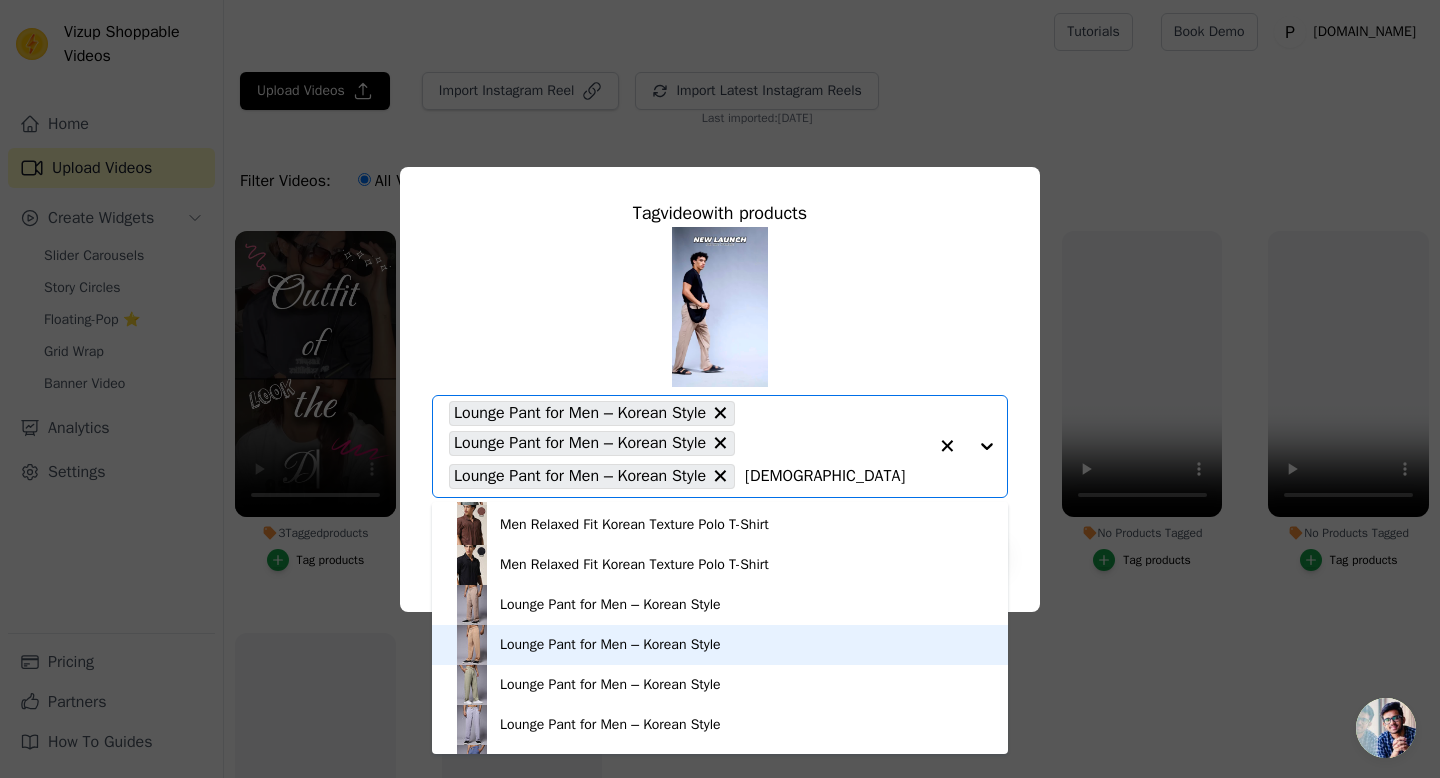 scroll, scrollTop: 267, scrollLeft: 0, axis: vertical 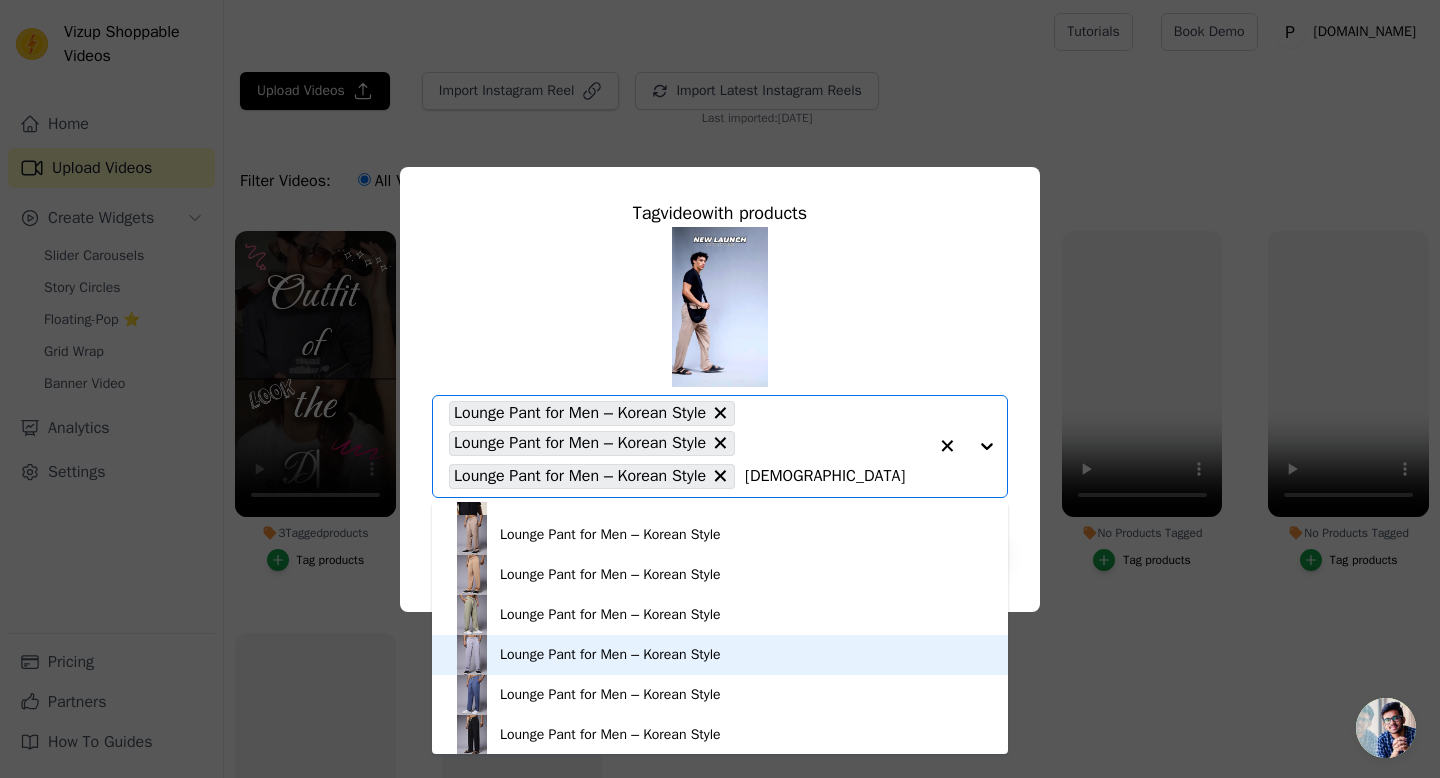 click on "Lounge Pant for Men – Korean Style" at bounding box center (610, 655) 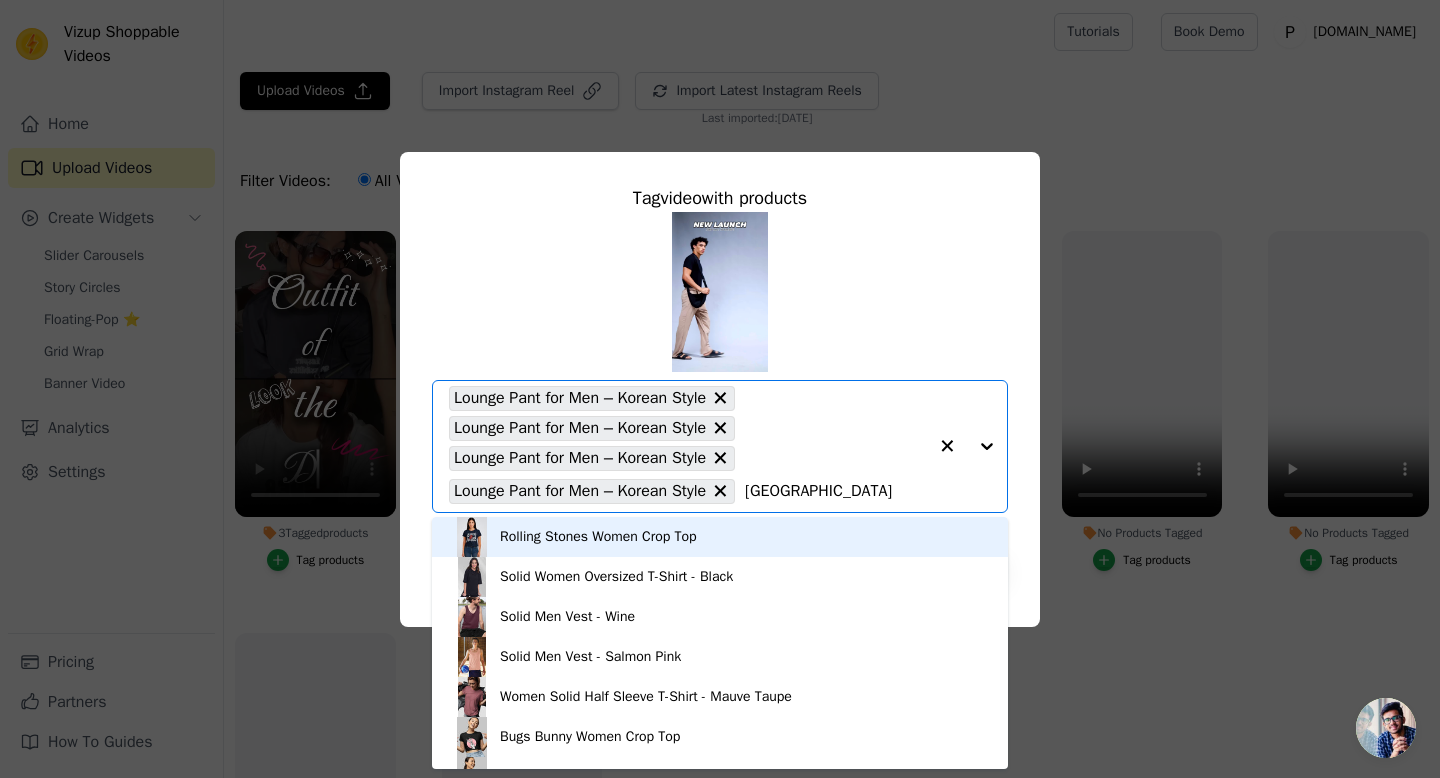 type on "korean" 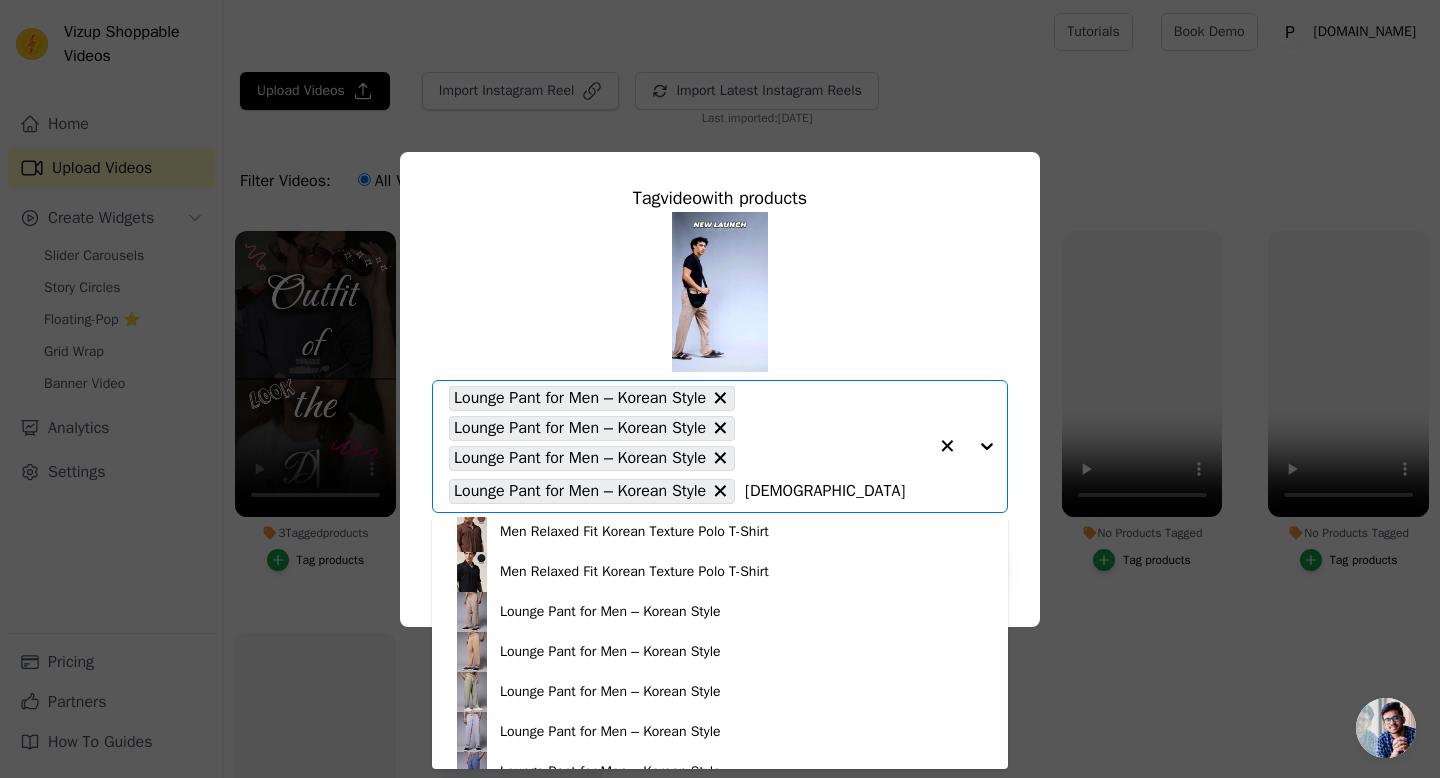 scroll, scrollTop: 268, scrollLeft: 0, axis: vertical 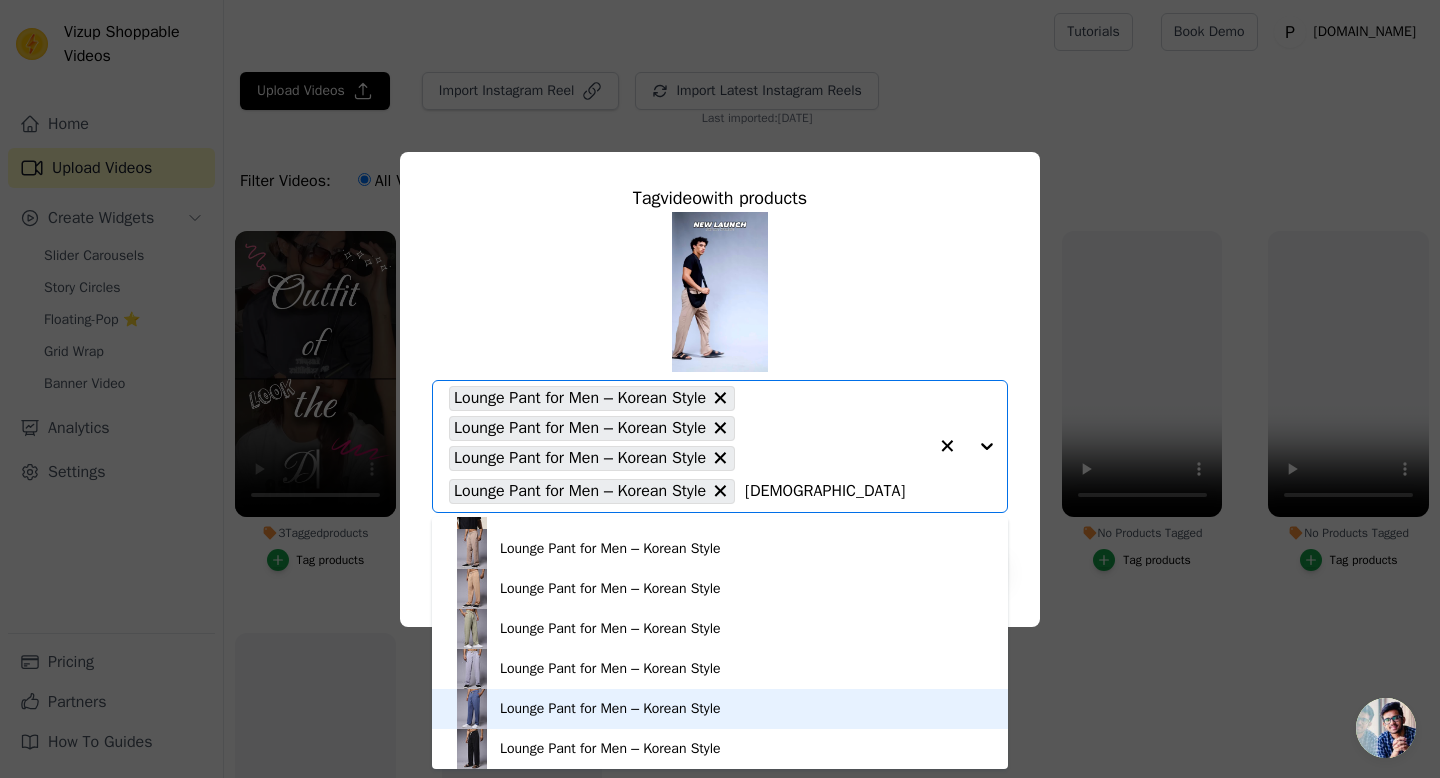 click on "Lounge Pant for Men – Korean Style" at bounding box center [610, 709] 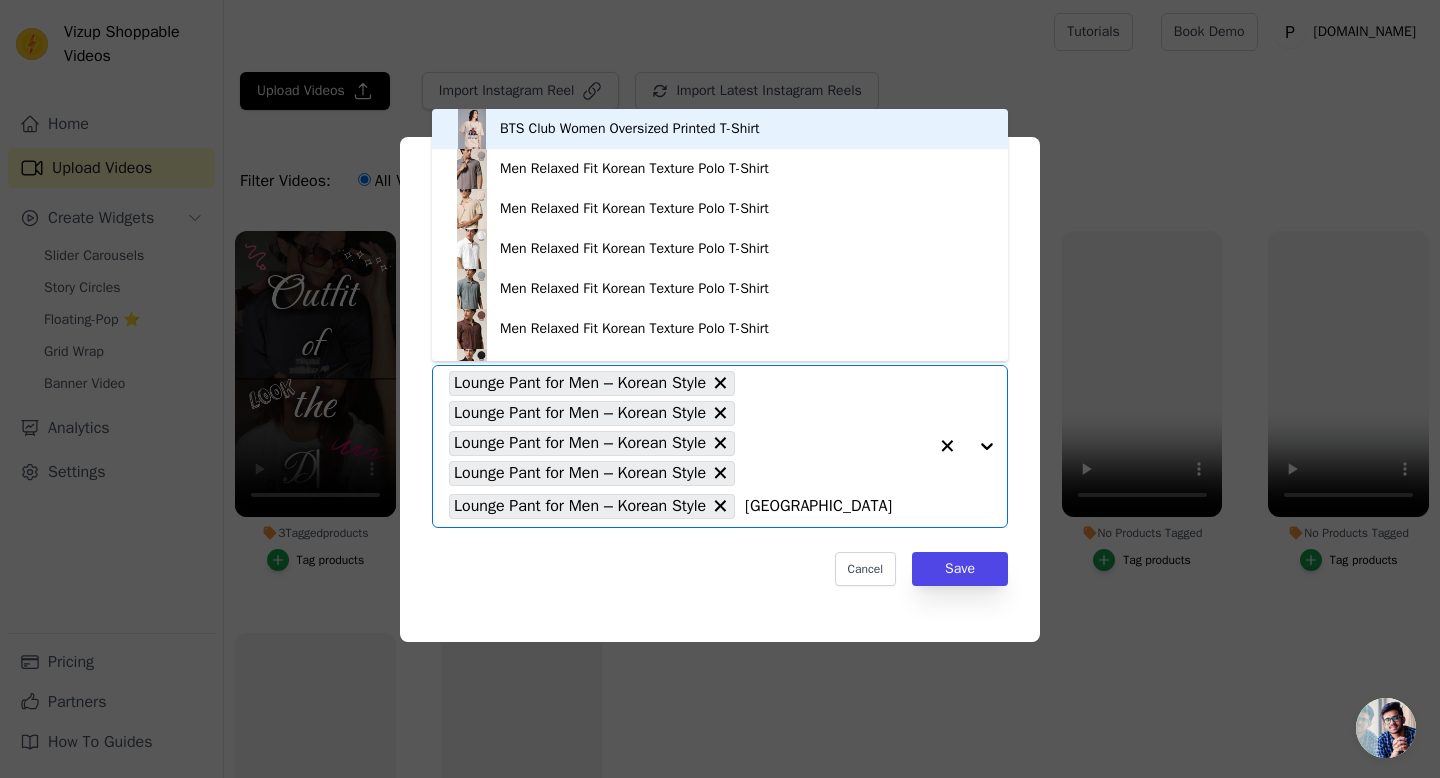 type on "korean" 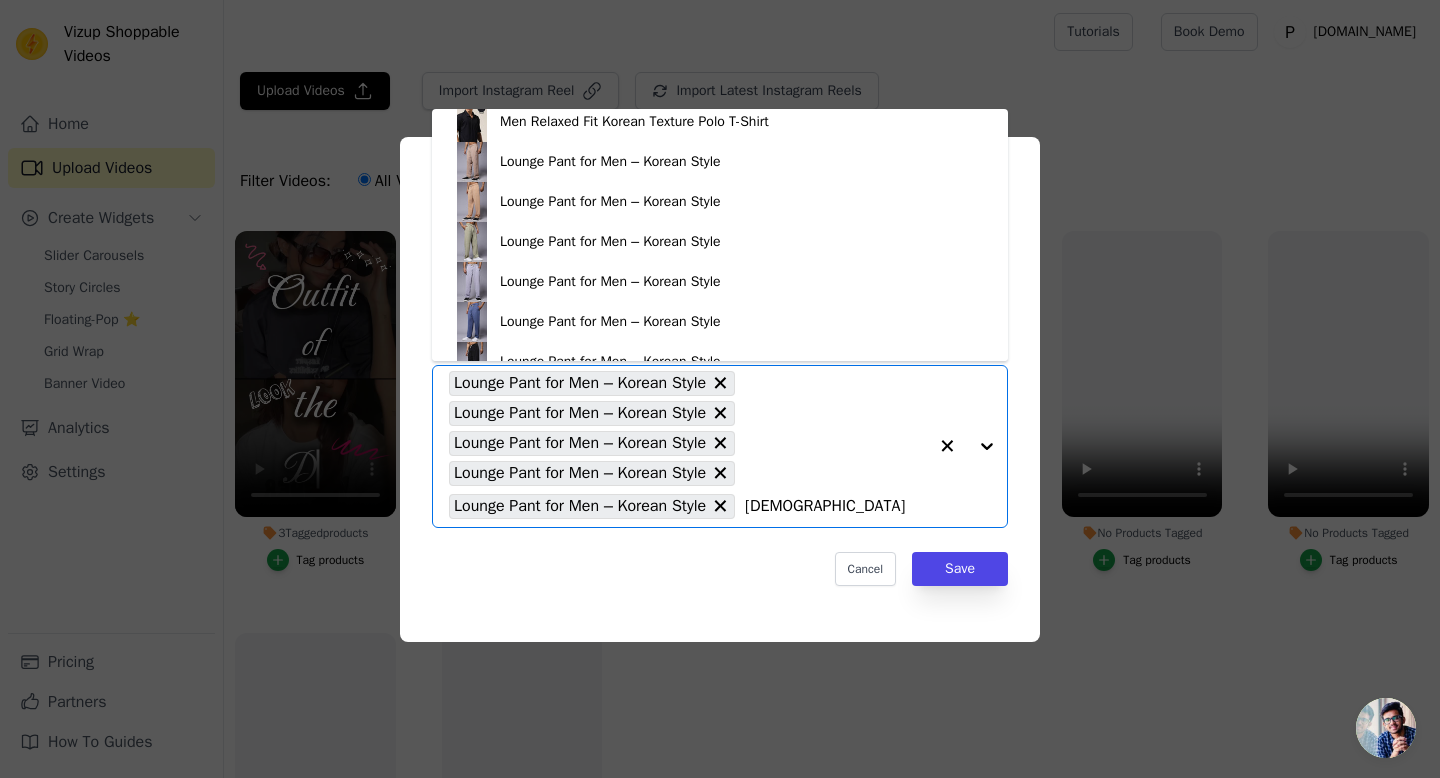 scroll, scrollTop: 268, scrollLeft: 0, axis: vertical 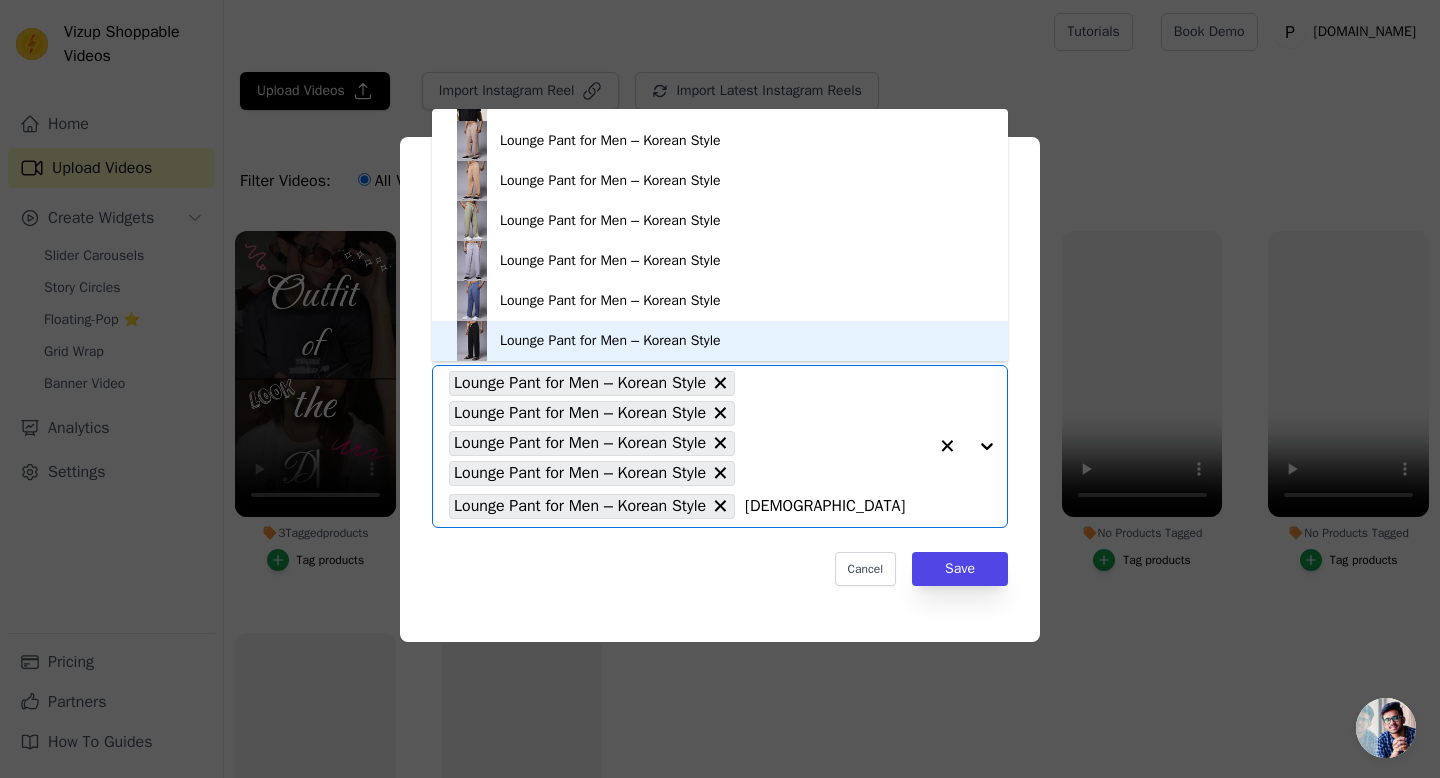 click on "Lounge Pant for Men – Korean Style" at bounding box center (610, 341) 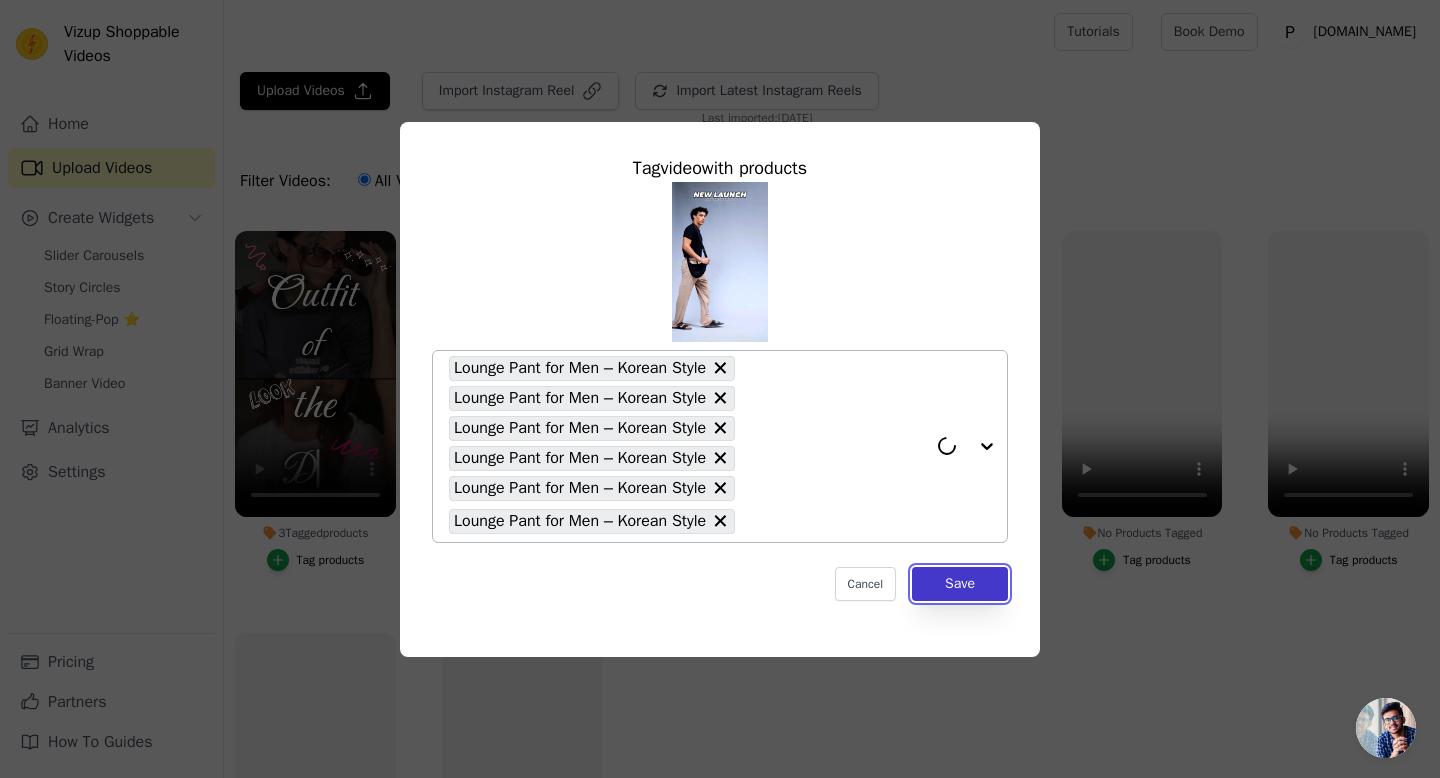click on "Save" at bounding box center [960, 584] 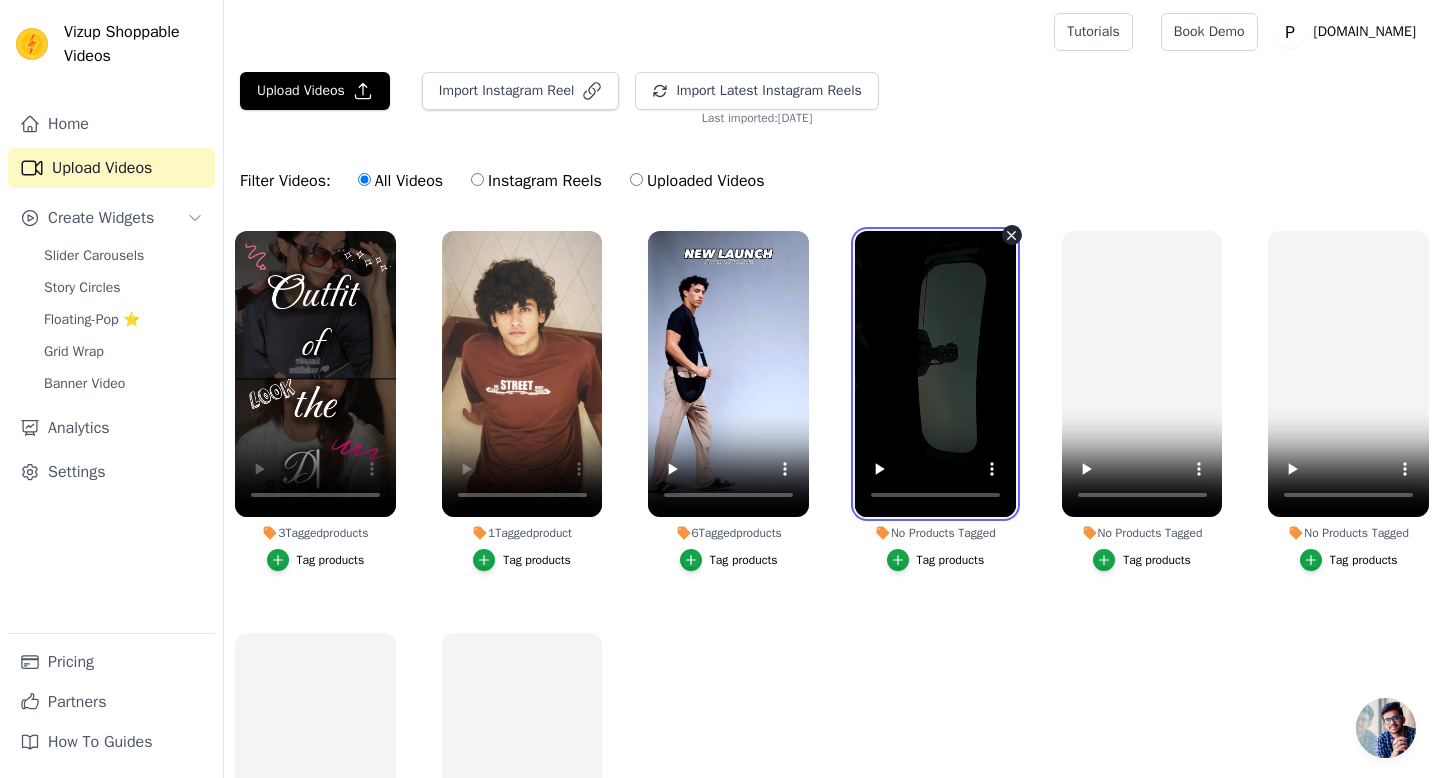 type 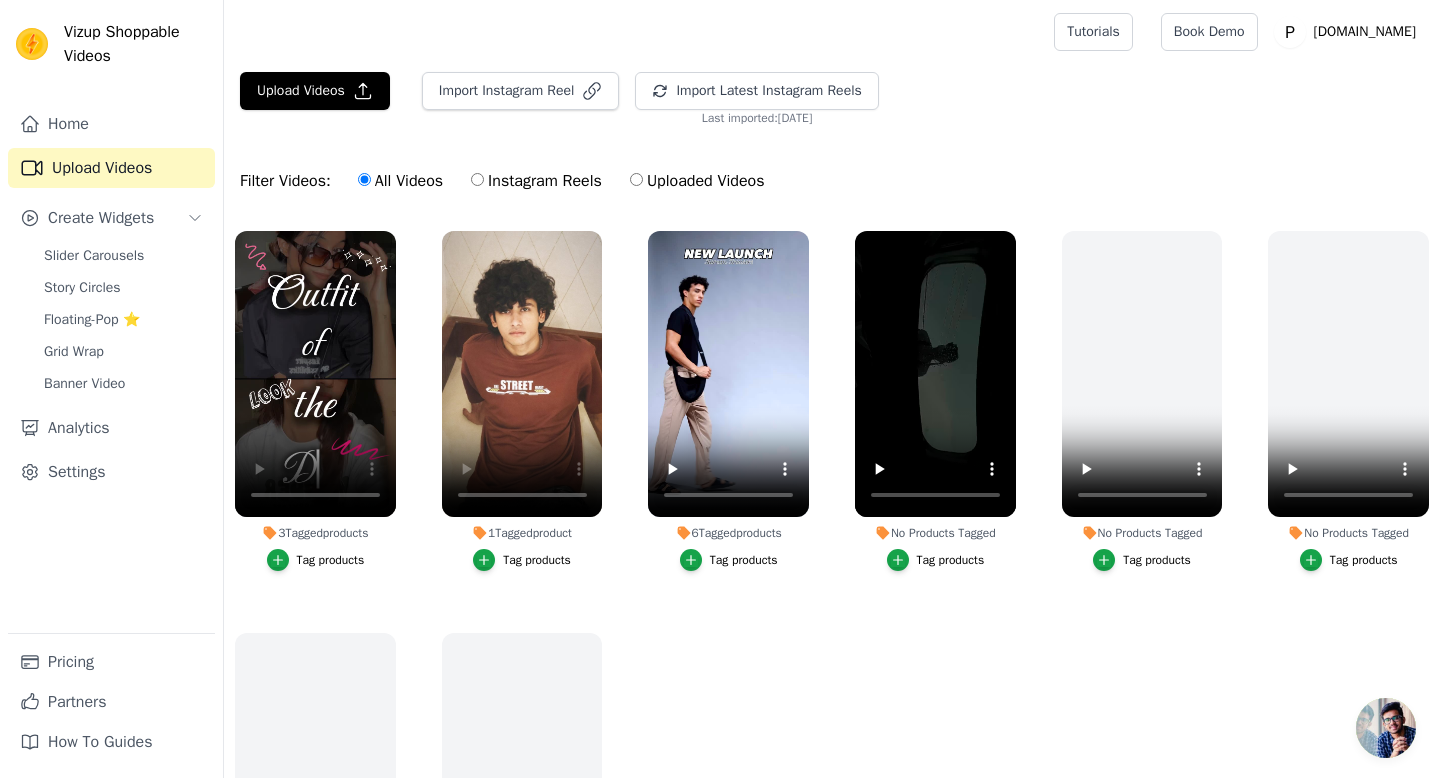 click on "Tag products" at bounding box center (951, 560) 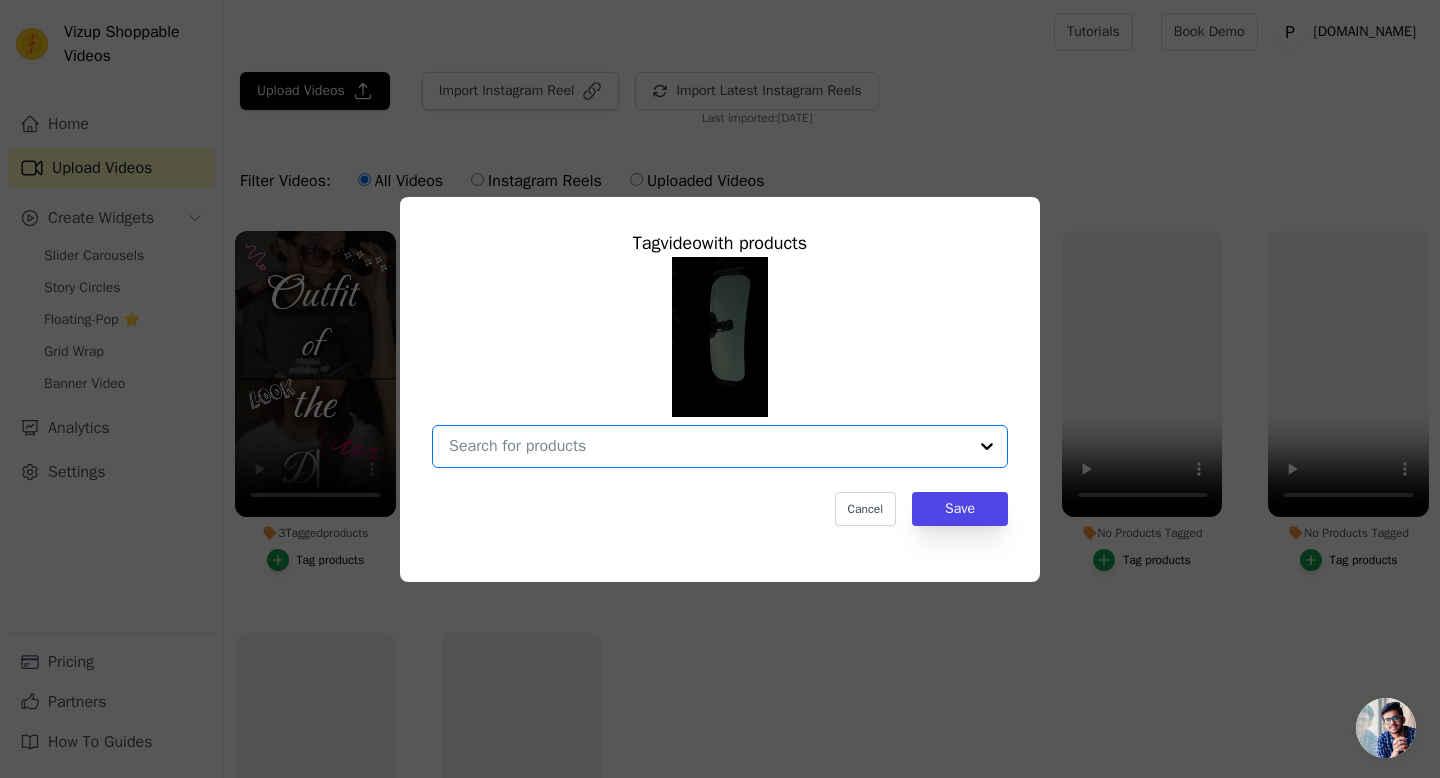 click on "No Products Tagged     Tag  video  with products       Option undefined, selected.   Select is focused, type to refine list, press down to open the menu.                   Cancel   Save     Tag products" at bounding box center (708, 446) 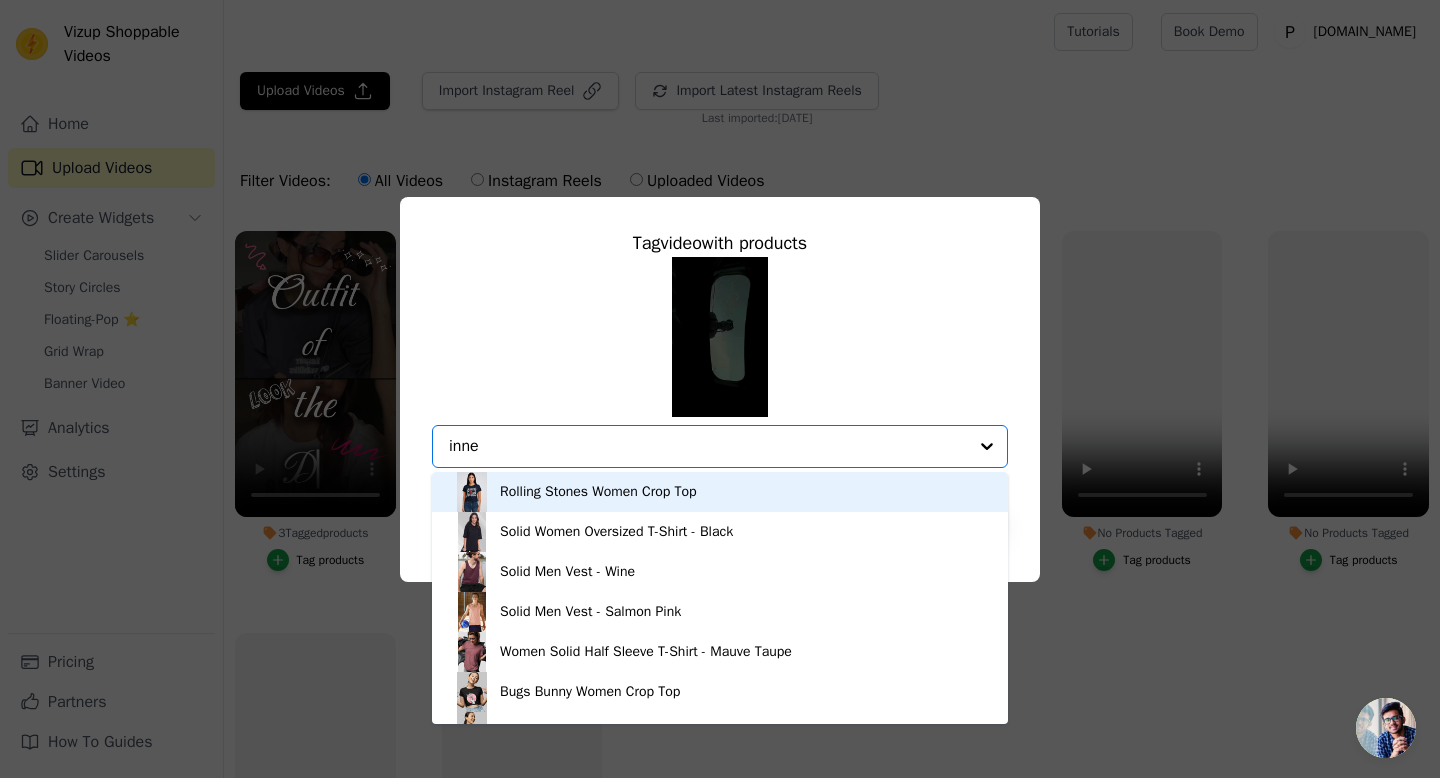 type on "inner" 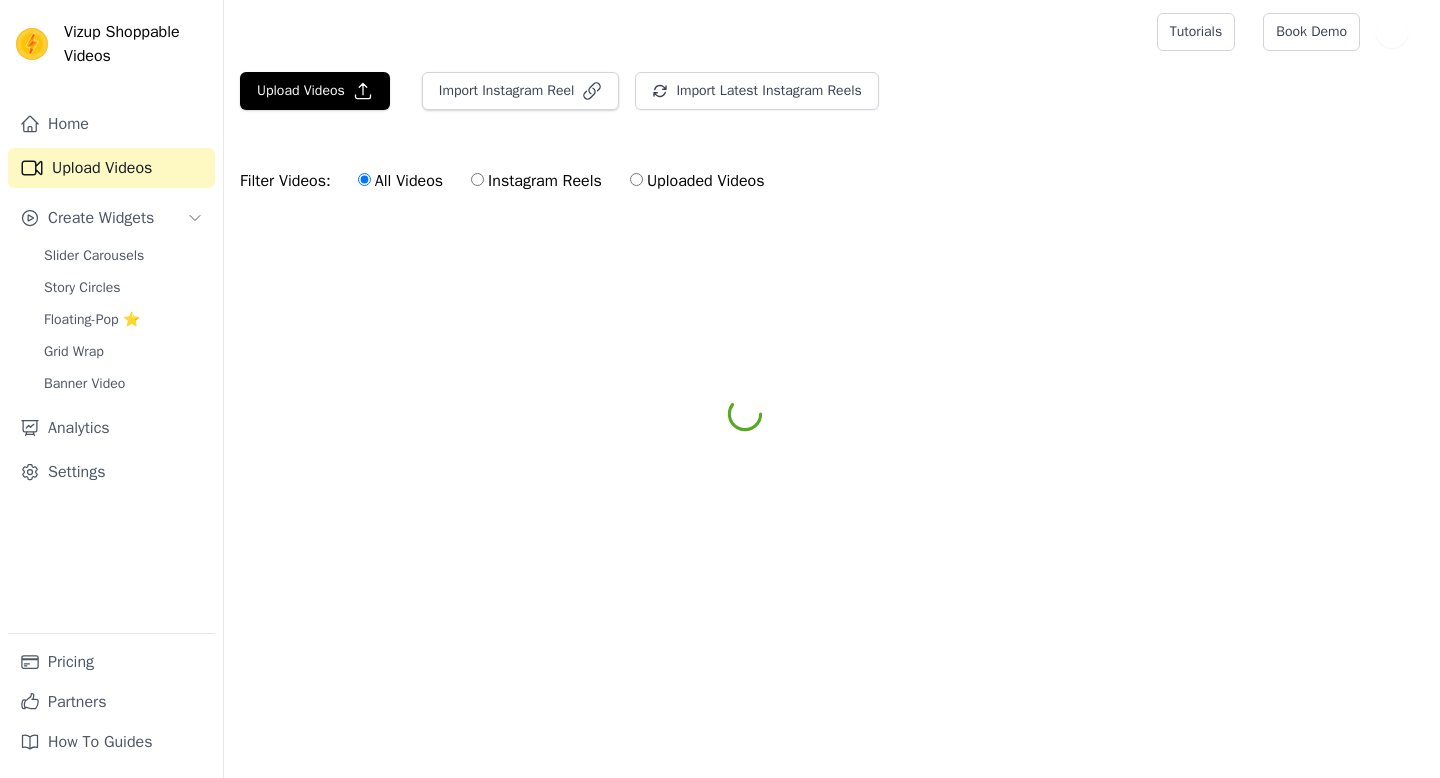 scroll, scrollTop: 0, scrollLeft: 0, axis: both 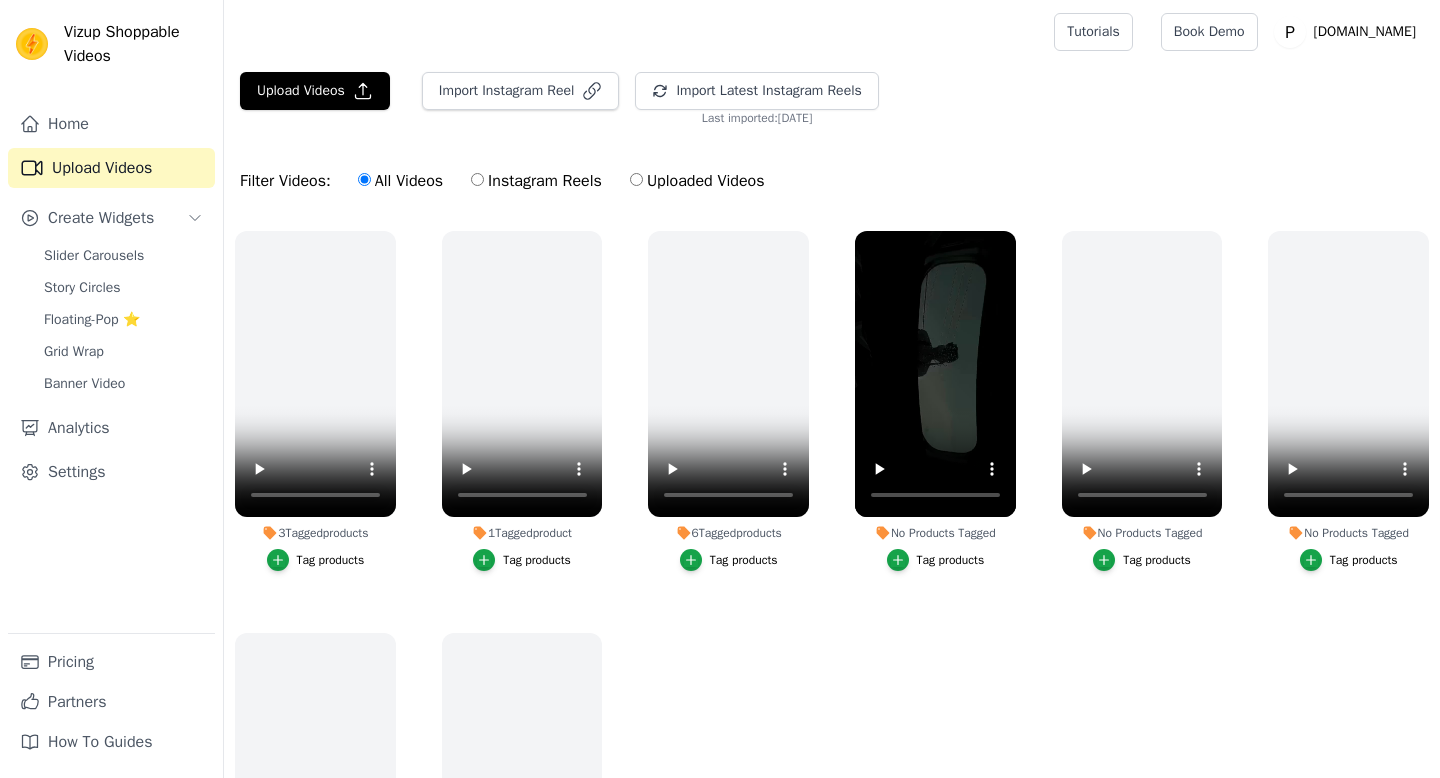 click on "Tag products" at bounding box center (951, 560) 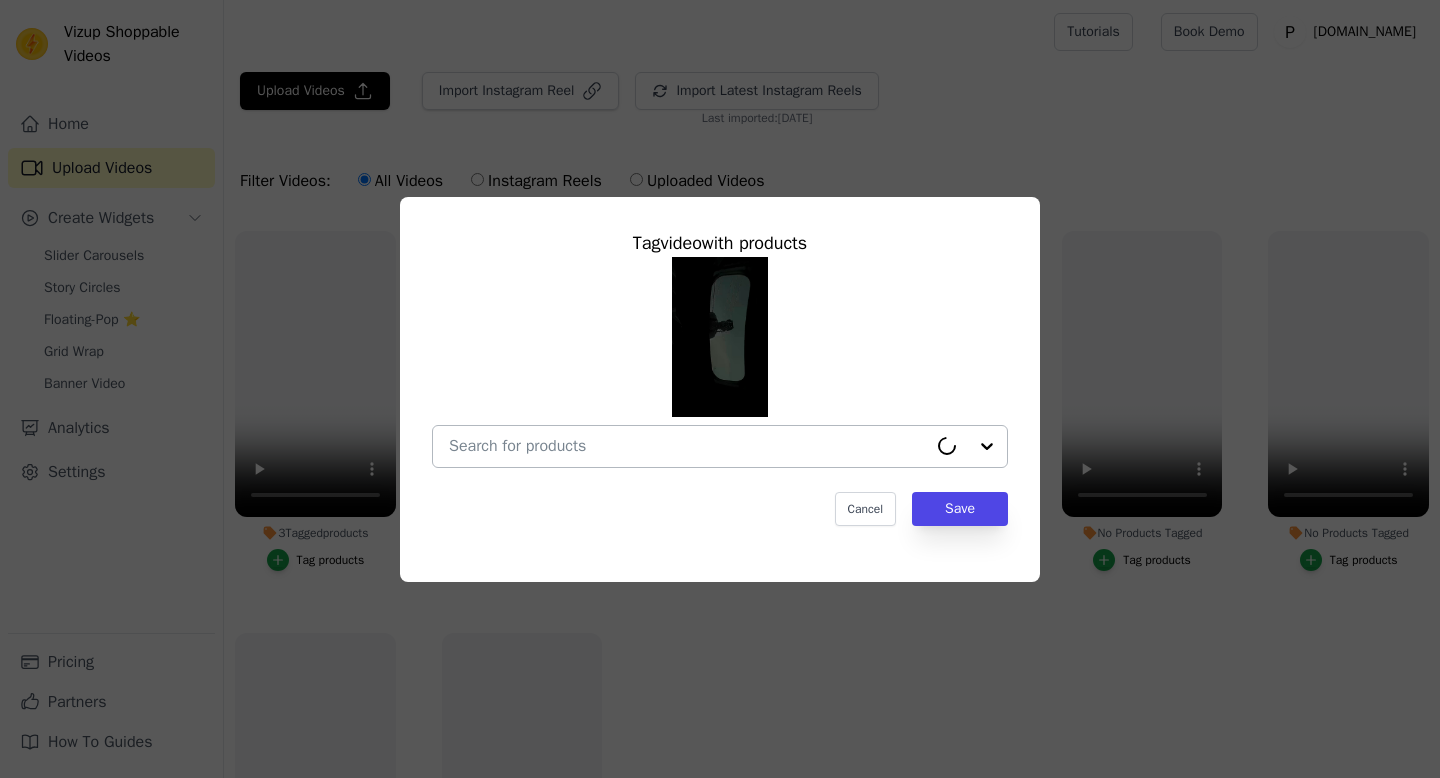 click on "No Products Tagged     Tag  video  with products                         Cancel   Save     Tag products" at bounding box center (688, 446) 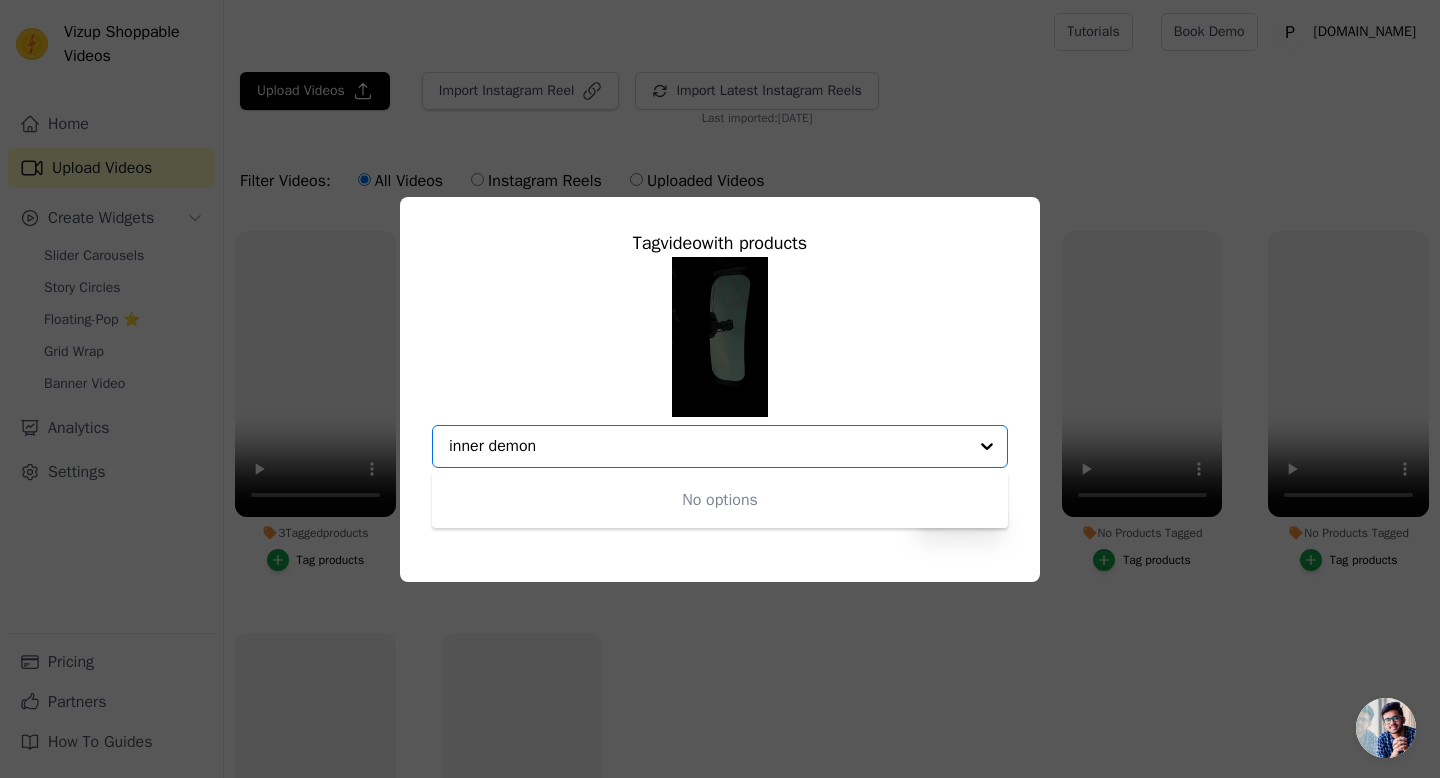 type on "inner demon" 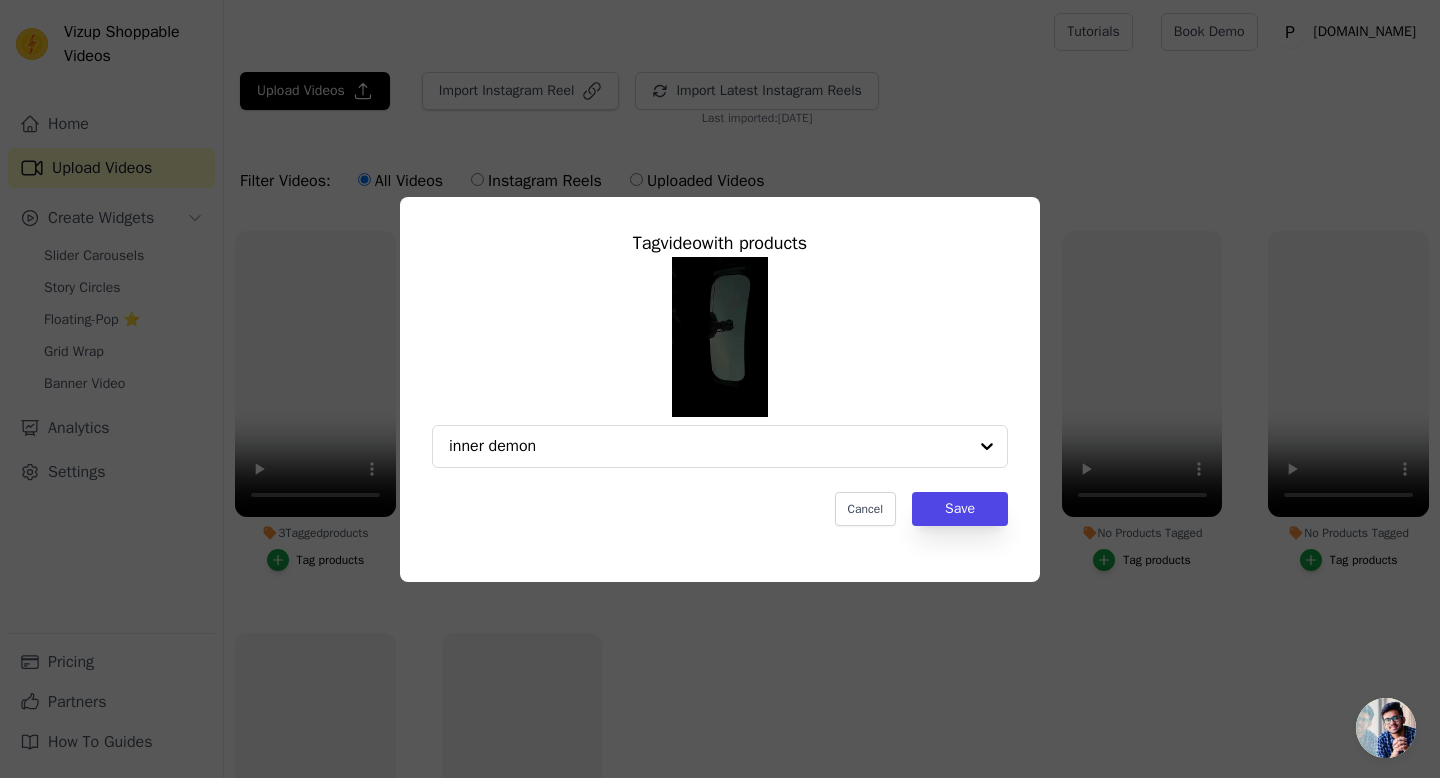 type 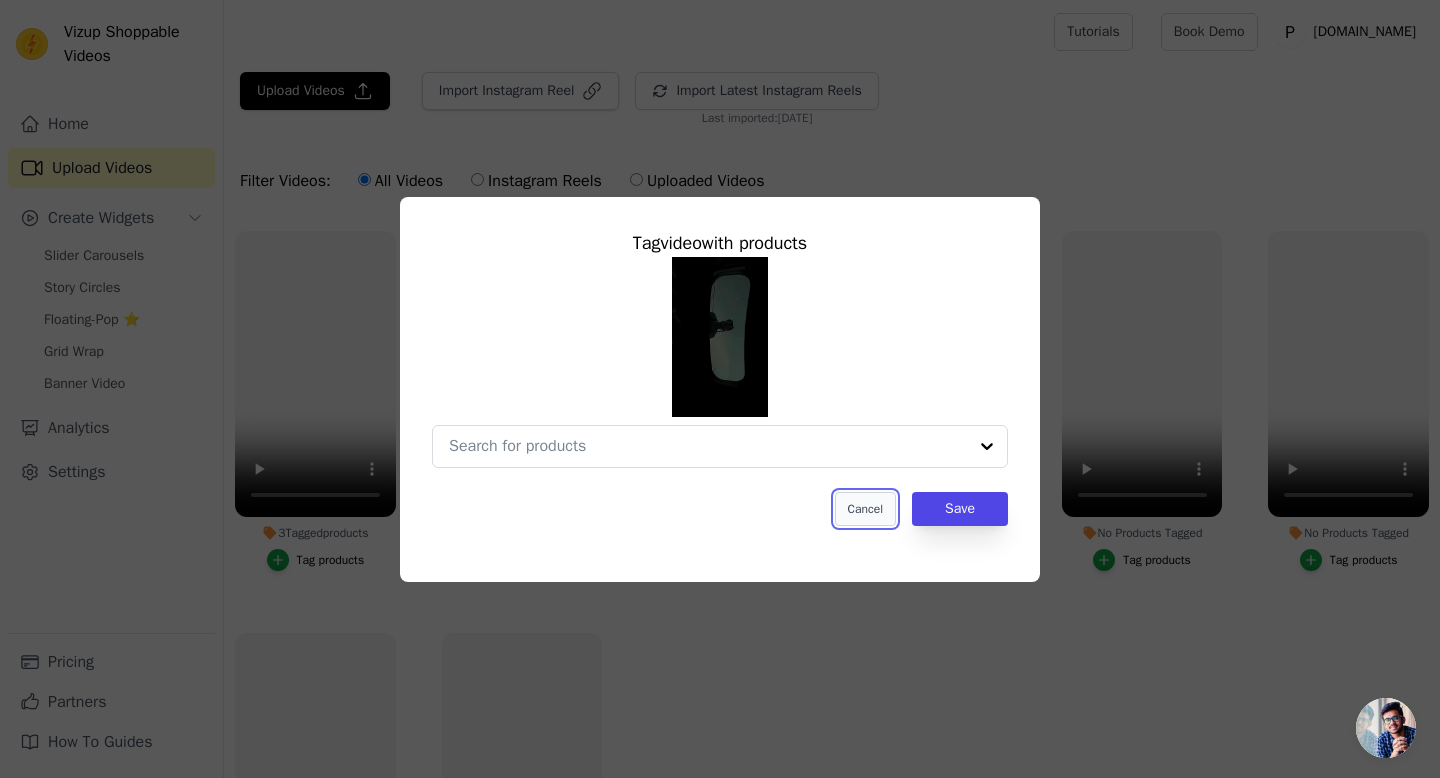 click on "Cancel" at bounding box center (865, 509) 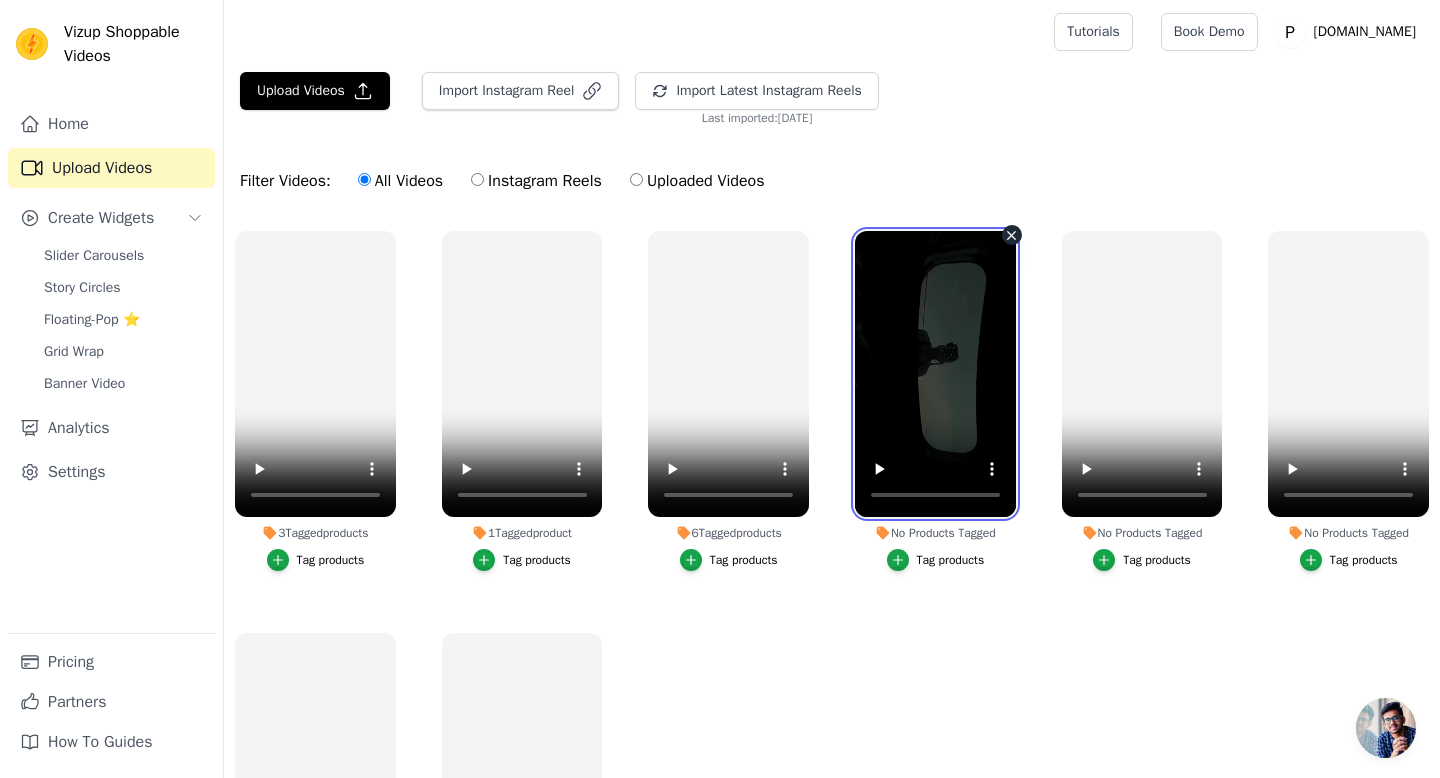 type 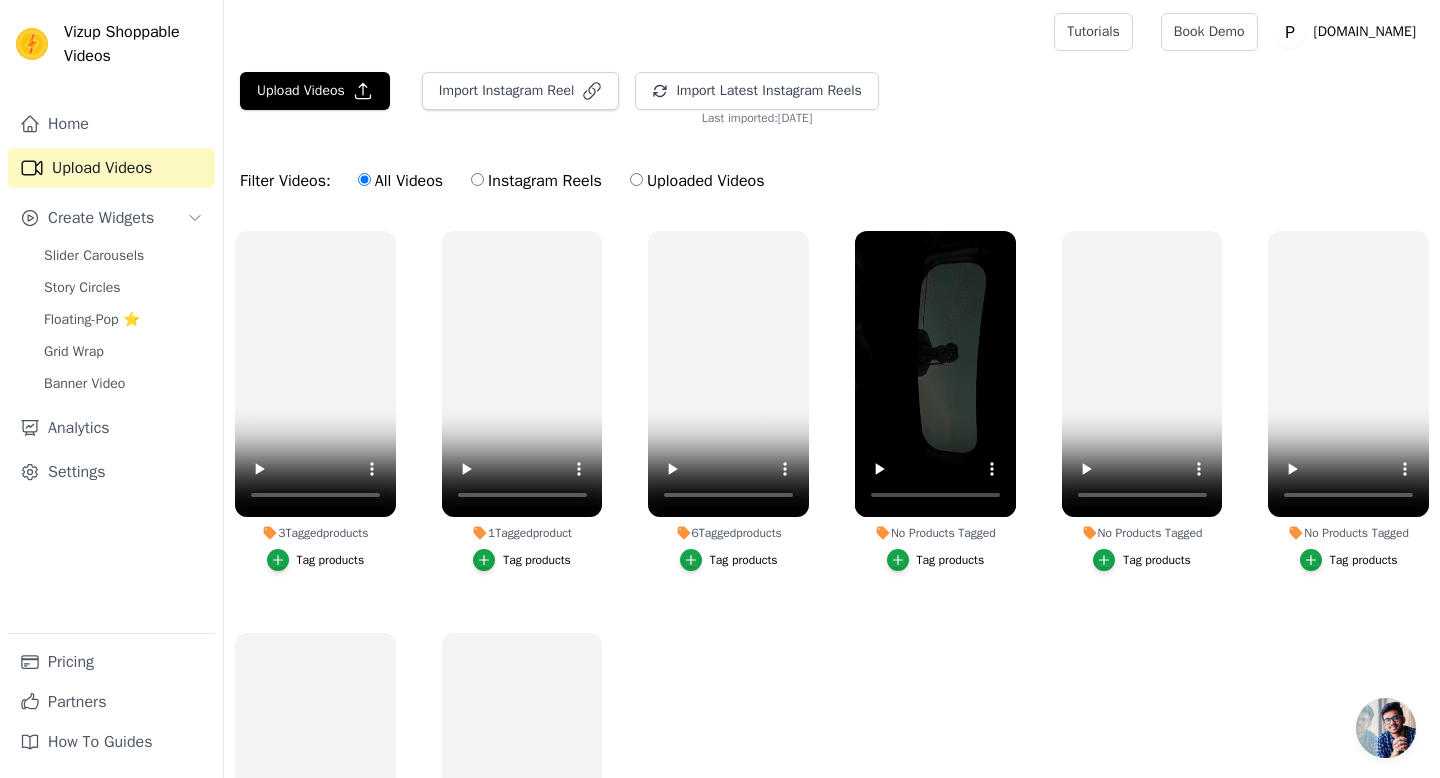 click on "Tag products" at bounding box center (936, 560) 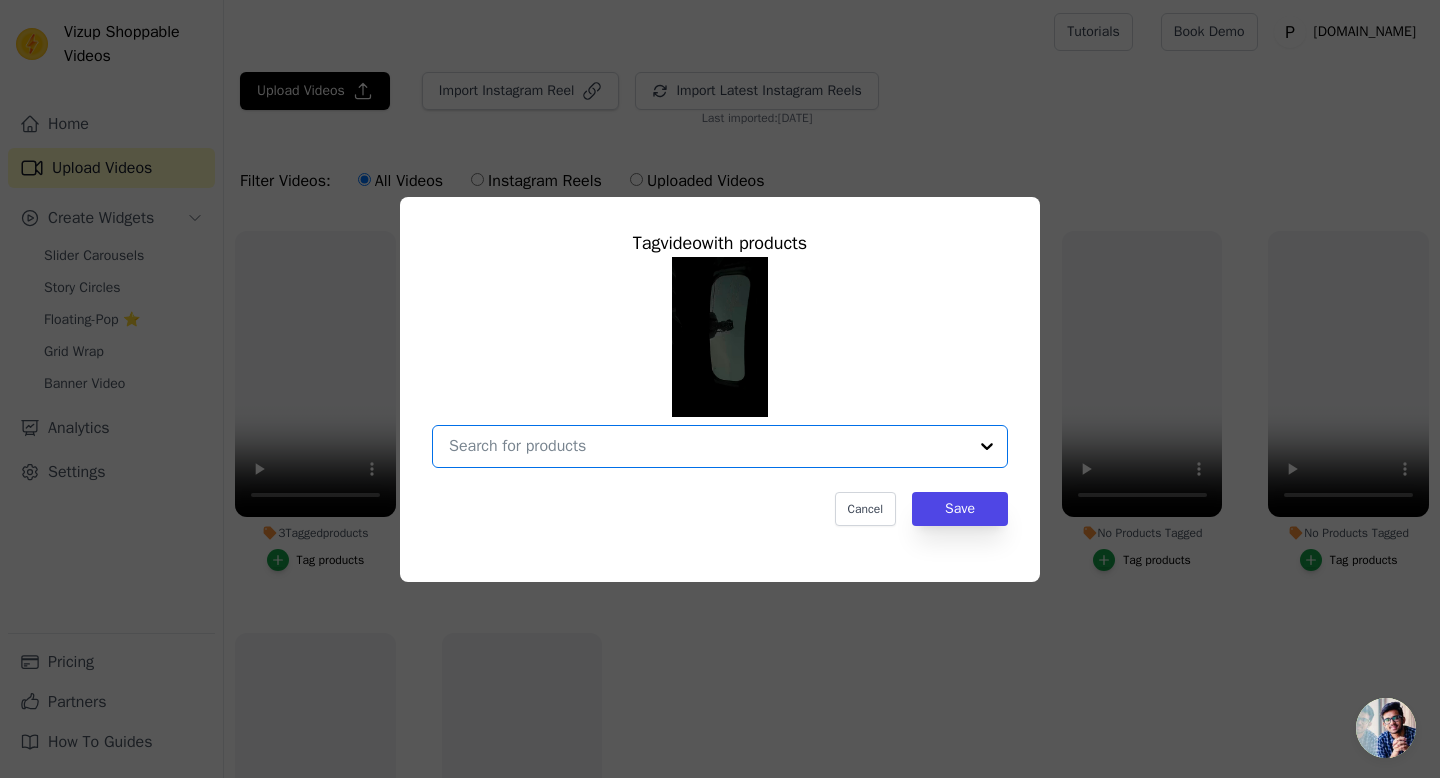 click on "No Products Tagged     Tag  video  with products       Option undefined, selected.   Select is focused, type to refine list, press down to open the menu.                   Cancel   Save     Tag products" at bounding box center (708, 446) 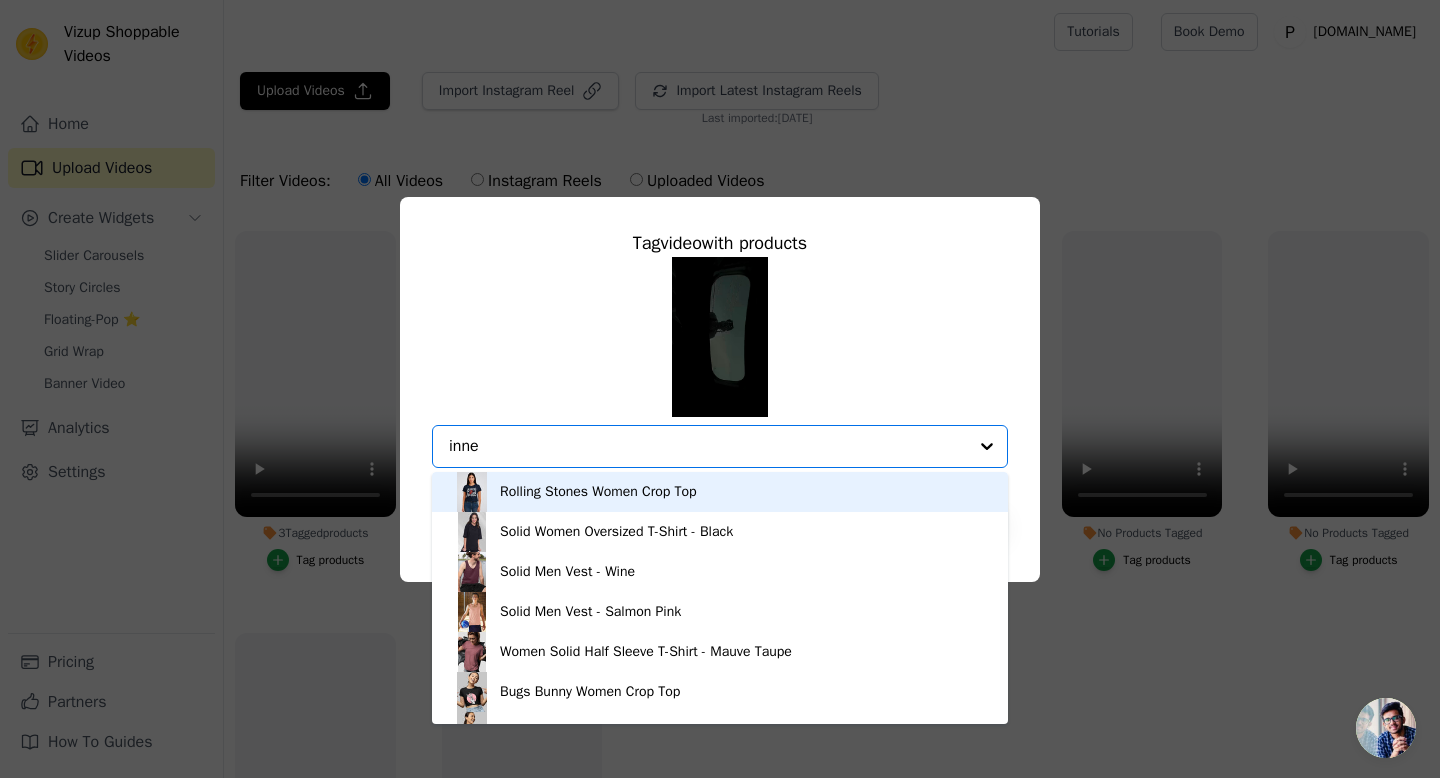 type on "inner" 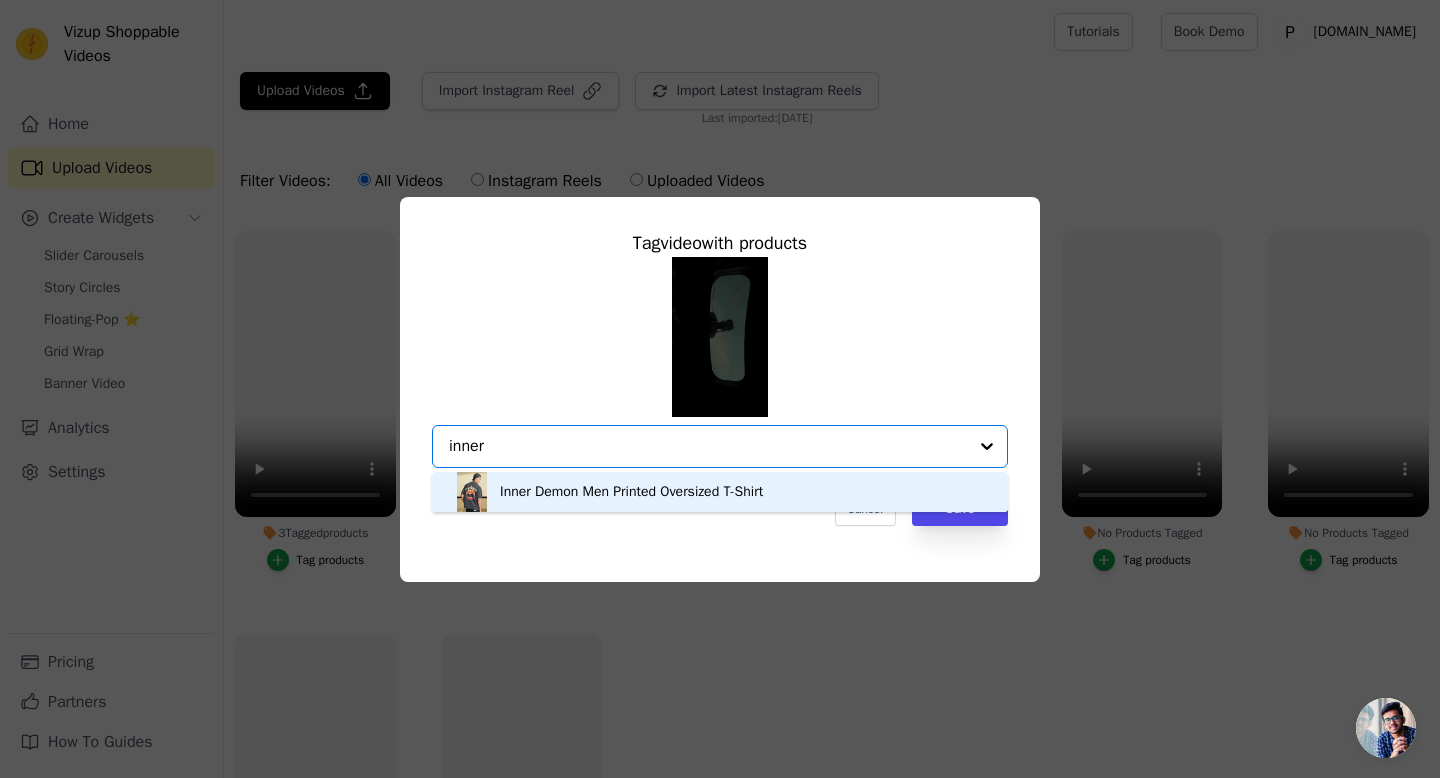 click on "Inner Demon Men Printed Oversized  T-Shirt" at bounding box center [631, 492] 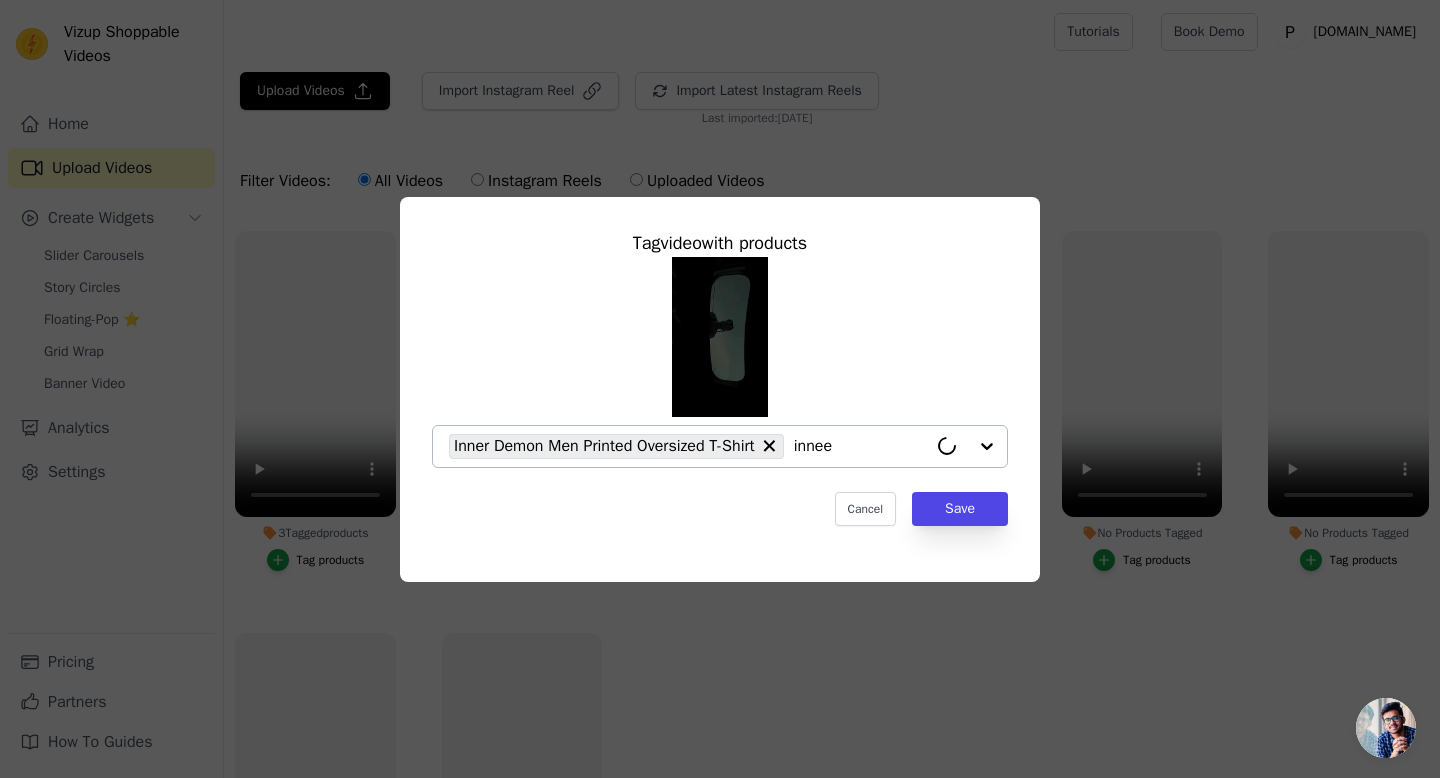 type on "inne" 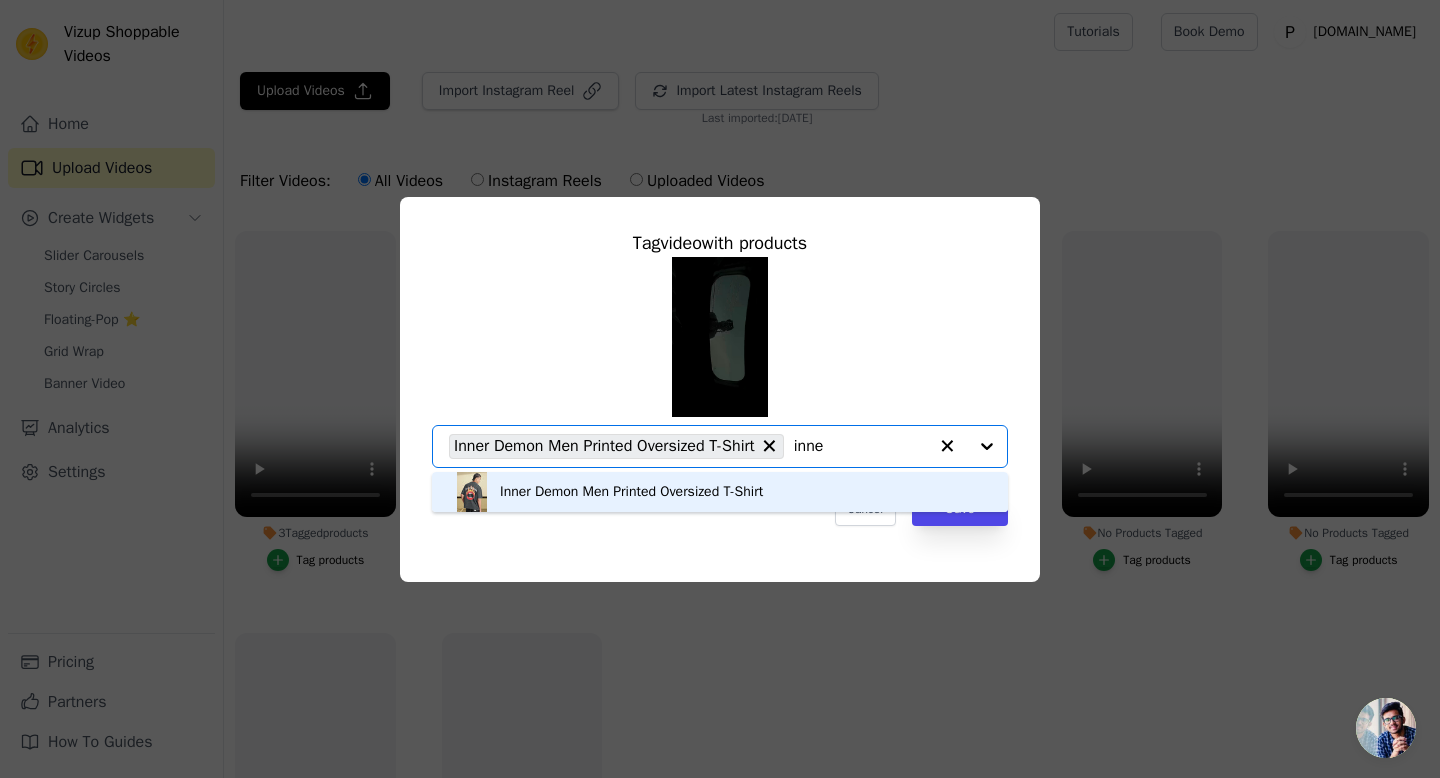 click on "Inner Demon Men Printed Oversized  T-Shirt" at bounding box center (631, 492) 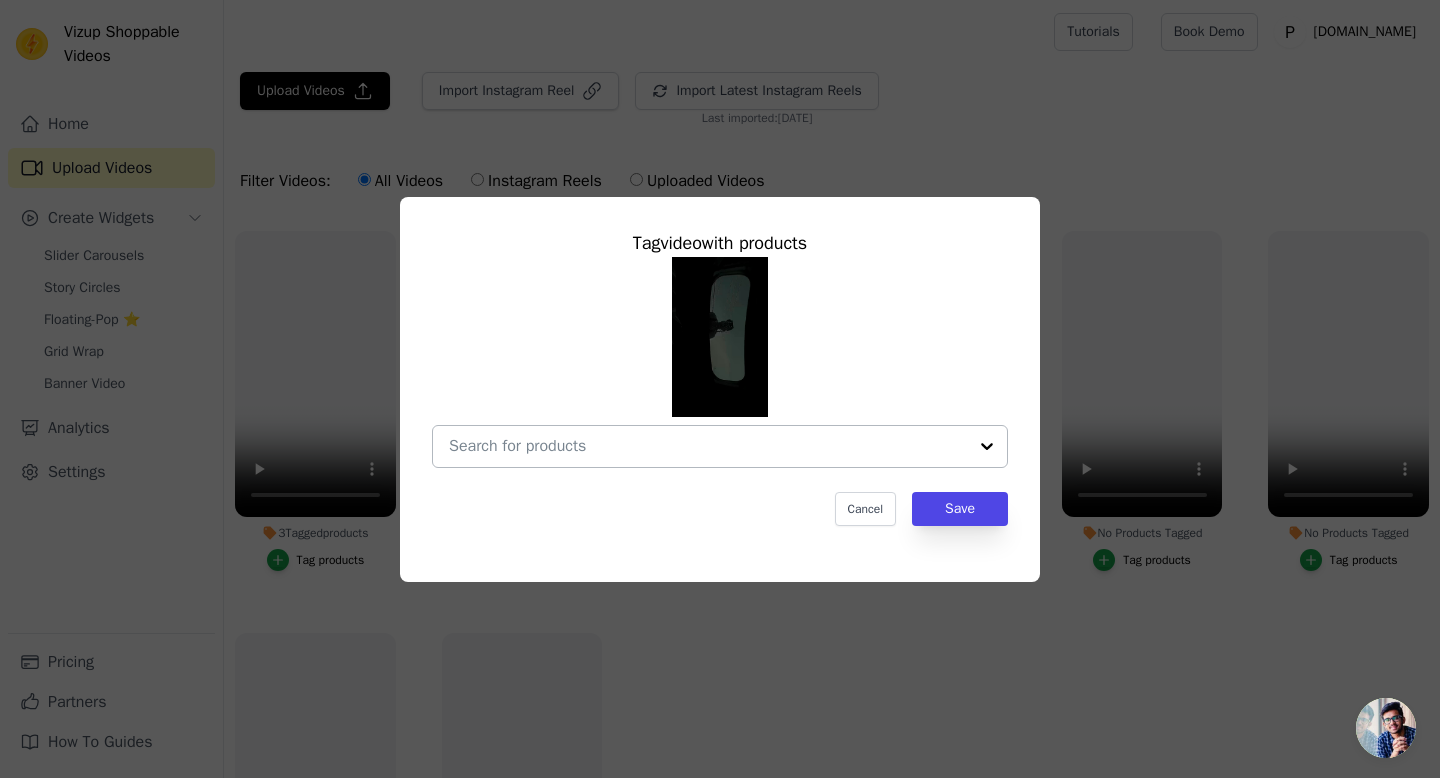 click on "No Products Tagged     Tag  video  with products                         Cancel   Save     Tag products" at bounding box center [708, 446] 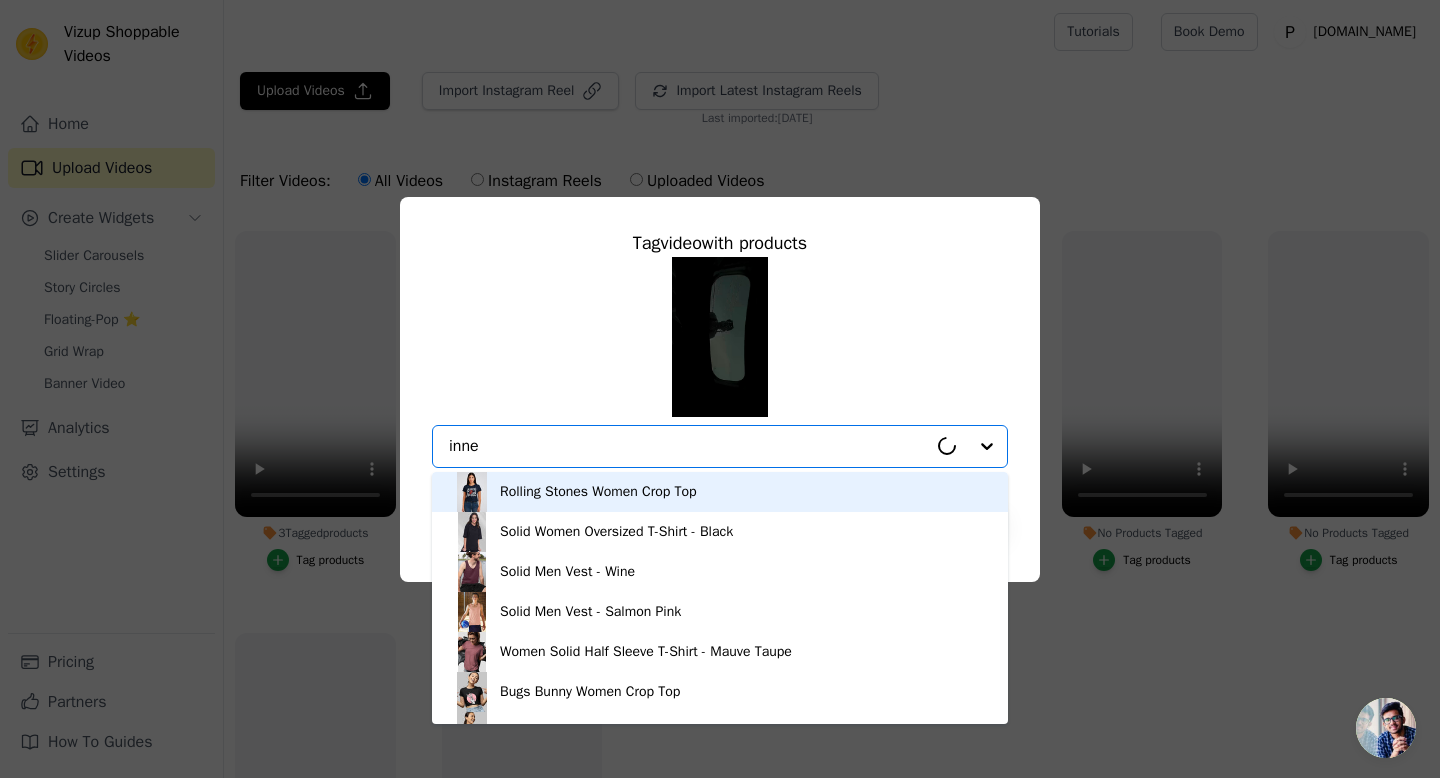 type on "inner" 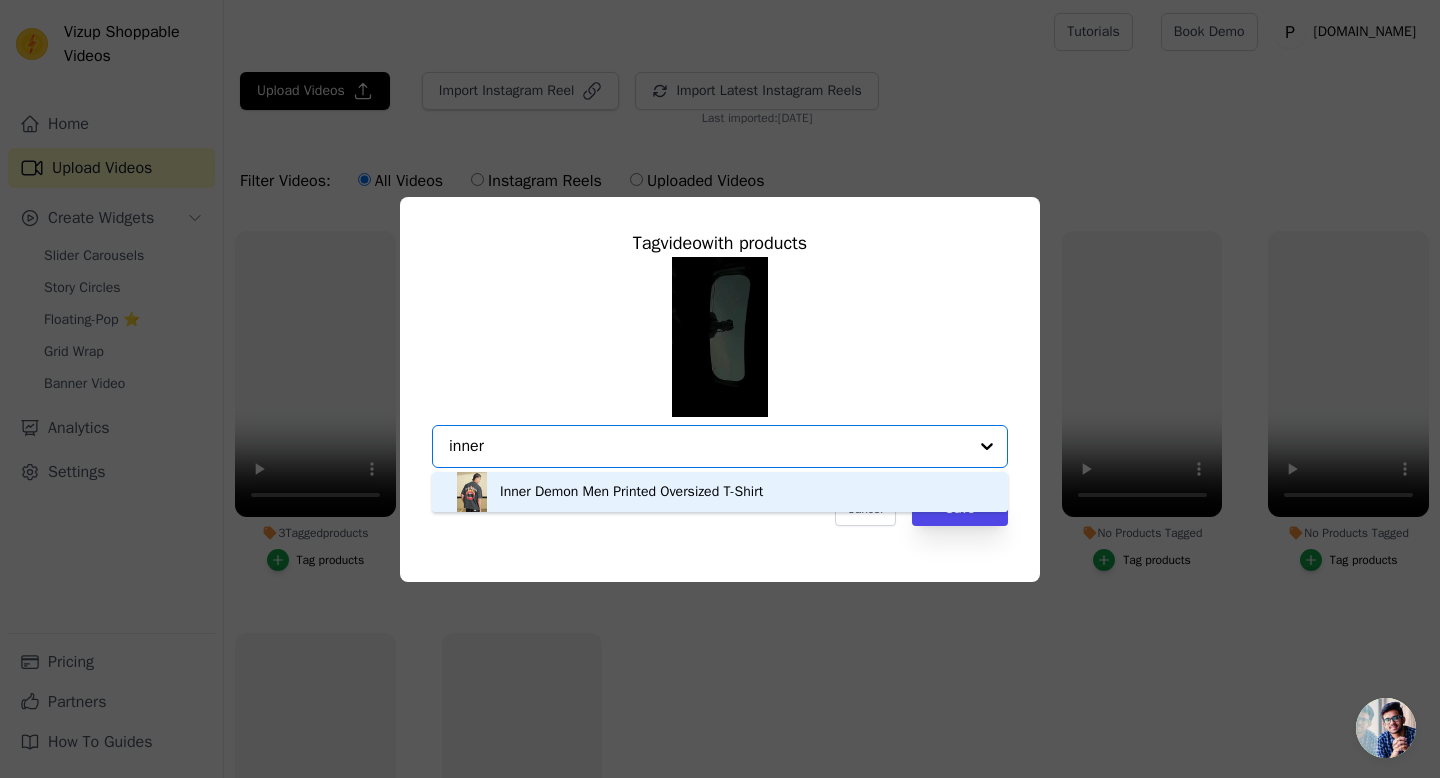 click on "Inner Demon Men Printed Oversized  T-Shirt" at bounding box center (631, 492) 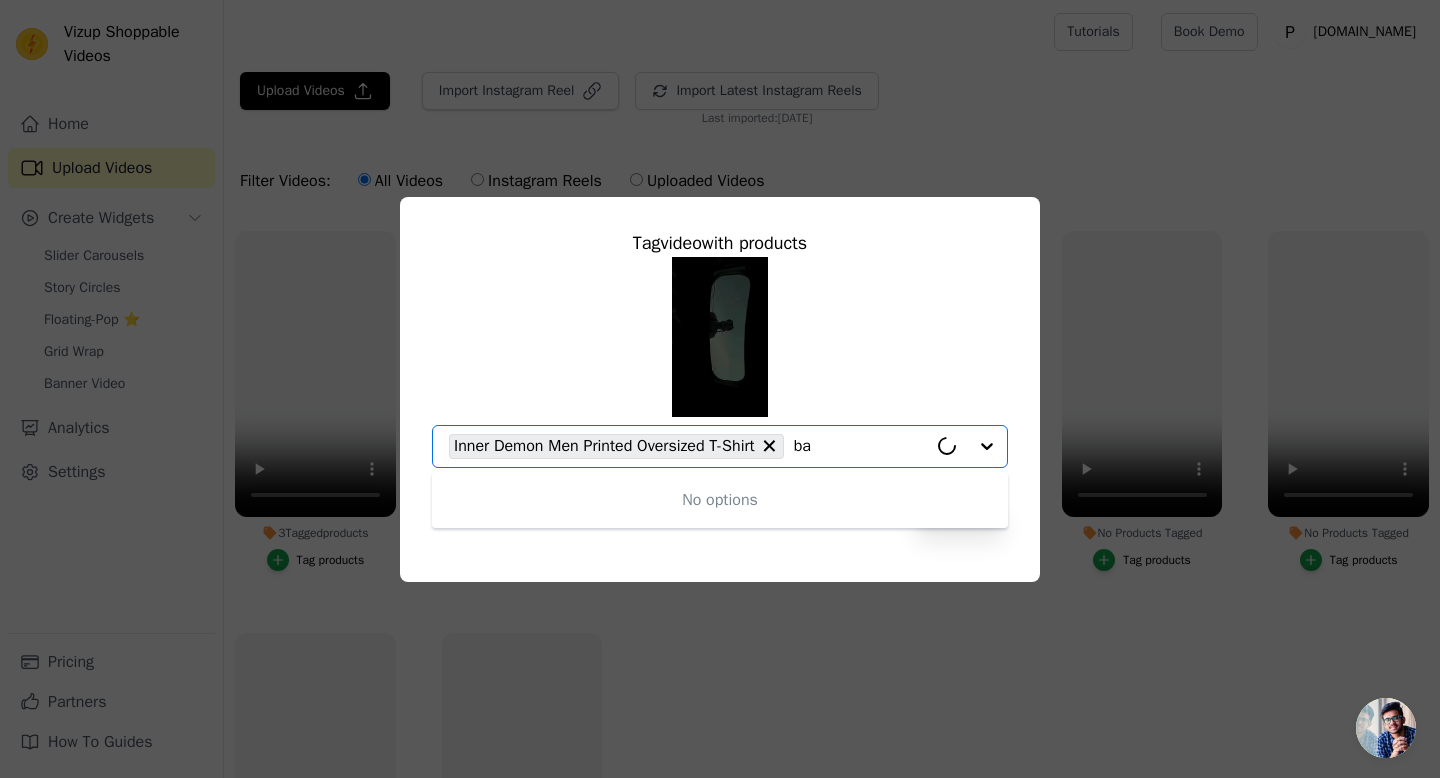 type on "b" 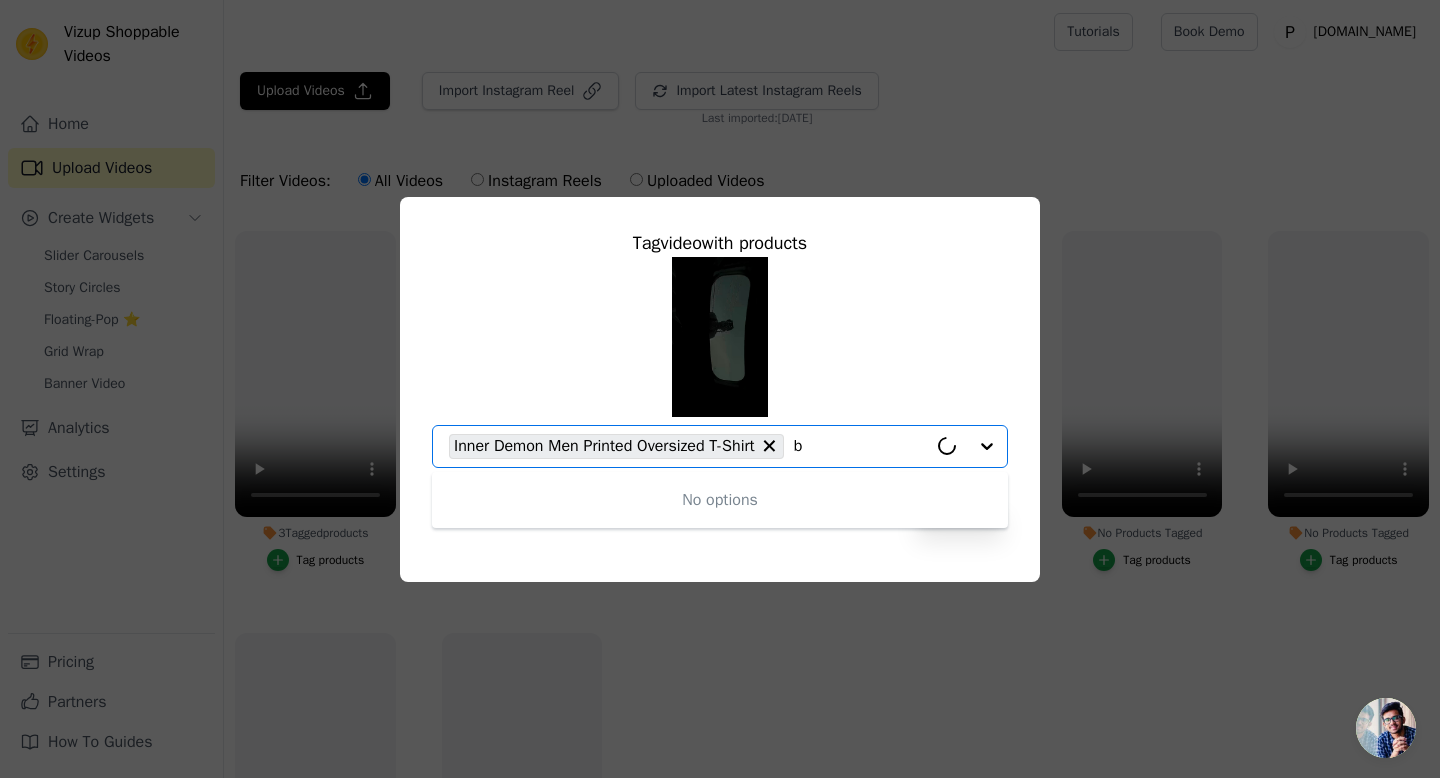 type 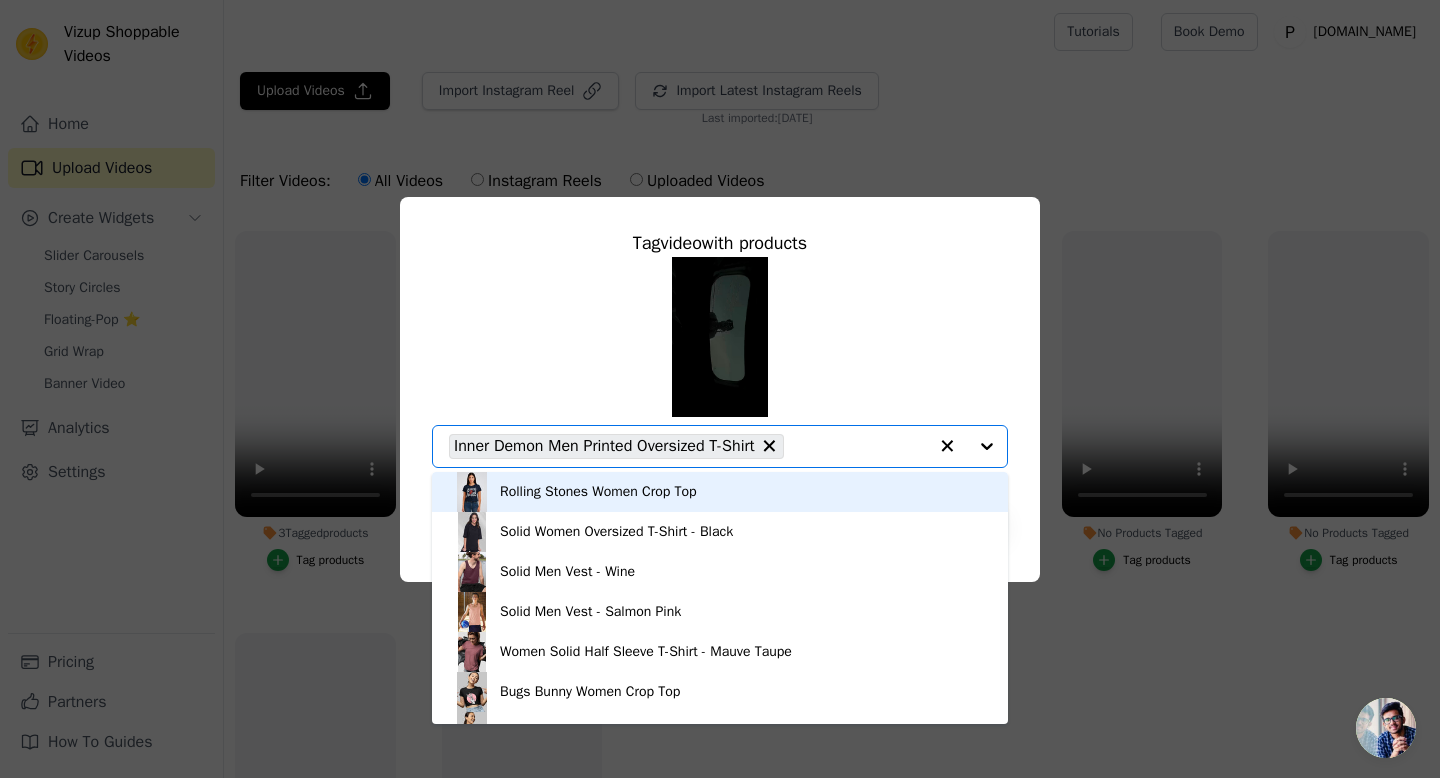 click on "Rolling Stones Women Crop Top     Solid Women Oversized T-Shirt - Black     Solid Men Vest - Wine     Solid Men Vest - Salmon Pink     Women Solid Half Sleeve T-Shirt - Mauve Taupe     Bugs Bunny Women Crop Top     Give Me Coffee Women Crop Top     French Terry Jogger For Men : Wine     Solid Women Oversized T-Shirt - White     Solid Women Oversized T-Shirt - Lilac     Solid Men Vest - Sky     Solid Men Vest - Lilac     Solid Men Vest - Ash Grey     Solid Women Tank Top - White     Solid Women Tank Top - Sky     Solid Women Tank Top - Salmon Pink     Solid Women Tank Top - Pineapple Yellow     Solid Women Tank Top - Mint Green     Solid Women Tank Top - Beige     Solid Women Tank Top - Black     Solid Women Tank Top - Classic Navy     Solid Women Half Sleeve Crop Top - Wine     Solid Women Half Sleeve Crop Top - Salmon Pink     Solid Women Half Sleeve Crop Top - Mint Green     Solid Women Half Sleeve Crop Top - Mauve Taupe     Solid Women Half Sleeve Crop Top - Lilac" at bounding box center (720, 362) 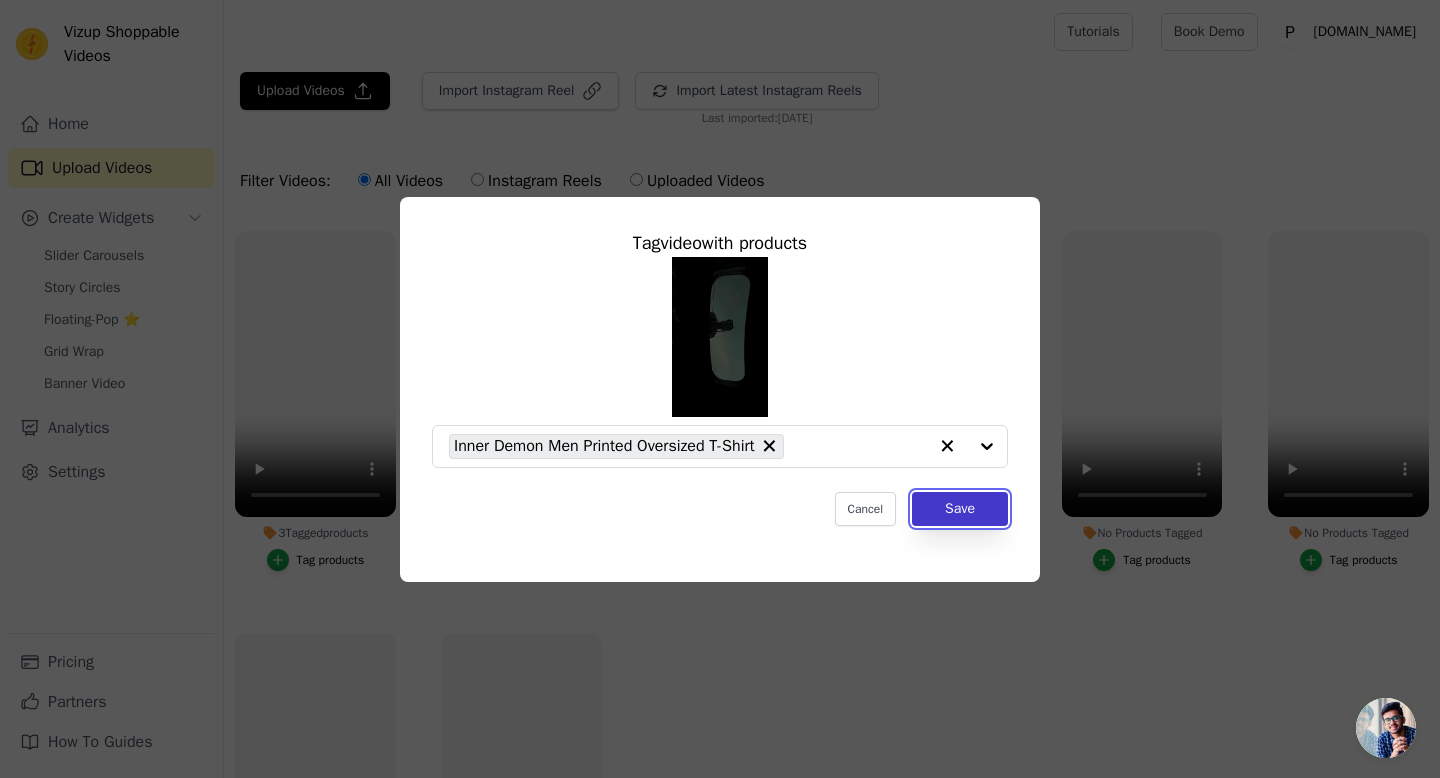 click on "Save" at bounding box center [960, 509] 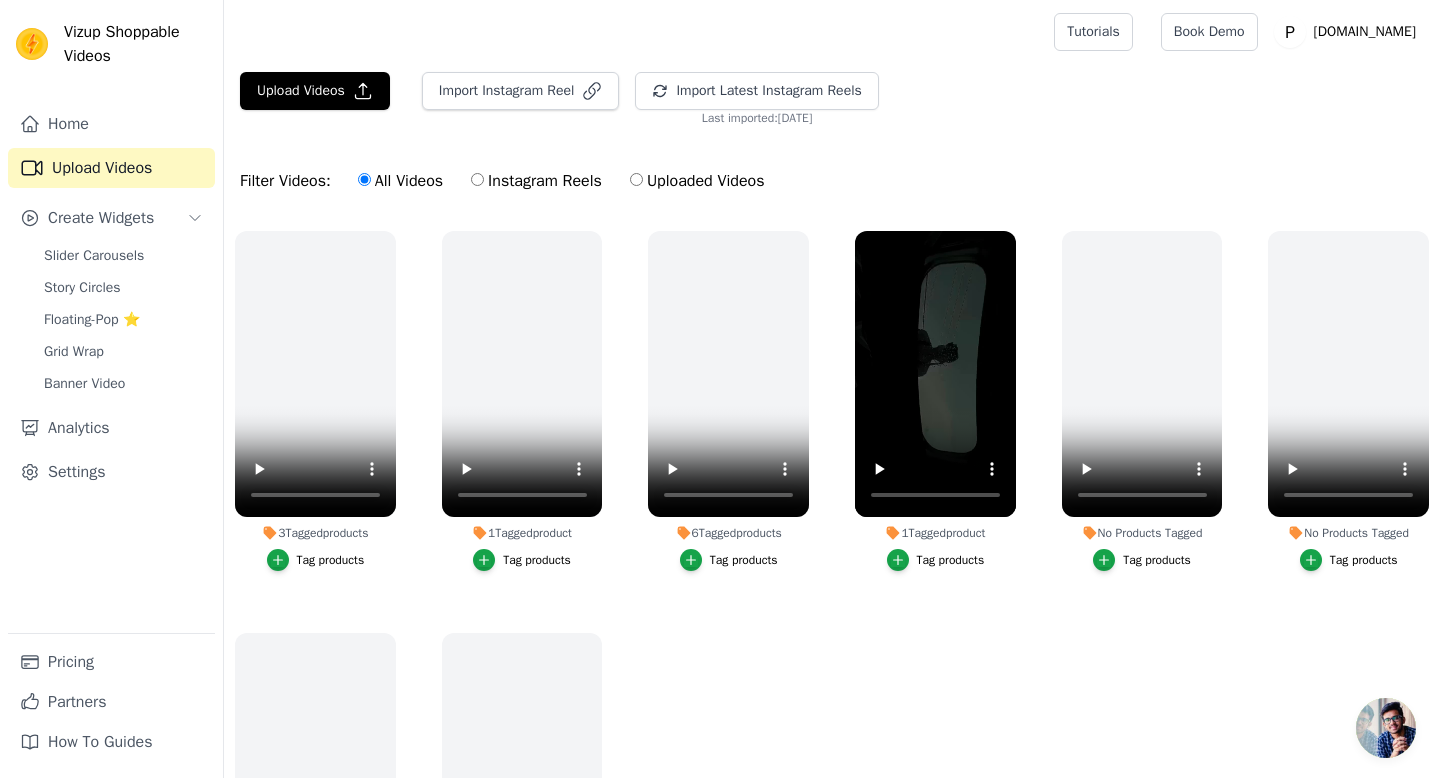 click on "Tag products" at bounding box center (951, 560) 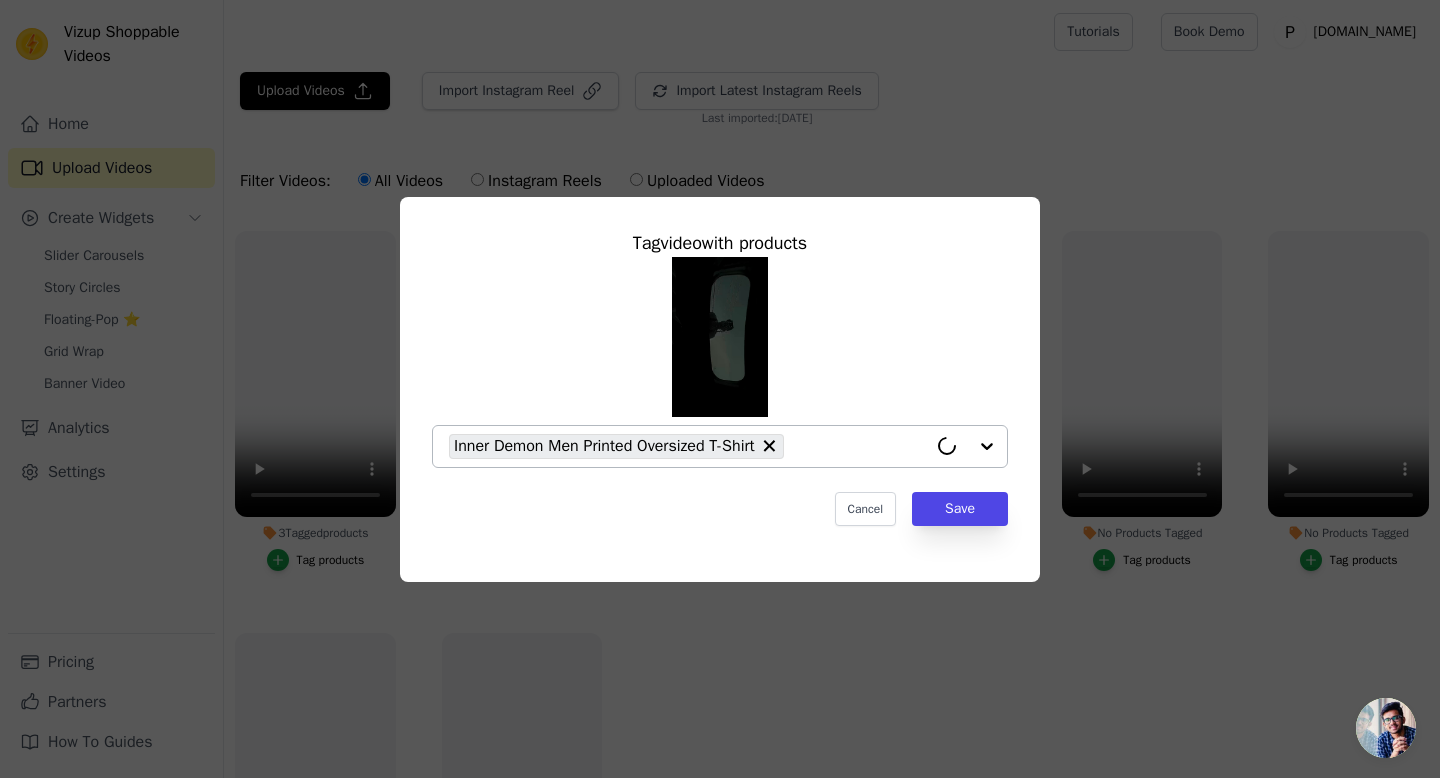 click on "1  Tagged  product     Tag  video  with products           Inner Demon Men Printed Oversized  T-Shirt                   Cancel   Save     Tag products" 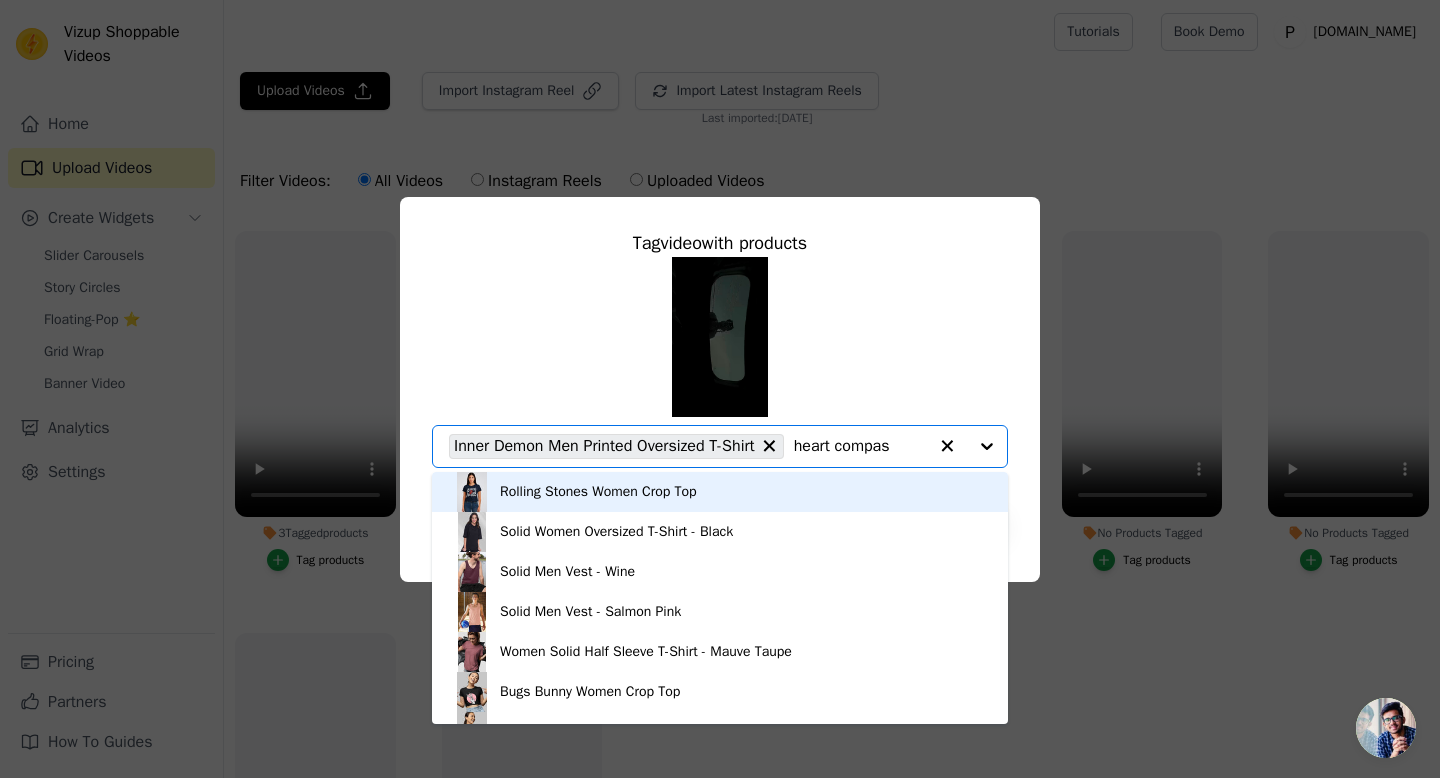 type on "heart compass" 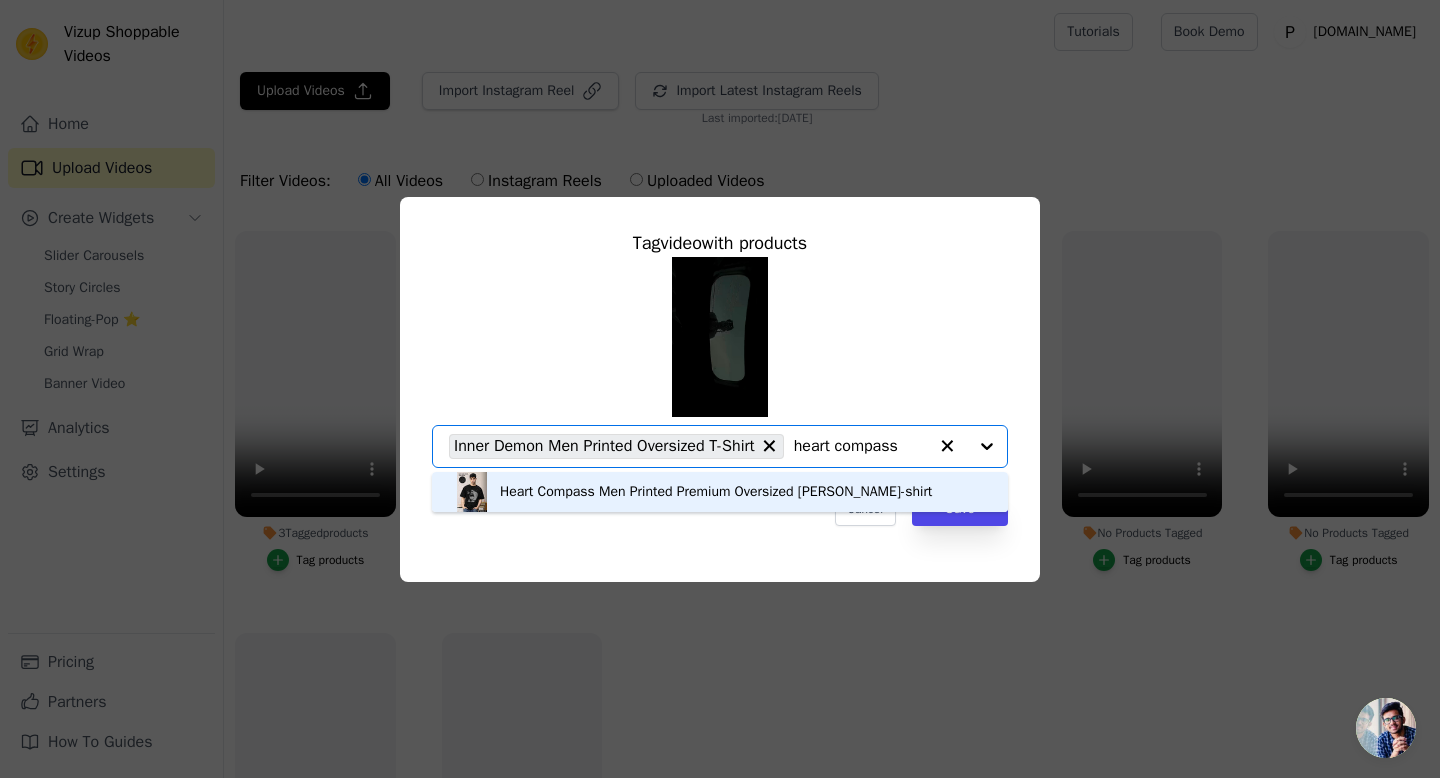 click on "Heart Compass Men Printed Premium Oversized [PERSON_NAME]-shirt" at bounding box center [716, 492] 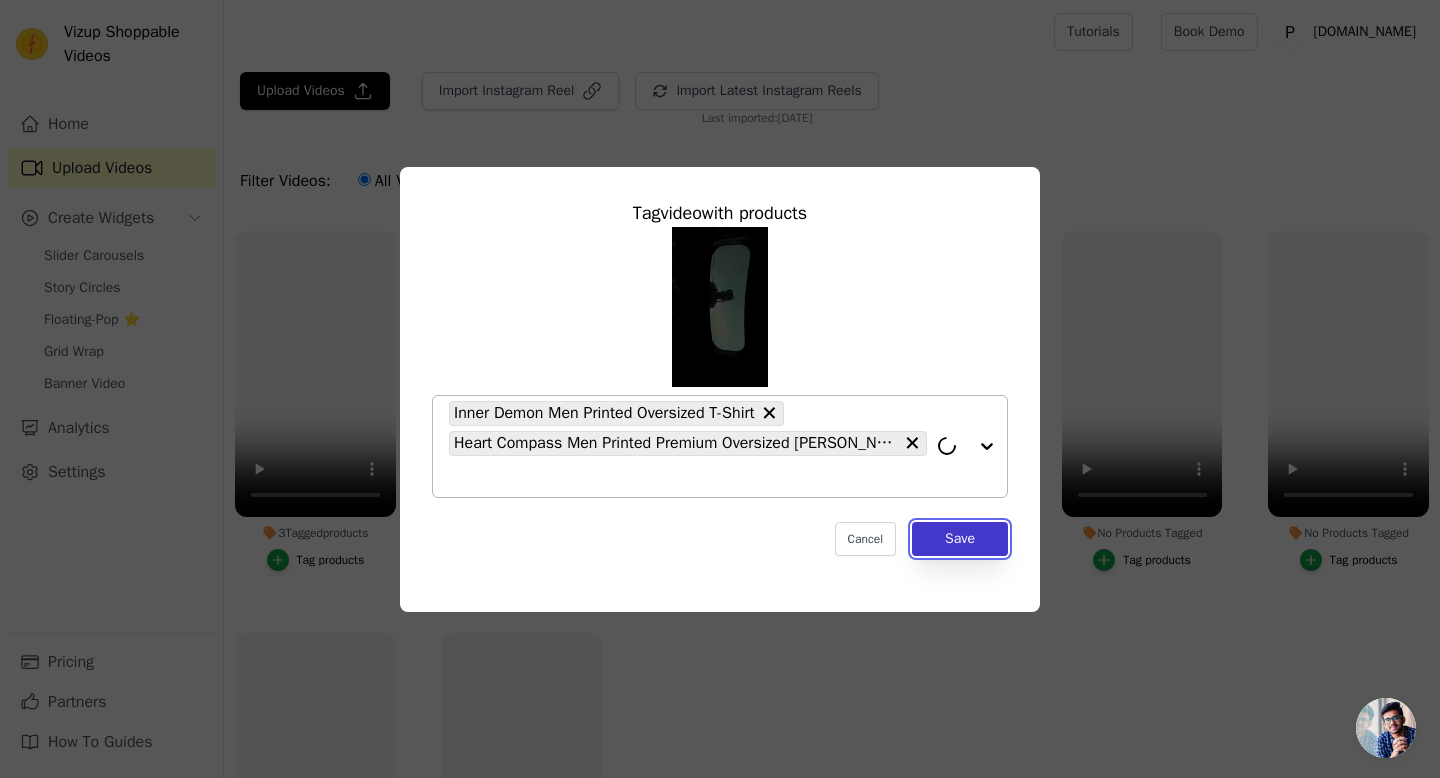click on "Save" at bounding box center [960, 539] 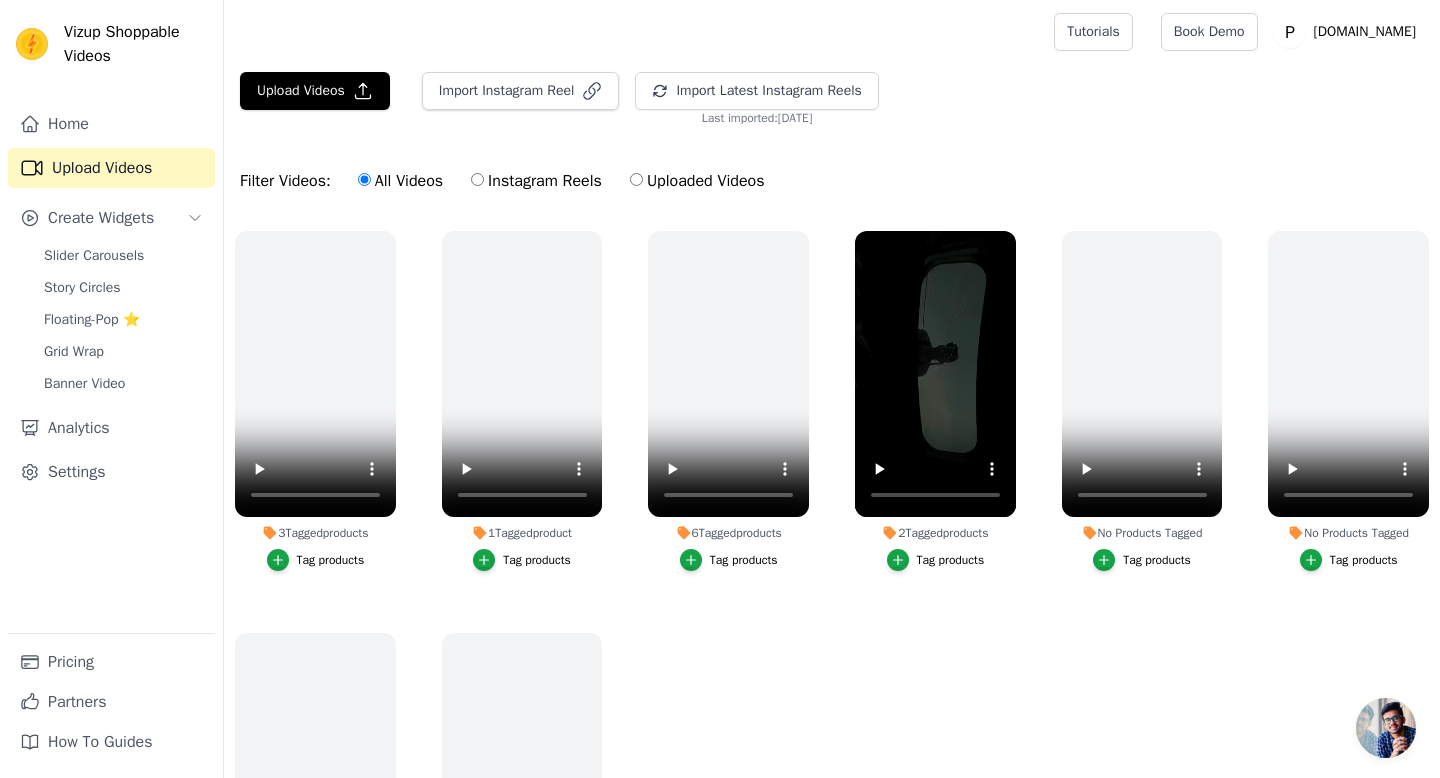 click on "Tag products" at bounding box center (951, 560) 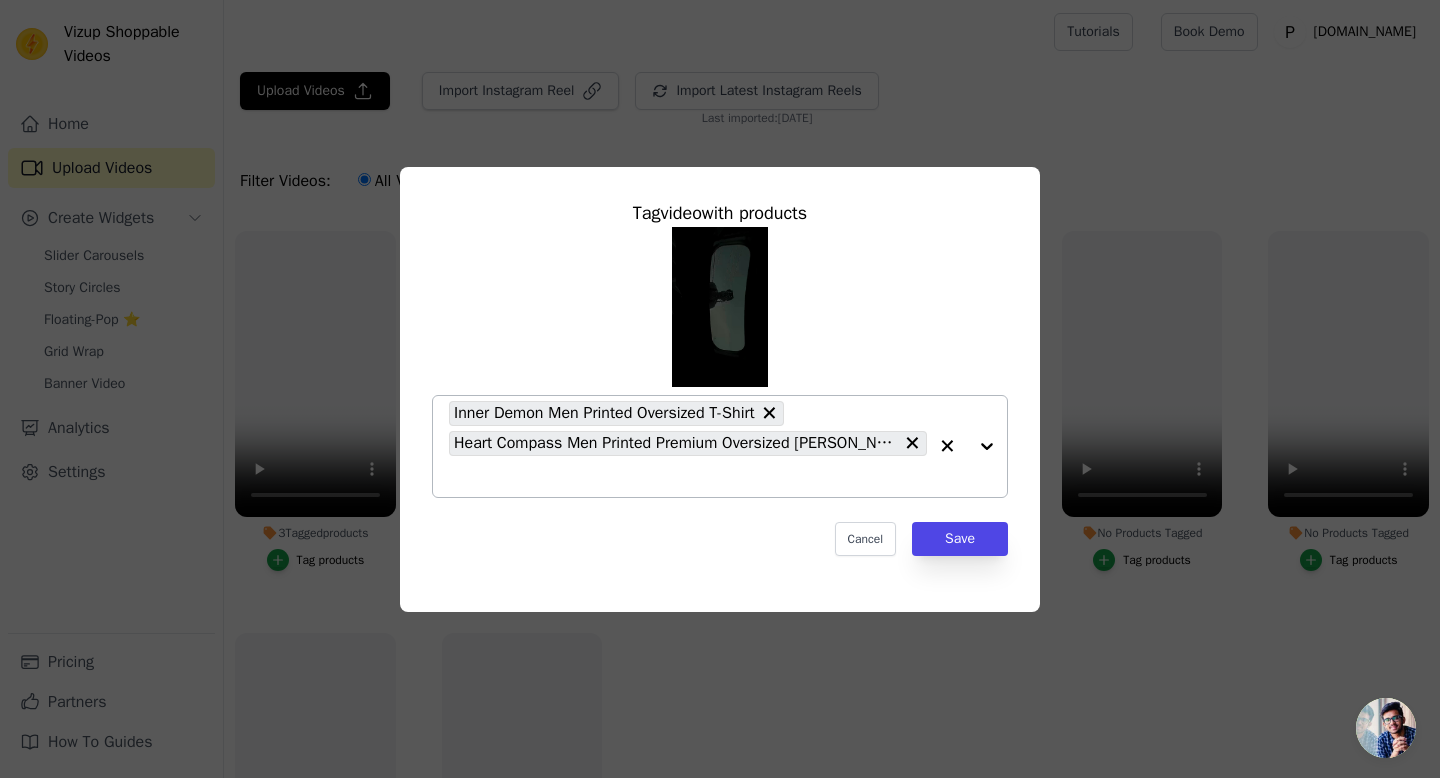 click on "2  Tagged  products     Tag  video  with products           Inner Demon Men Printed Oversized  T-Shirt     Heart Compass Men Printed Premium Oversized Terry T-shirt                   Cancel   Save     Tag products" 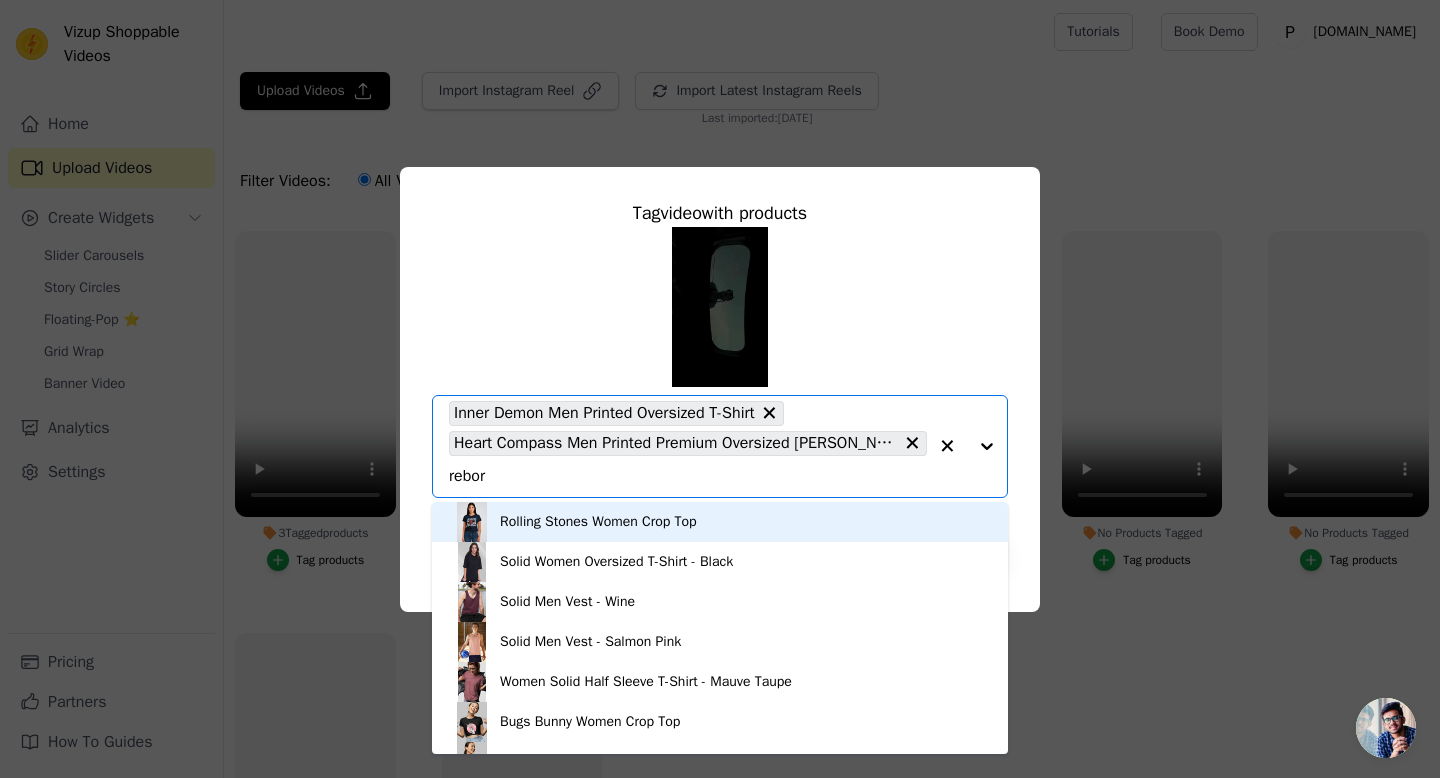 type on "reborn" 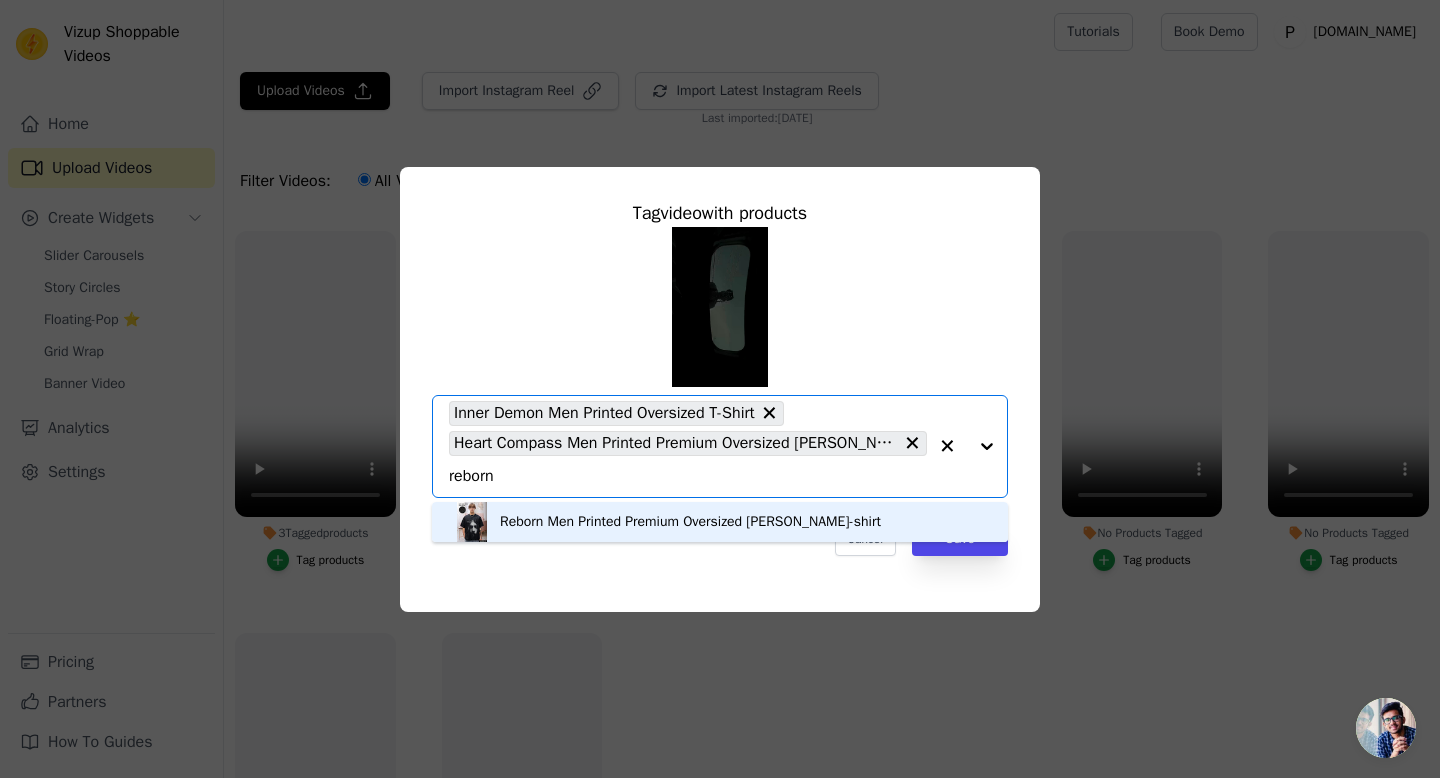 click on "Reborn Men Printed Premium Oversized [PERSON_NAME]-shirt" at bounding box center (690, 522) 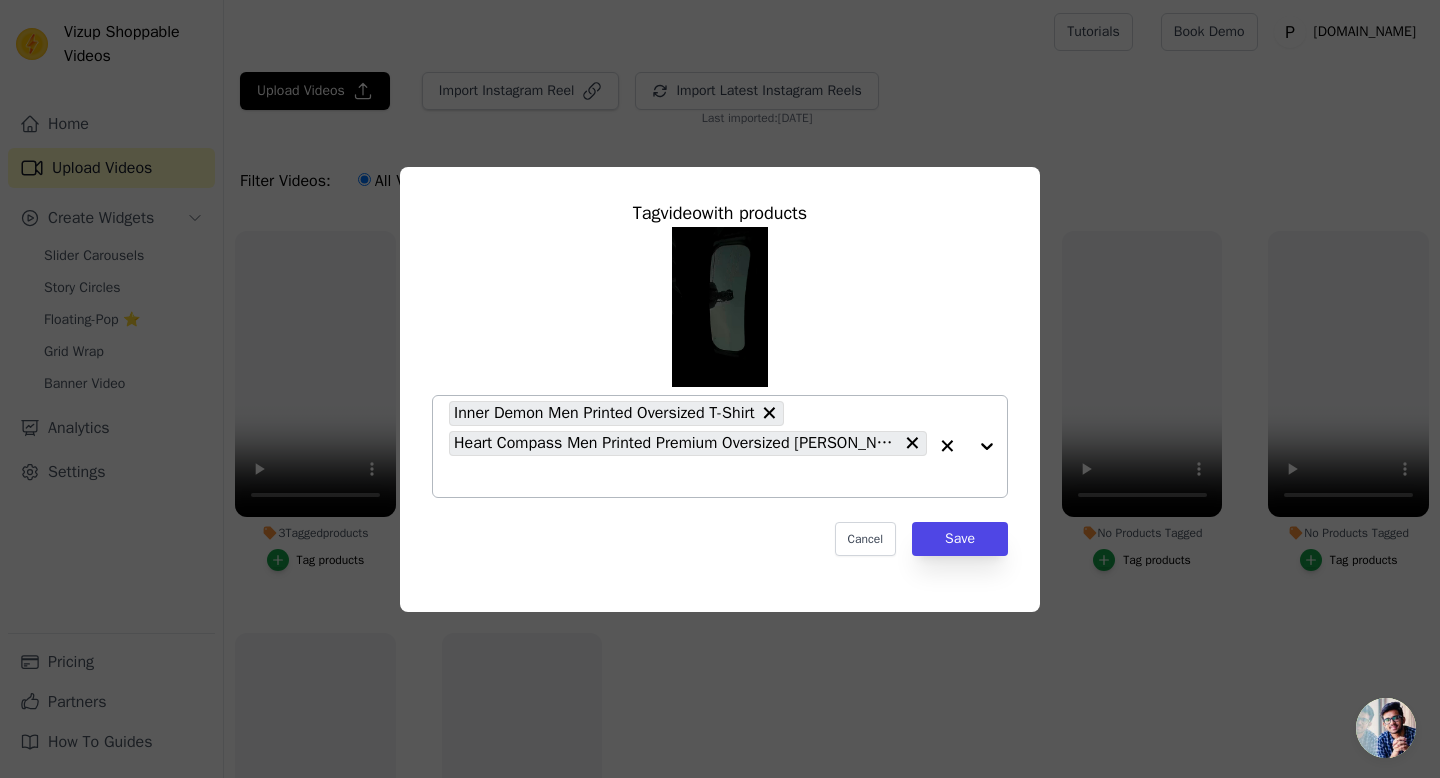click on "2  Tagged  products     Tag  video  with products           Inner Demon Men Printed Oversized  T-Shirt     Heart Compass Men Printed Premium Oversized Terry T-shirt                   Cancel   Save     Tag products" 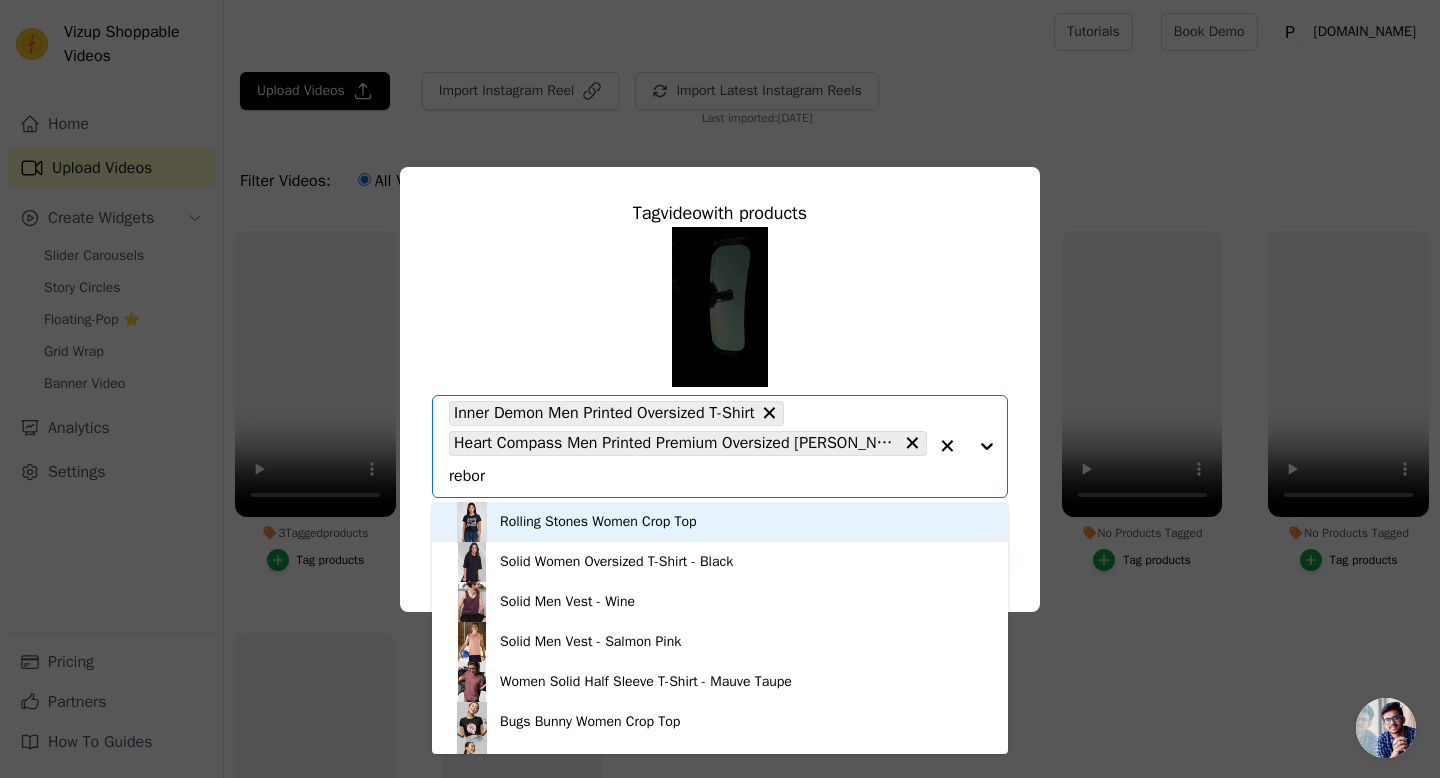 type on "reborn" 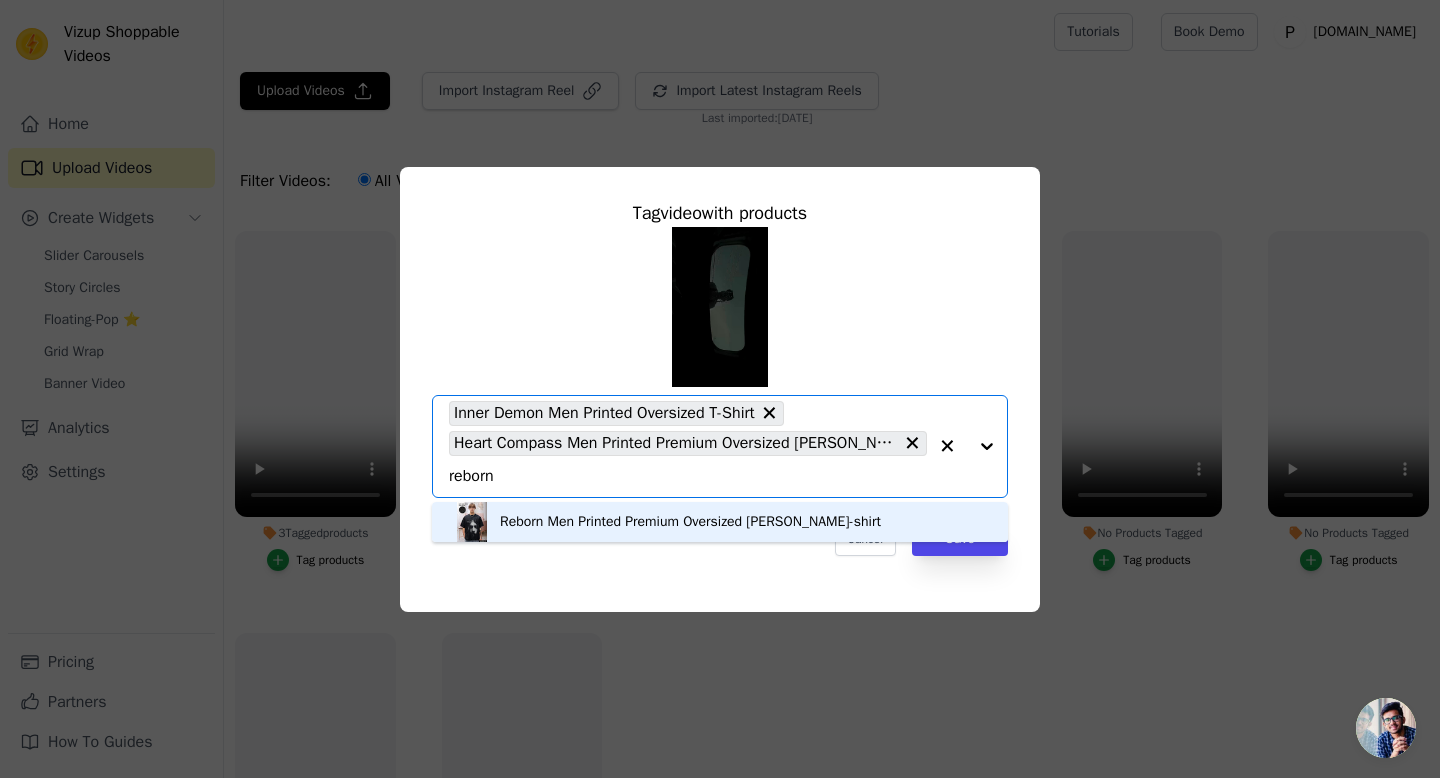 click on "Reborn Men Printed Premium Oversized [PERSON_NAME]-shirt" at bounding box center [690, 522] 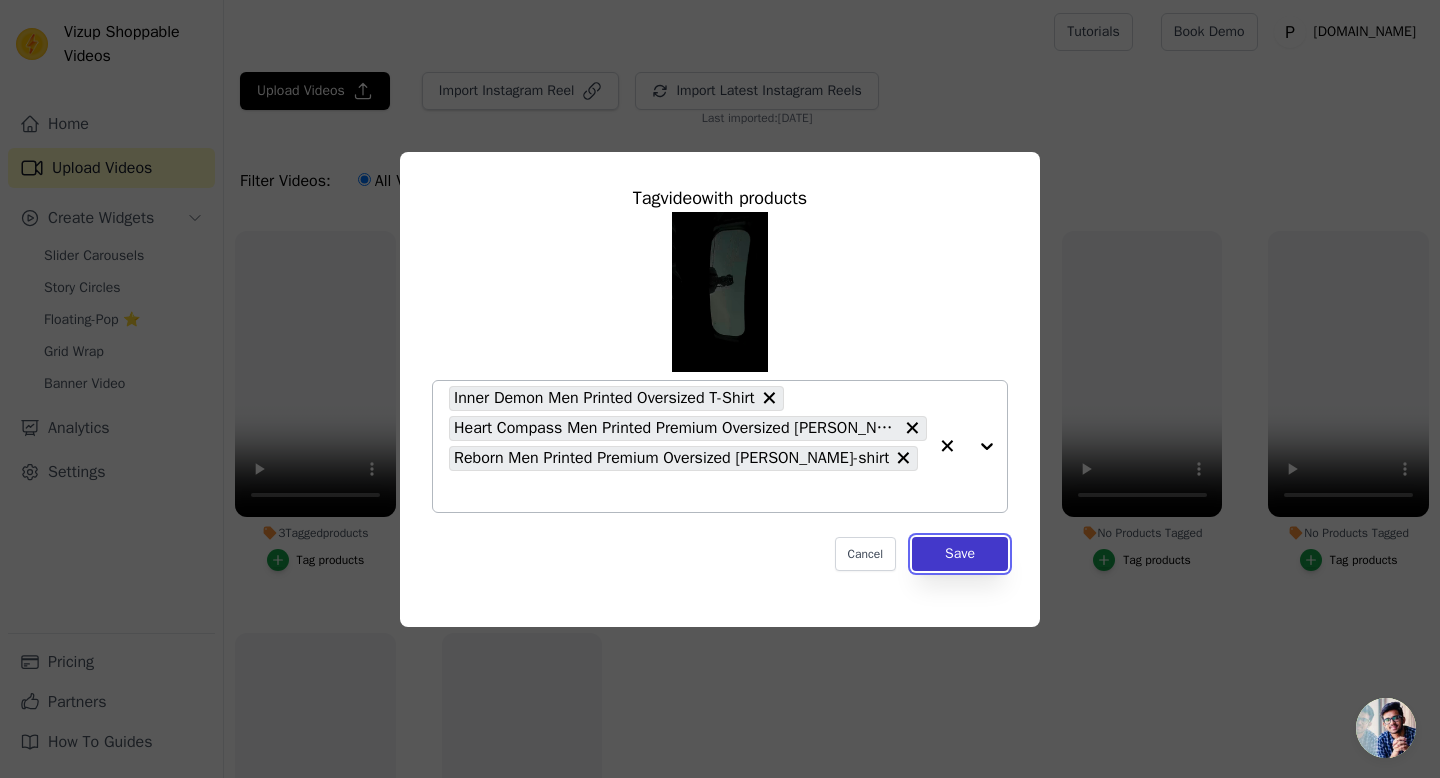 click on "Save" at bounding box center [960, 554] 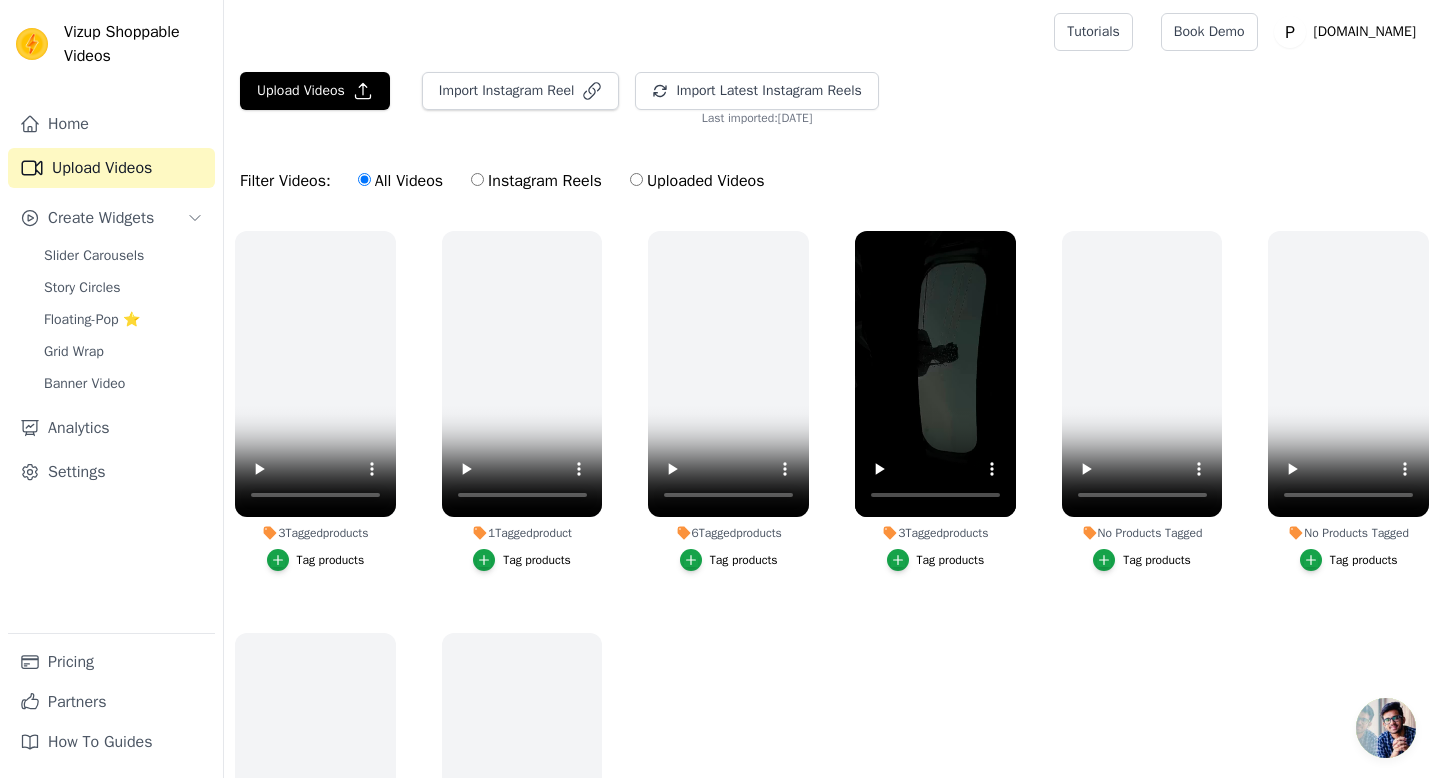 click on "Tag products" at bounding box center [951, 560] 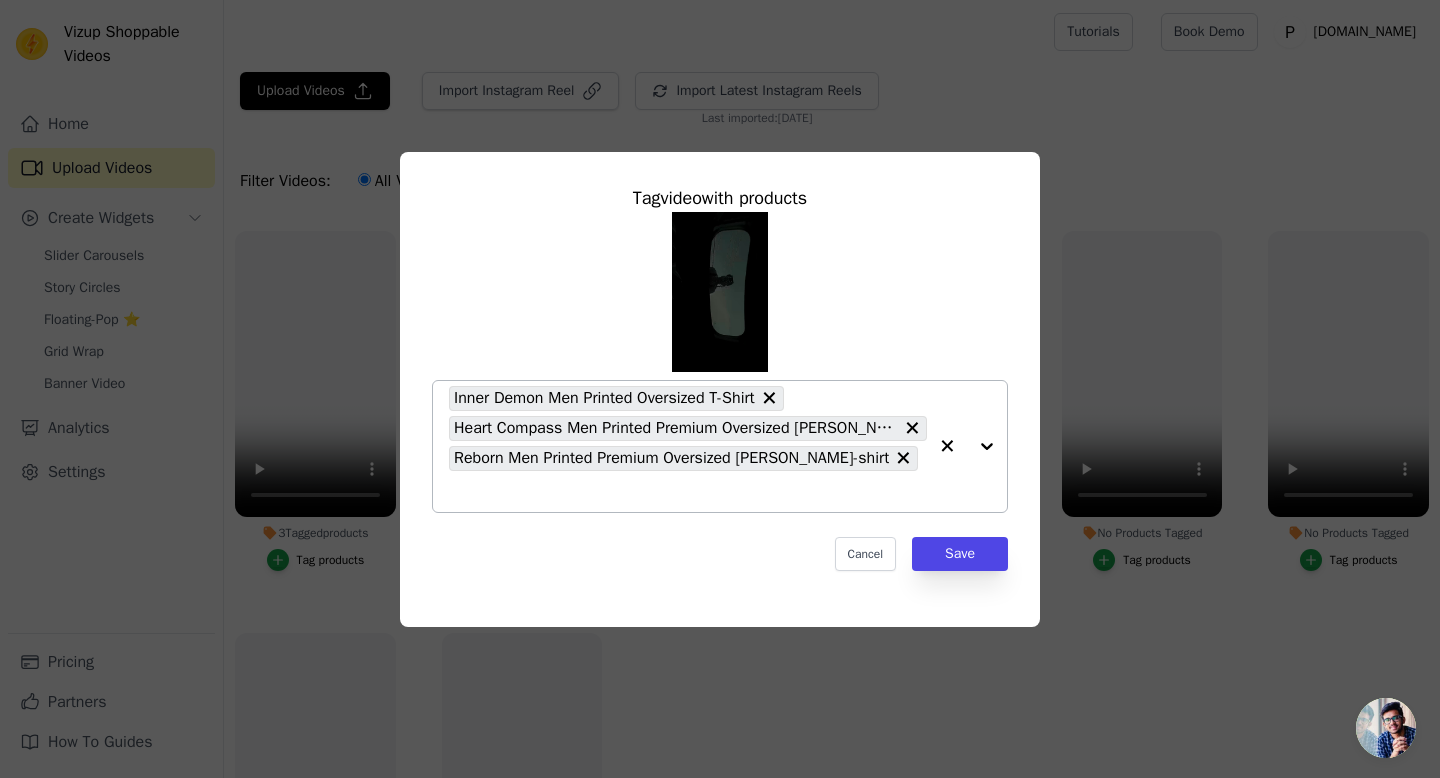 type 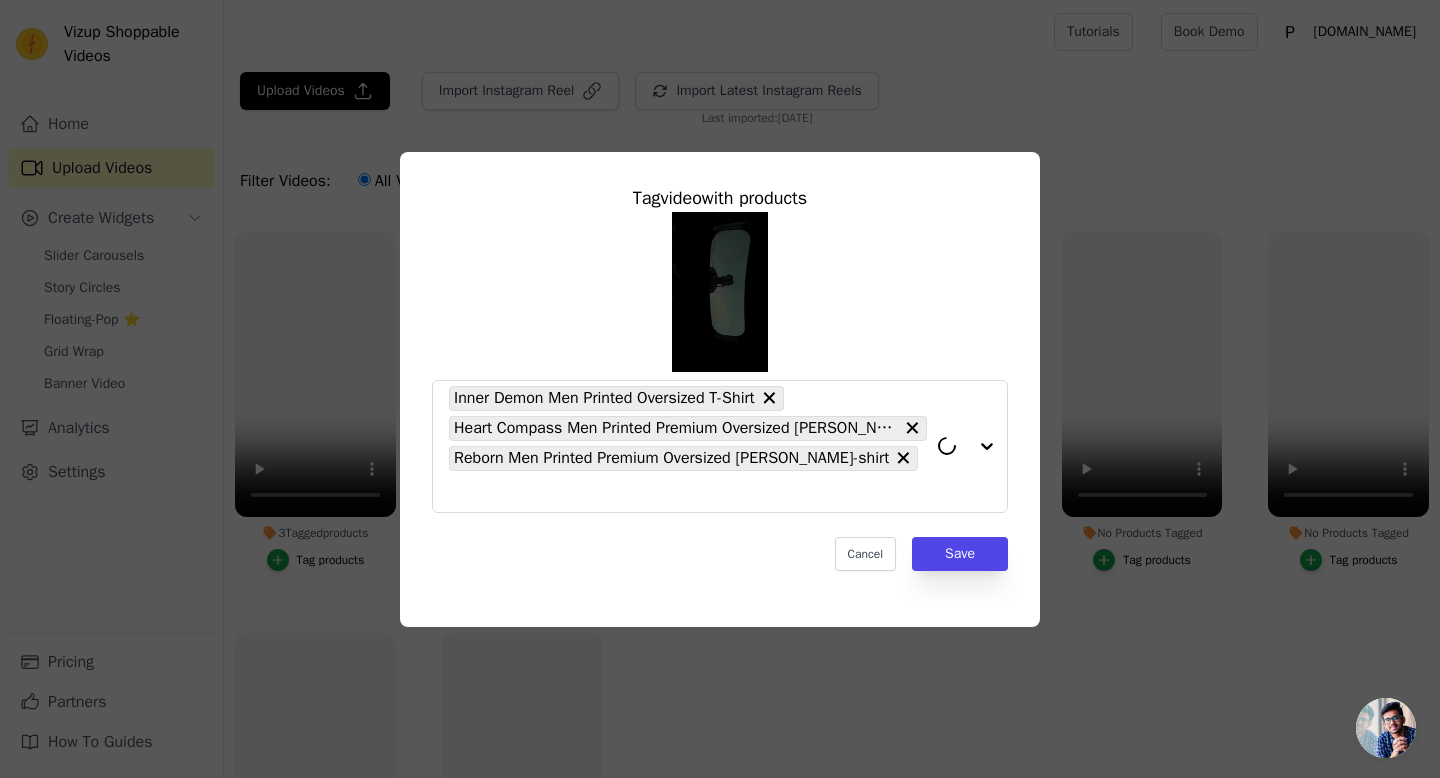 click on "3  Tagged  products     Tag  video  with products           Inner Demon Men Printed Oversized  T-Shirt     Heart Compass Men Printed Premium Oversized Terry T-shirt     Reborn Men Printed Premium Oversized Terry T-shirt                   Cancel   Save     Tag products" 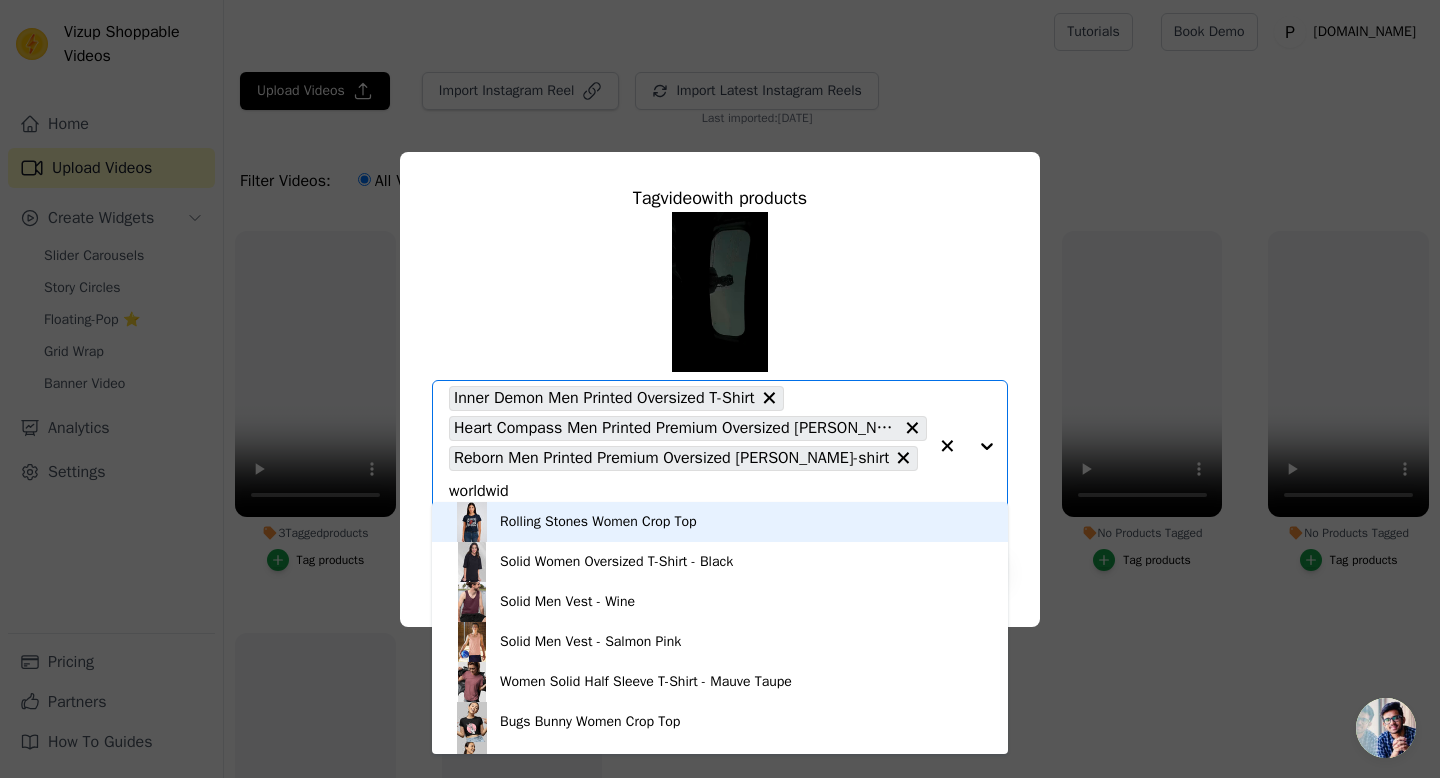 type on "worldwide" 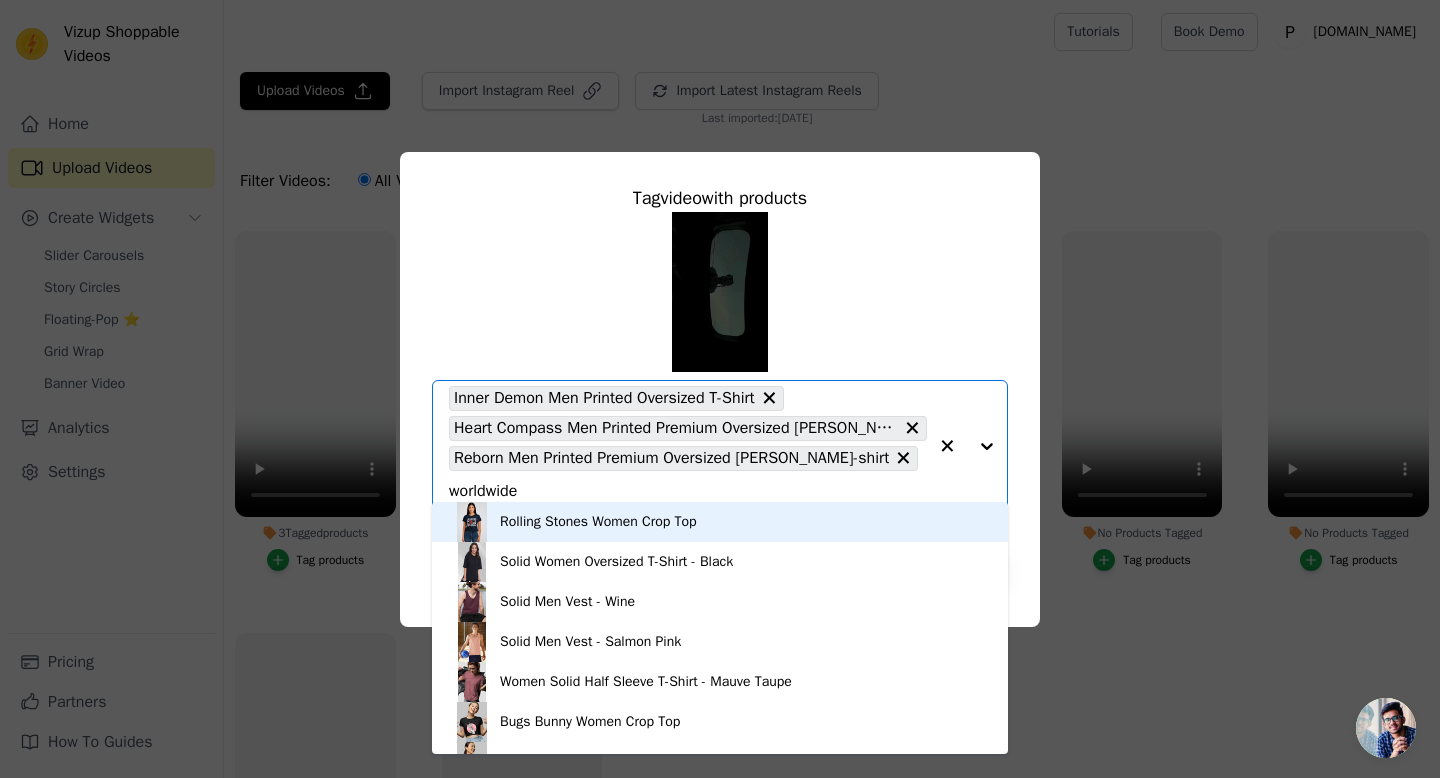 scroll, scrollTop: 0, scrollLeft: 23, axis: horizontal 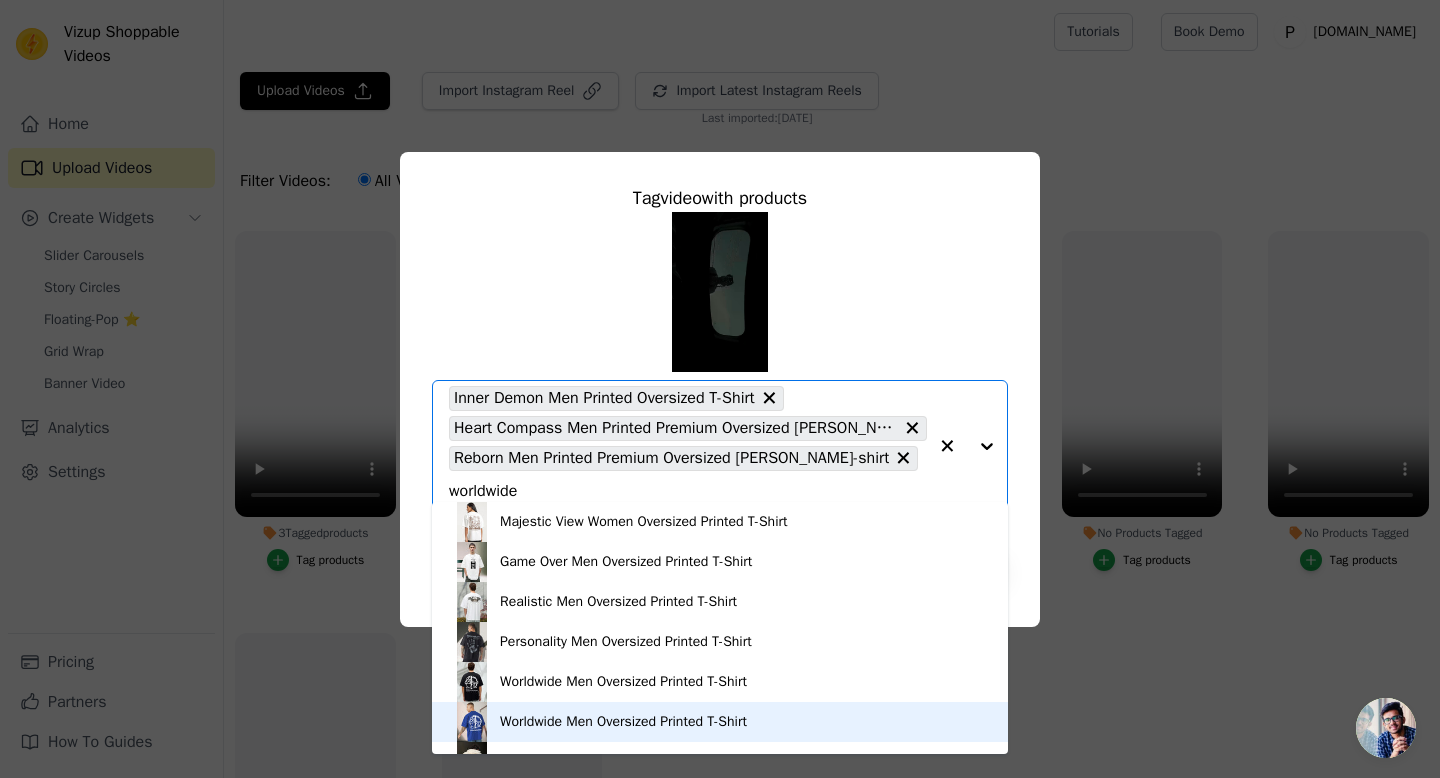click on "Worldwide Men Oversized Printed T-Shirt" at bounding box center (623, 722) 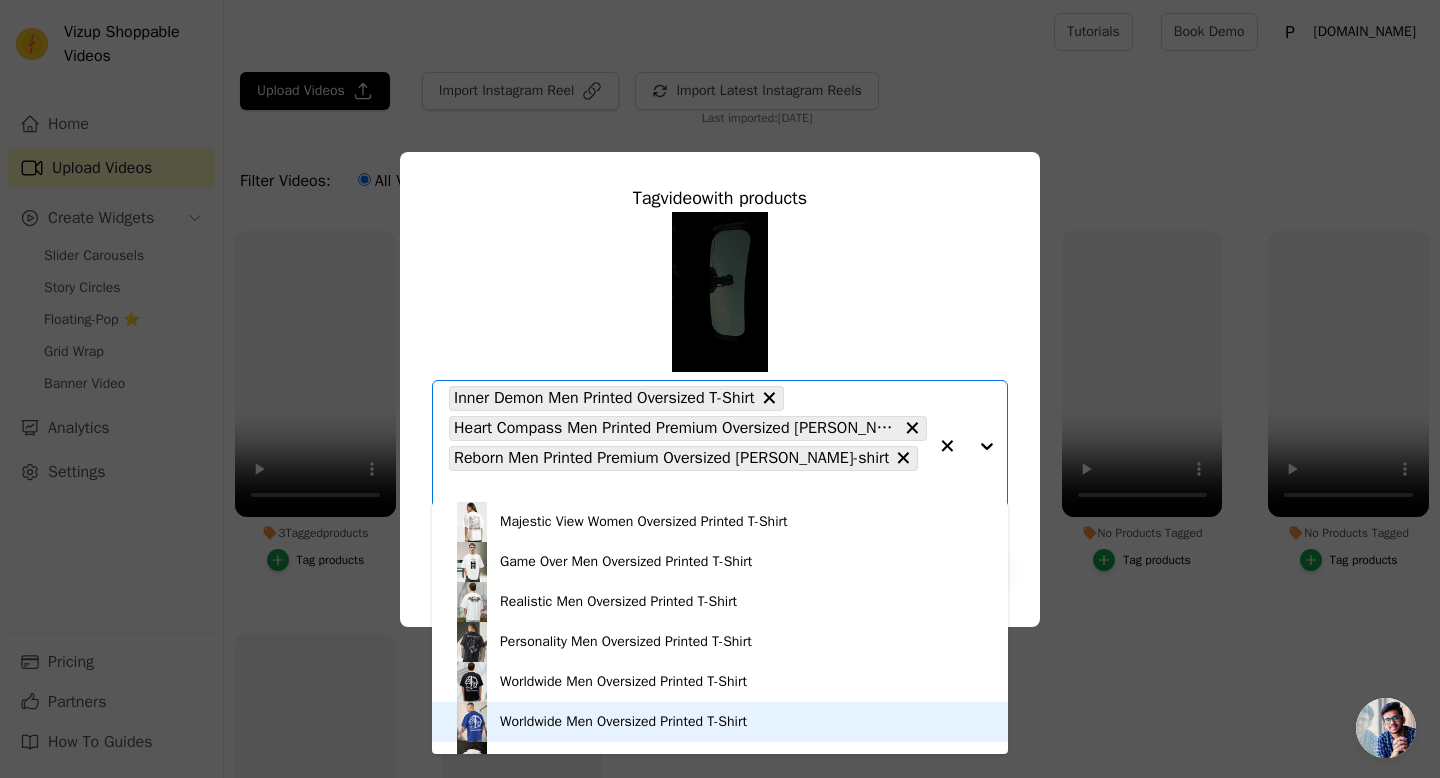 scroll, scrollTop: 0, scrollLeft: 0, axis: both 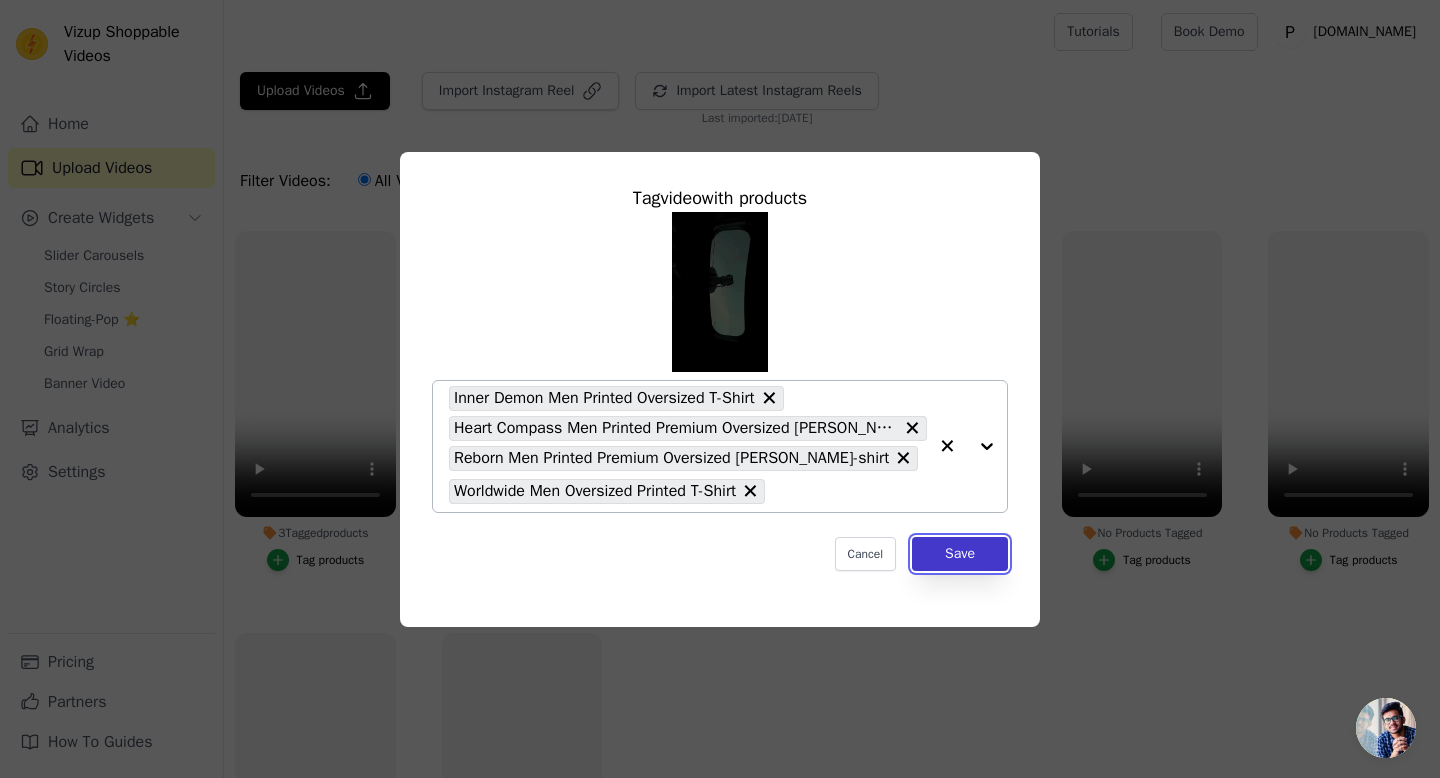 click on "Save" at bounding box center [960, 554] 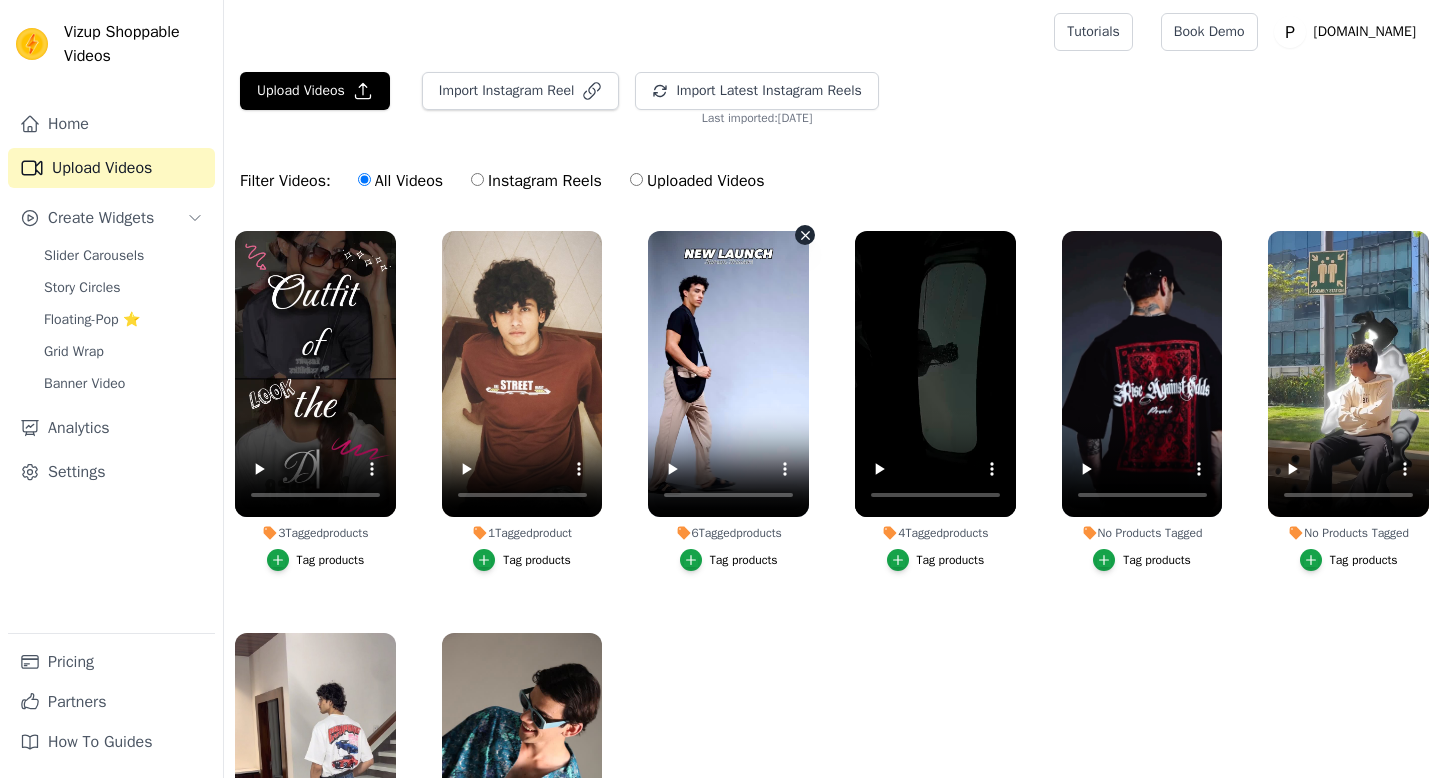 scroll, scrollTop: 0, scrollLeft: 0, axis: both 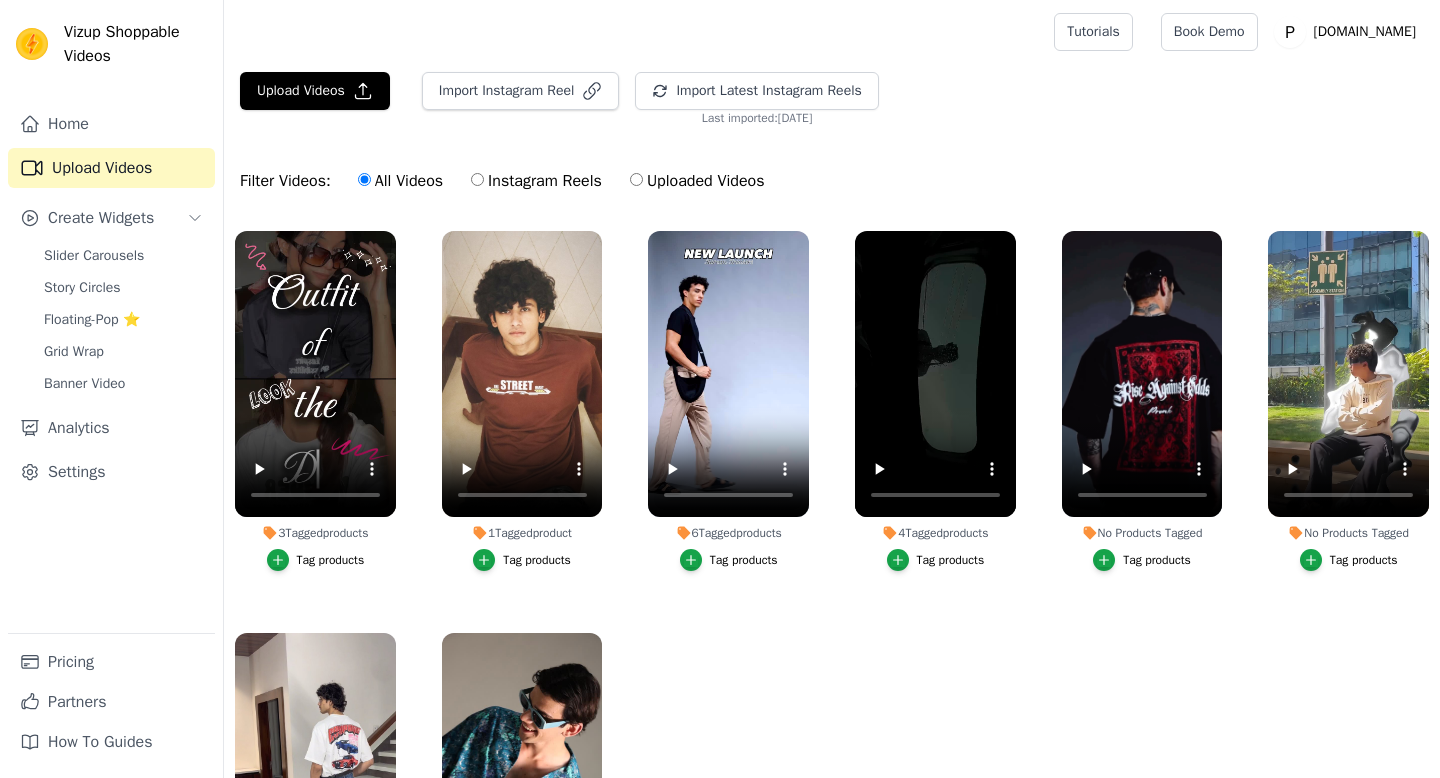 click on "Tag products" at bounding box center (951, 560) 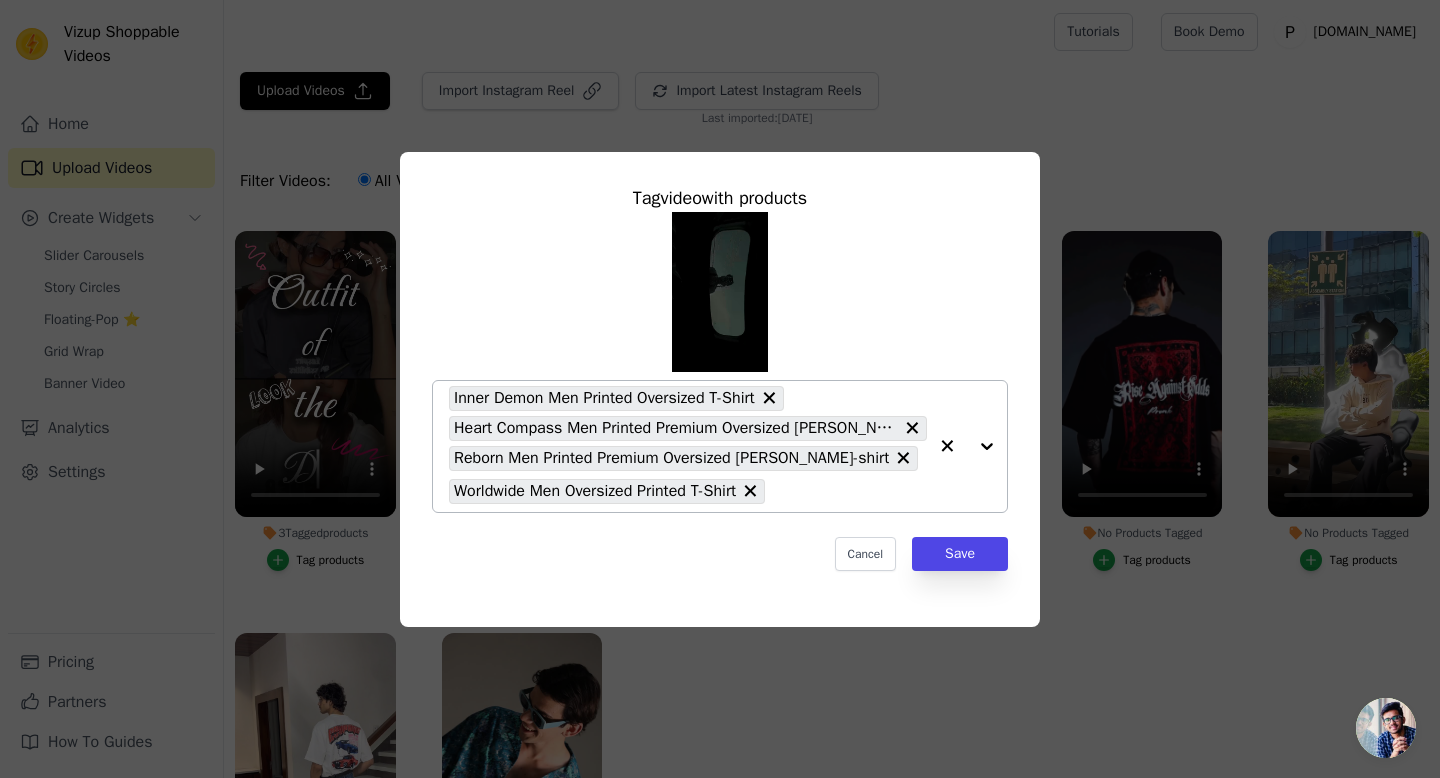 click on "4  Tagged  products     Tag  video  with products           Inner Demon Men Printed Oversized  T-Shirt     Heart Compass Men Printed Premium Oversized Terry T-shirt     Reborn Men Printed Premium Oversized Terry T-shirt     Worldwide Men Oversized Printed T-Shirt                   Cancel   Save     Tag products" 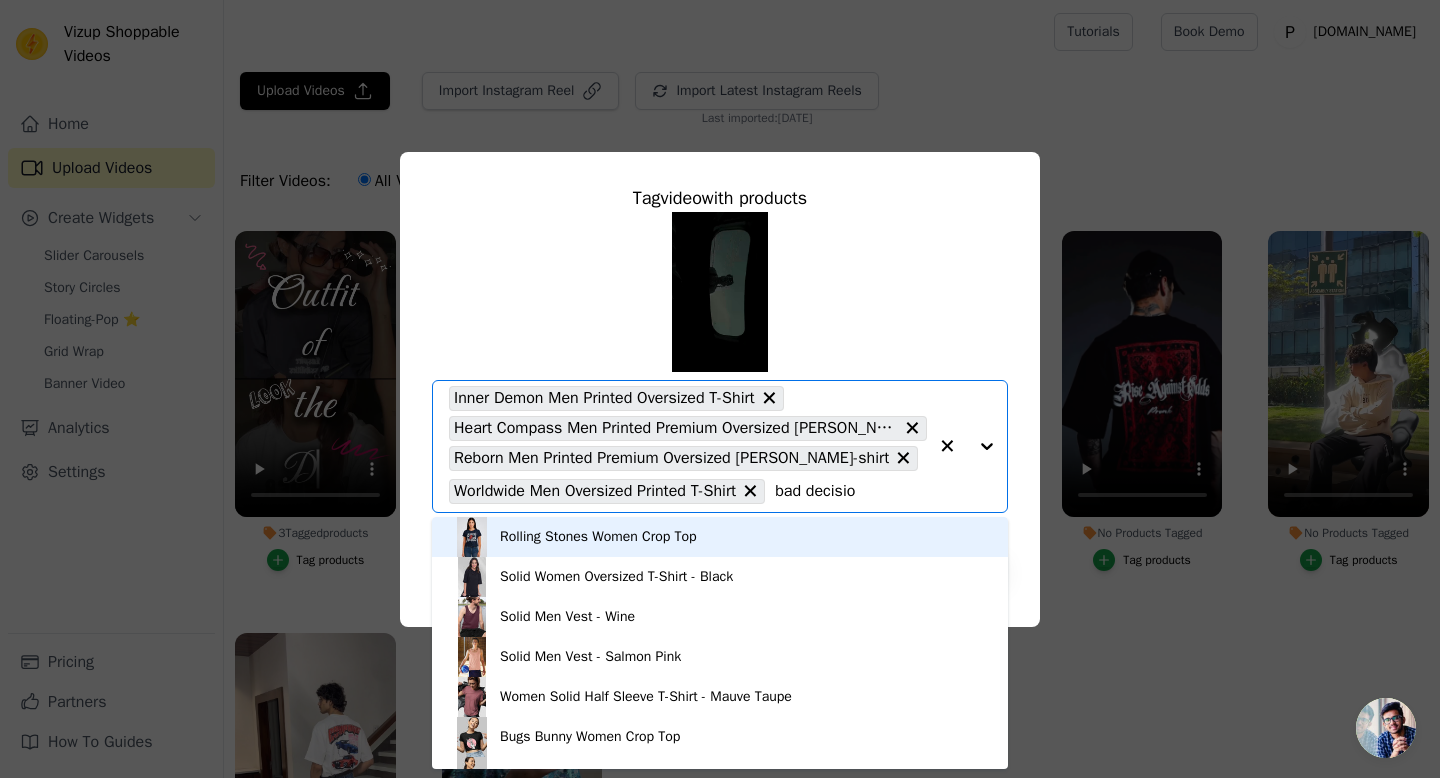type on "bad decision" 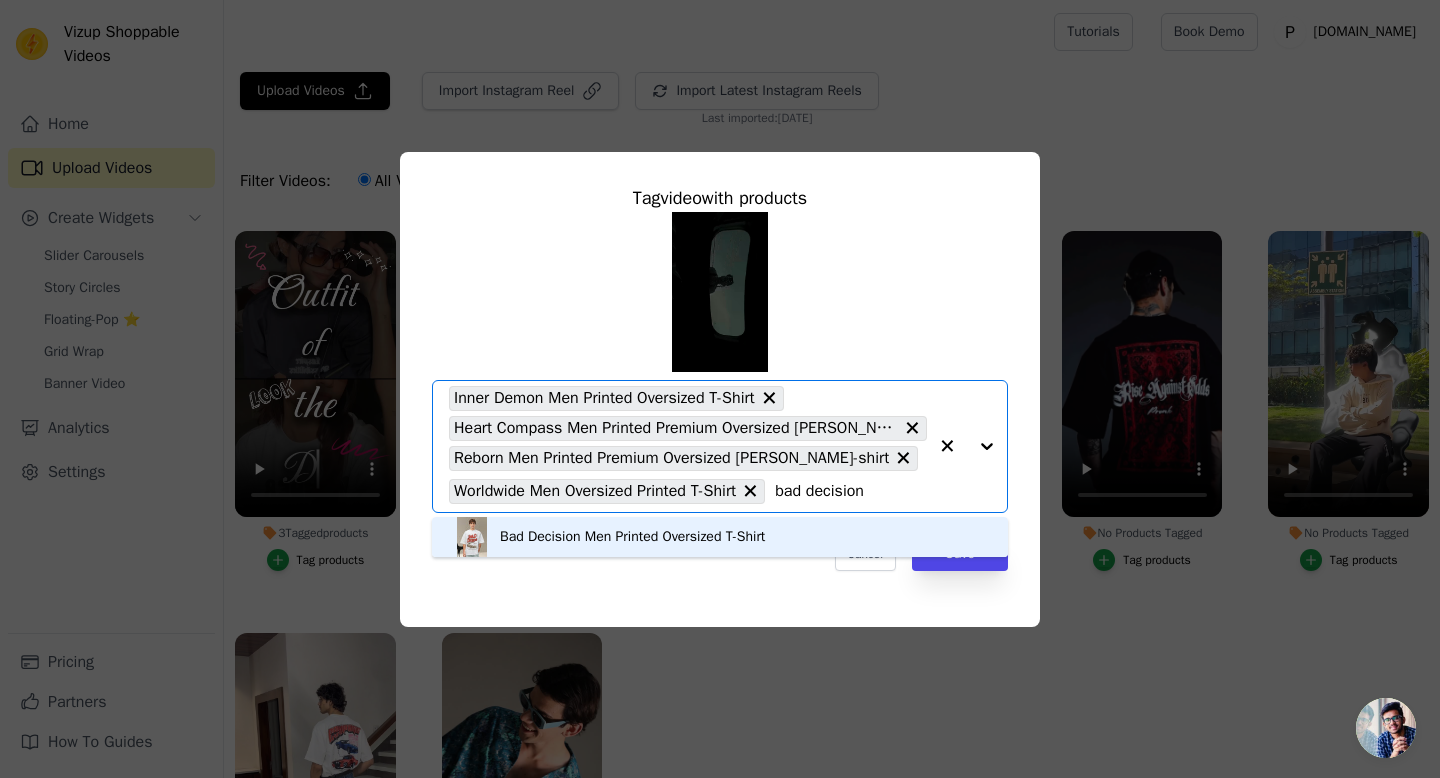 click on "Bad Decision Men Printed Oversized  T-Shirt" at bounding box center [632, 537] 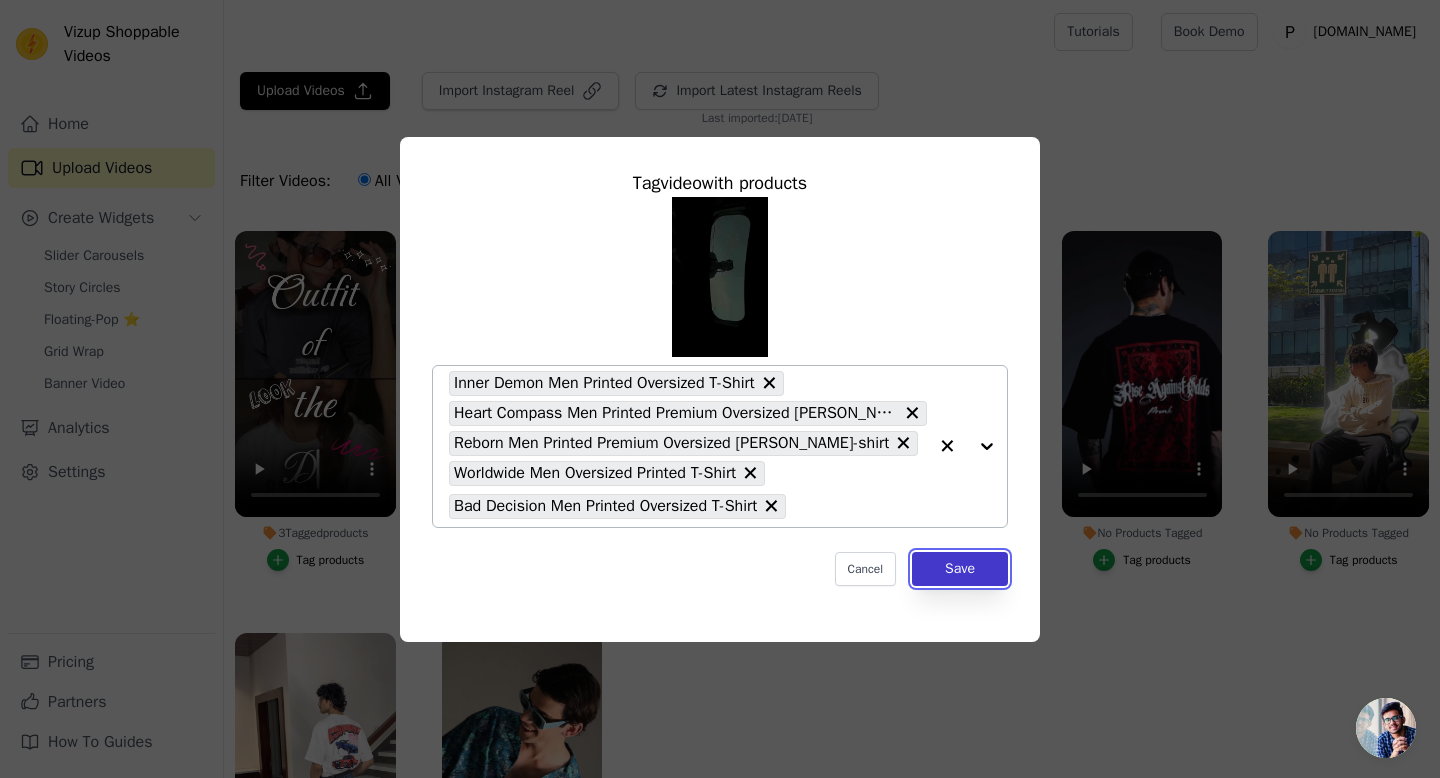 click on "Save" at bounding box center [960, 569] 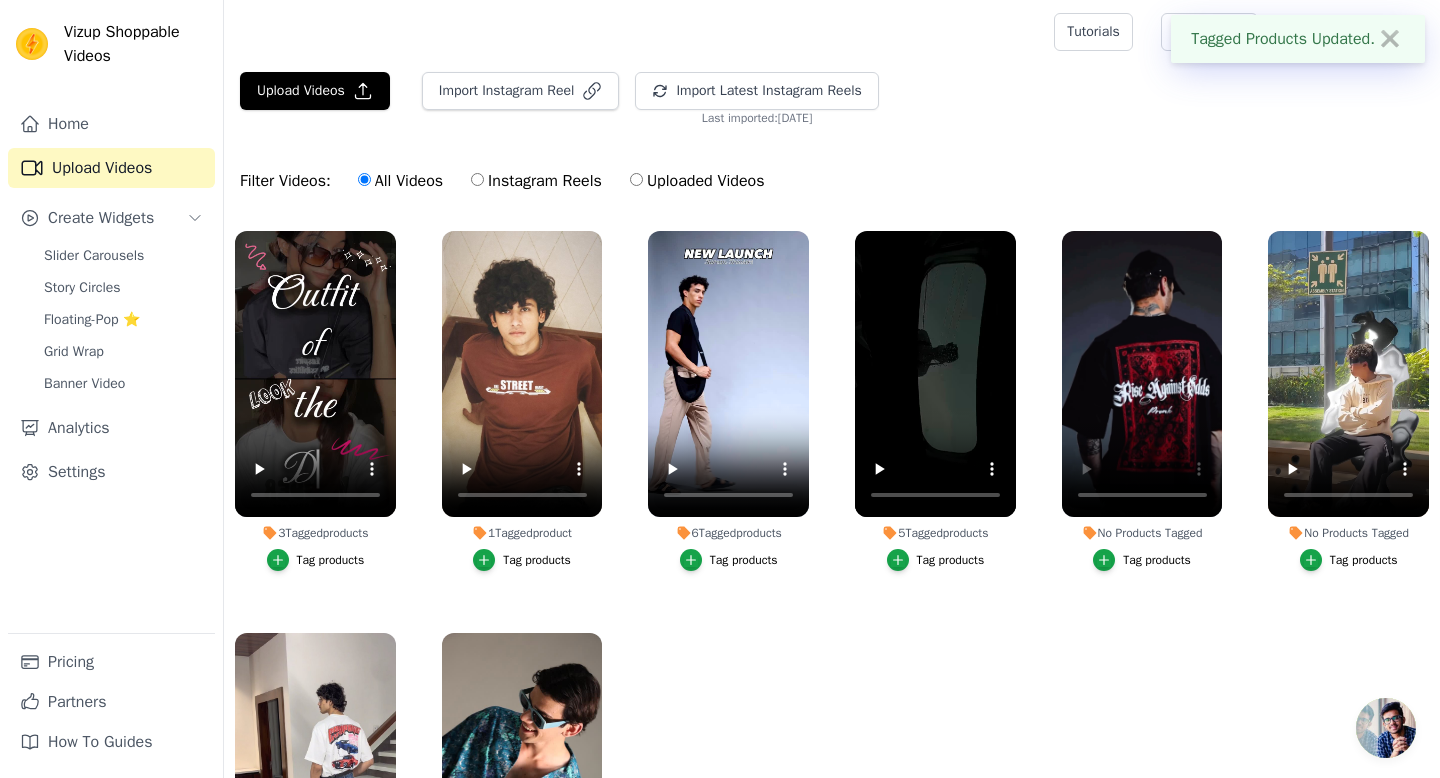 click on "Tag products" at bounding box center (1157, 560) 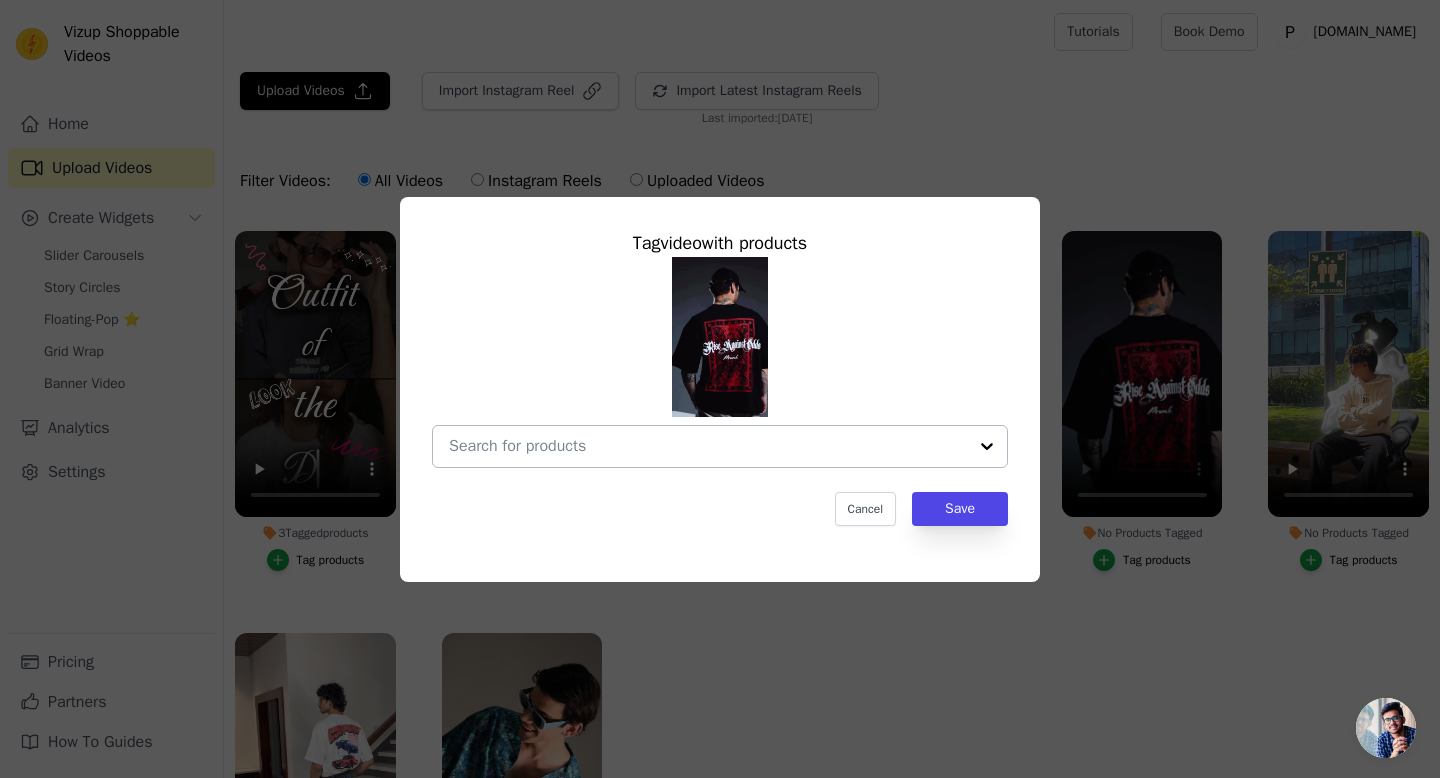 click on "No Products Tagged     Tag  video  with products                         Cancel   Save     Tag products" at bounding box center [708, 446] 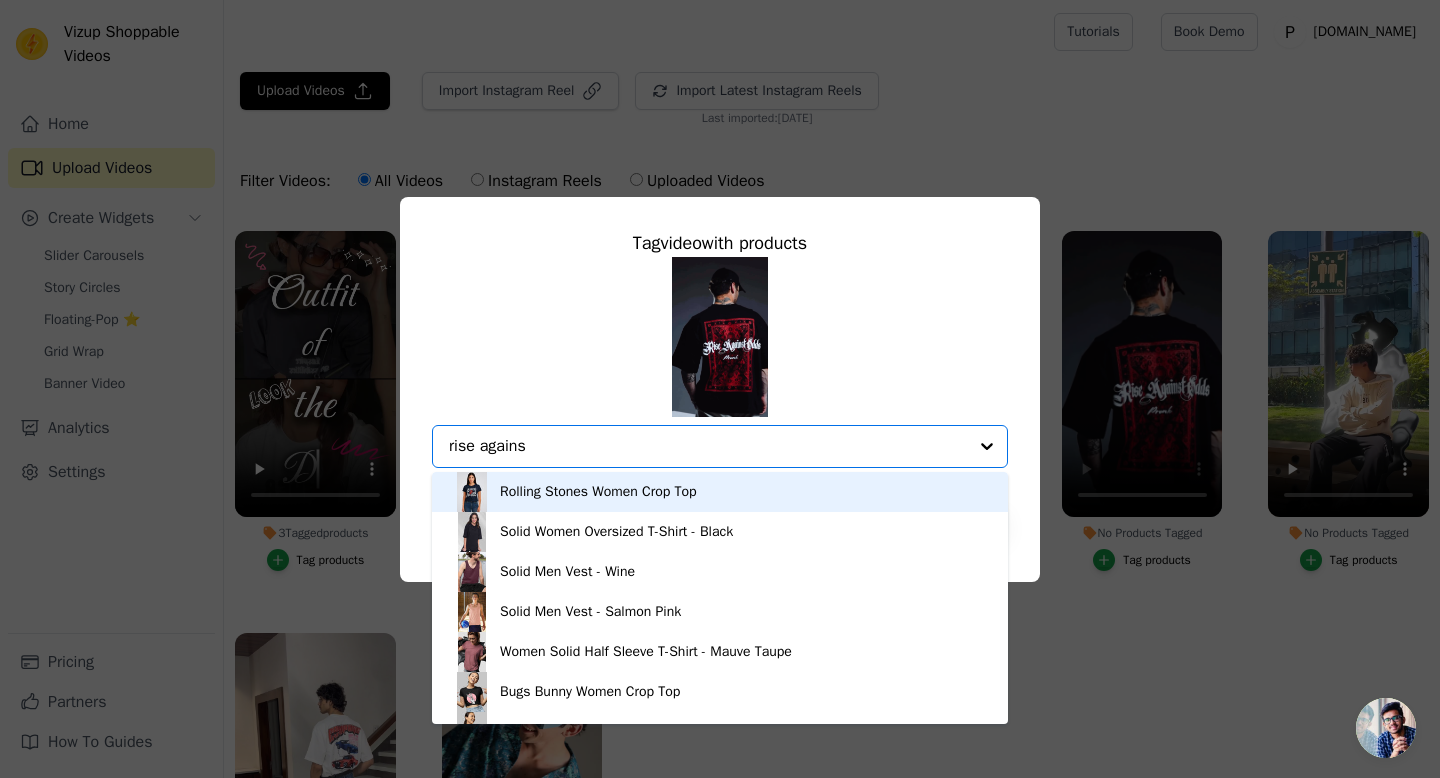 type on "rise against" 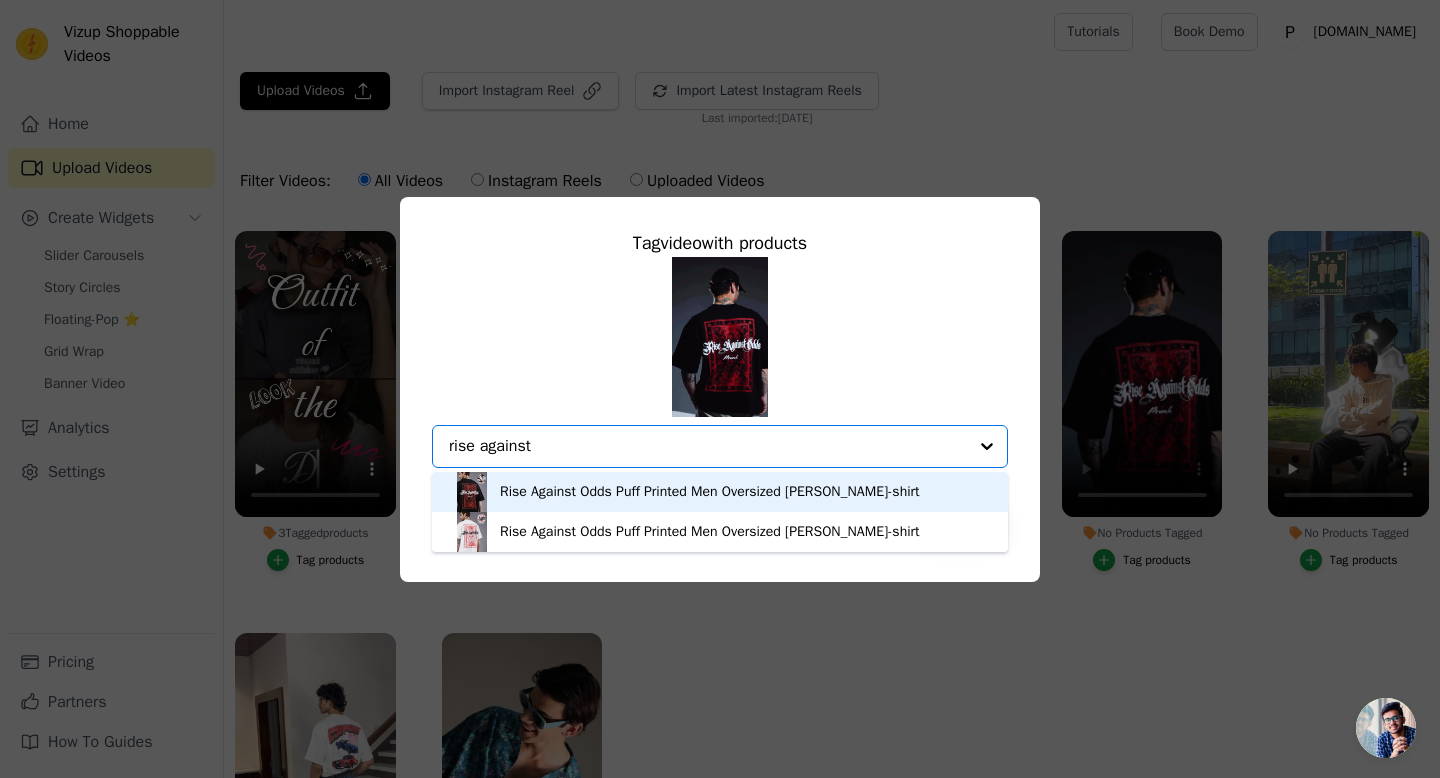 click on "Rise Against Odds Puff Printed Men Oversized [PERSON_NAME]-shirt" at bounding box center [709, 492] 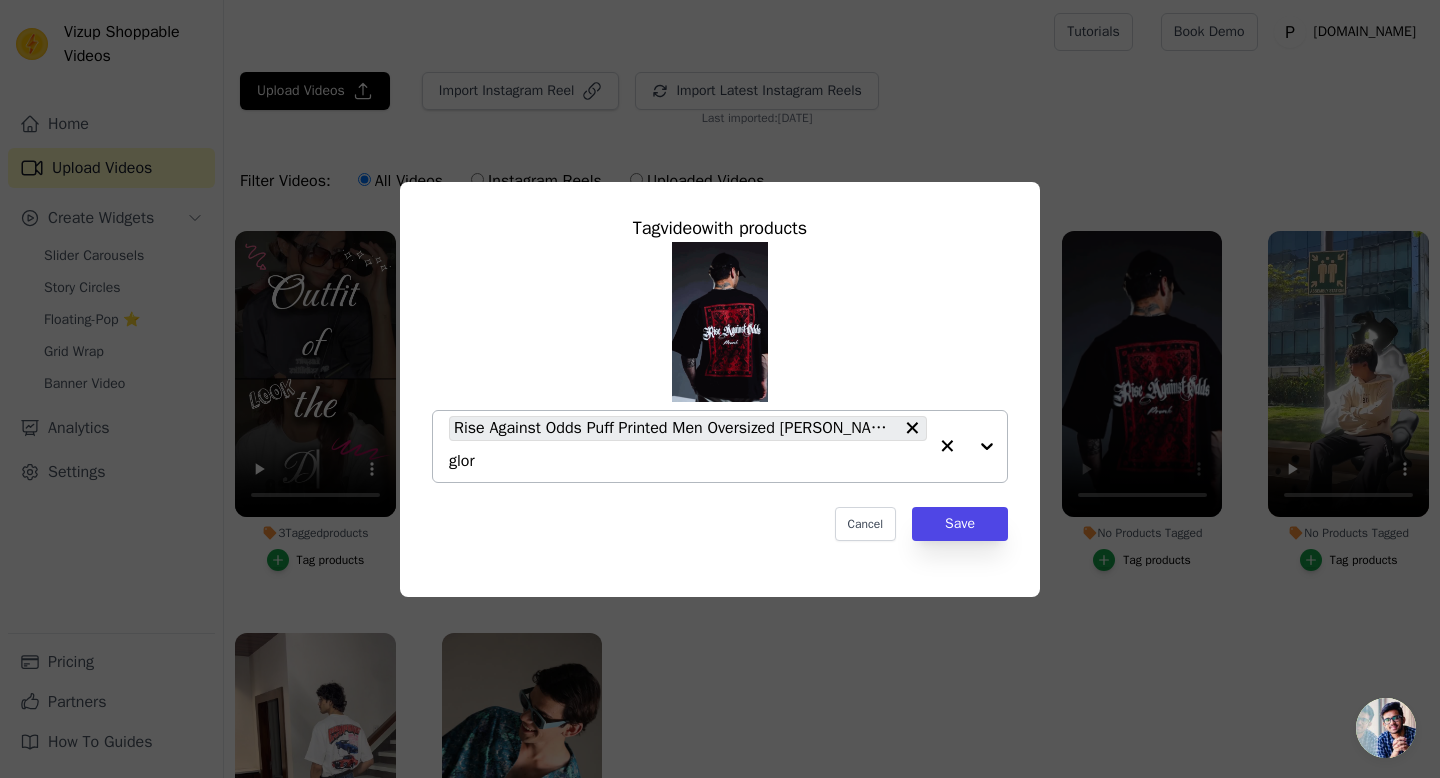 type on "glory" 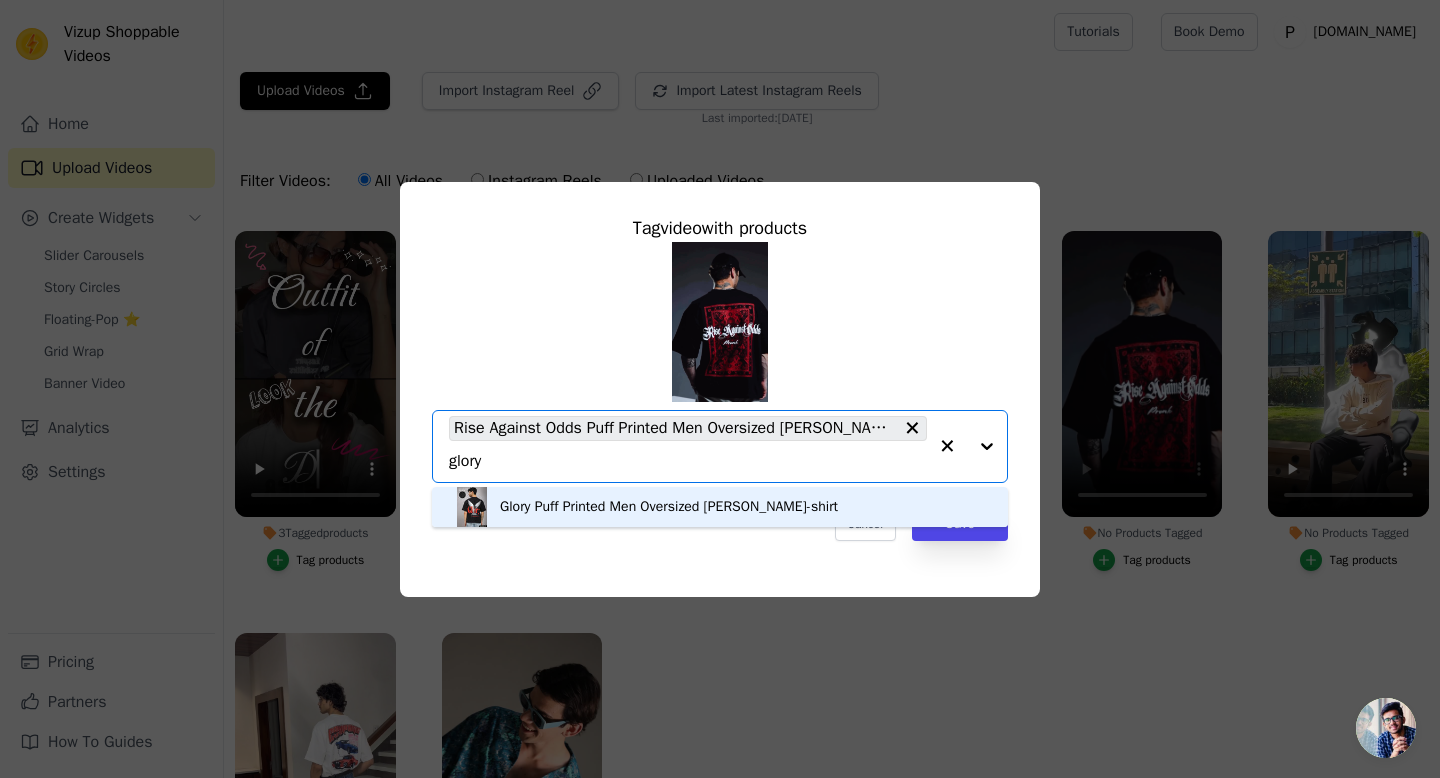 click on "Glory Puff Printed Men Oversized [PERSON_NAME]-shirt" at bounding box center (669, 507) 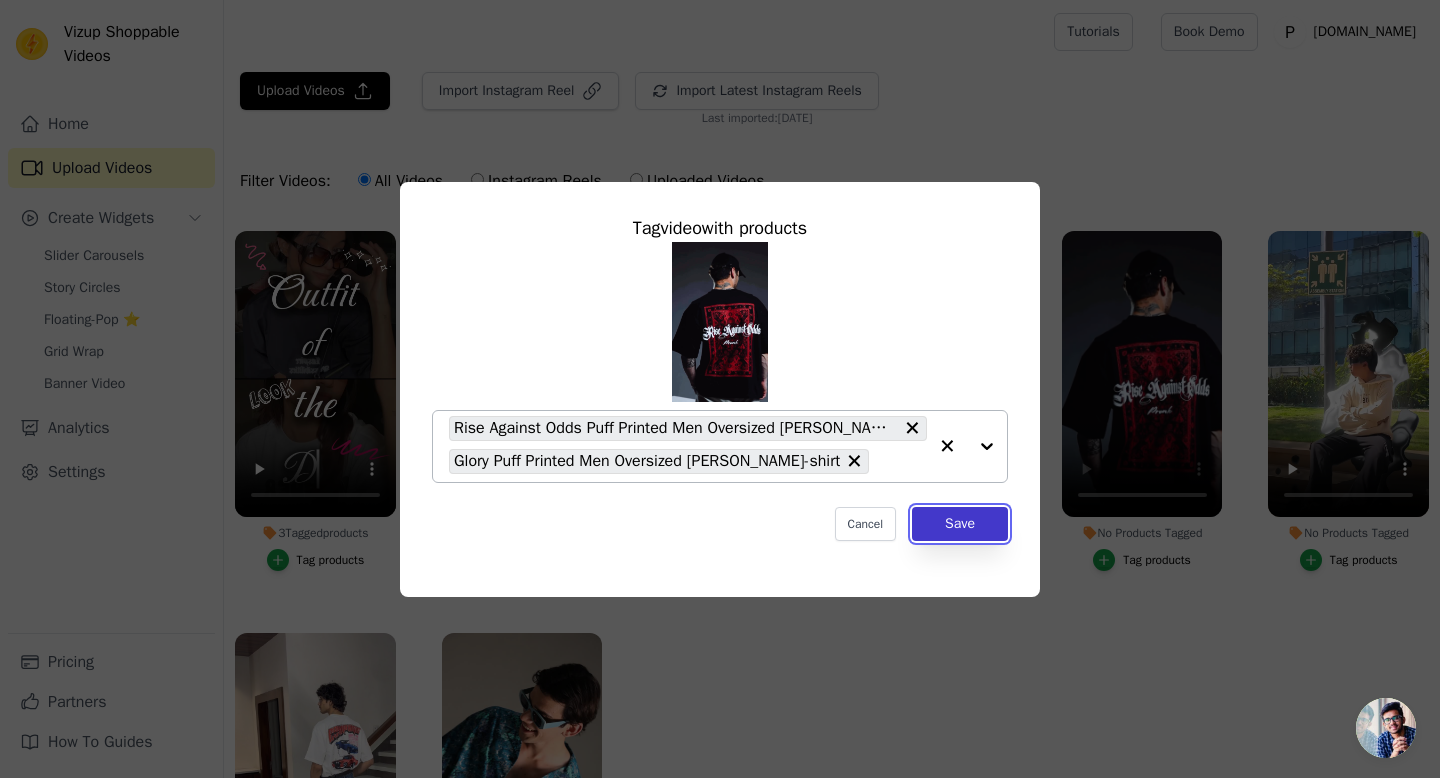 click on "Save" at bounding box center [960, 524] 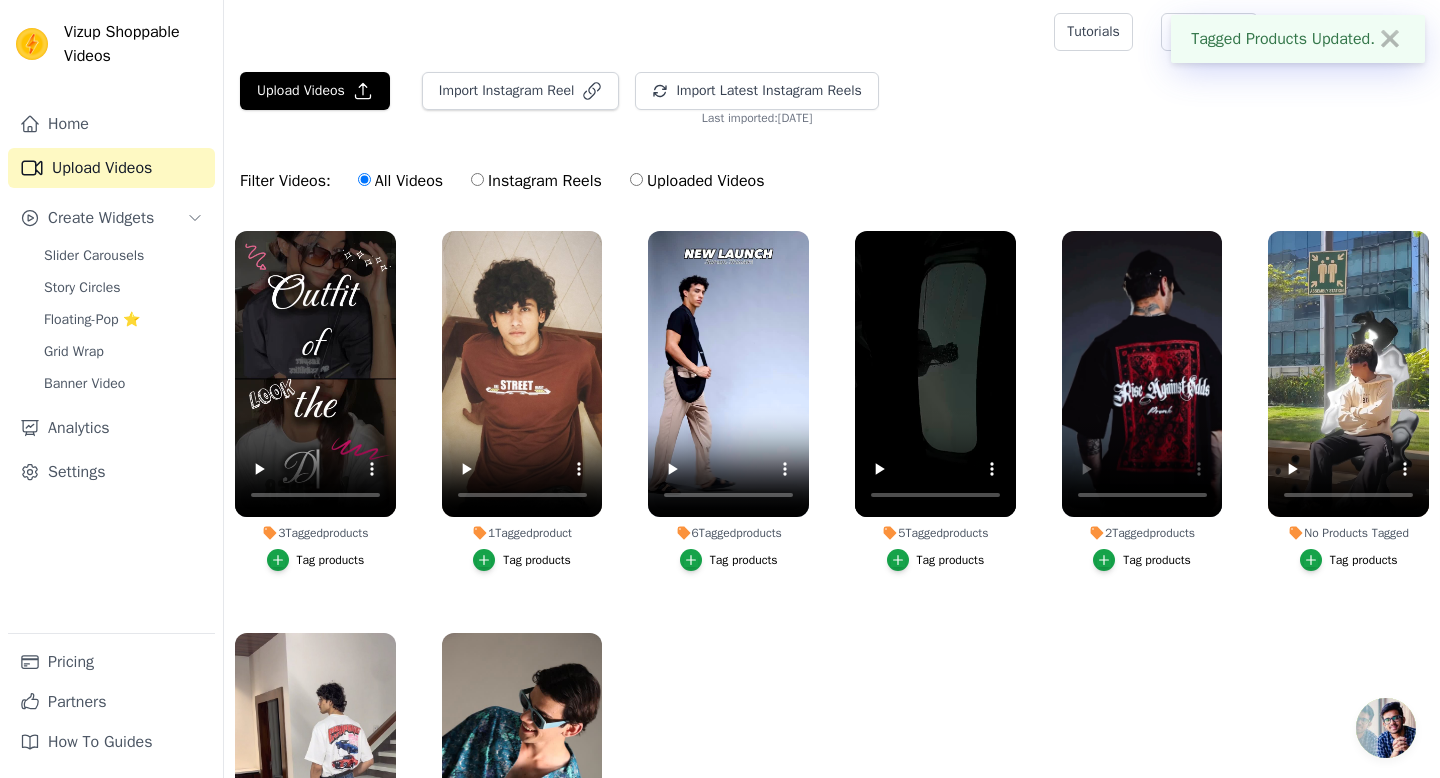 click on "Tag products" at bounding box center [1157, 560] 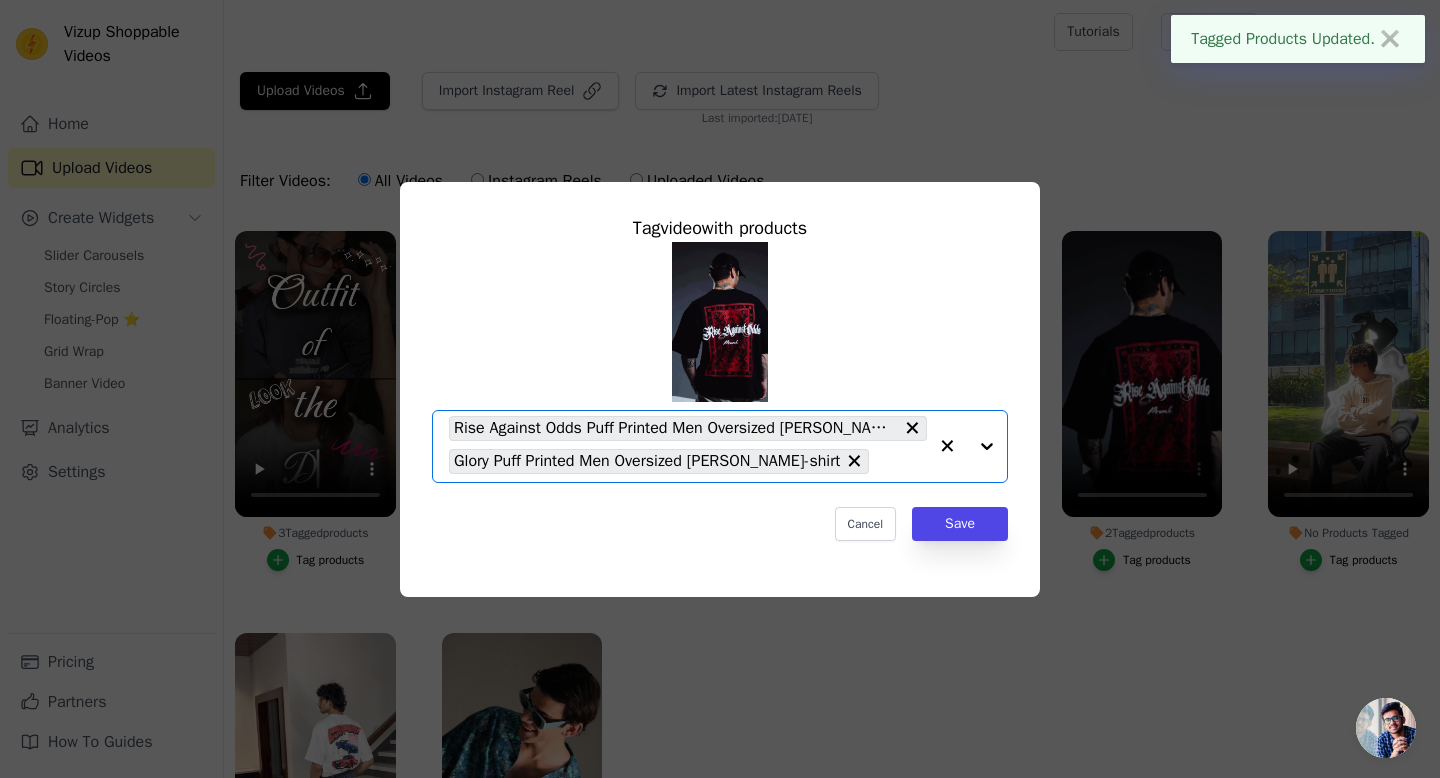 click on "2  Tagged  products     Tag  video  with products       Option Rise Against Odds Puff Printed Men Oversized Terry T-shirt, Glory Puff Printed Men Oversized Terry T-shirt, selected.   Select is focused, type to refine list, press down to open the menu.     Rise Against Odds Puff Printed Men Oversized Terry T-shirt     Glory Puff Printed Men Oversized Terry T-shirt                   Cancel   Save     Tag products" 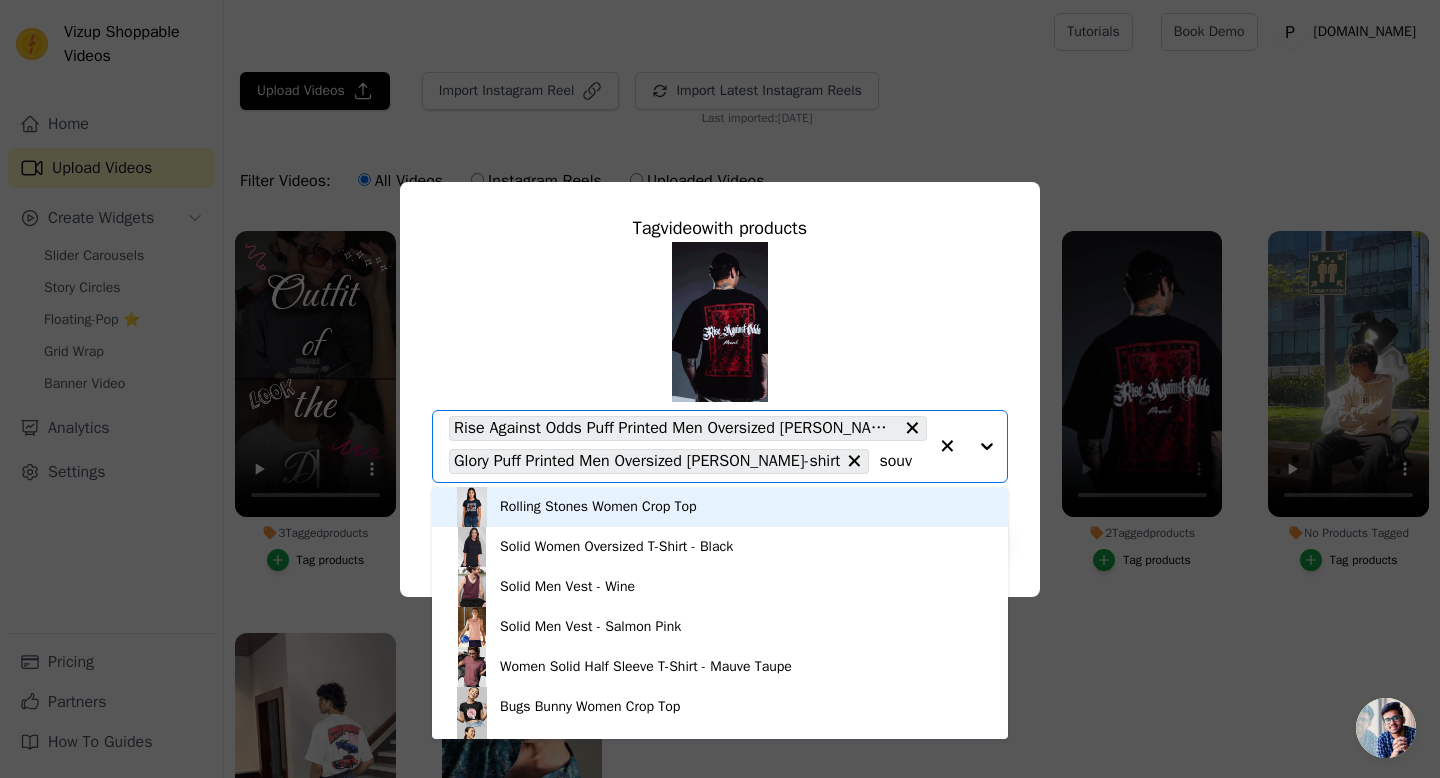type on "souve" 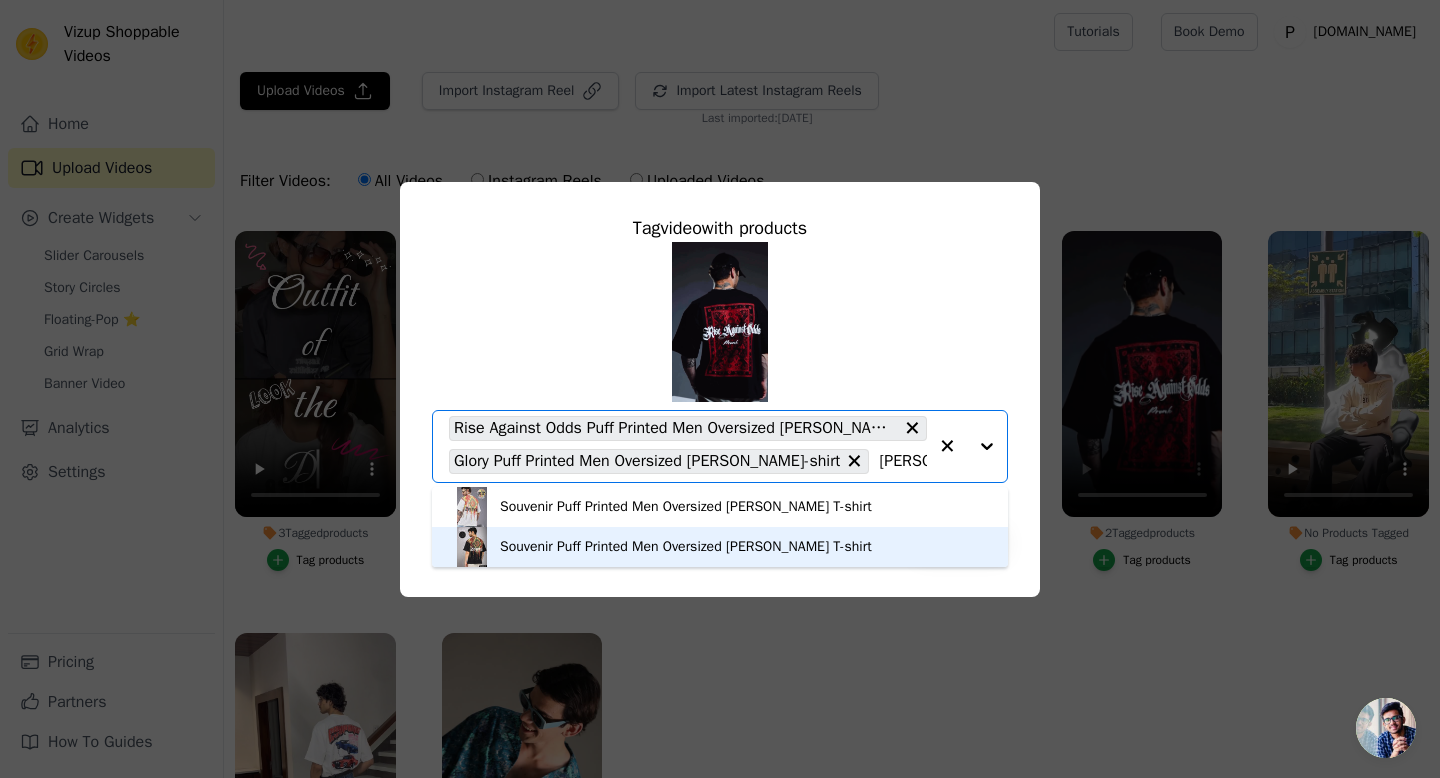 click on "Souvenir Puff Printed Men Oversized [PERSON_NAME] T-shirt" at bounding box center (686, 547) 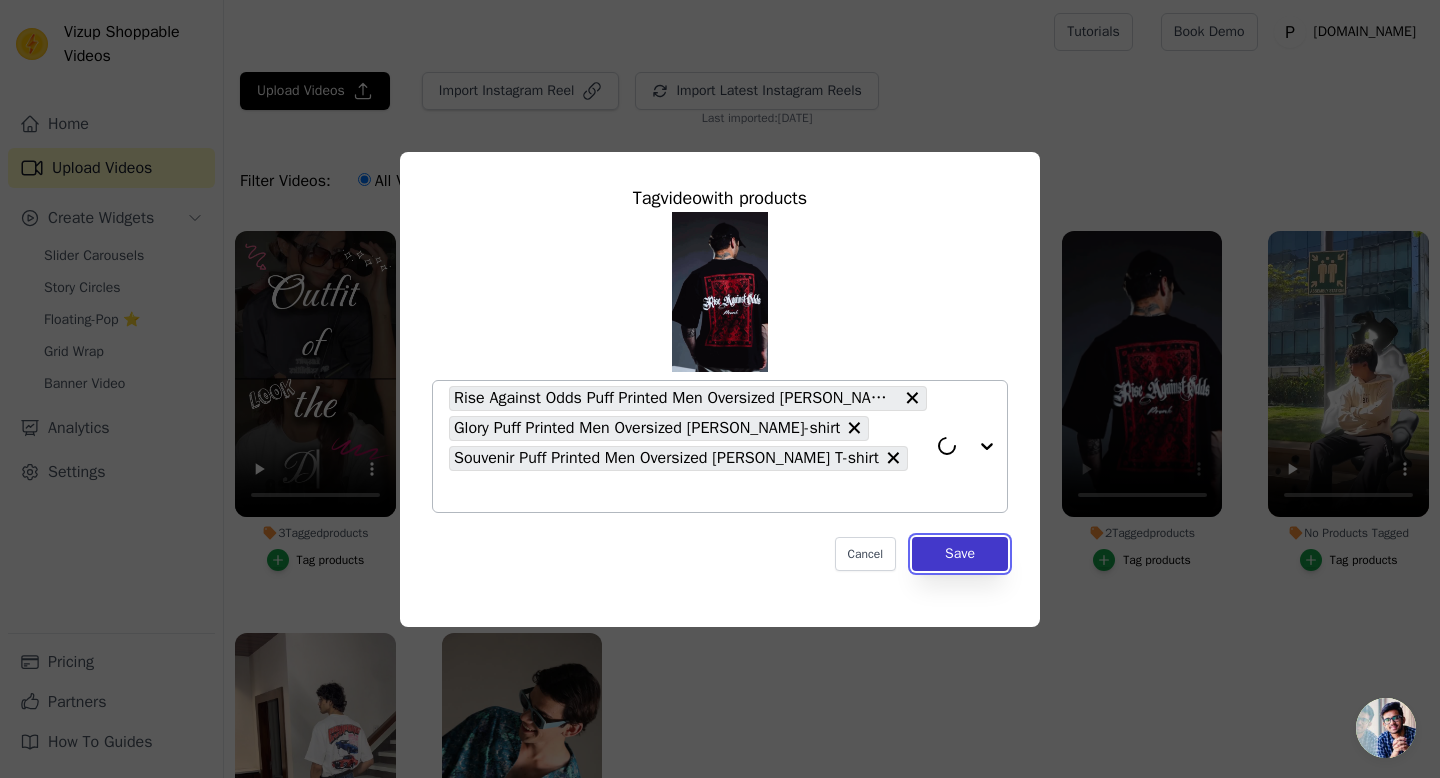 click on "Save" at bounding box center [960, 554] 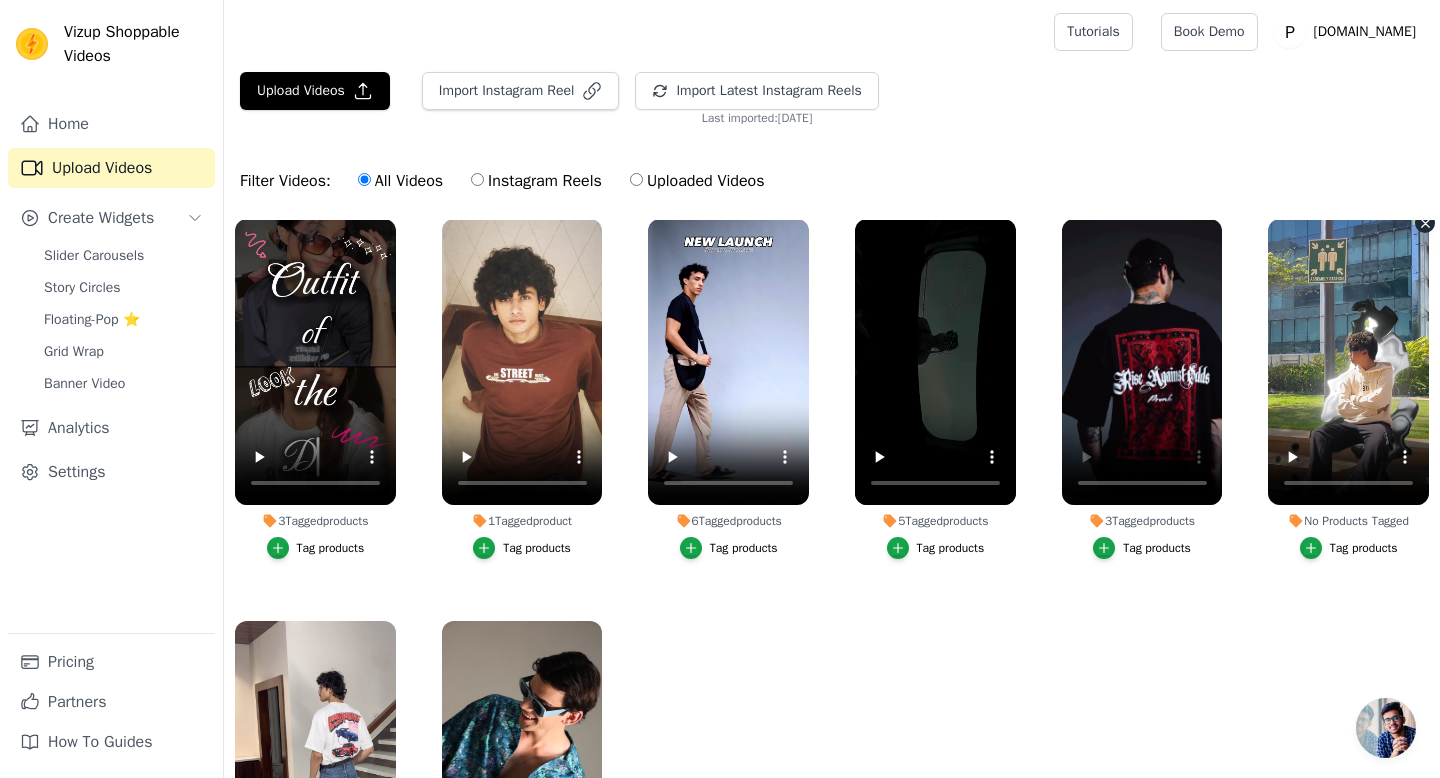 scroll, scrollTop: 0, scrollLeft: 0, axis: both 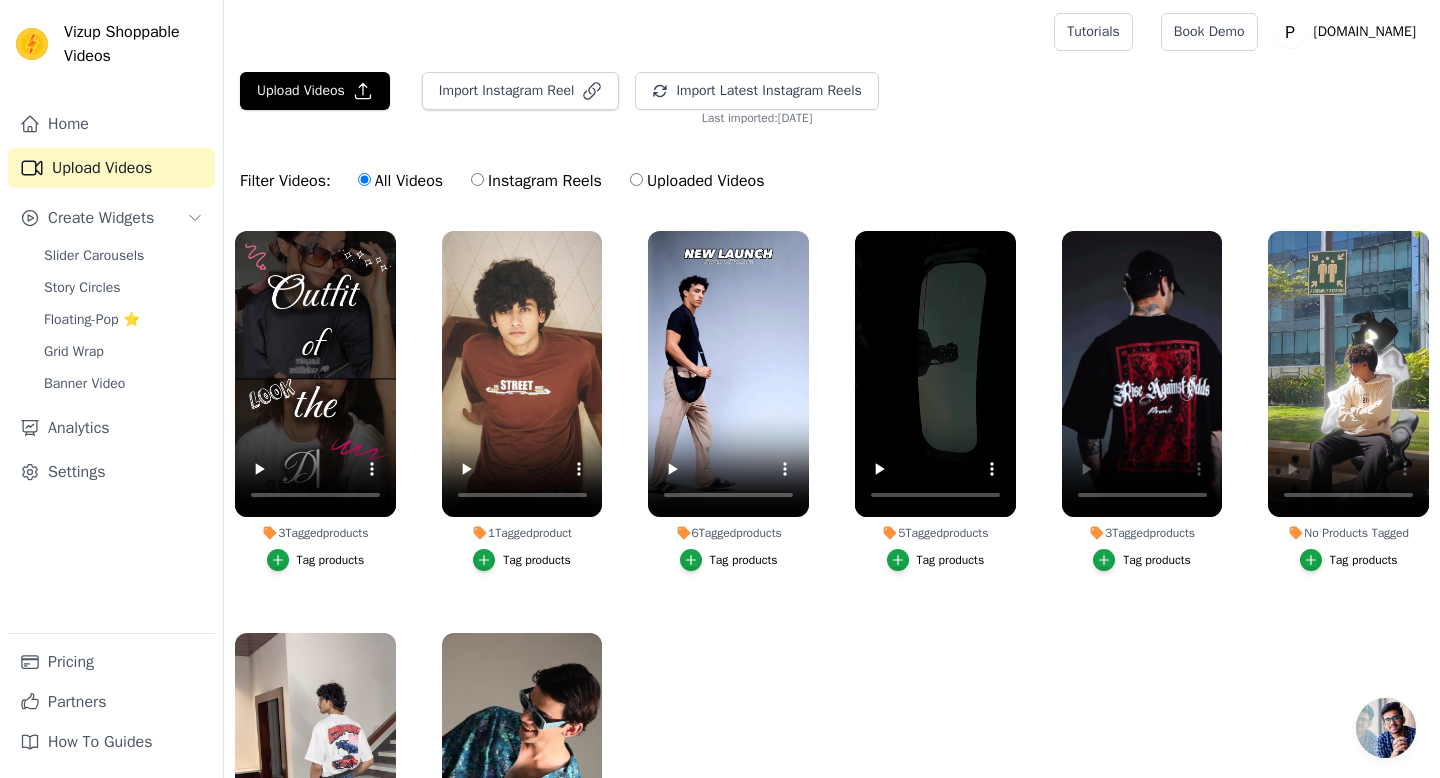 click on "Tag products" at bounding box center [1364, 560] 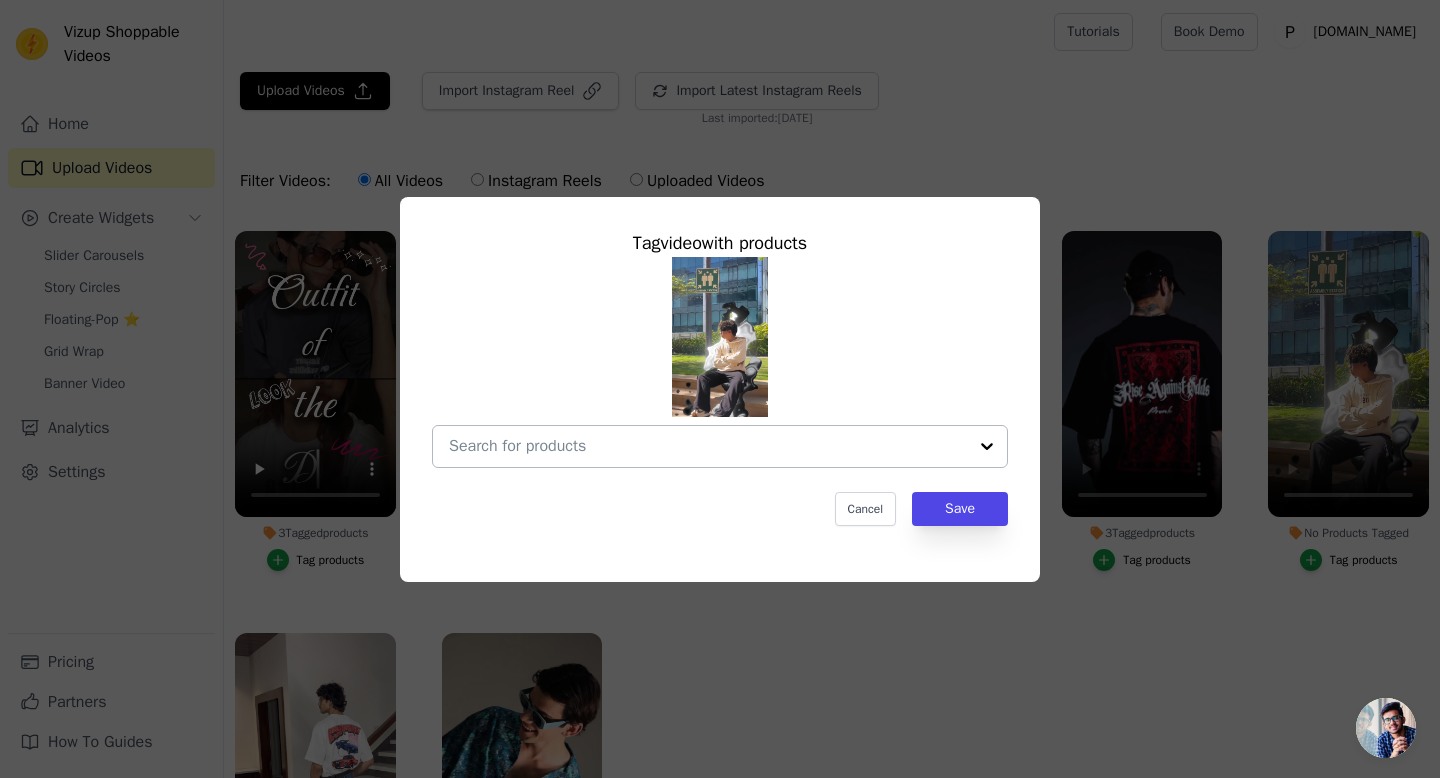 click on "No Products Tagged     Tag  video  with products                         Cancel   Save     Tag products" at bounding box center [708, 446] 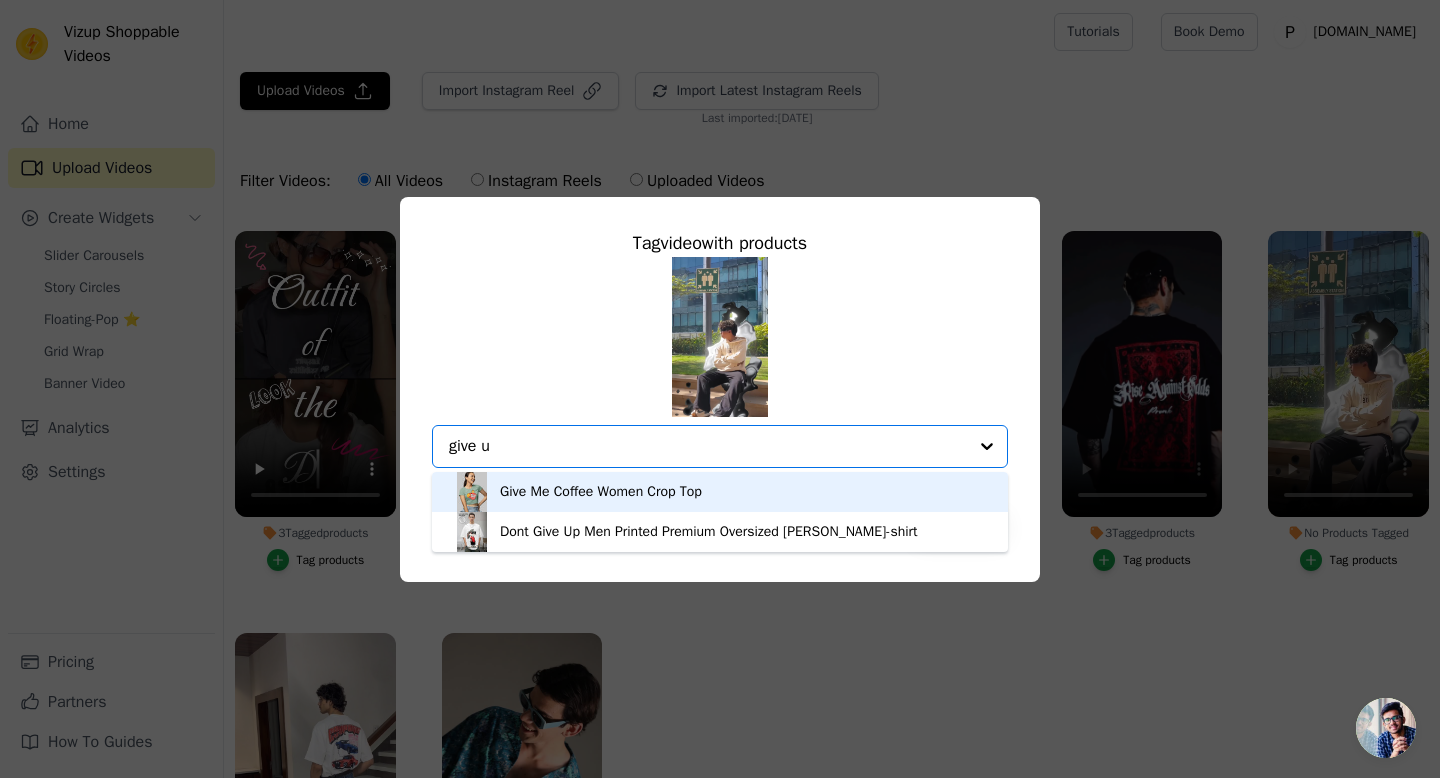 type on "give up" 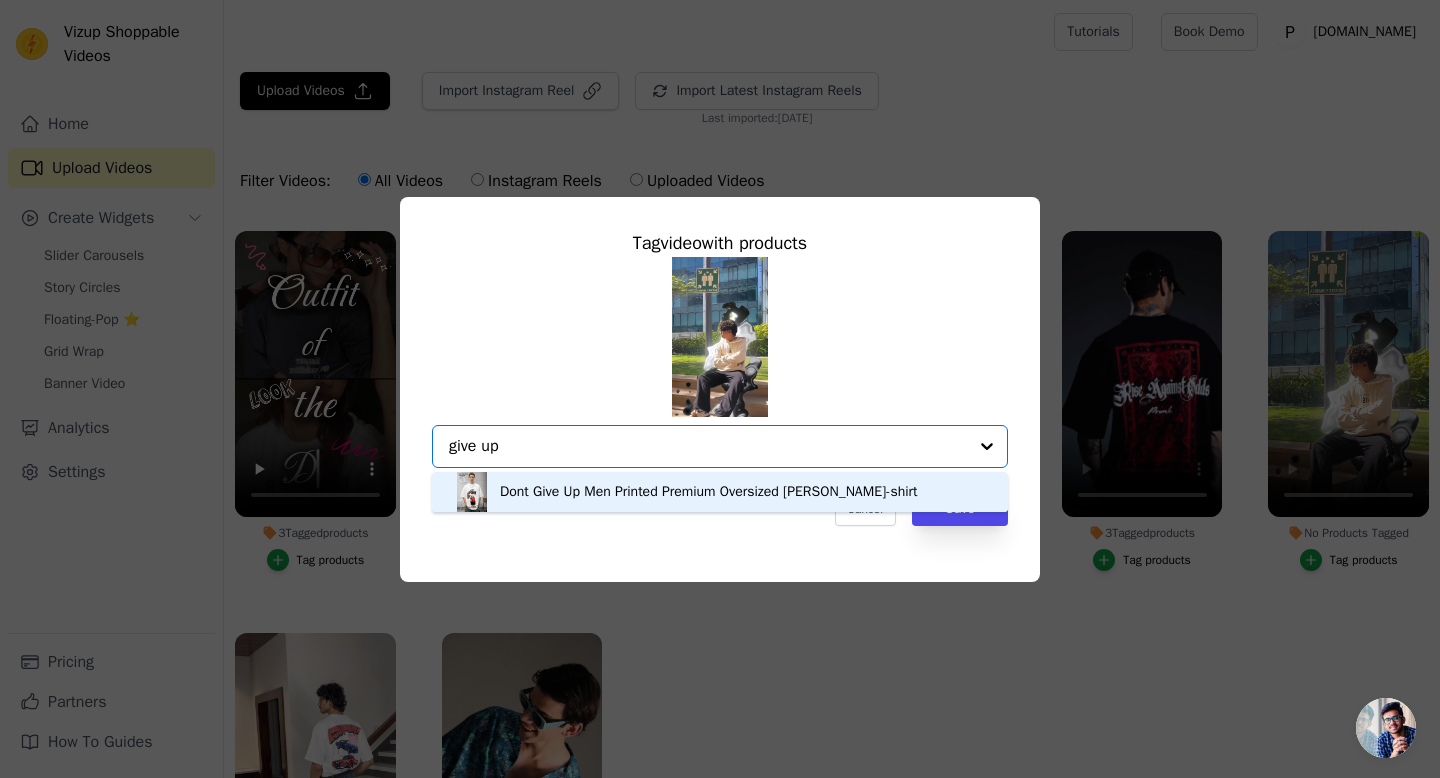 click on "Dont Give Up Men Printed Premium Oversized [PERSON_NAME]-shirt" at bounding box center (709, 492) 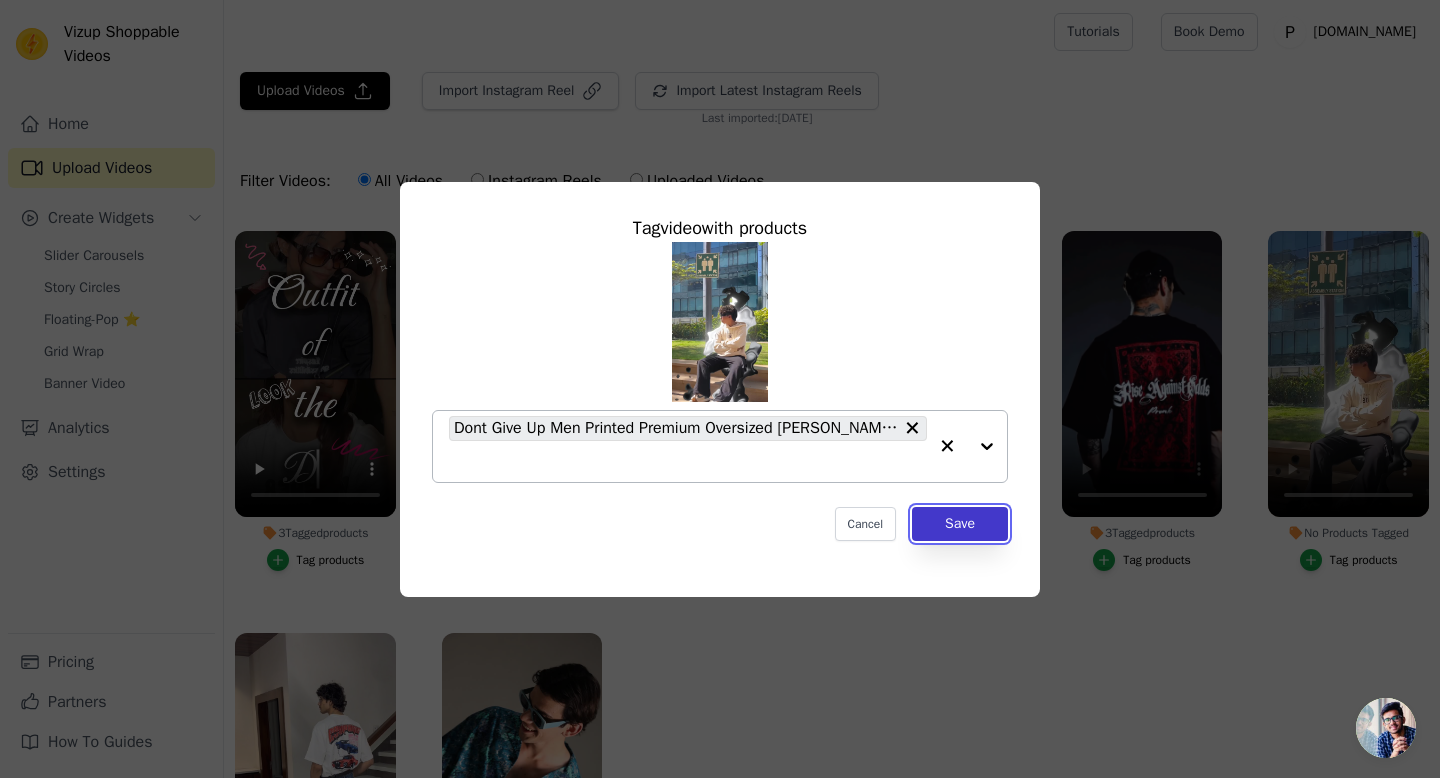 click on "Save" at bounding box center (960, 524) 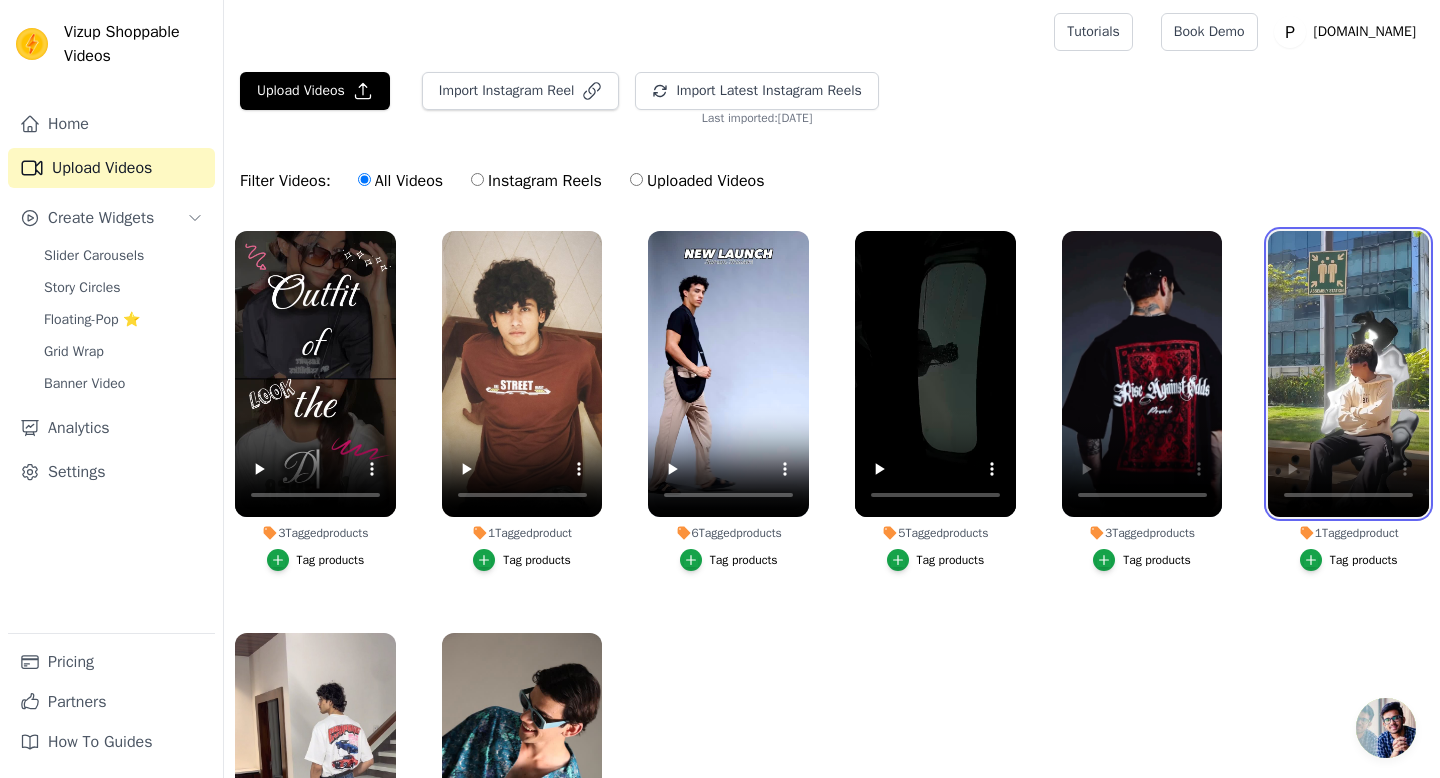 scroll, scrollTop: 89, scrollLeft: 0, axis: vertical 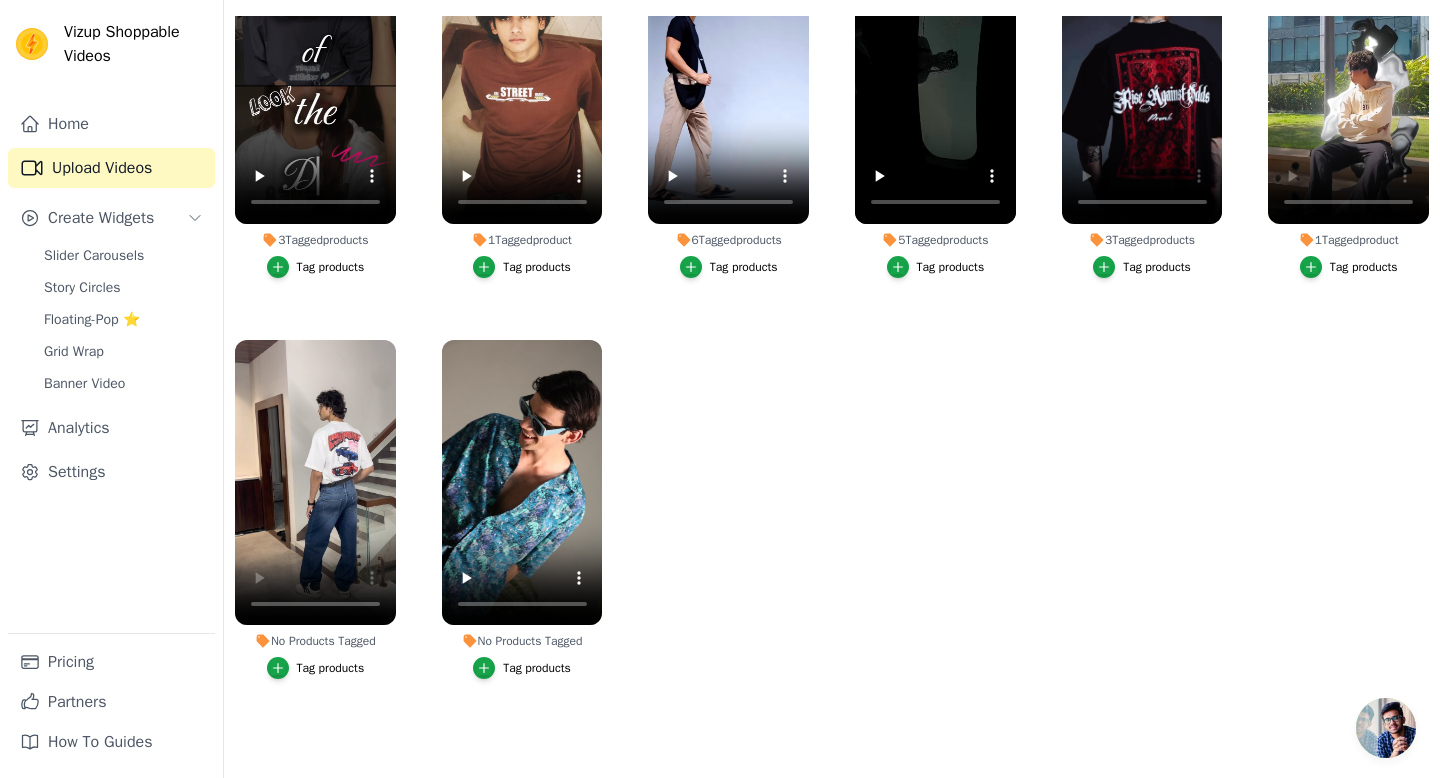 click on "Tag products" at bounding box center [331, 668] 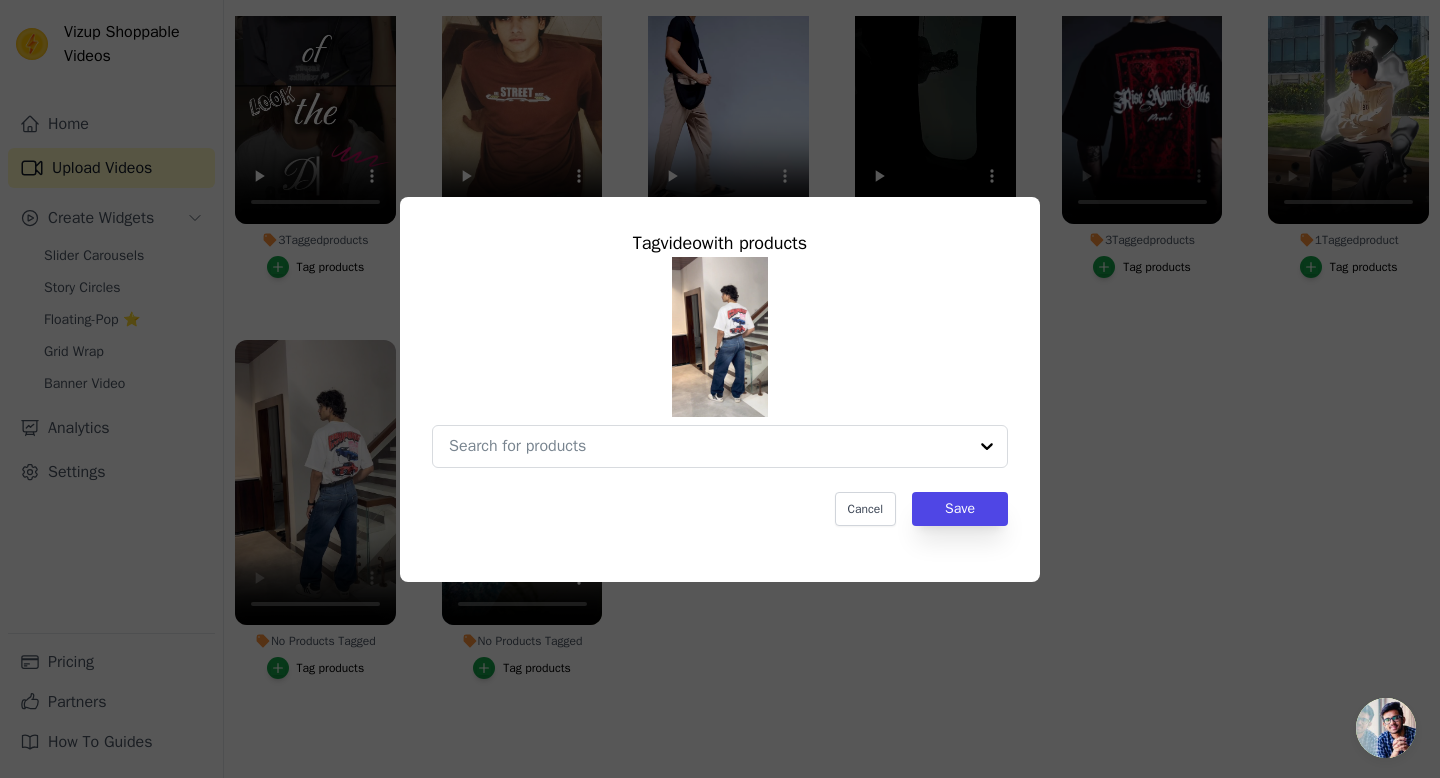 scroll, scrollTop: 0, scrollLeft: 0, axis: both 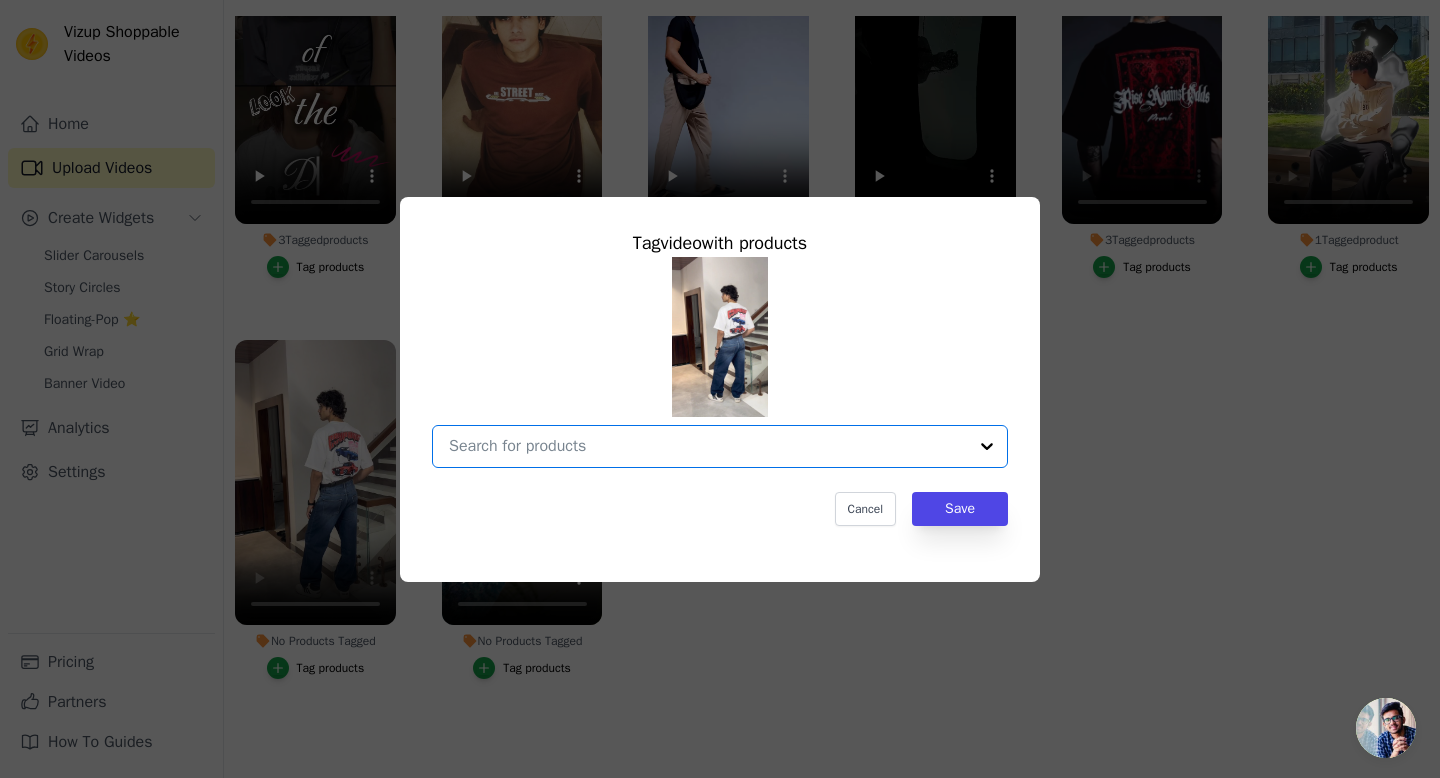 click on "No Products Tagged     Tag  video  with products       Option undefined, selected.   Select is focused, type to refine list, press down to open the menu.                   Cancel   Save     Tag products" at bounding box center [708, 446] 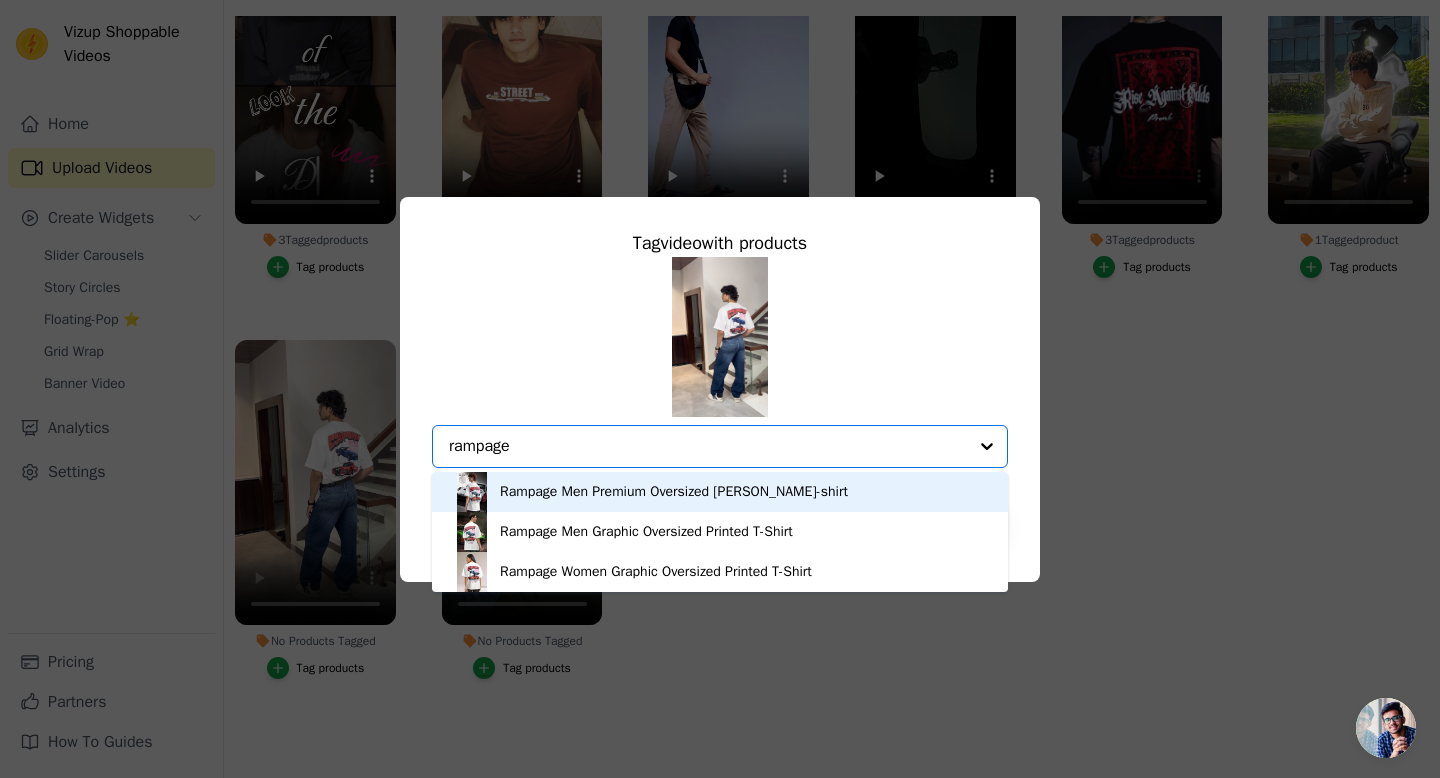 type on "rampage" 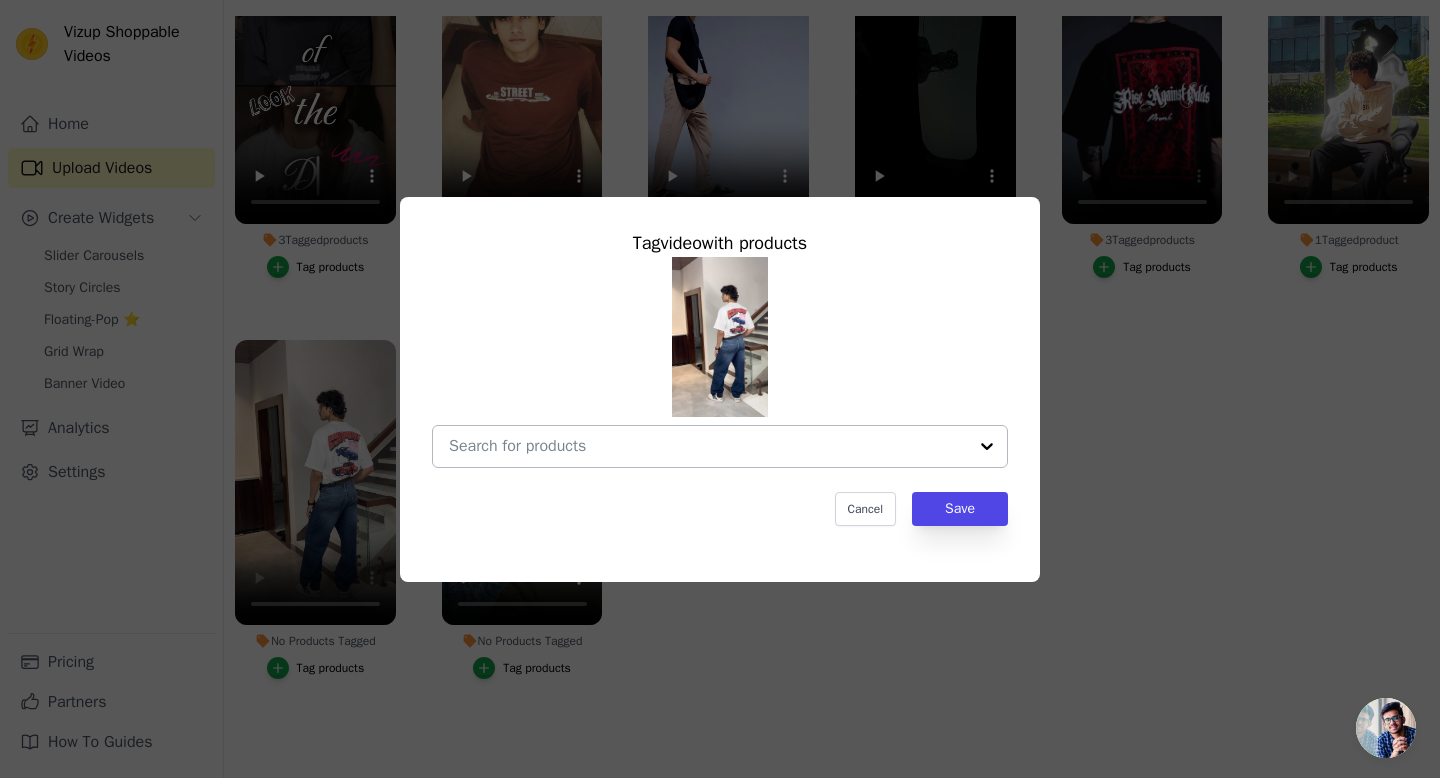 click at bounding box center (708, 446) 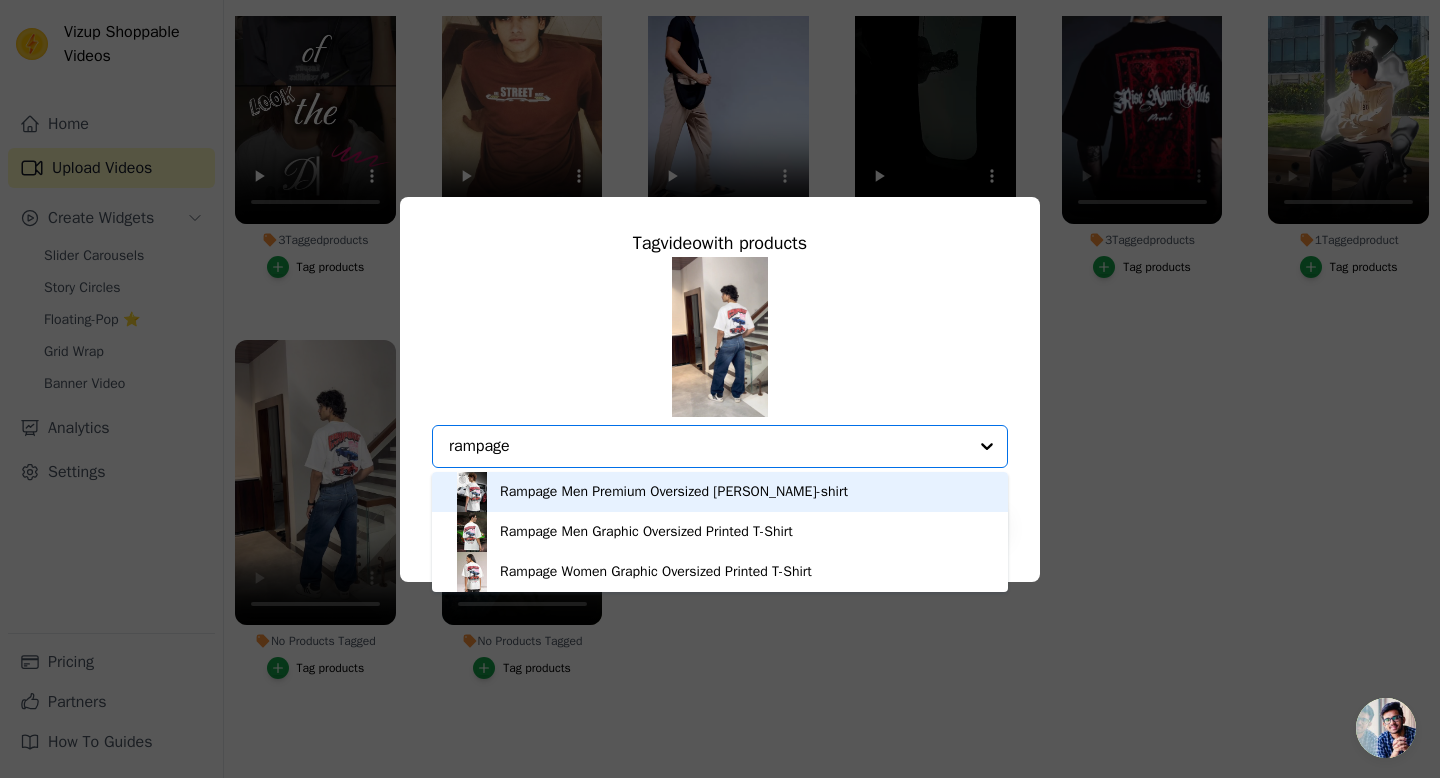 type on "rampage" 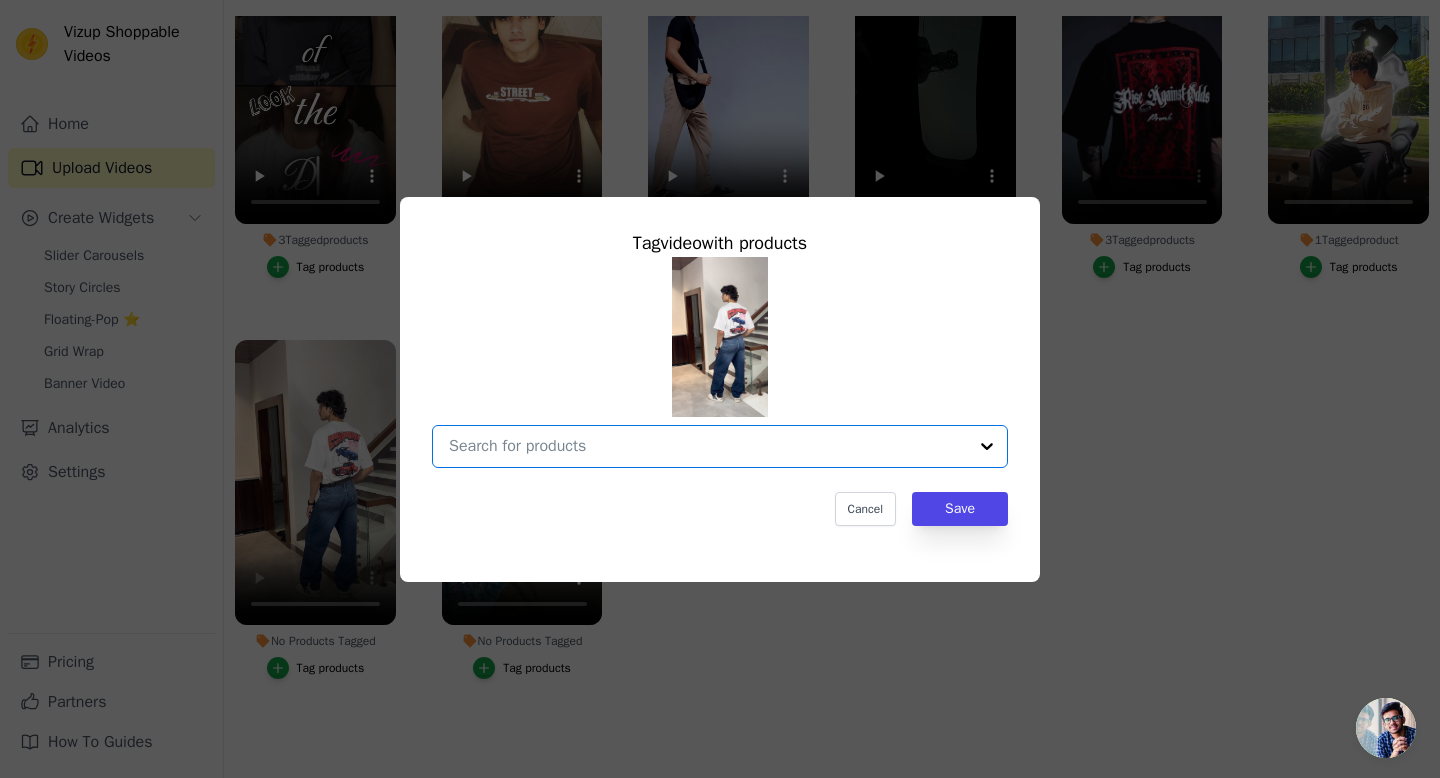 click on "No Products Tagged     Tag  video  with products       Option undefined, selected.   Select is focused, type to refine list, press down to open the menu.                   Cancel   Save     Tag products" at bounding box center [708, 446] 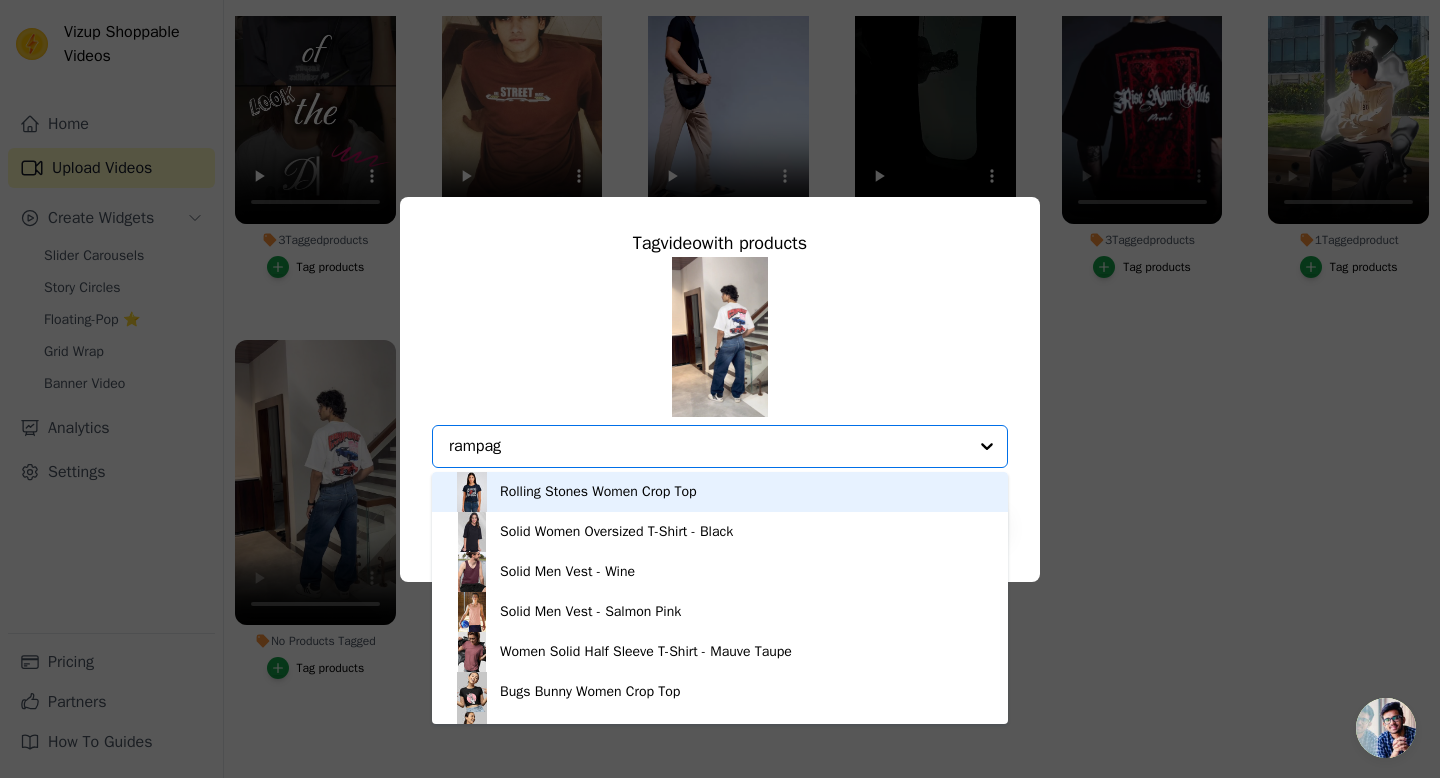 type on "rampage" 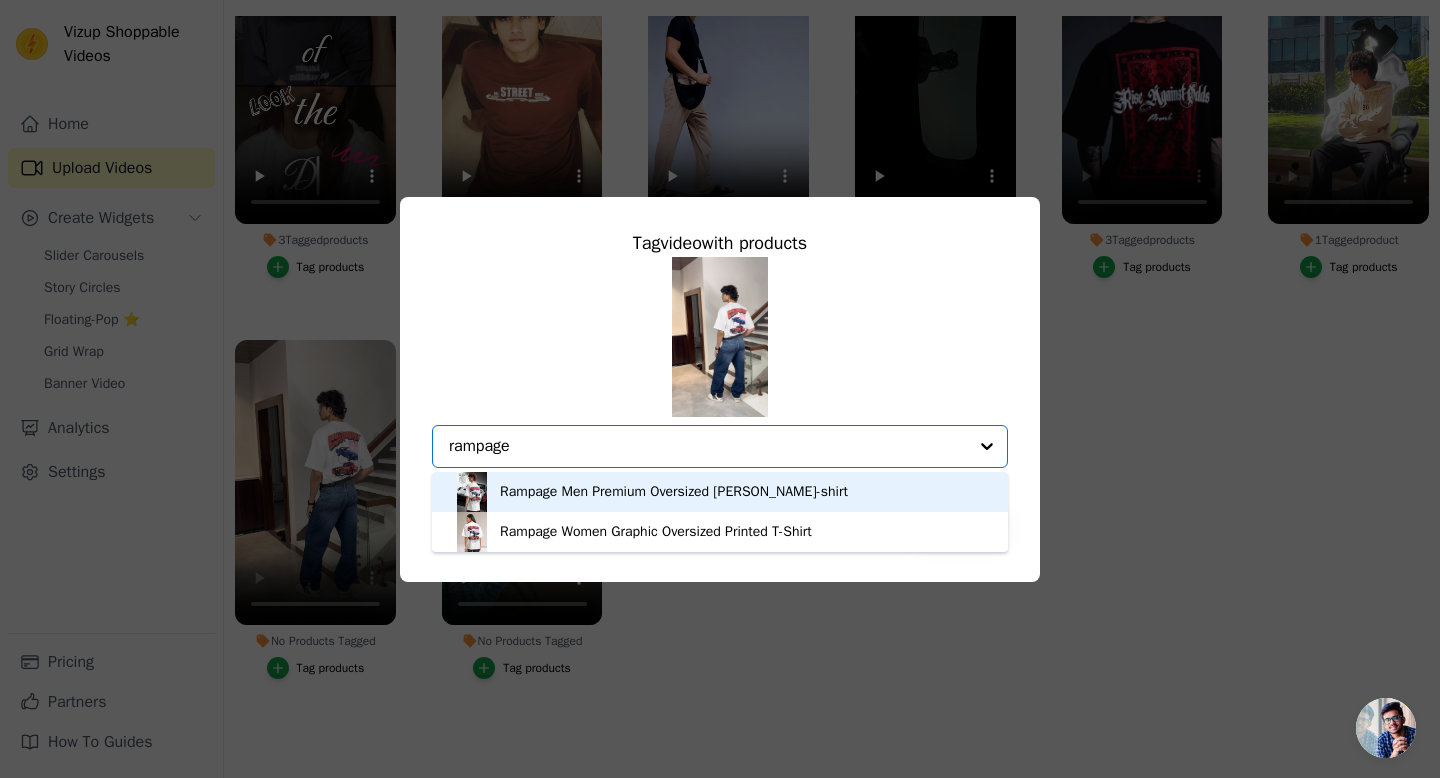 click on "Rampage Men Premium Oversized [PERSON_NAME]-shirt" at bounding box center (674, 492) 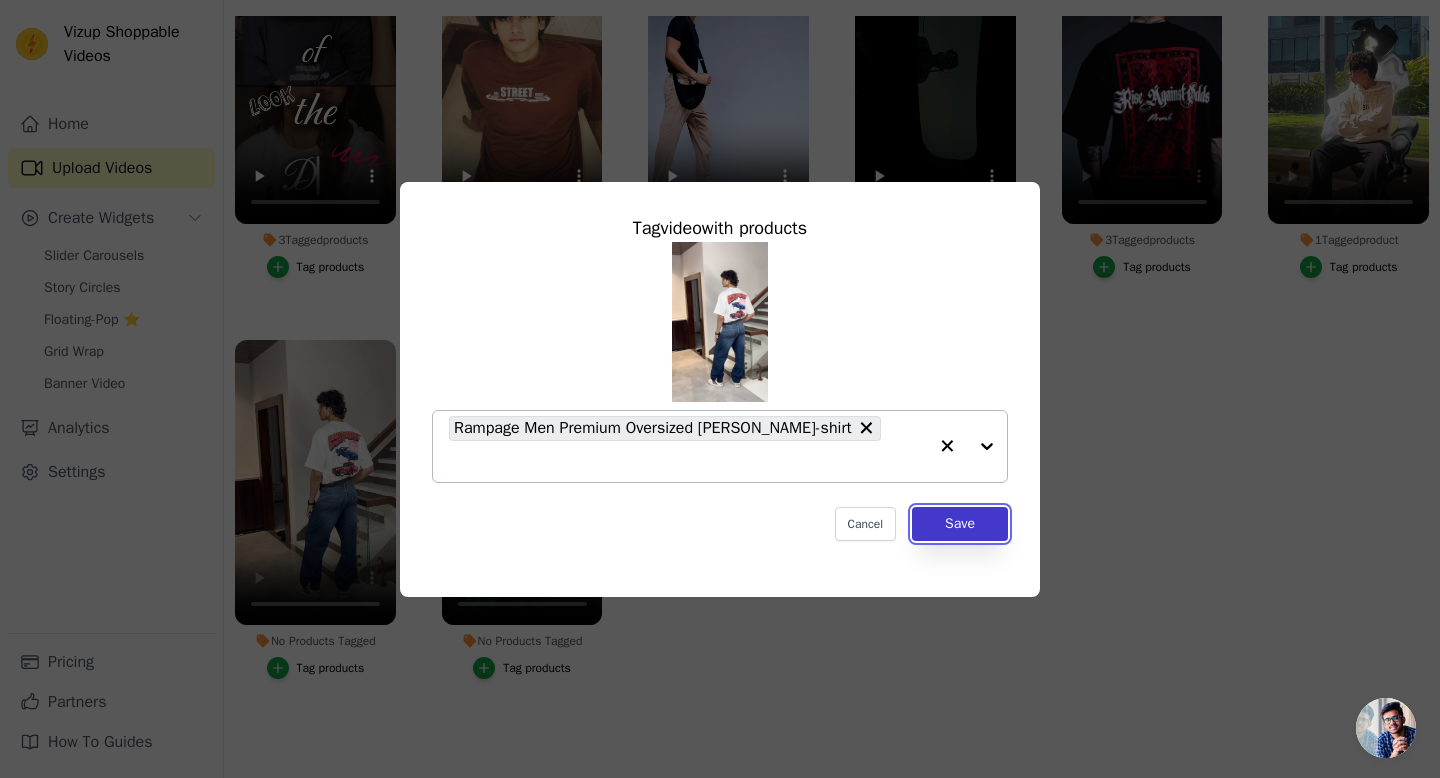 click on "Save" at bounding box center [960, 524] 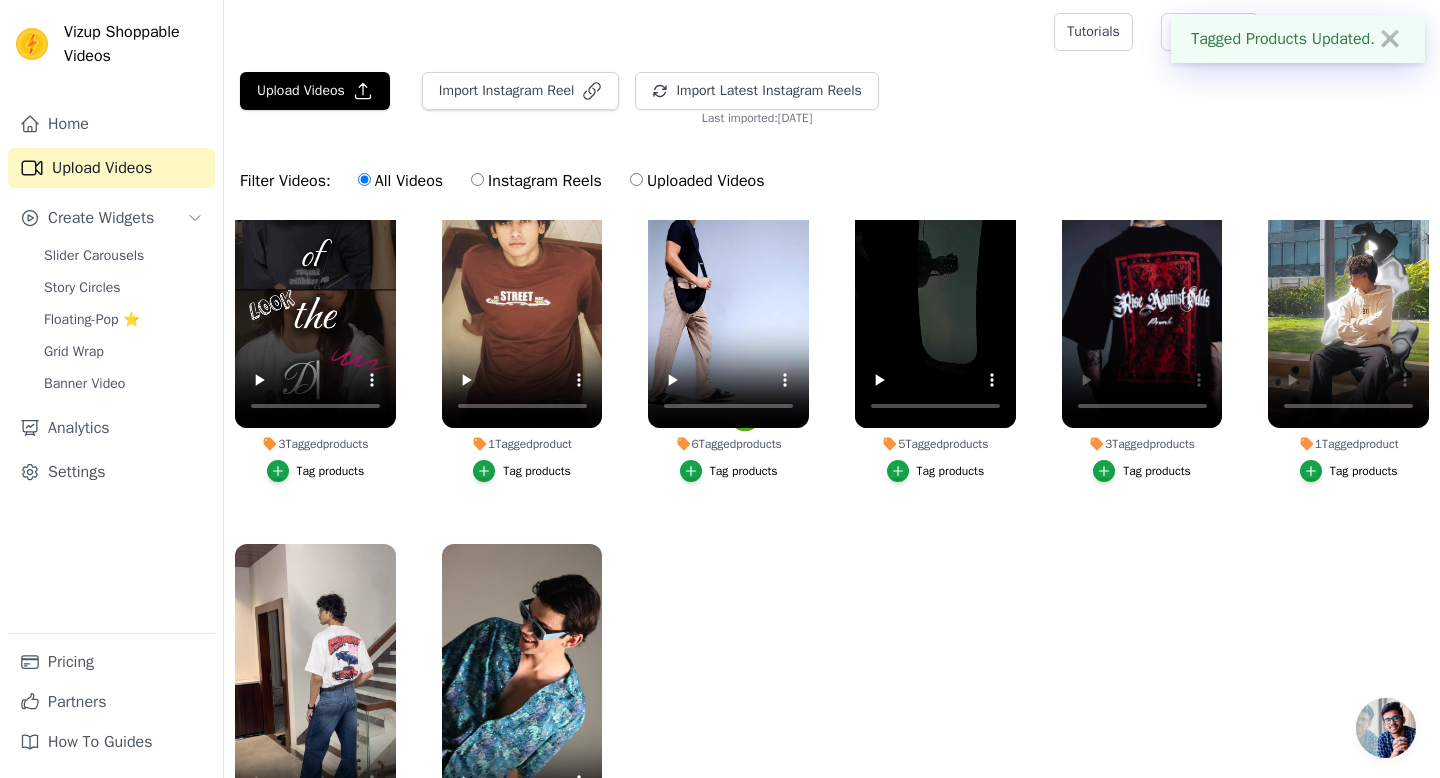 scroll, scrollTop: 204, scrollLeft: 0, axis: vertical 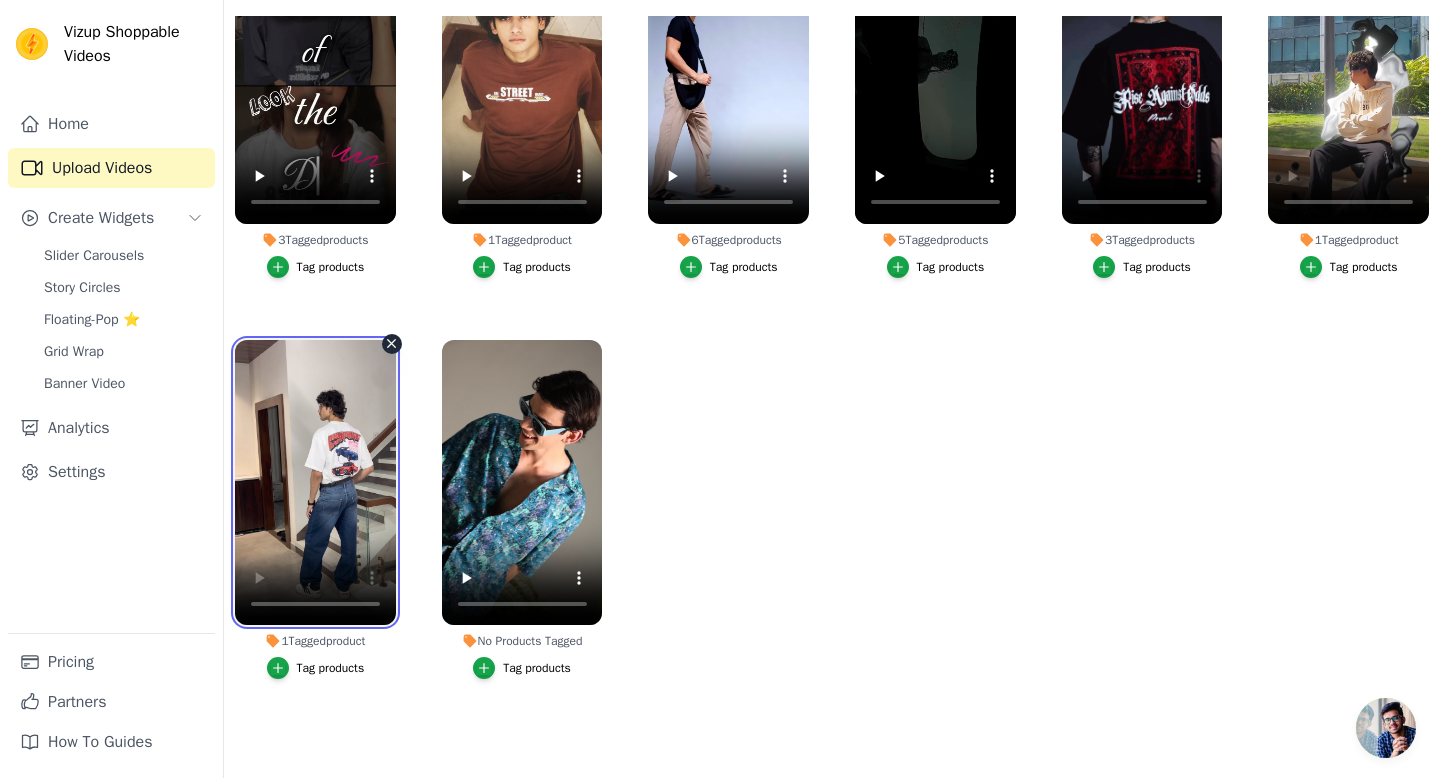 type 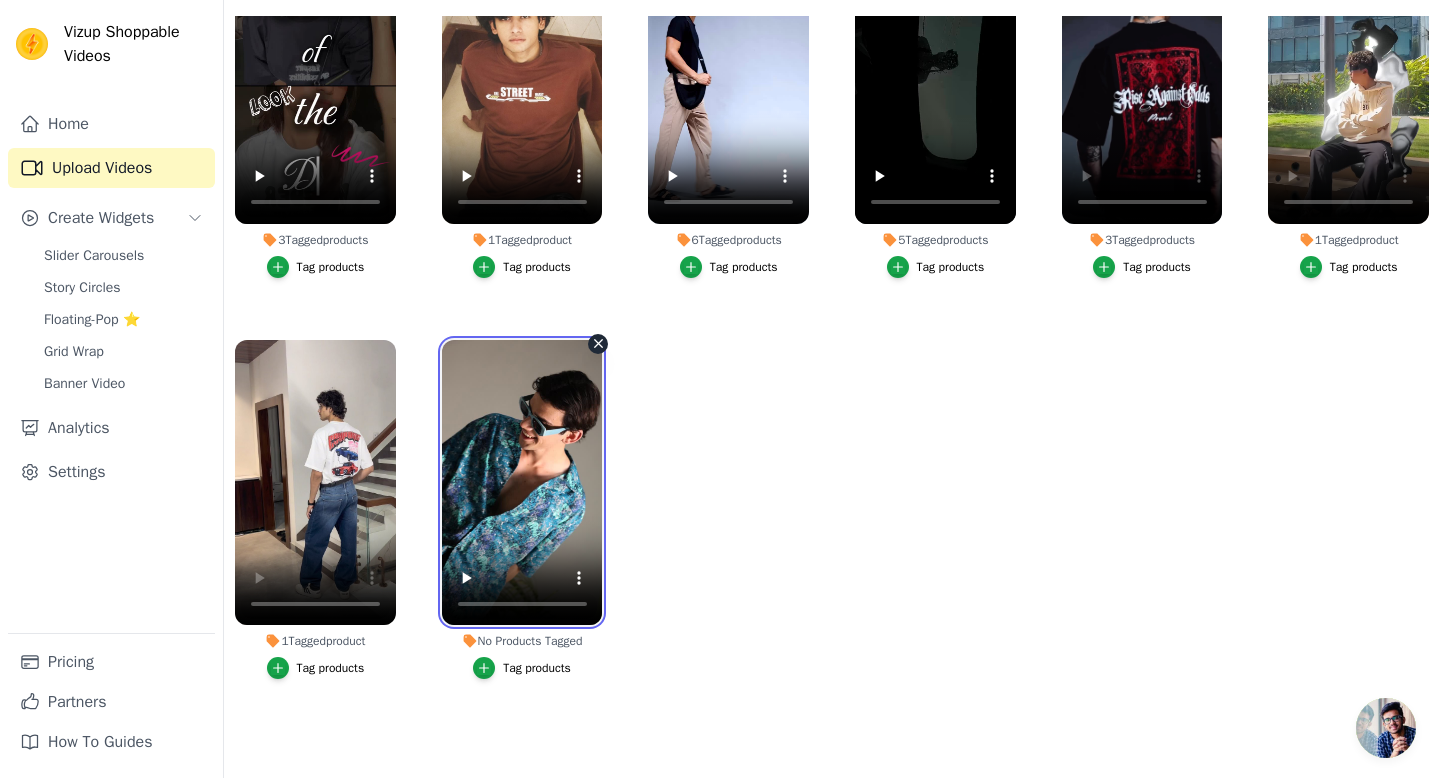 type 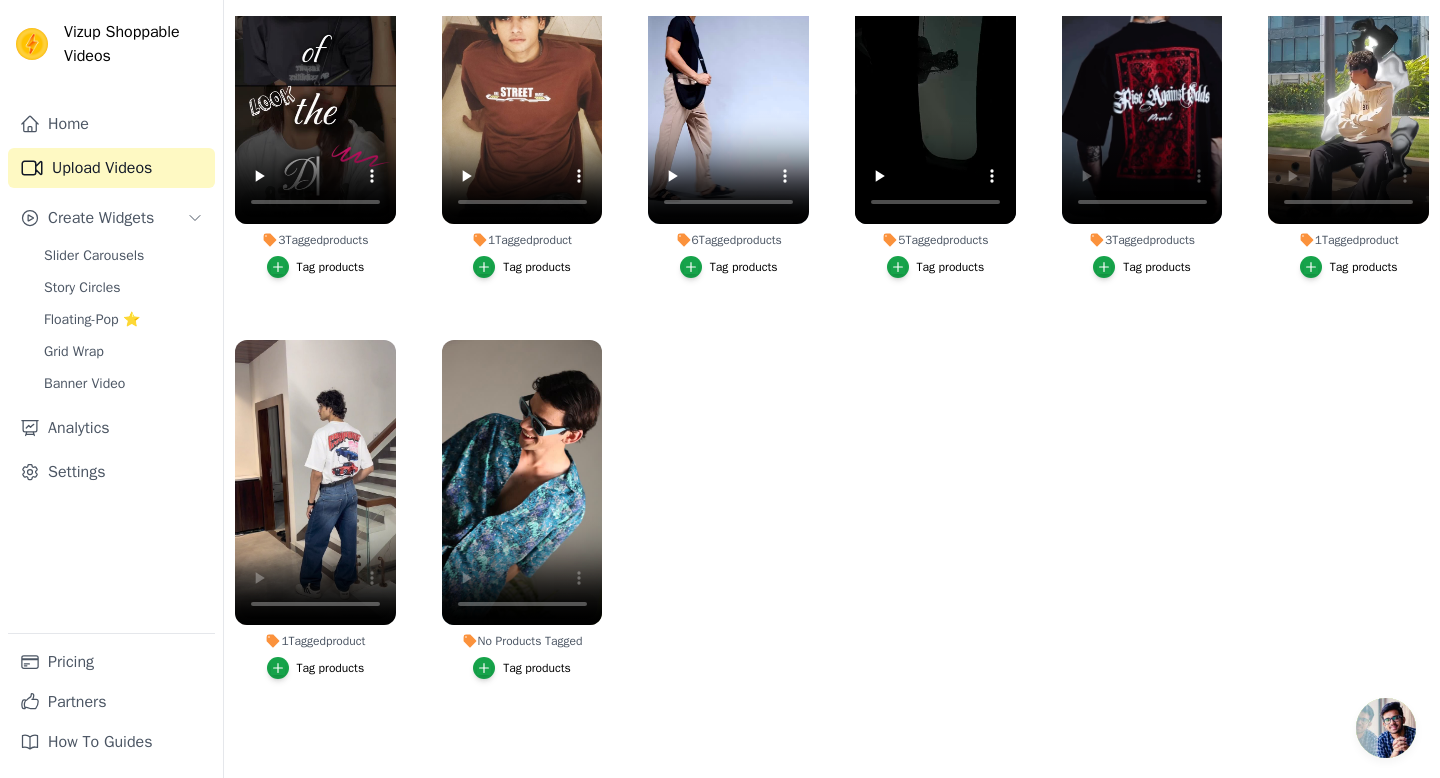 click on "Tag products" at bounding box center (537, 668) 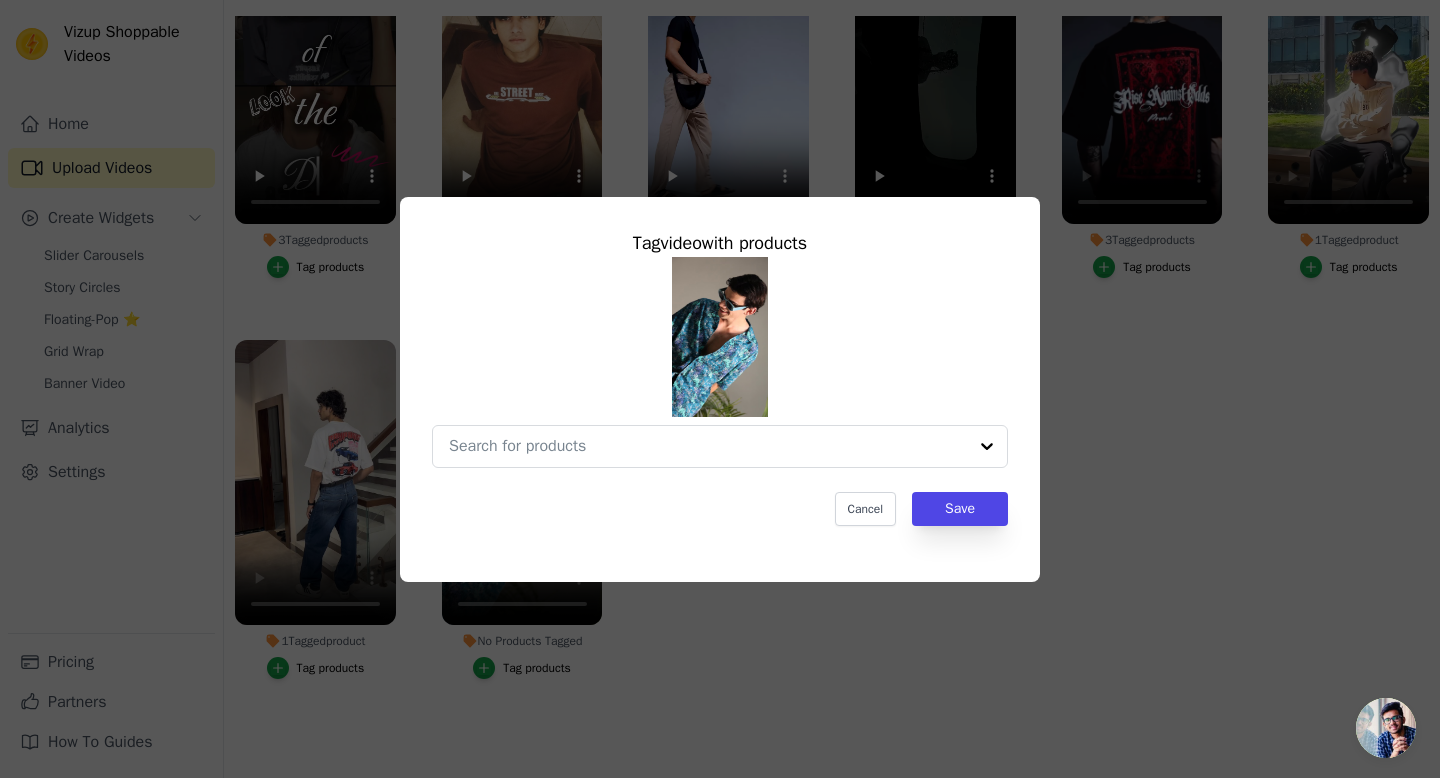 scroll, scrollTop: 0, scrollLeft: 0, axis: both 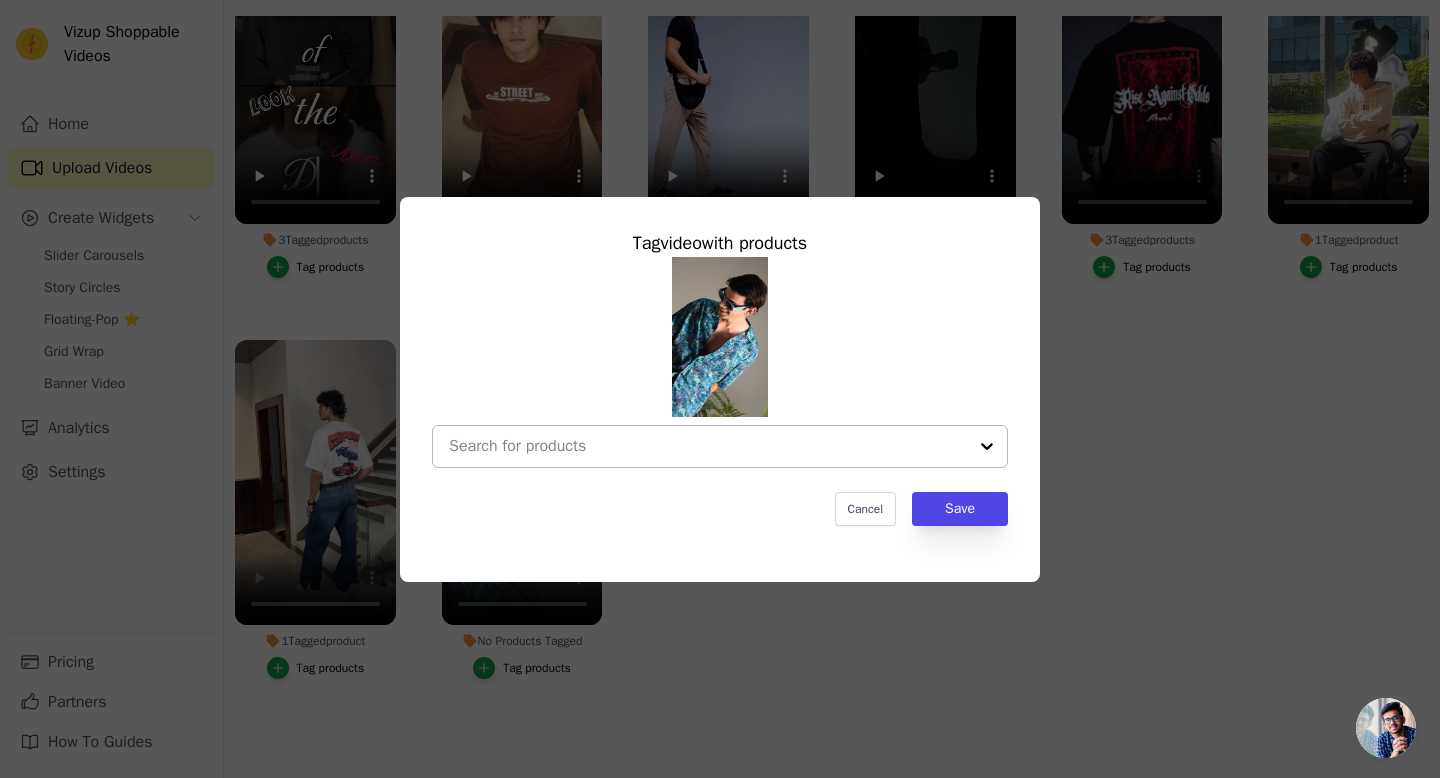 click on "No Products Tagged     Tag  video  with products                         Cancel   Save     Tag products" at bounding box center (708, 446) 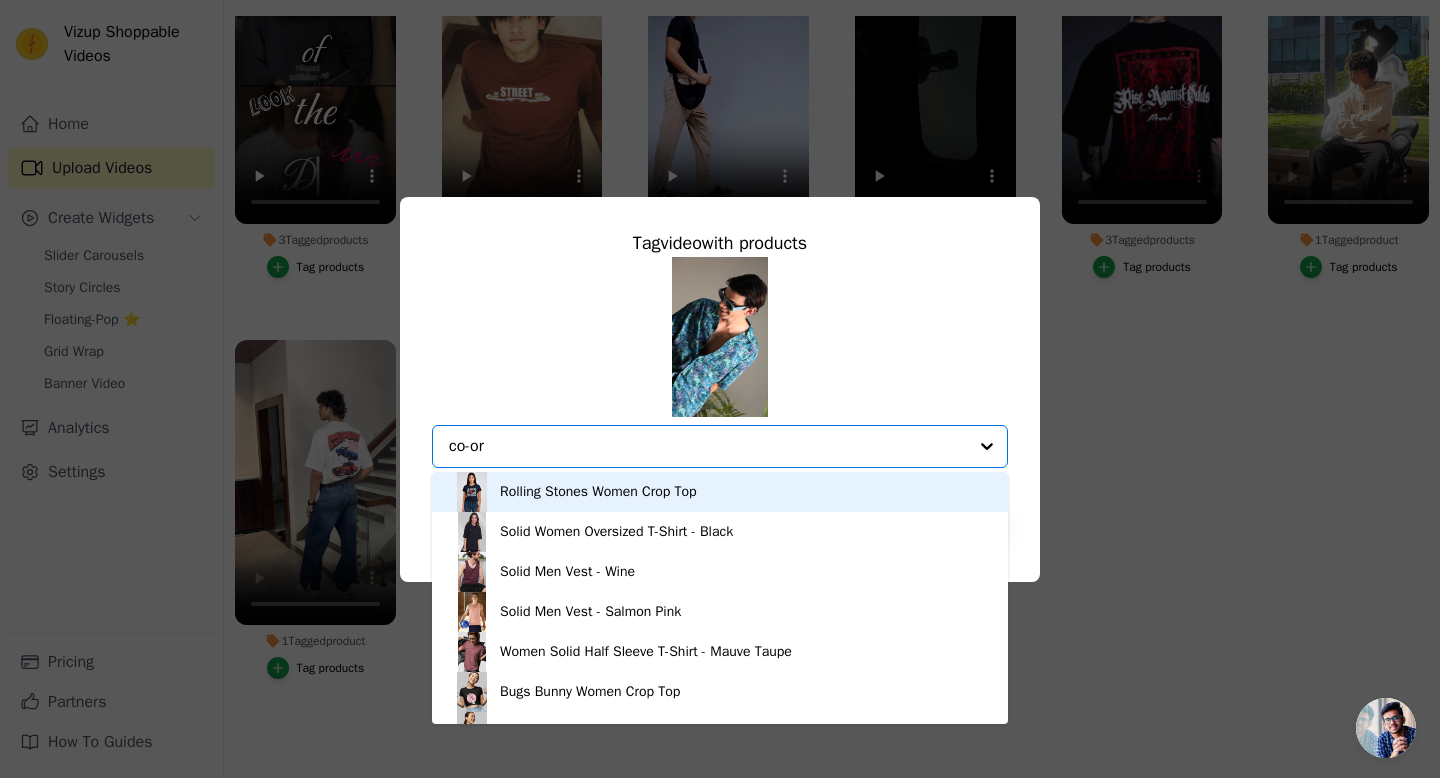 type on "co-ord" 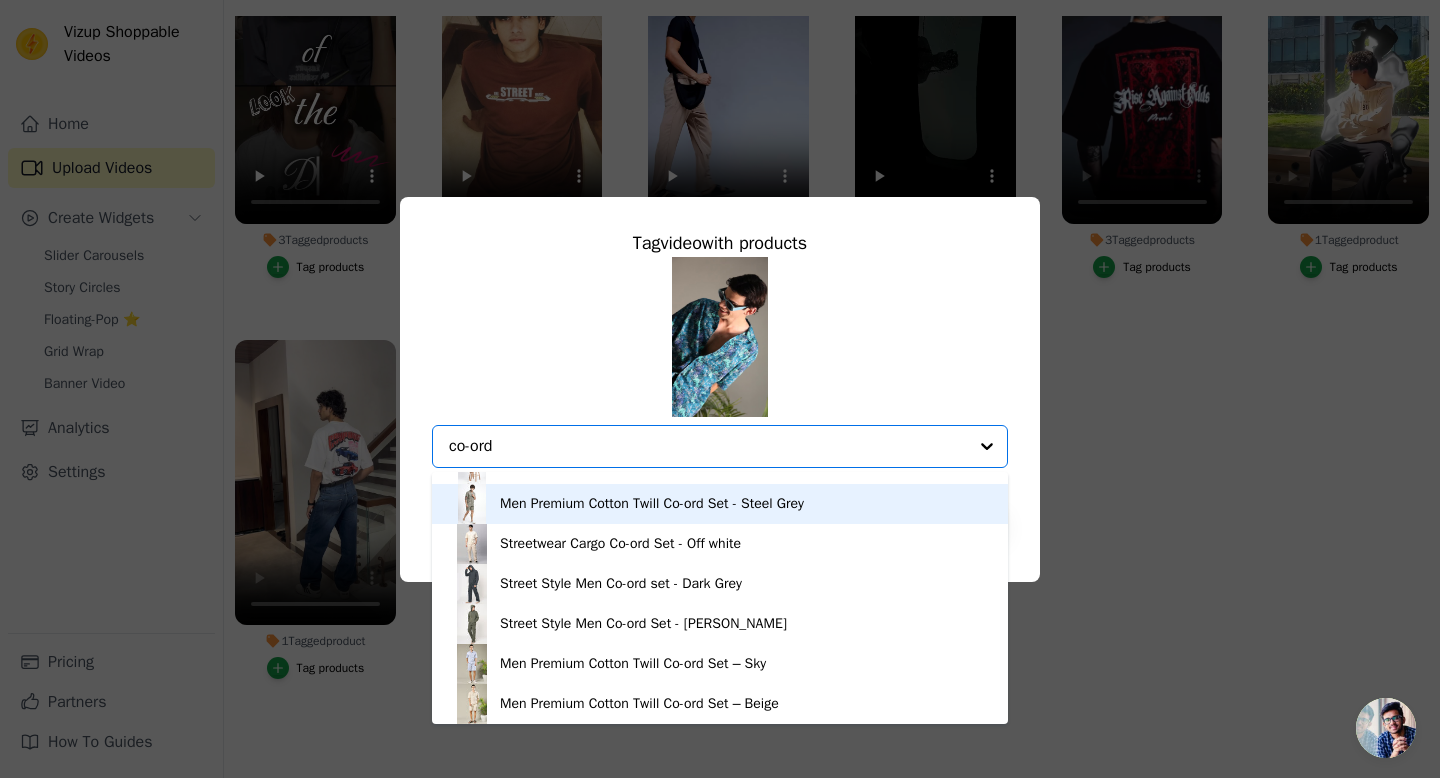 scroll, scrollTop: 308, scrollLeft: 0, axis: vertical 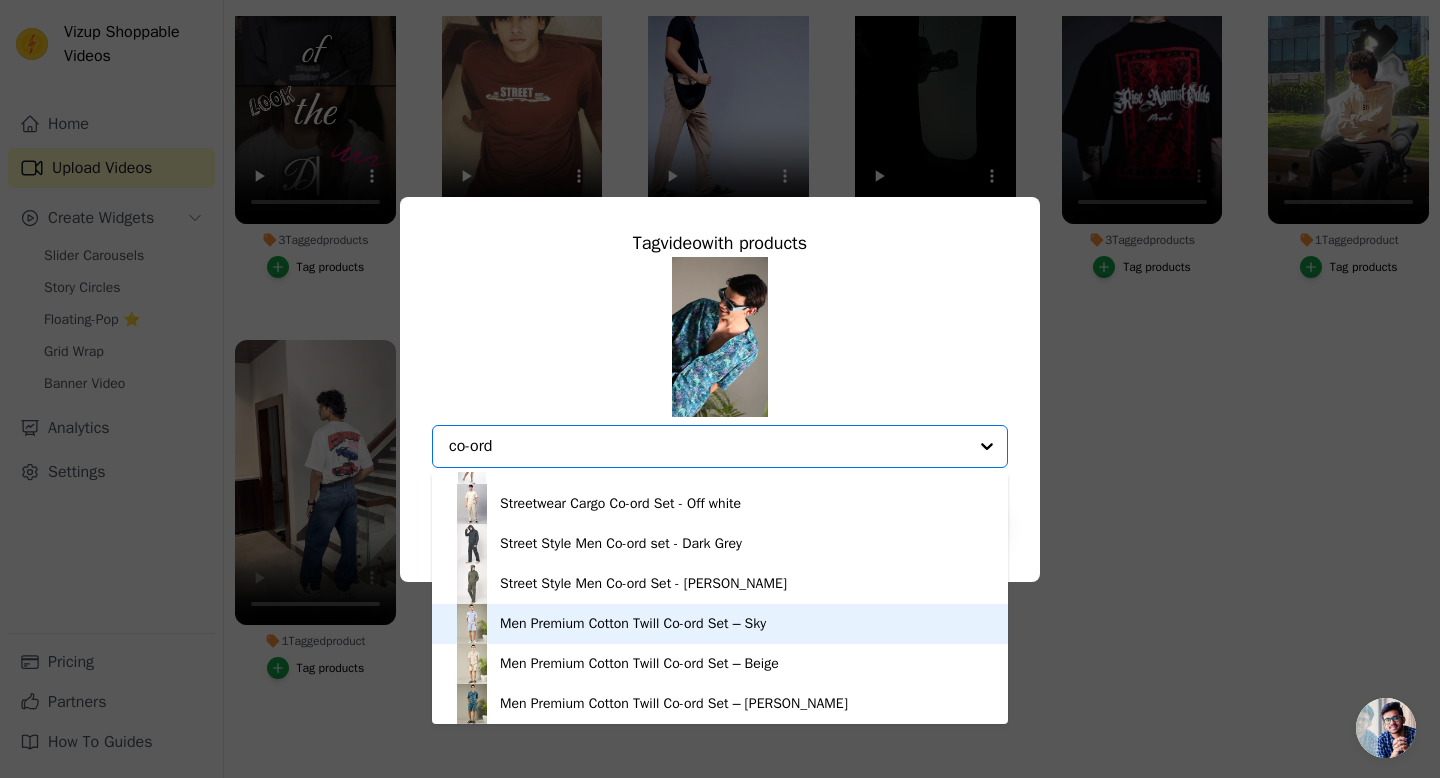 click on "Men Premium Cotton Twill Co-ord Set – Sky" at bounding box center (633, 624) 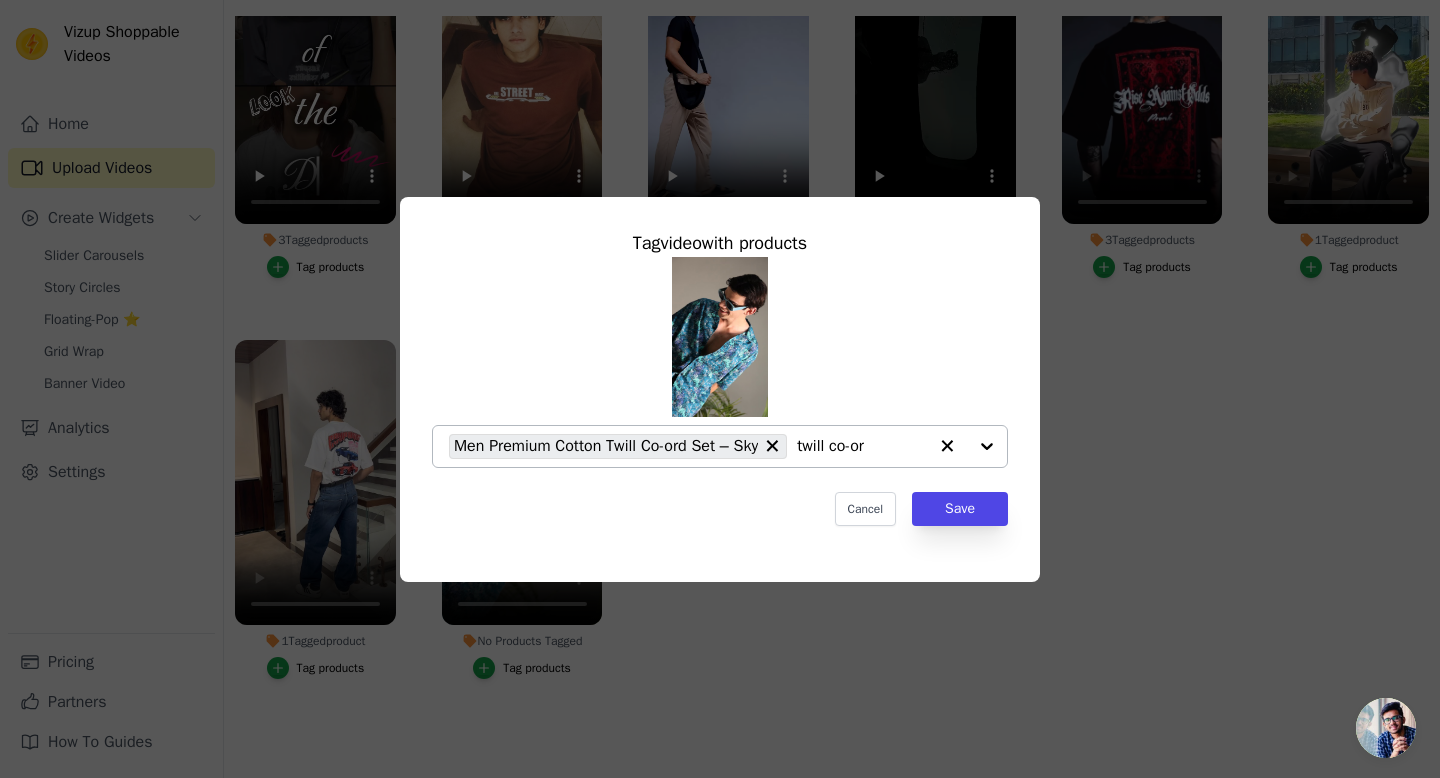 type on "twill co-ord" 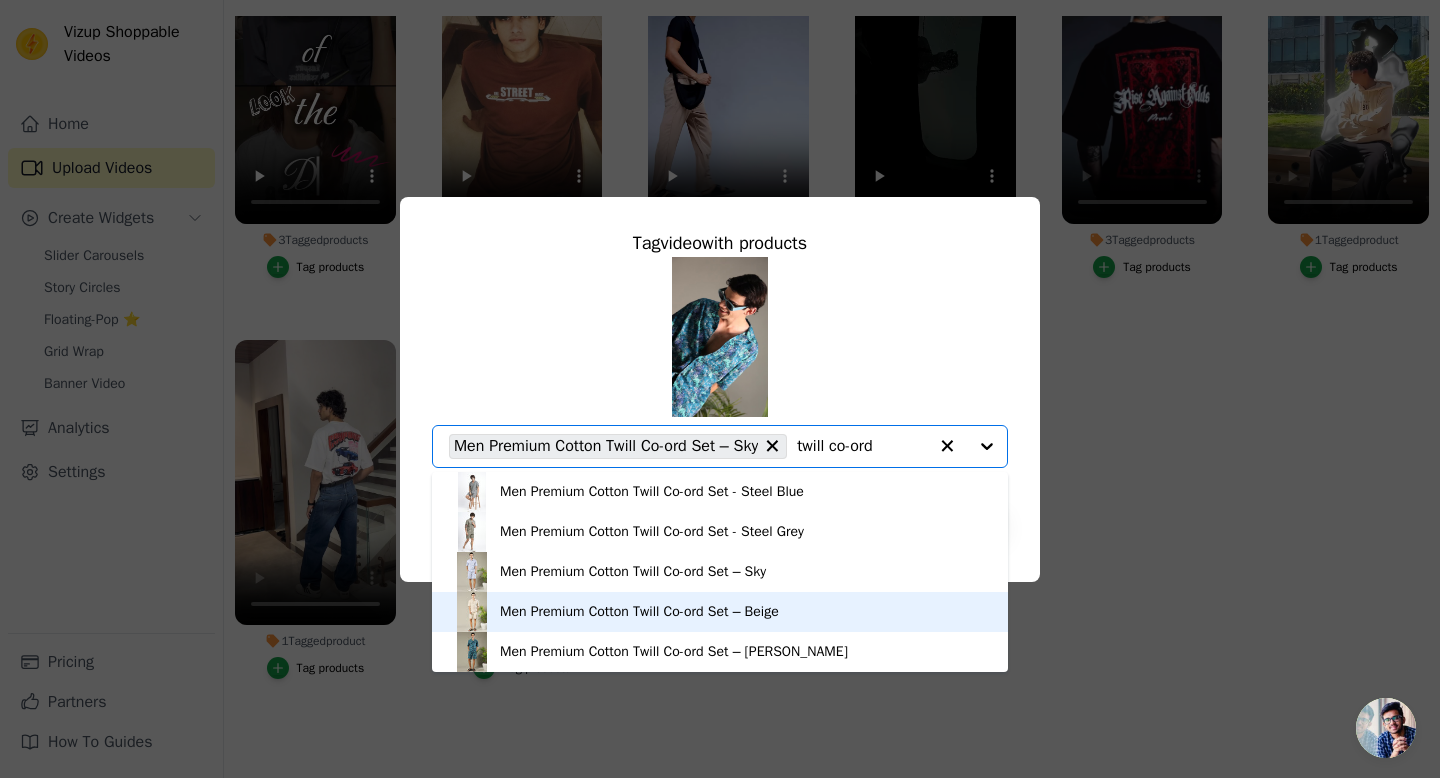 click on "Men Premium Cotton Twill Co-ord Set – Beige" at bounding box center (639, 612) 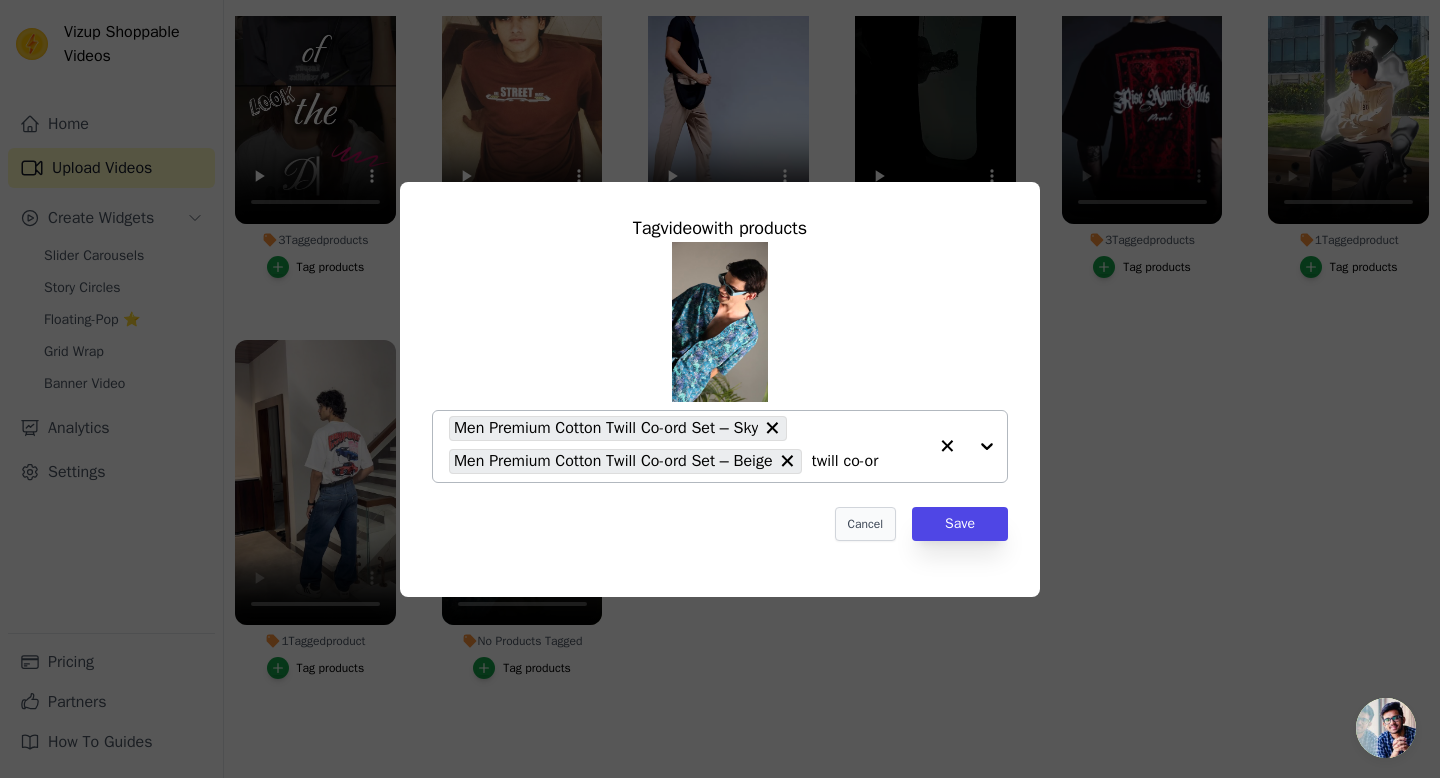 type on "twill co-ord" 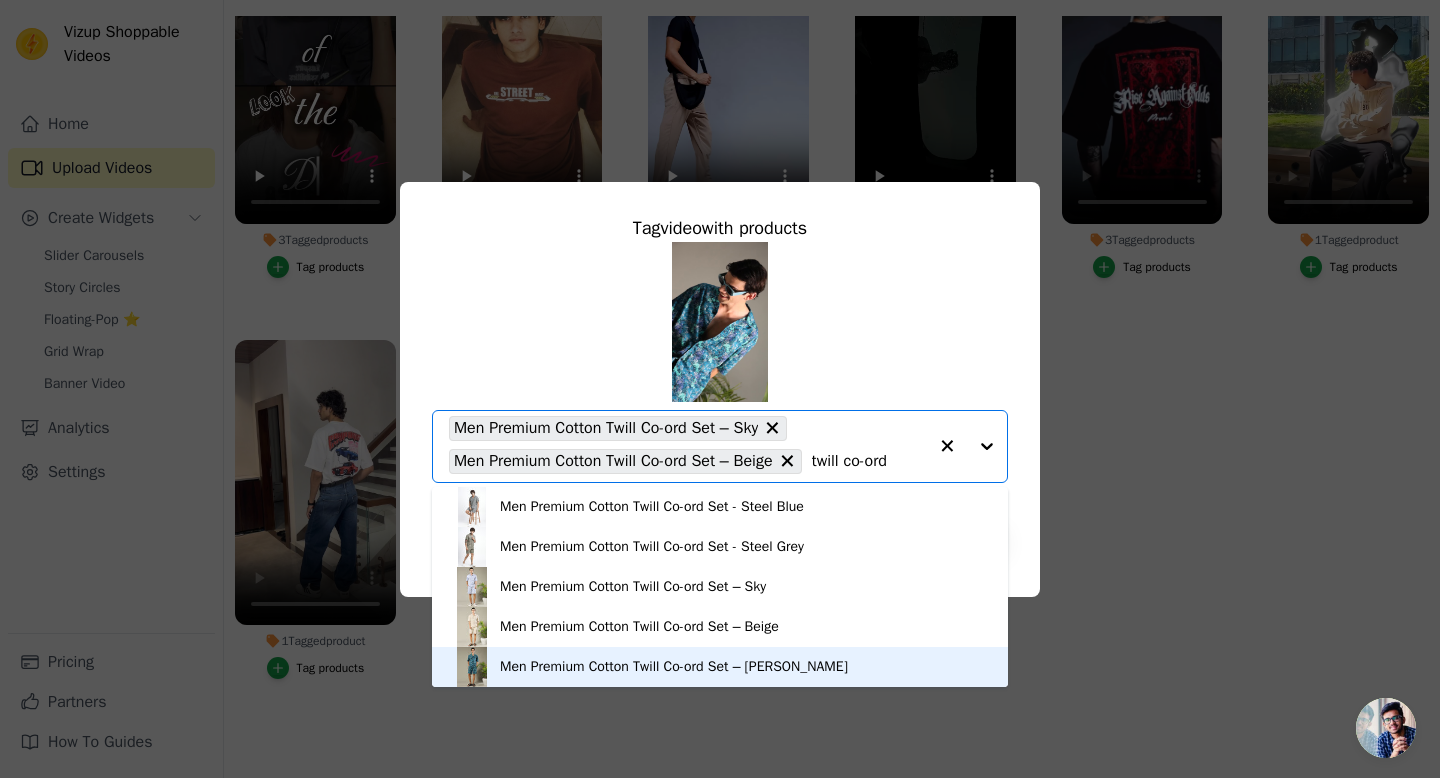 click on "Men Premium Cotton Twill Co-ord Set – [PERSON_NAME]" at bounding box center [674, 667] 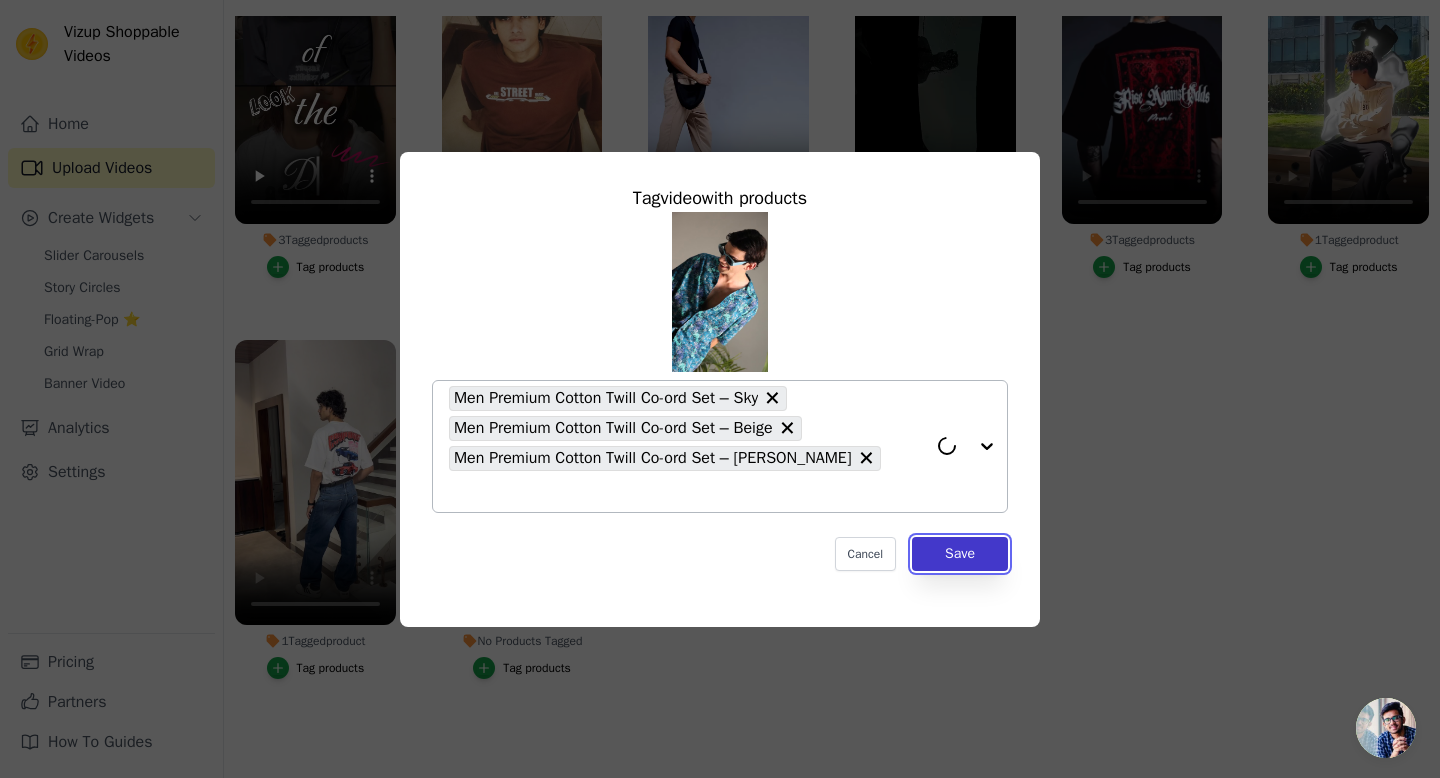 click on "Save" at bounding box center (960, 554) 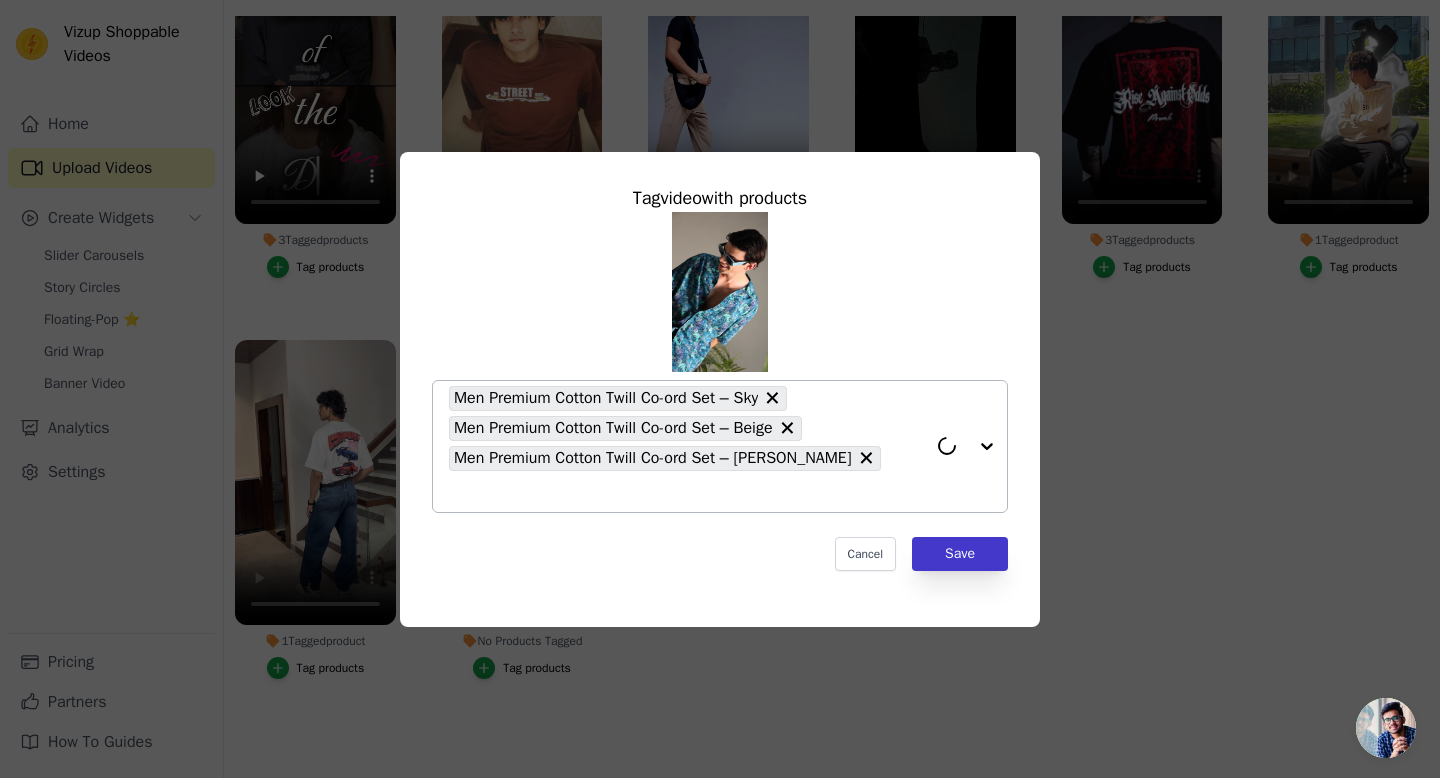 scroll, scrollTop: 204, scrollLeft: 0, axis: vertical 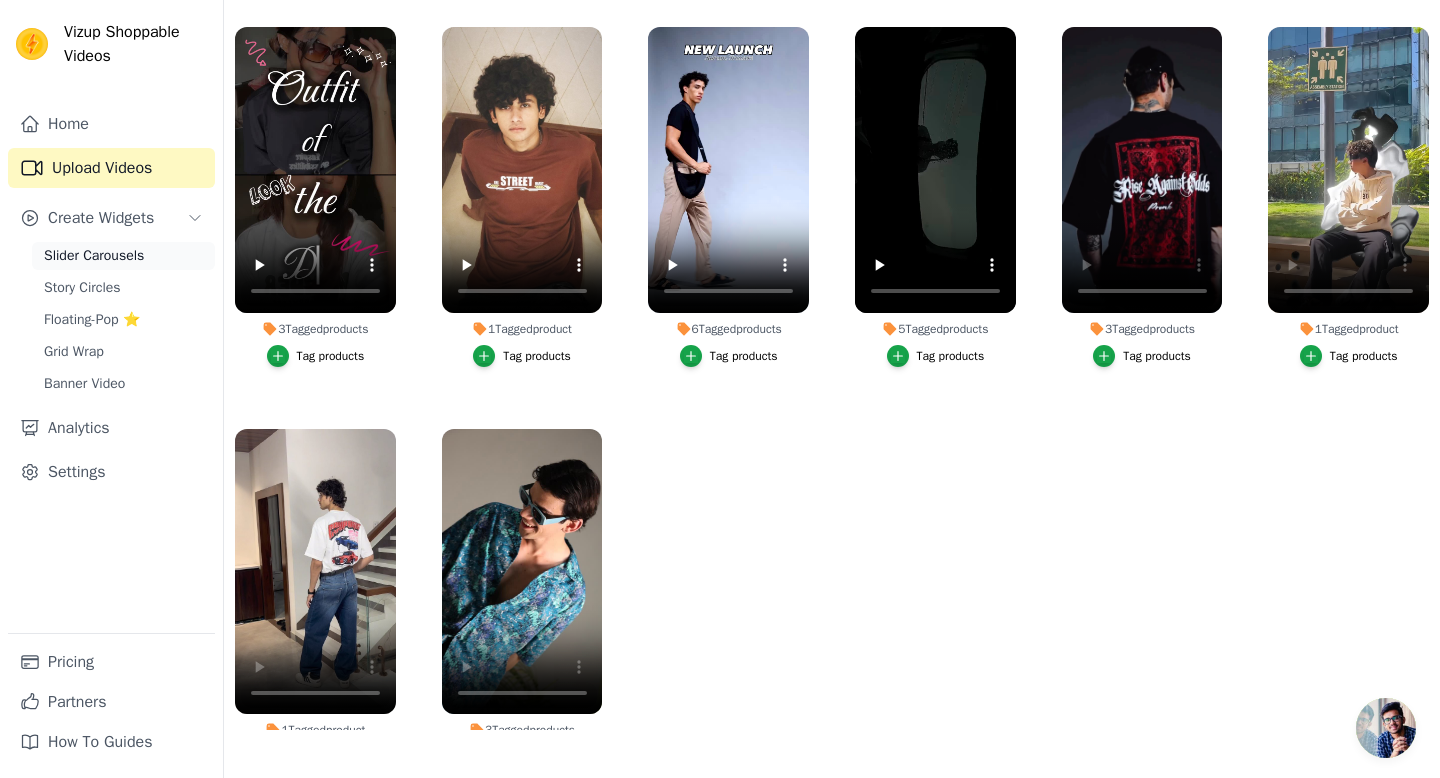 click on "Slider Carousels" at bounding box center (94, 256) 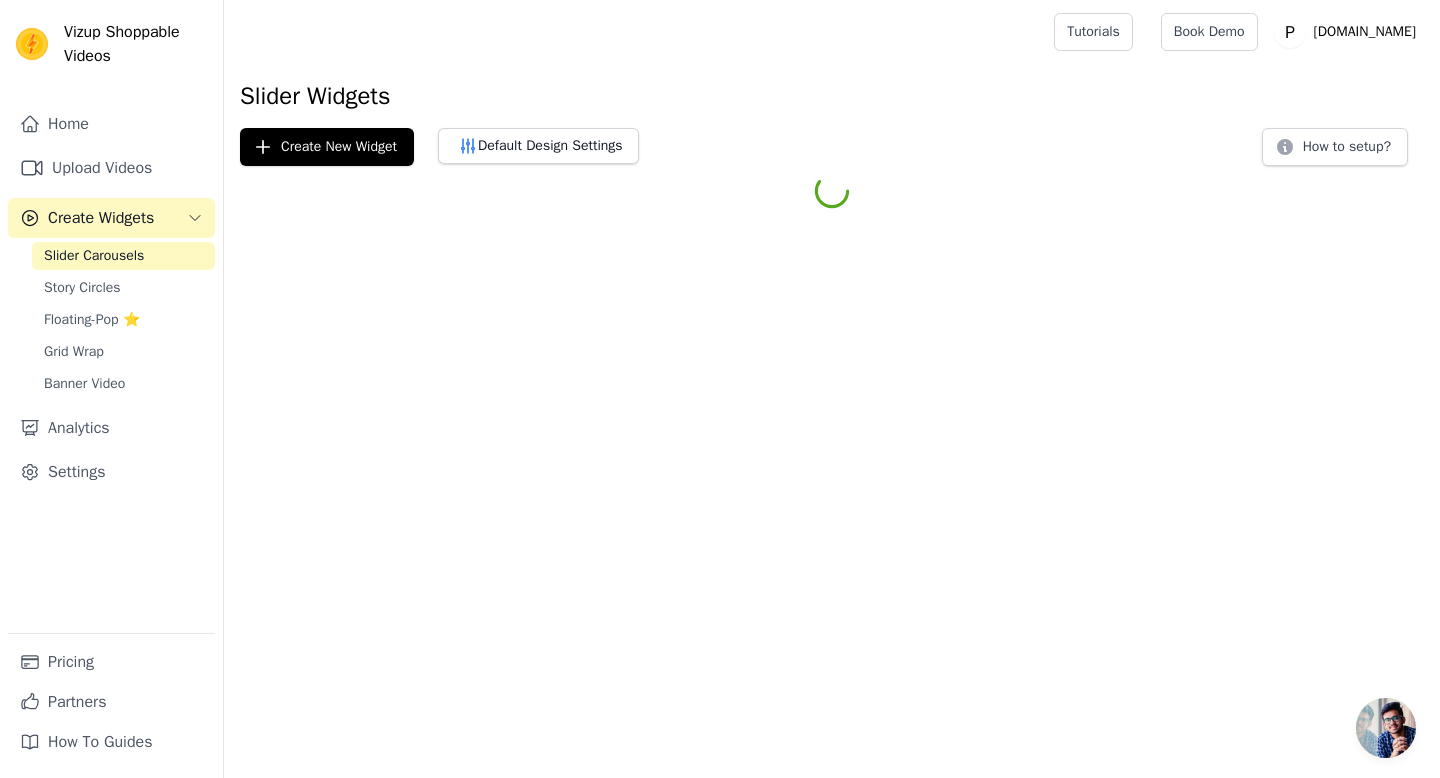 scroll, scrollTop: 0, scrollLeft: 0, axis: both 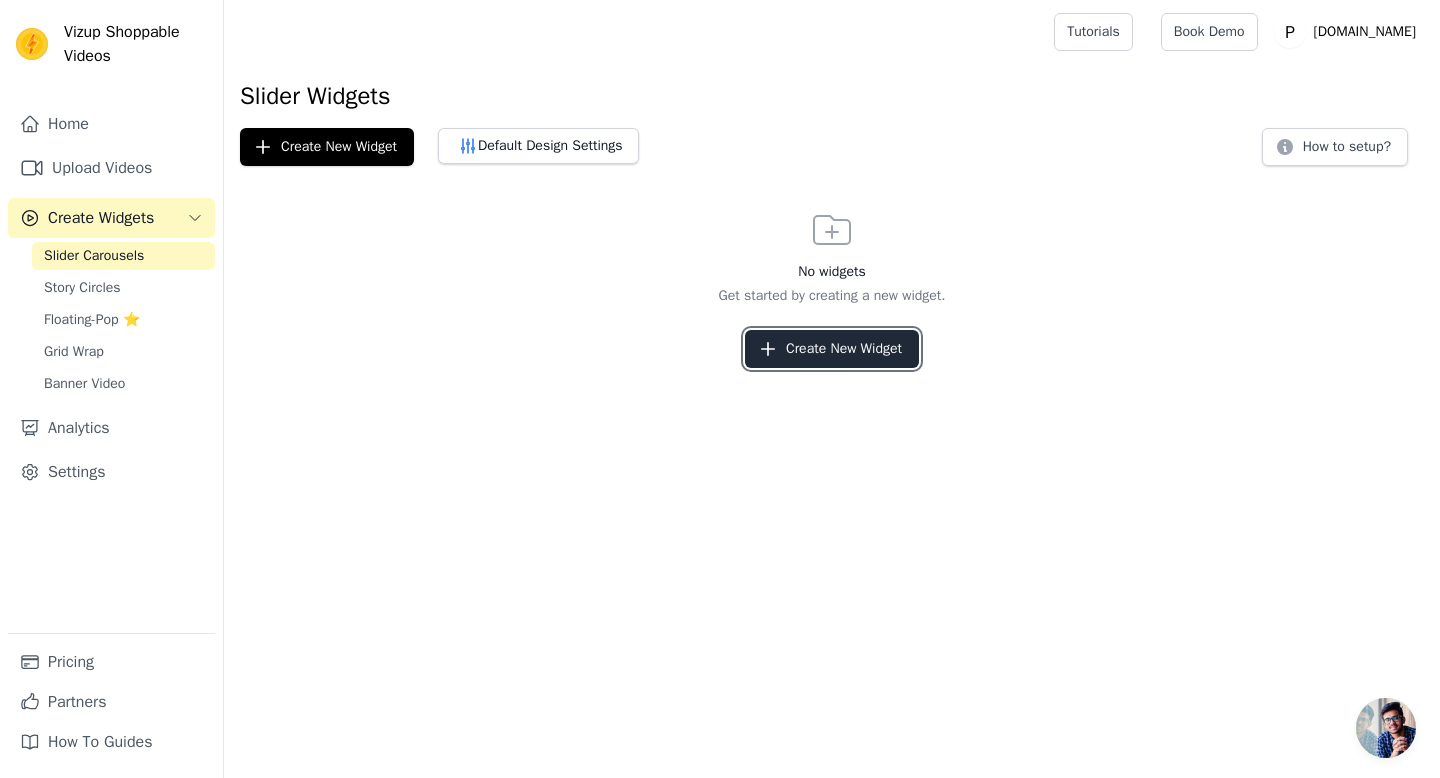 click on "Create New Widget" at bounding box center [832, 349] 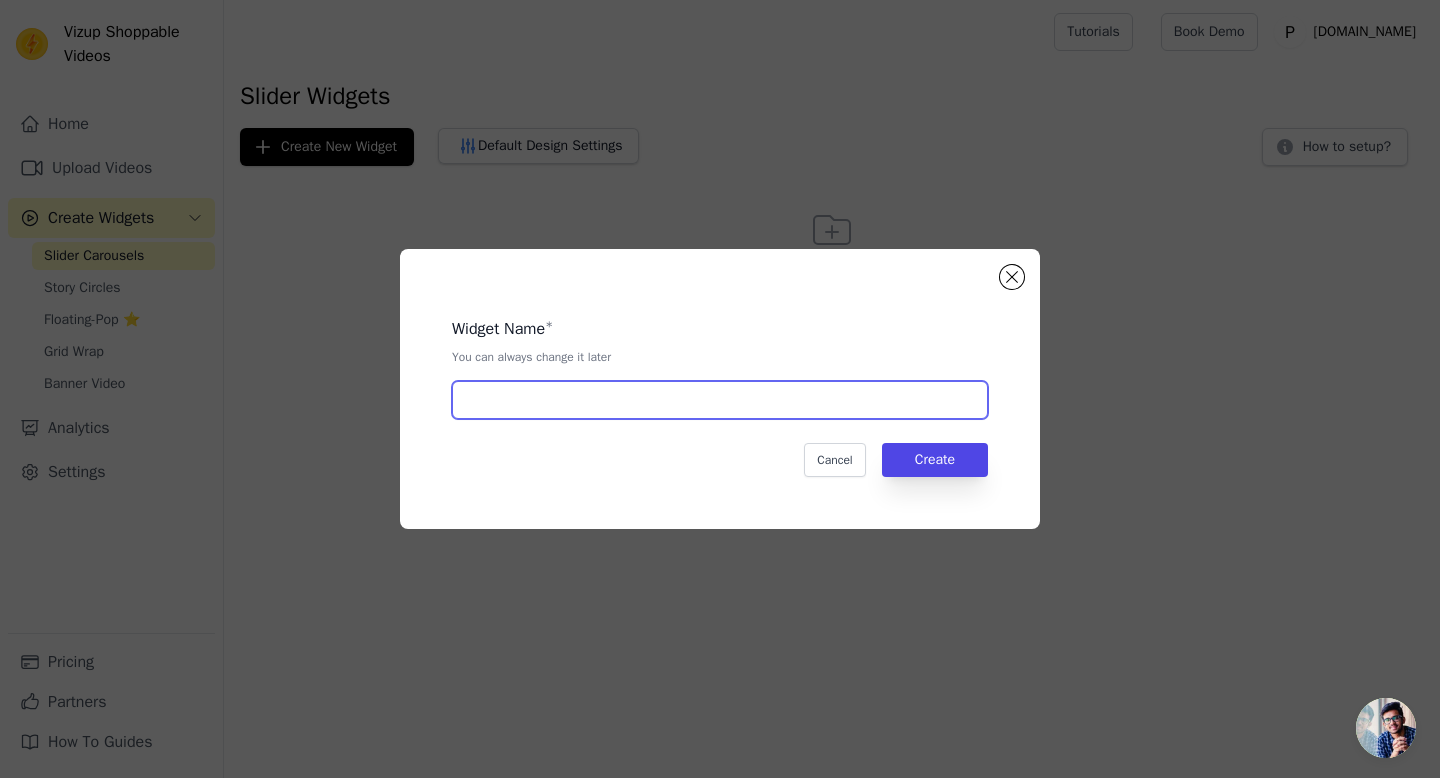 click at bounding box center [720, 400] 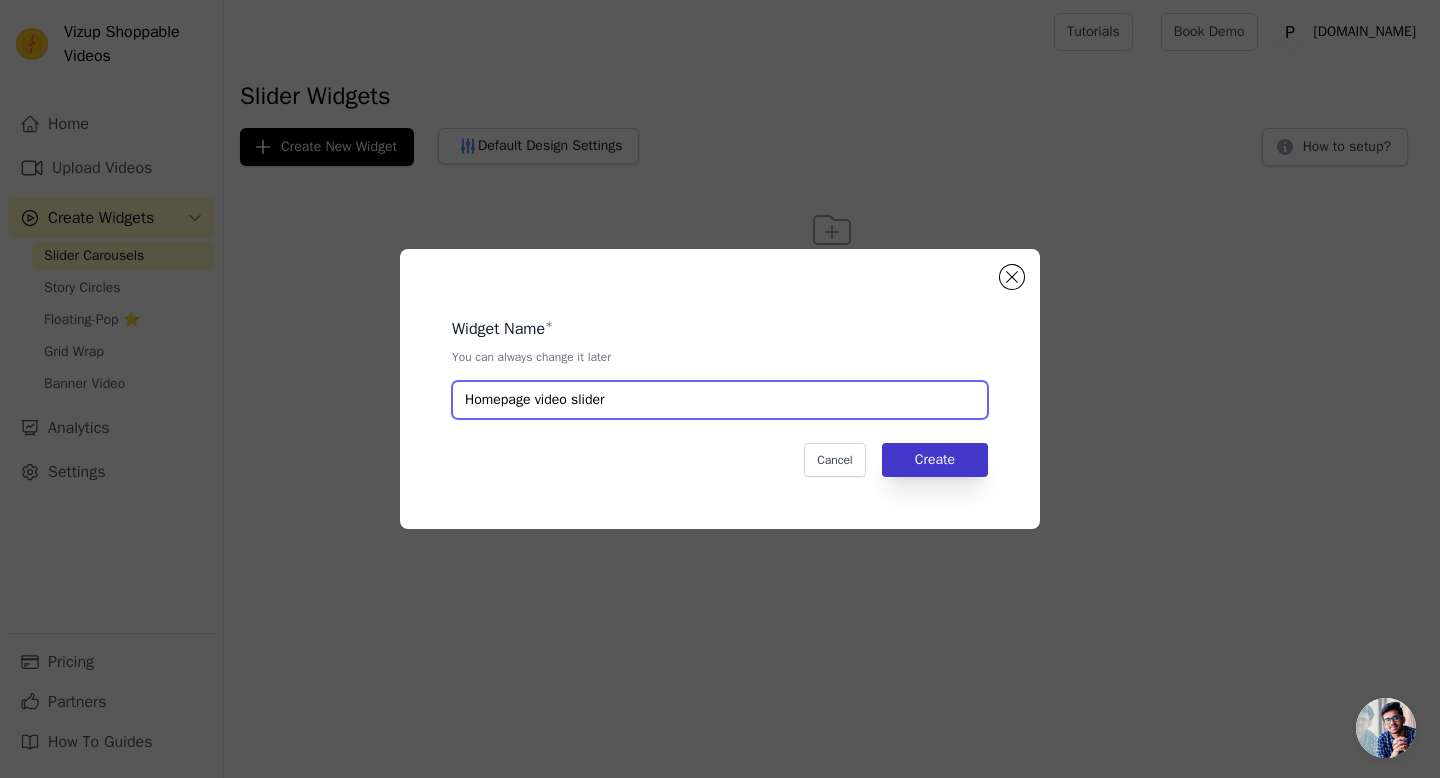 type on "Homepage video slider" 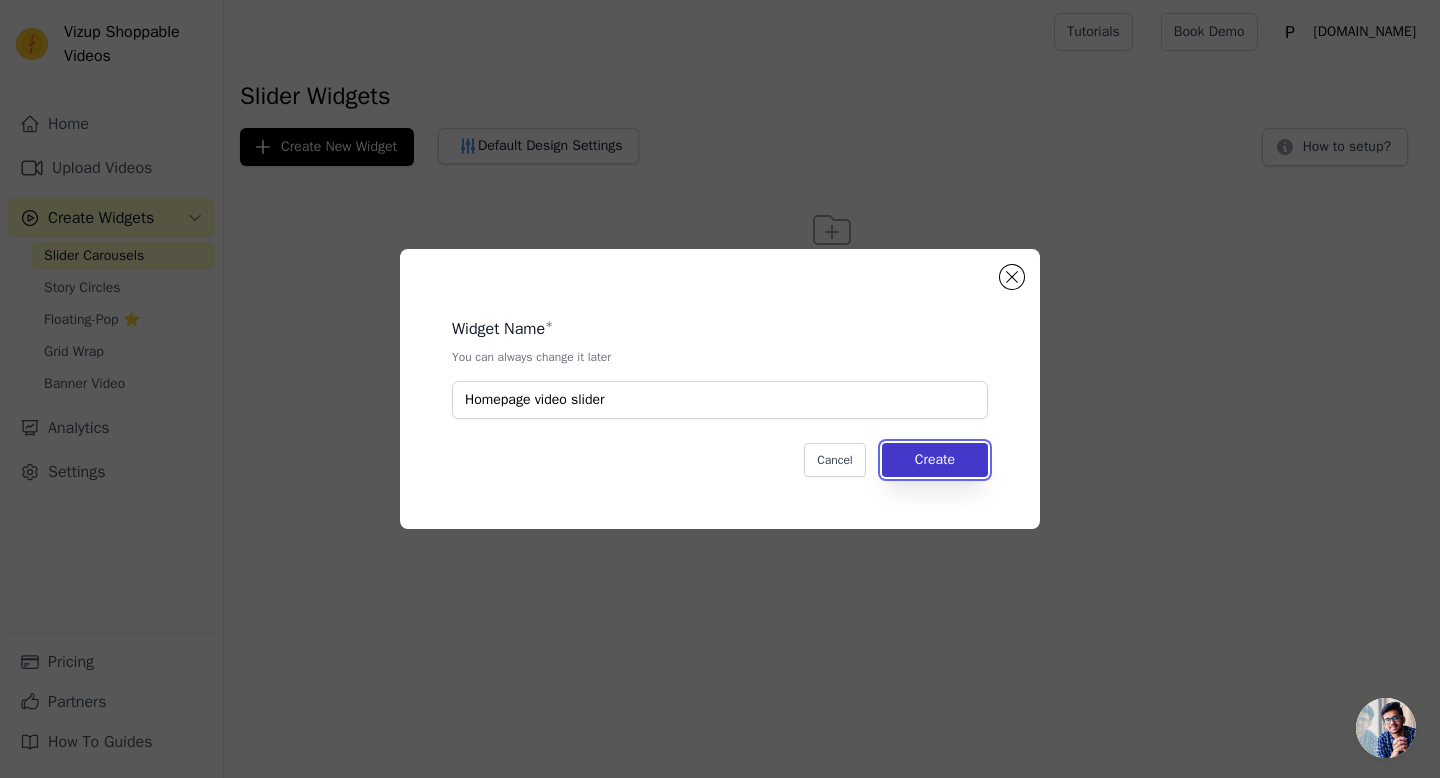 click on "Create" at bounding box center [935, 460] 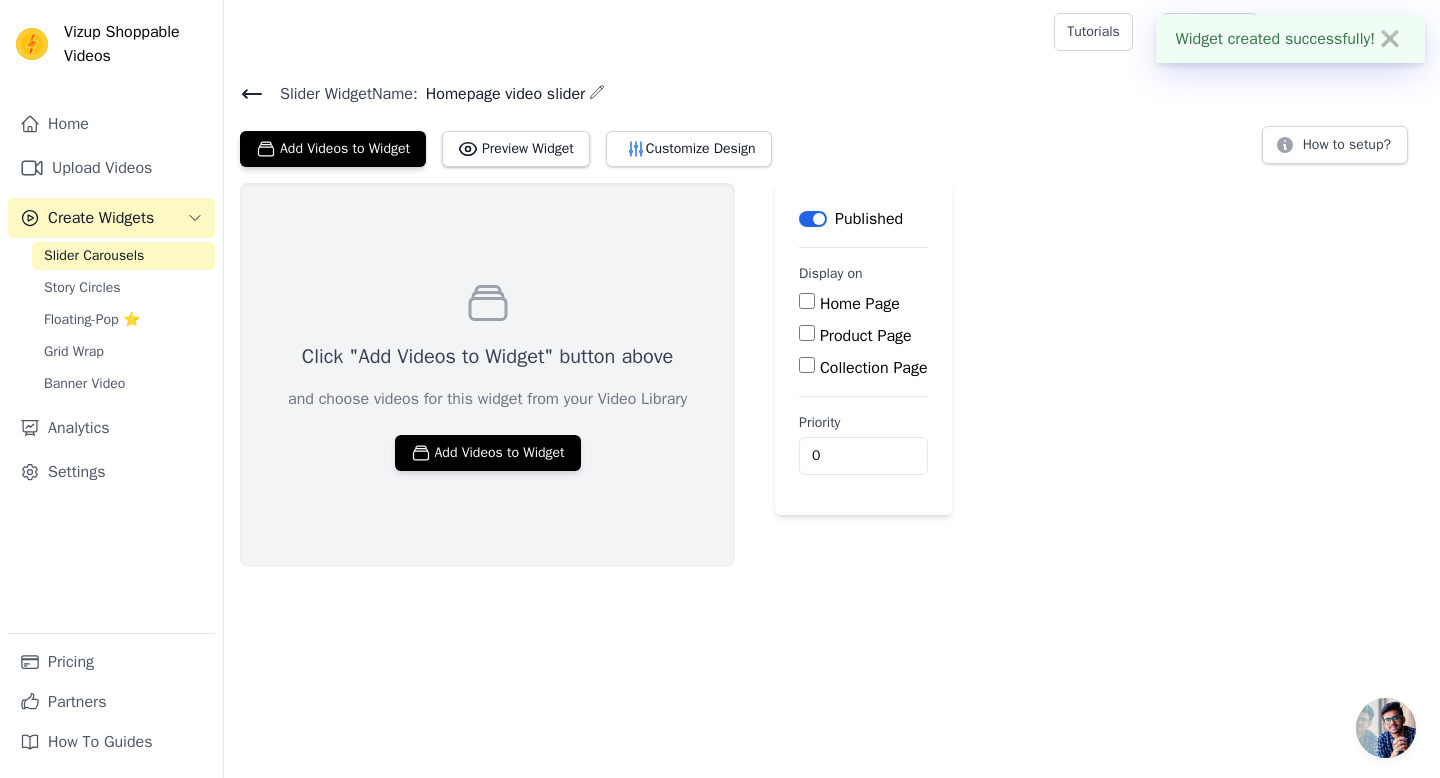 click on "Home Page" at bounding box center (807, 301) 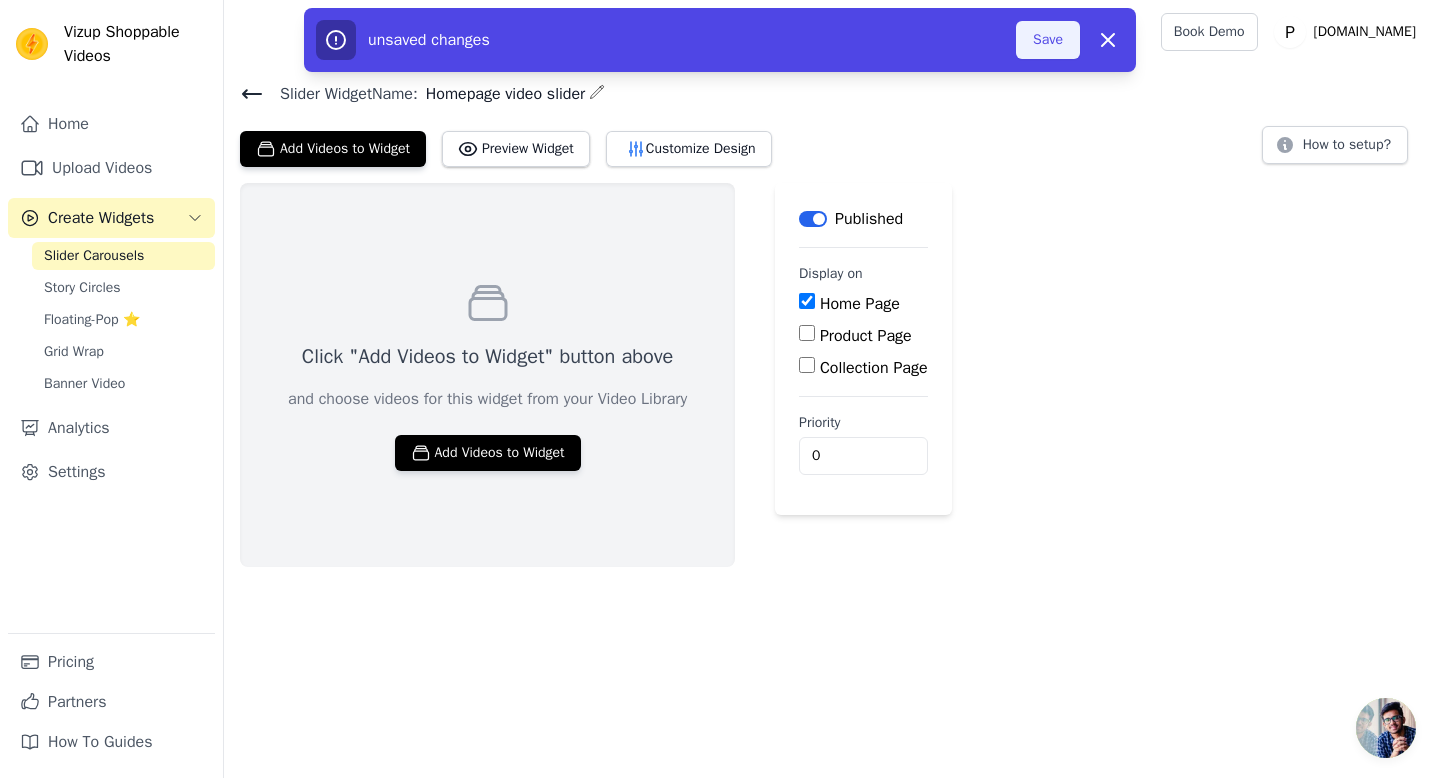 click on "Save" at bounding box center [1048, 40] 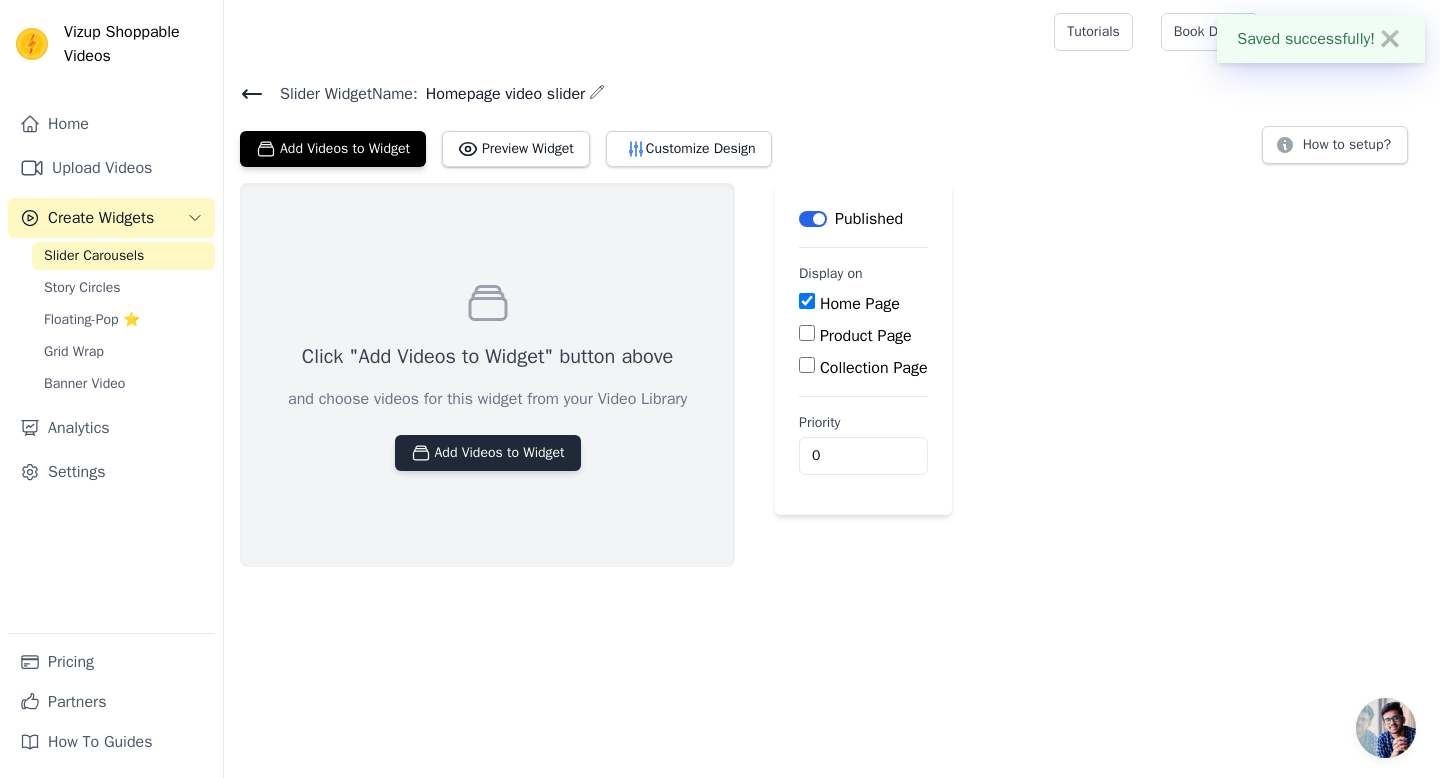 click on "Add Videos to Widget" at bounding box center (488, 453) 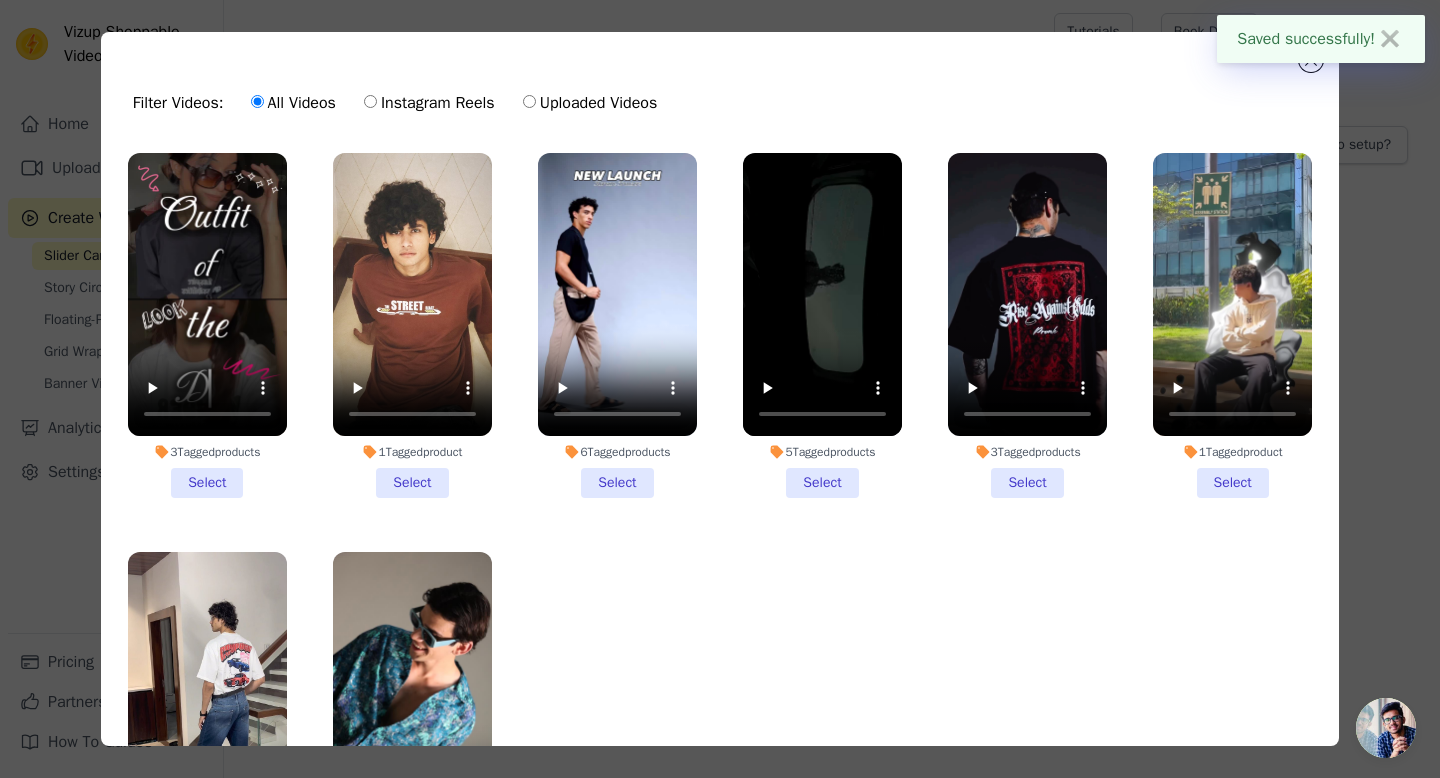 click on "3  Tagged  products     Select" at bounding box center (207, 325) 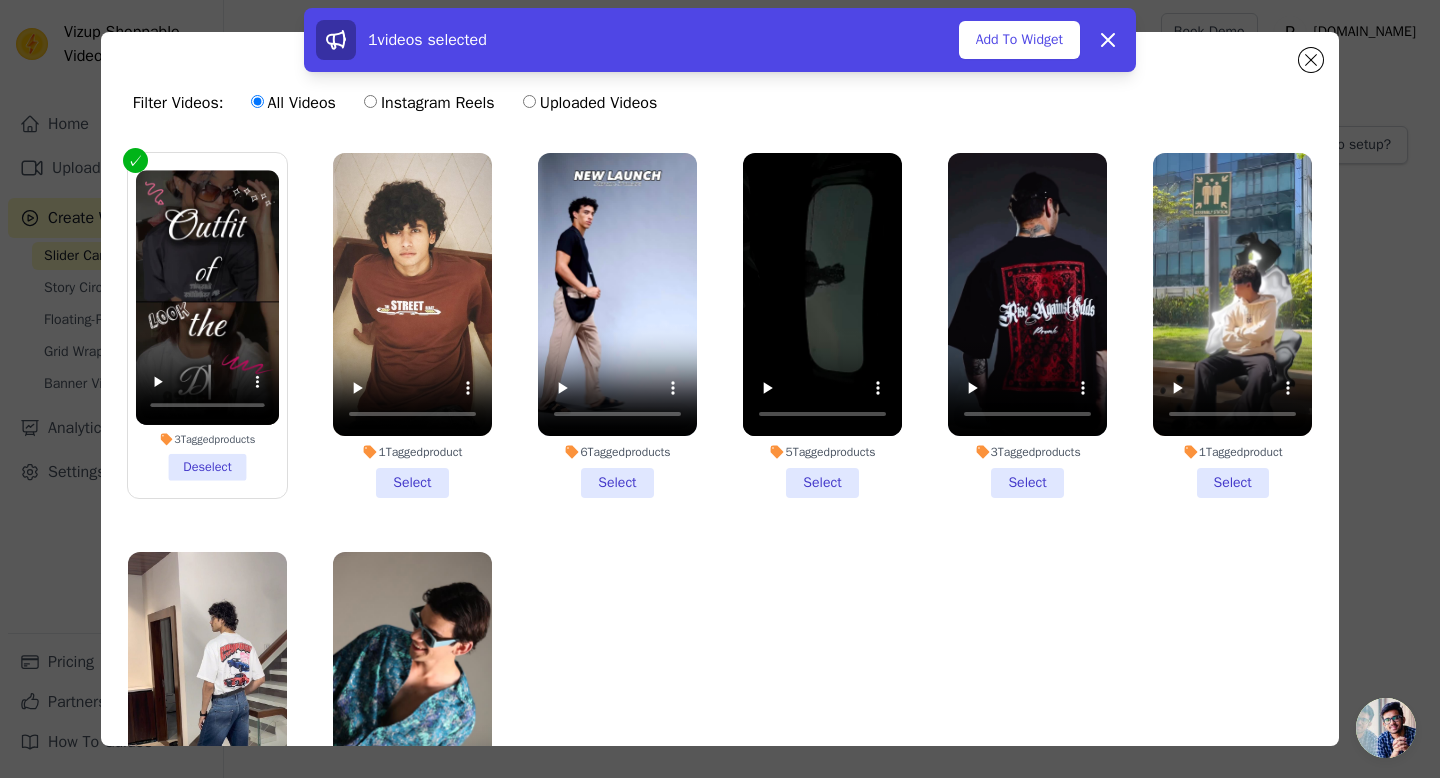 click on "1  Tagged  product     Select" at bounding box center [412, 325] 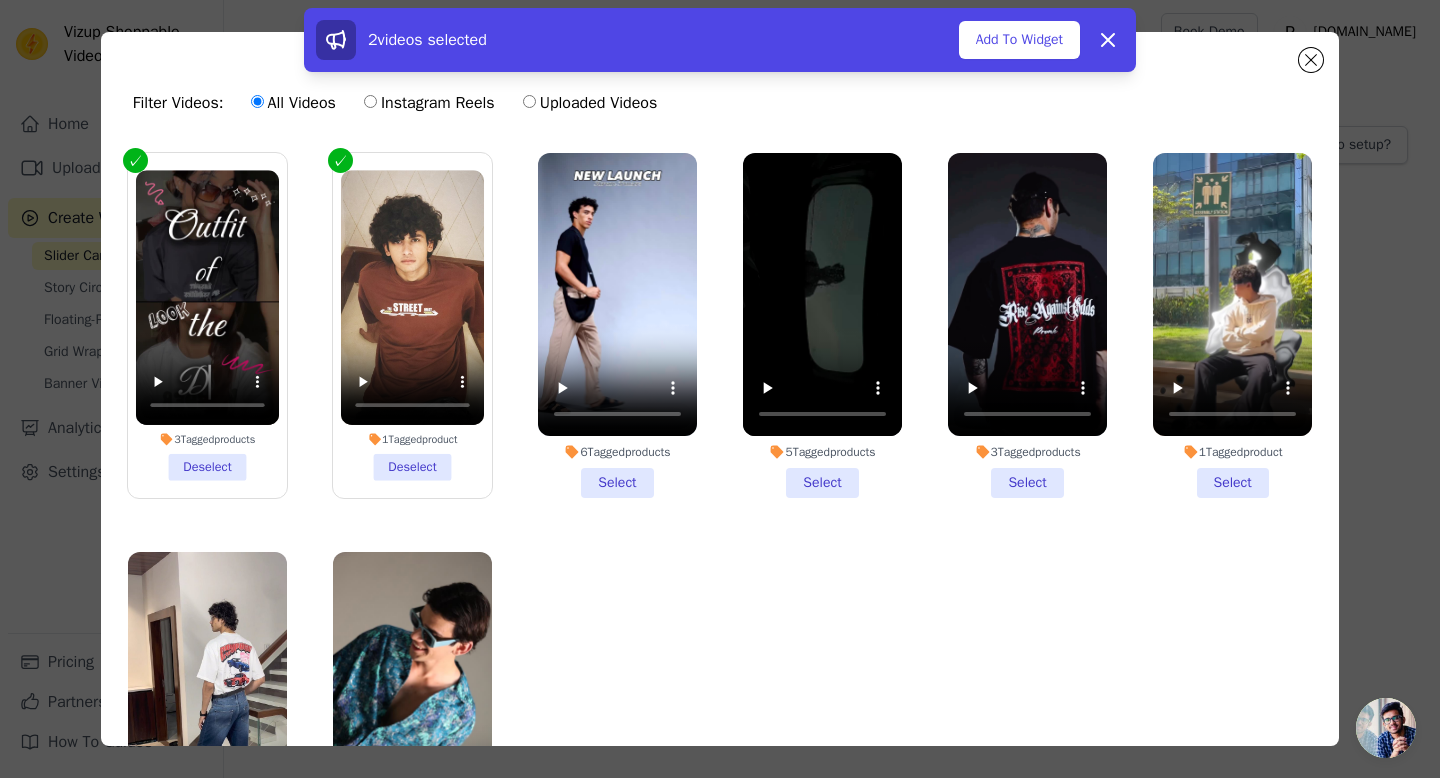 click on "6  Tagged  products     Select" at bounding box center [617, 325] 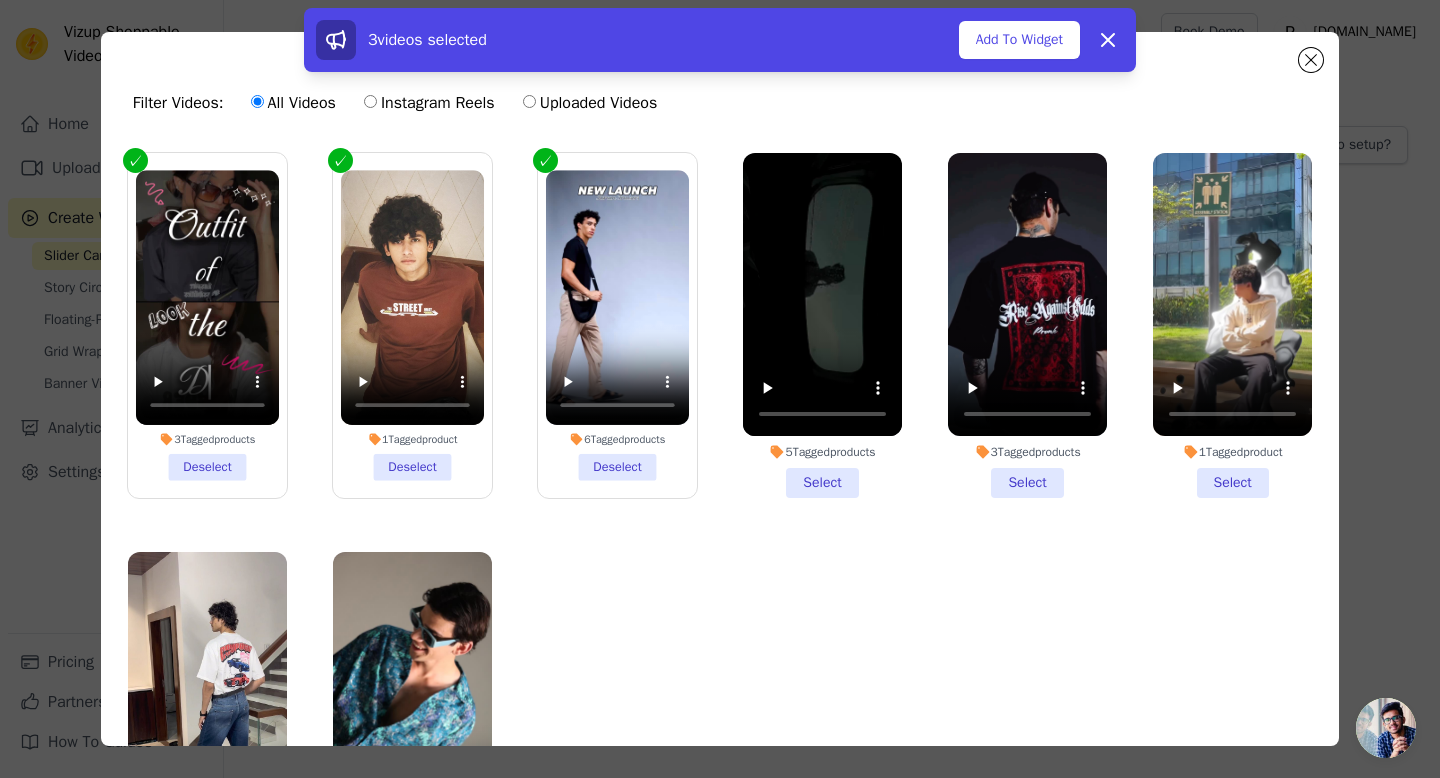 click on "5  Tagged  products     Select" at bounding box center (822, 325) 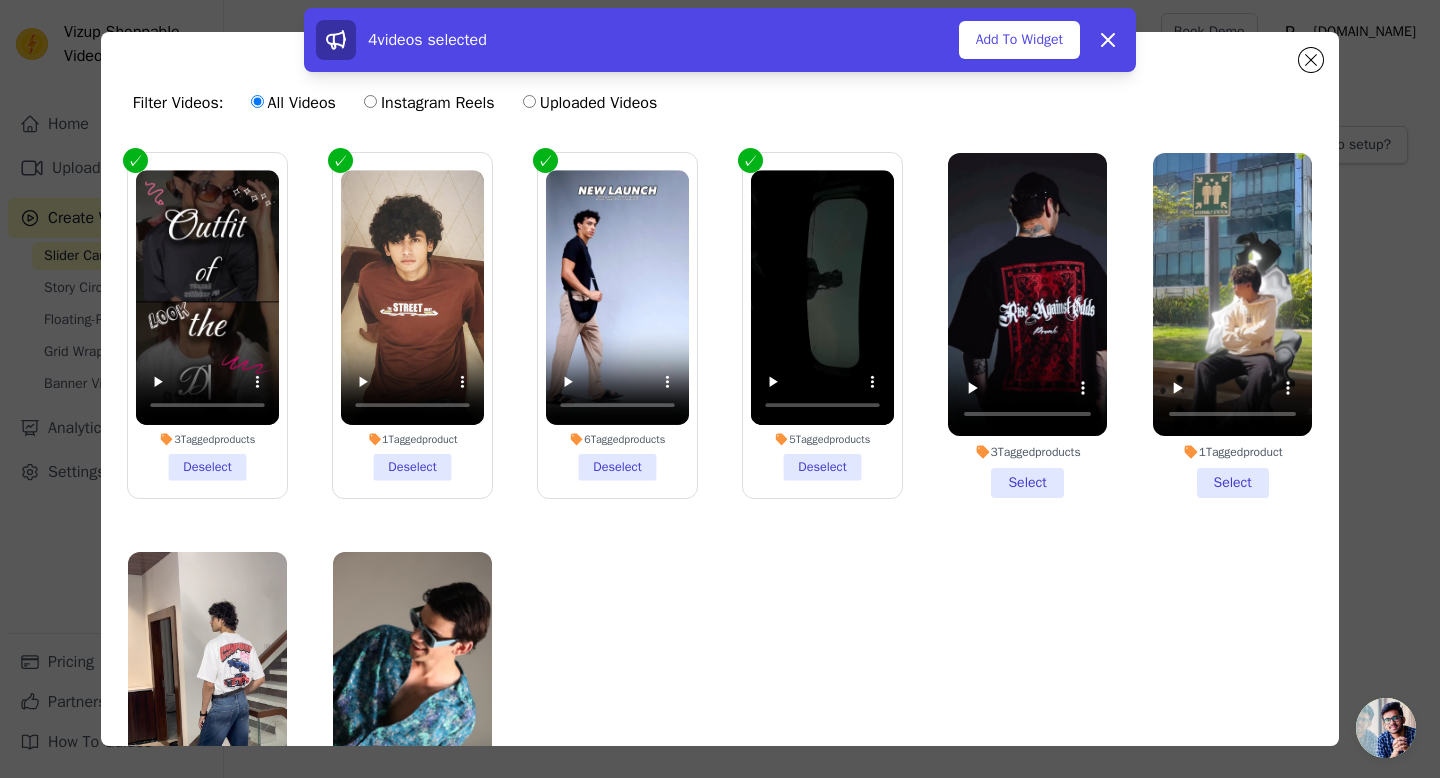 click on "3  Tagged  products     Select" at bounding box center (1027, 325) 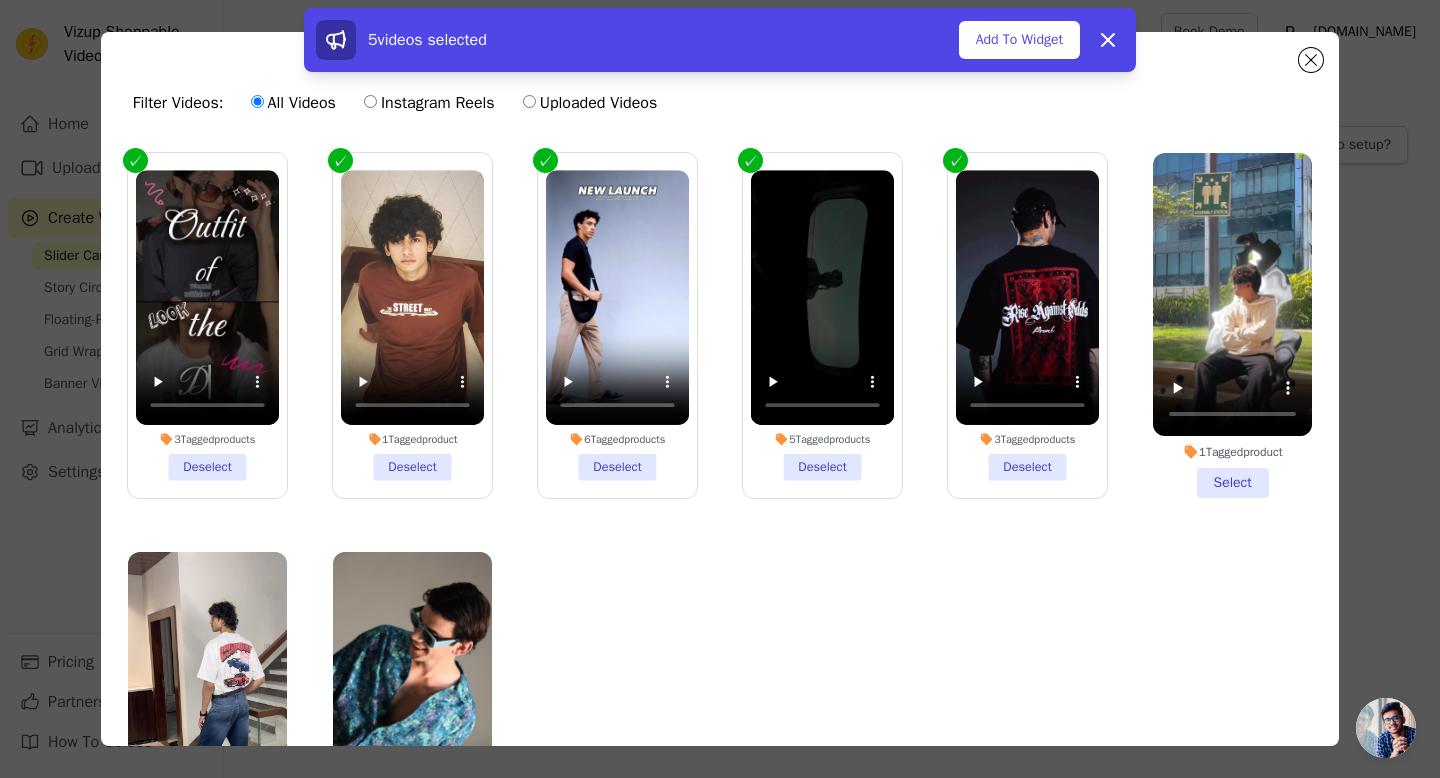 click on "1  Tagged  product     Select" at bounding box center (1232, 325) 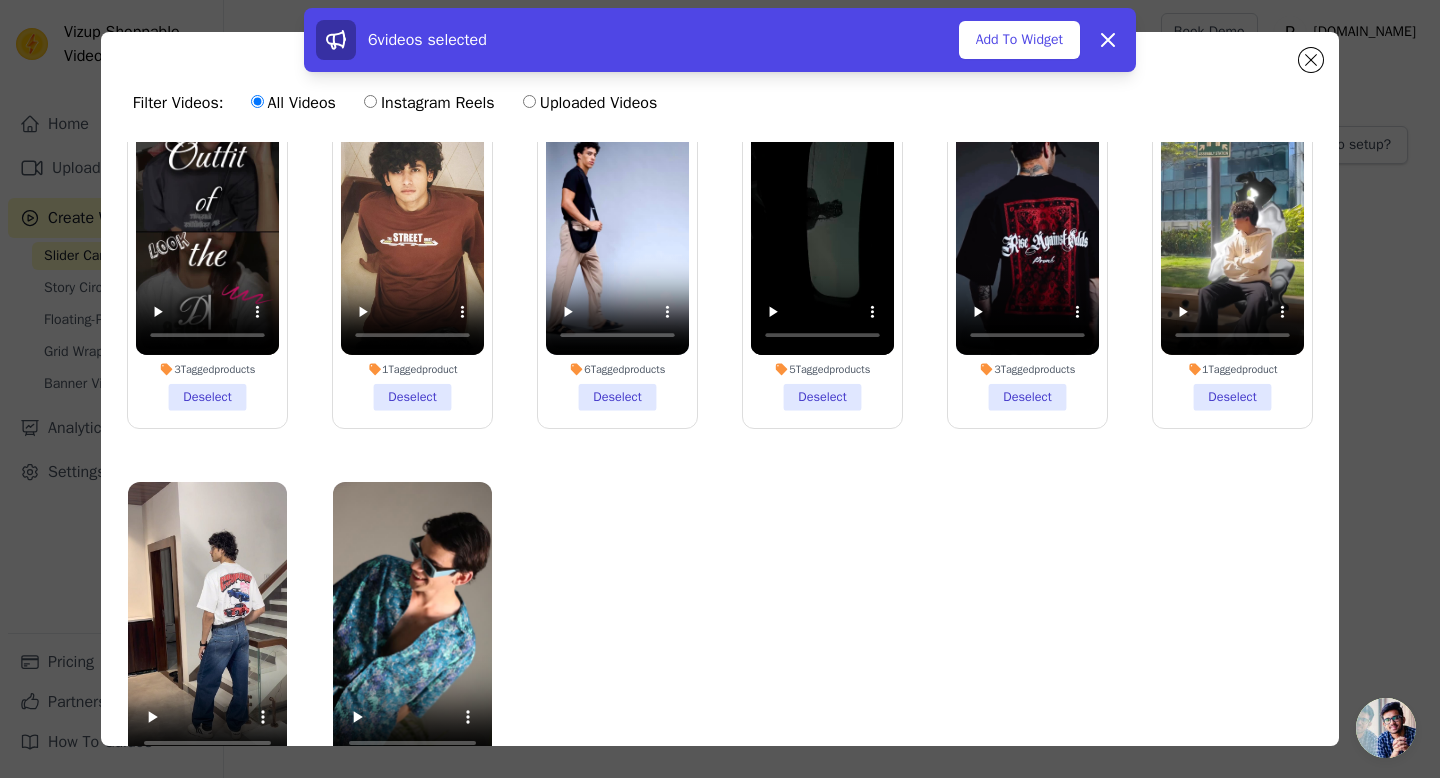 scroll, scrollTop: 83, scrollLeft: 0, axis: vertical 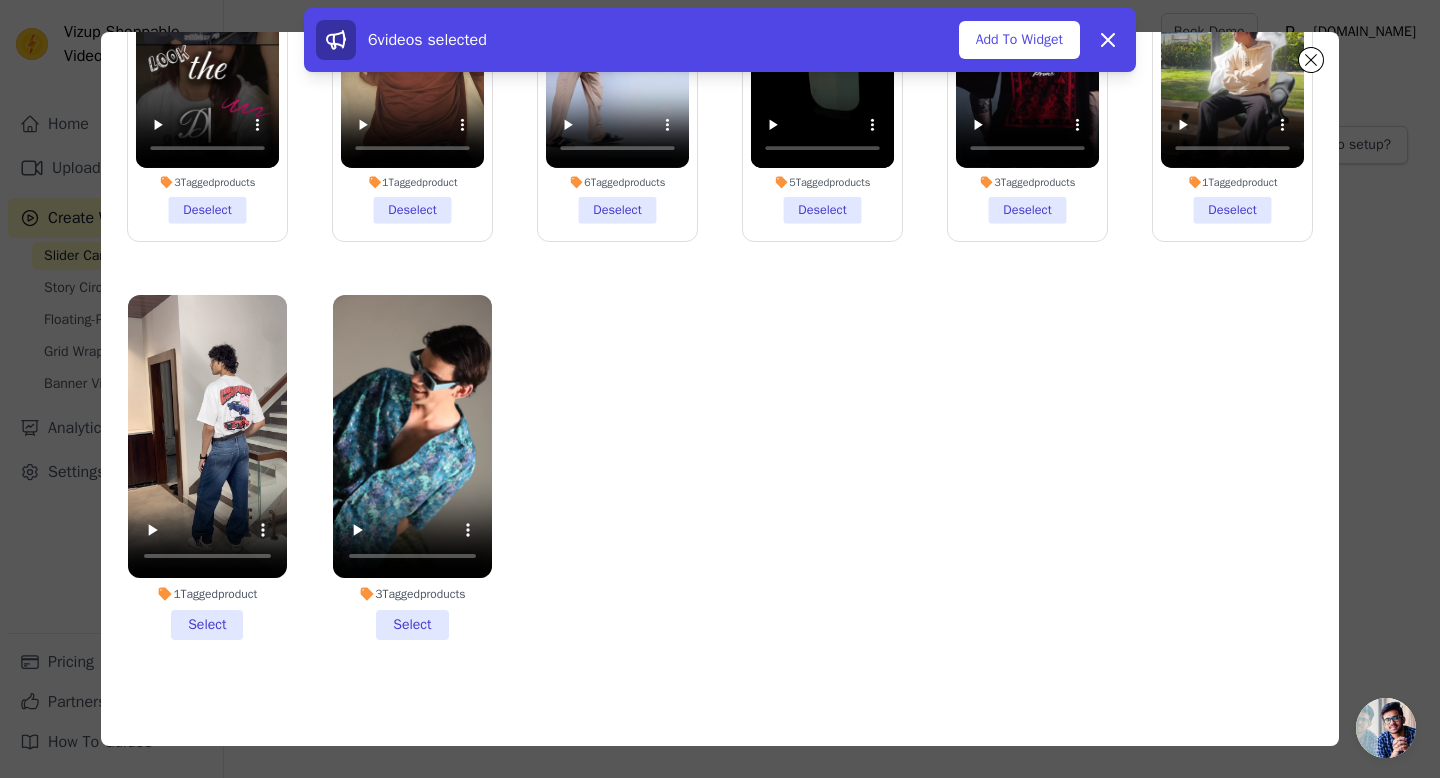 click on "1  Tagged  product     Select" at bounding box center [207, 467] 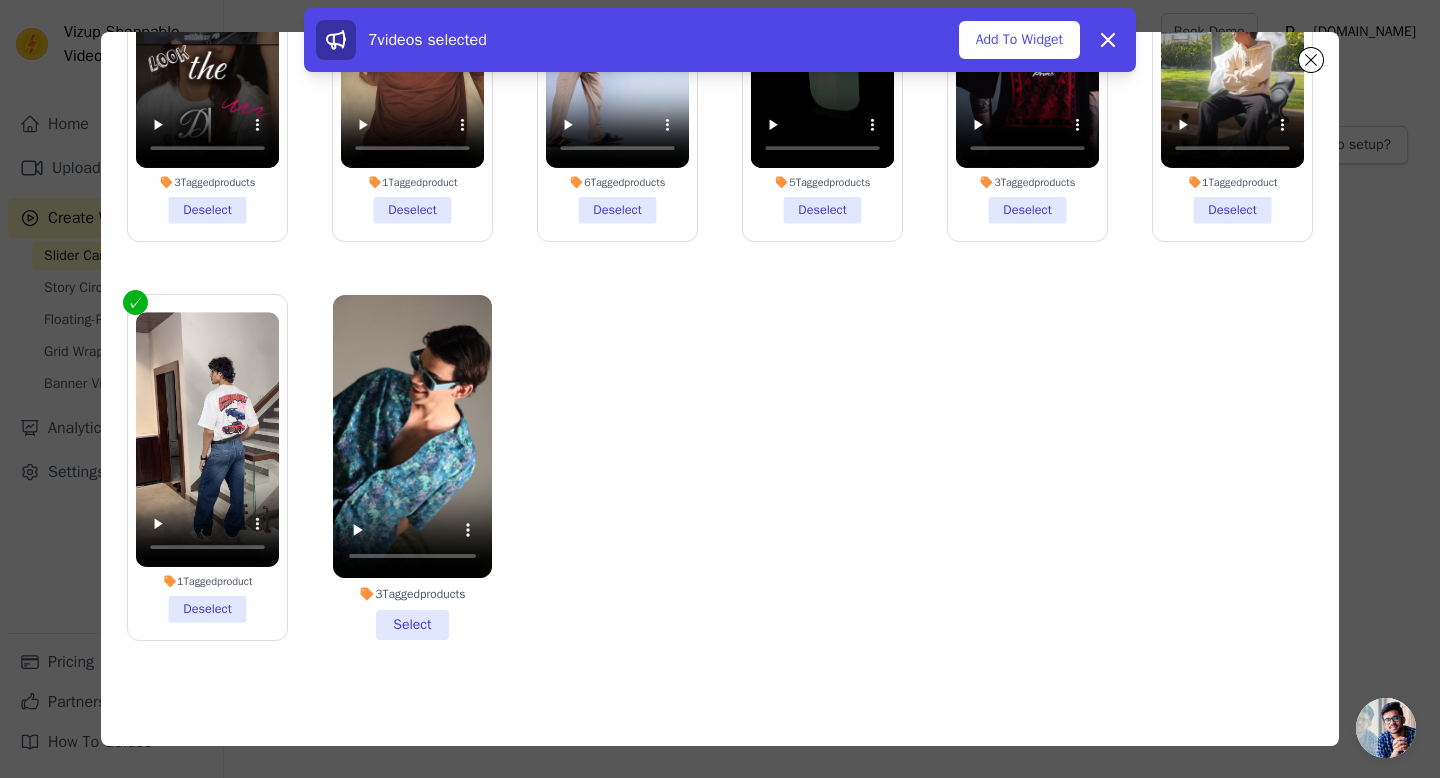 click on "3  Tagged  products     Select" at bounding box center (412, 467) 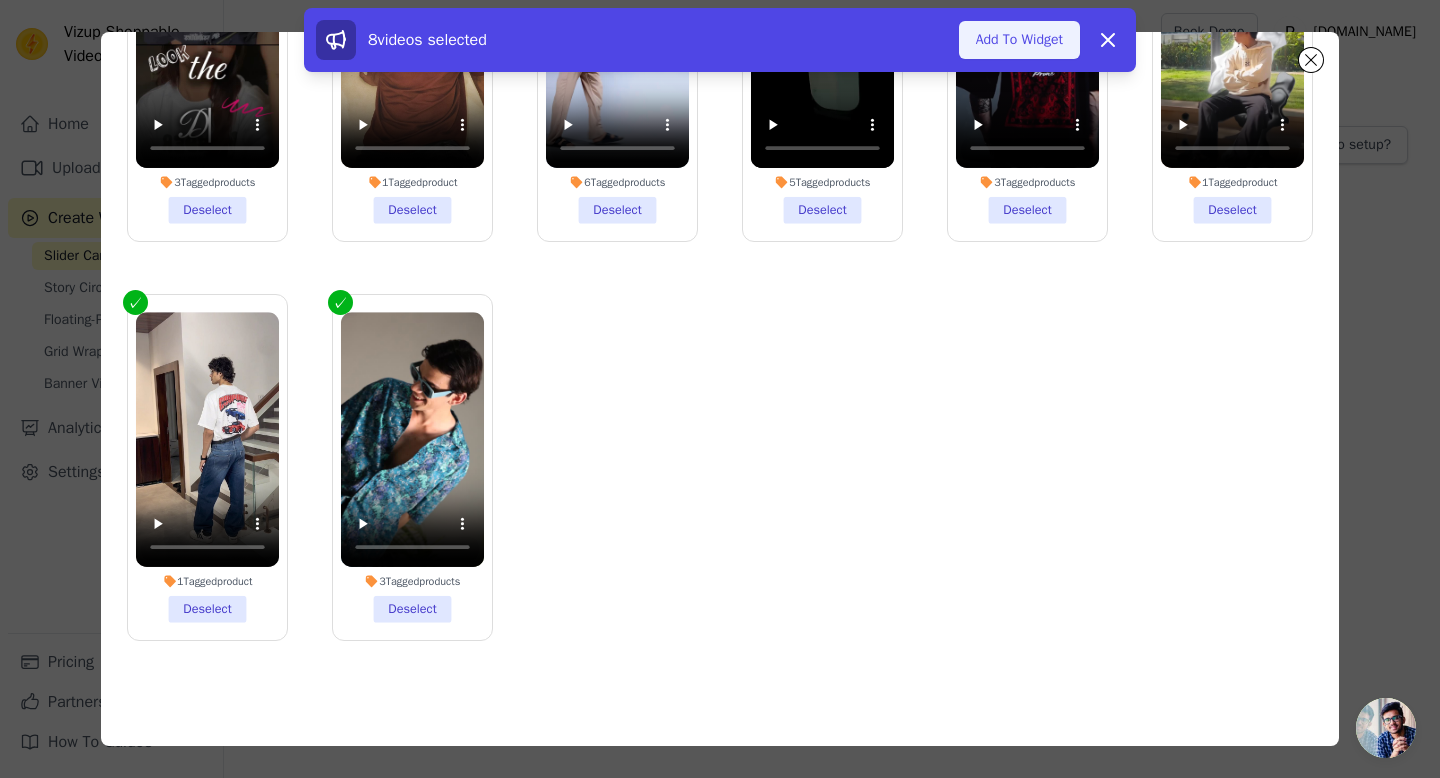 click on "Add To Widget" at bounding box center [1019, 40] 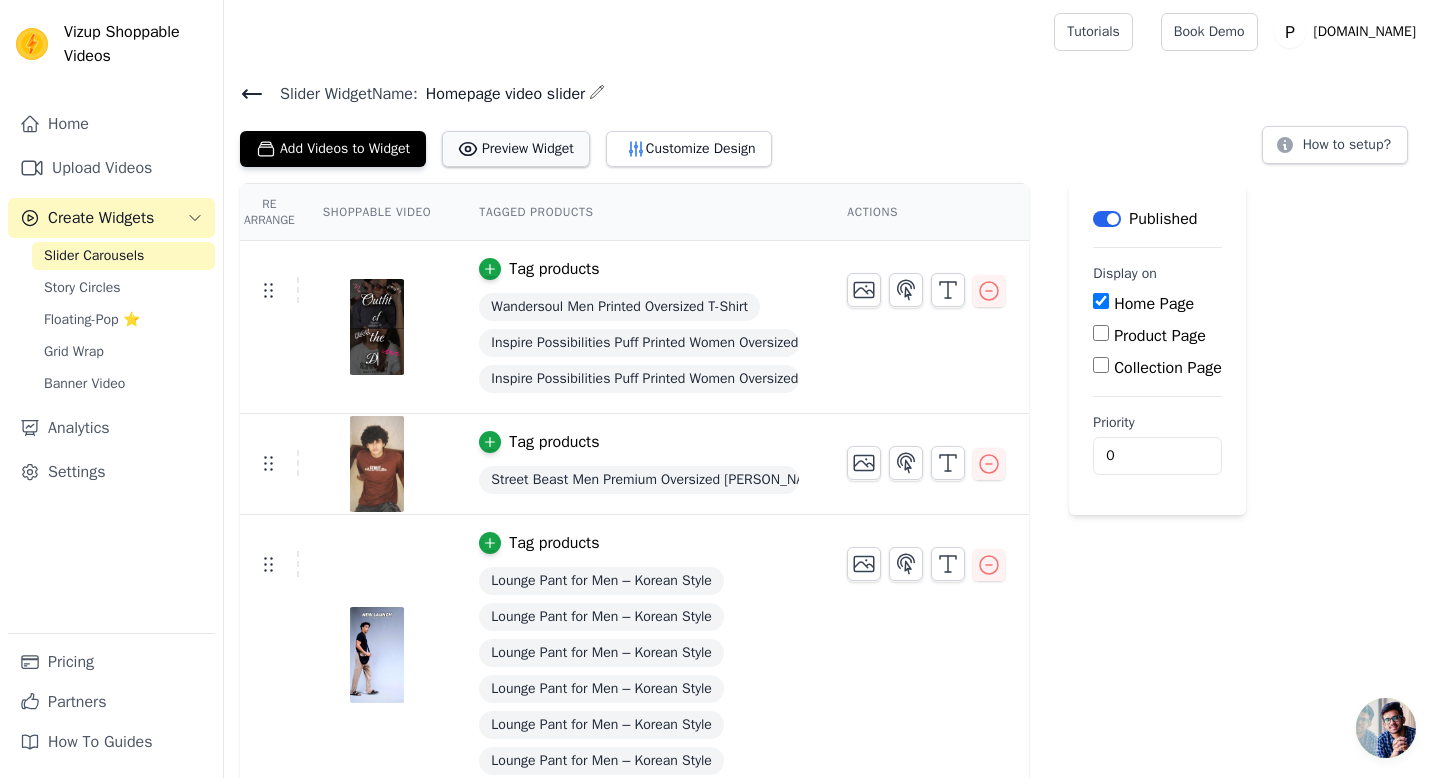 click on "Preview Widget" at bounding box center [516, 149] 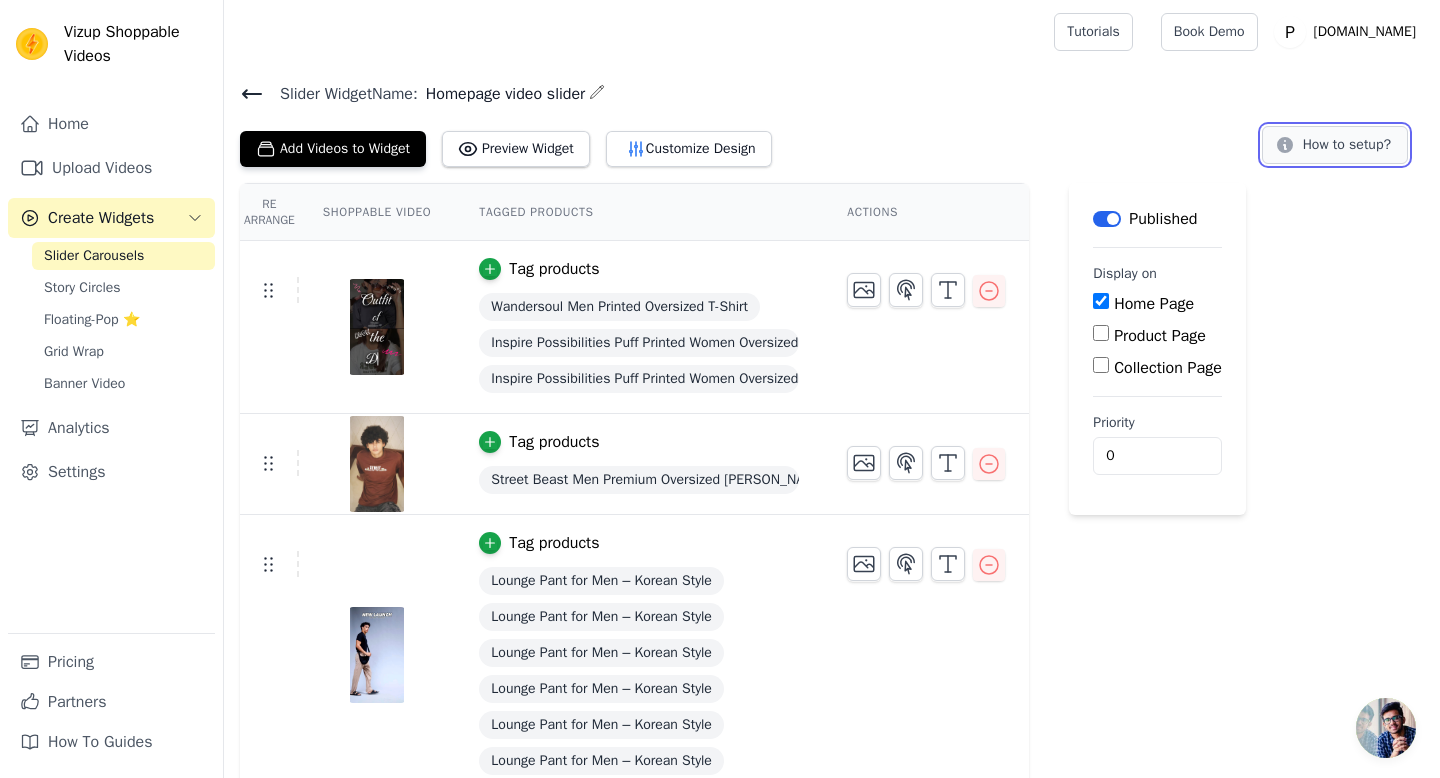 click on "How to setup?" at bounding box center [1335, 145] 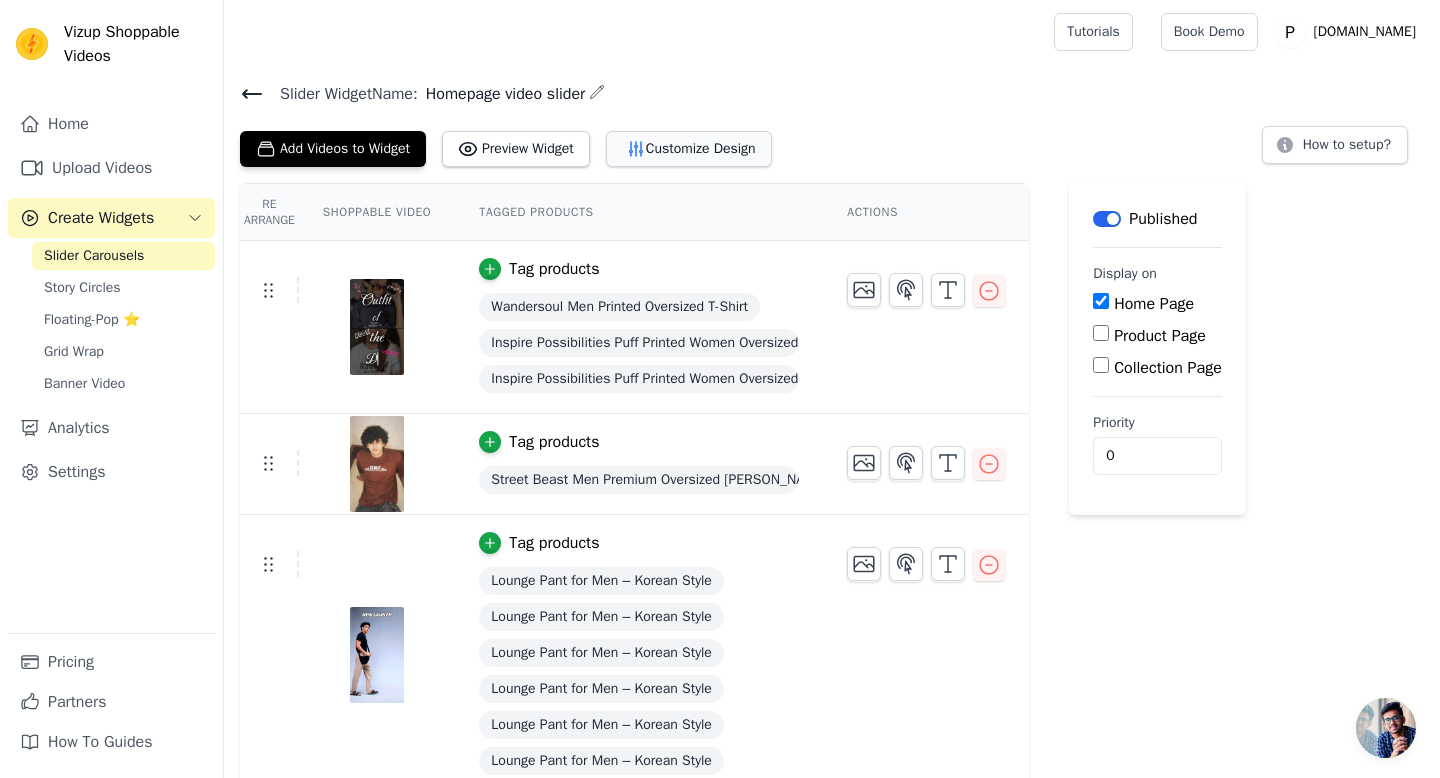 click 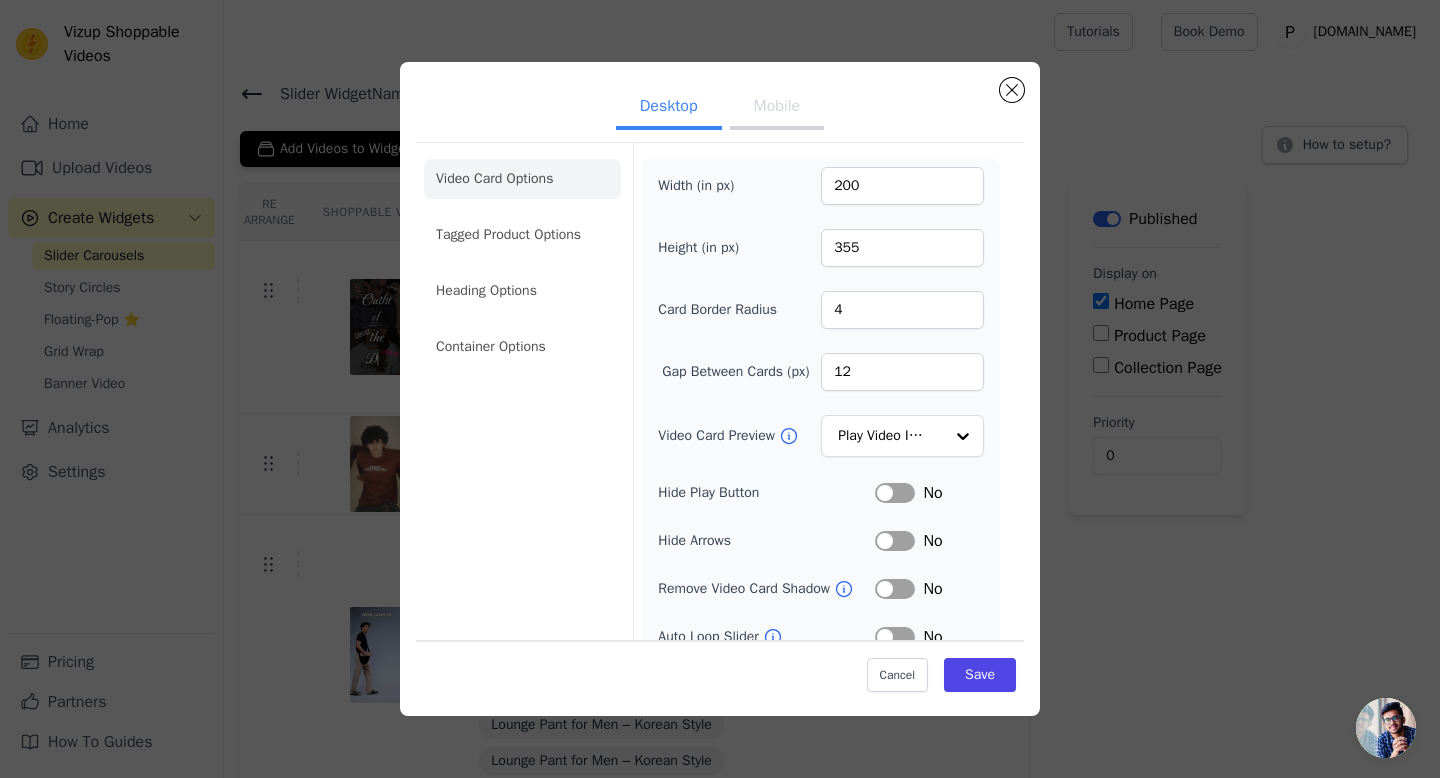 click on "Mobile" at bounding box center (777, 108) 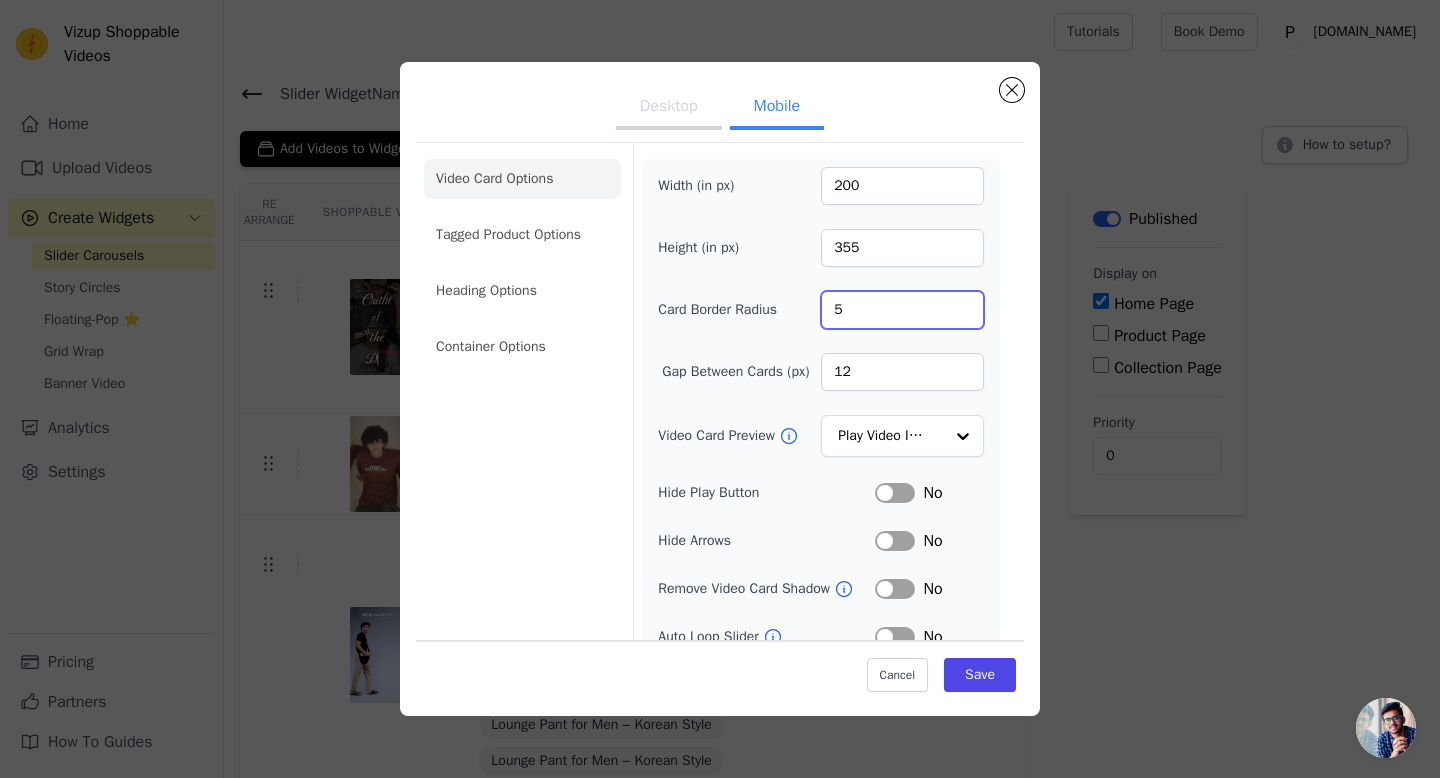 click on "5" at bounding box center (902, 310) 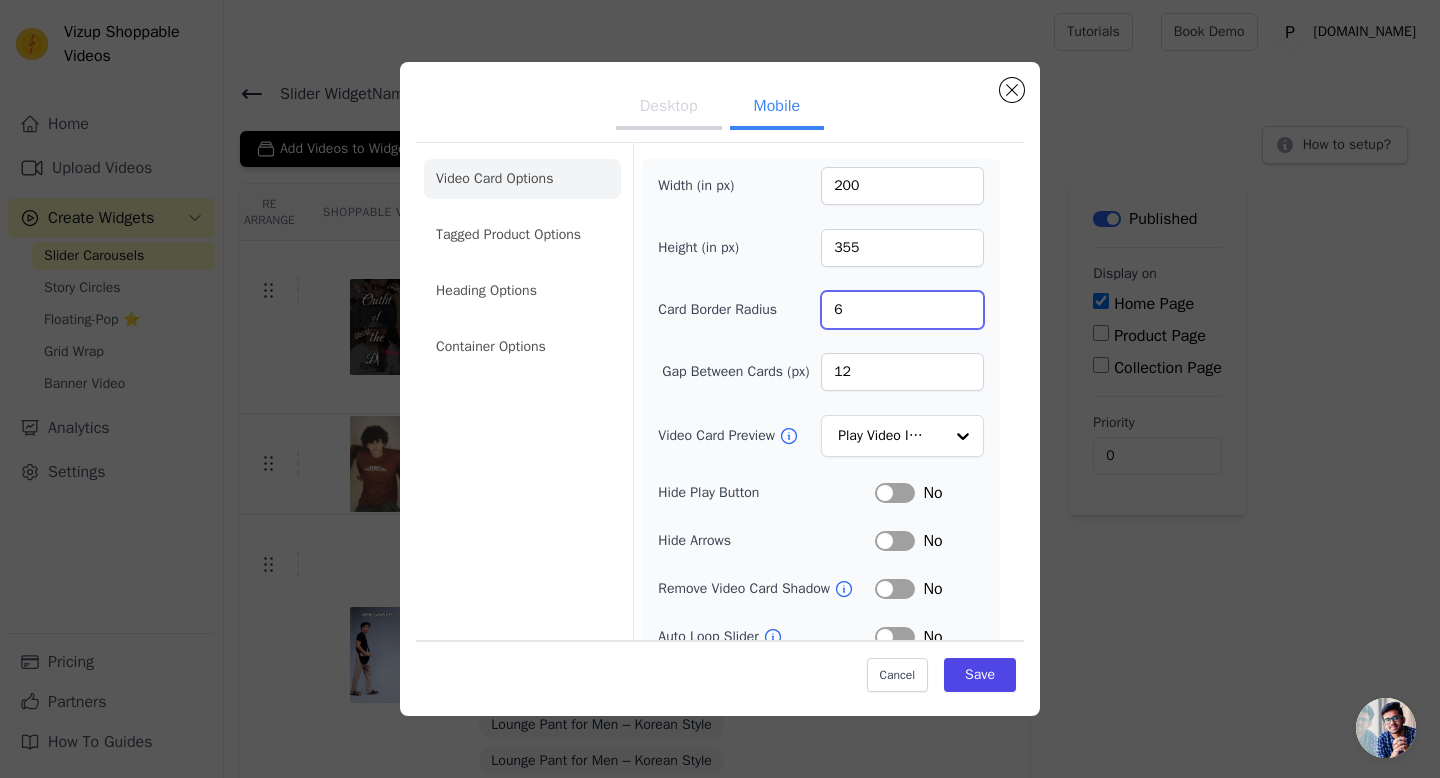 click on "6" at bounding box center (902, 310) 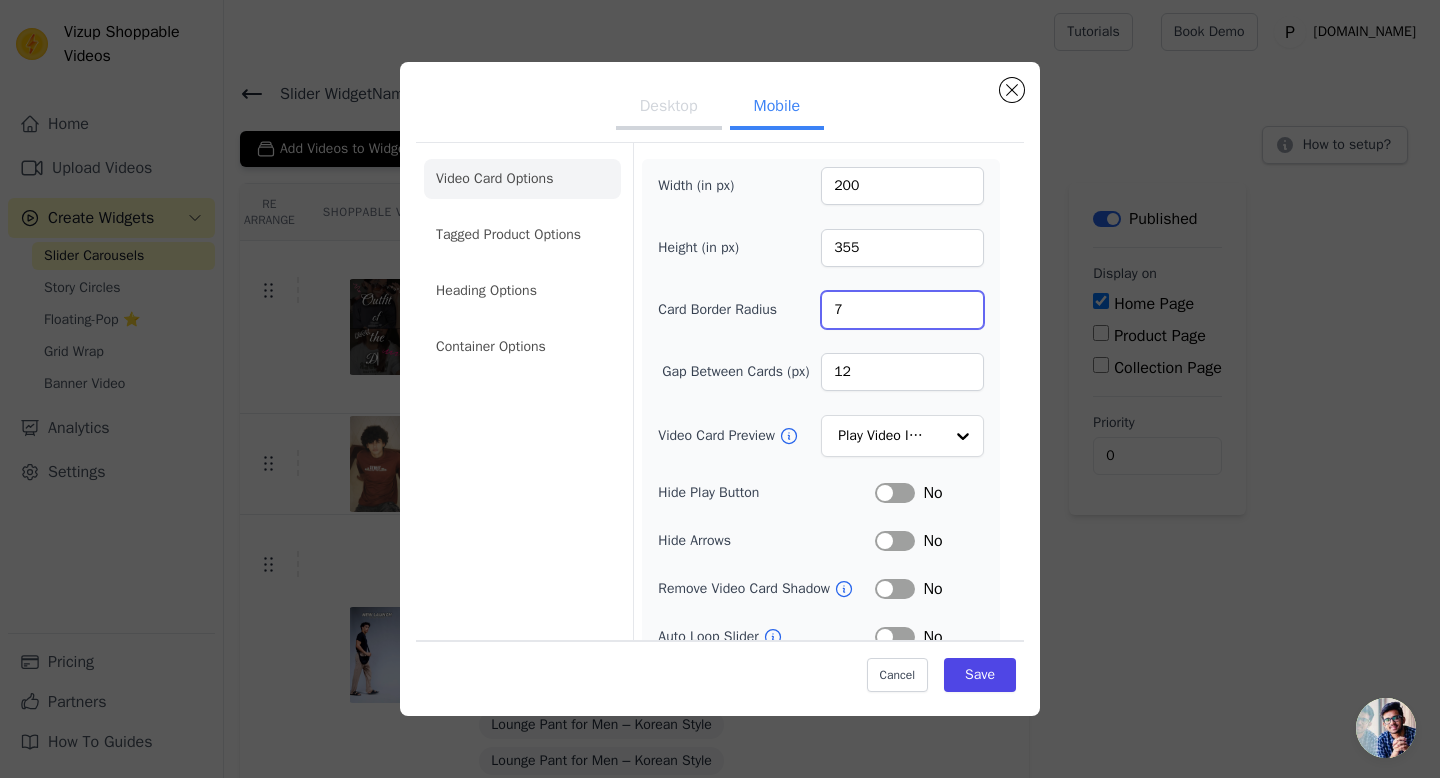 type on "7" 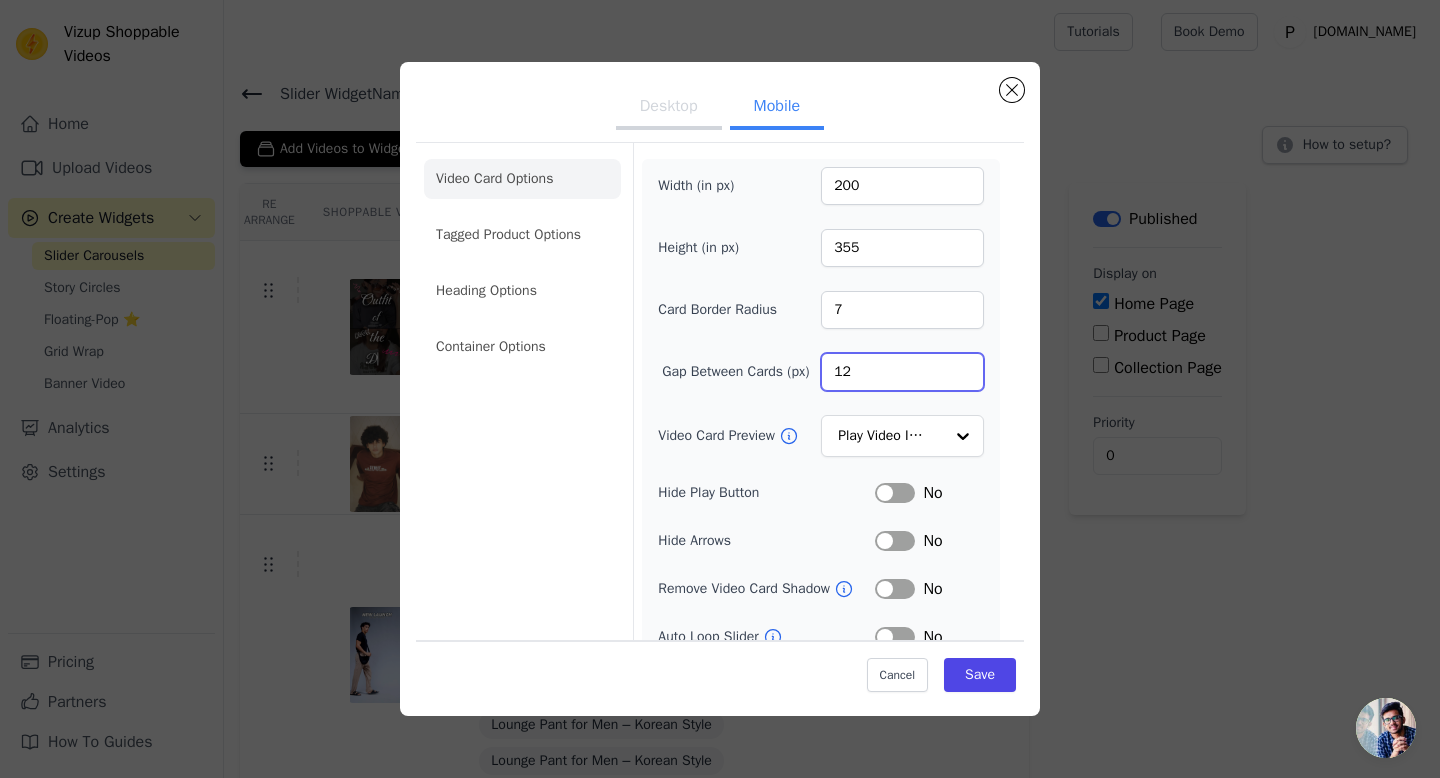 click on "12" at bounding box center (902, 372) 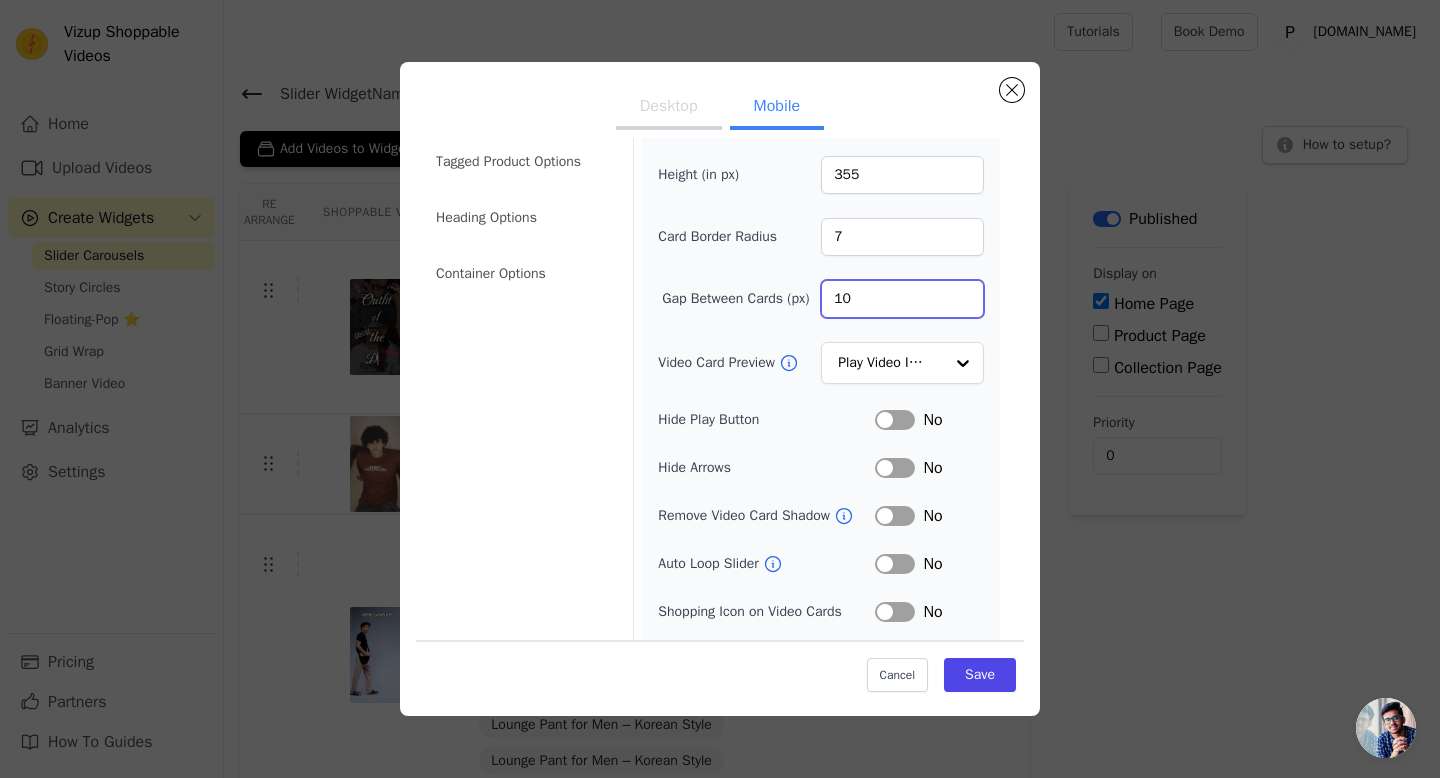 scroll, scrollTop: 88, scrollLeft: 0, axis: vertical 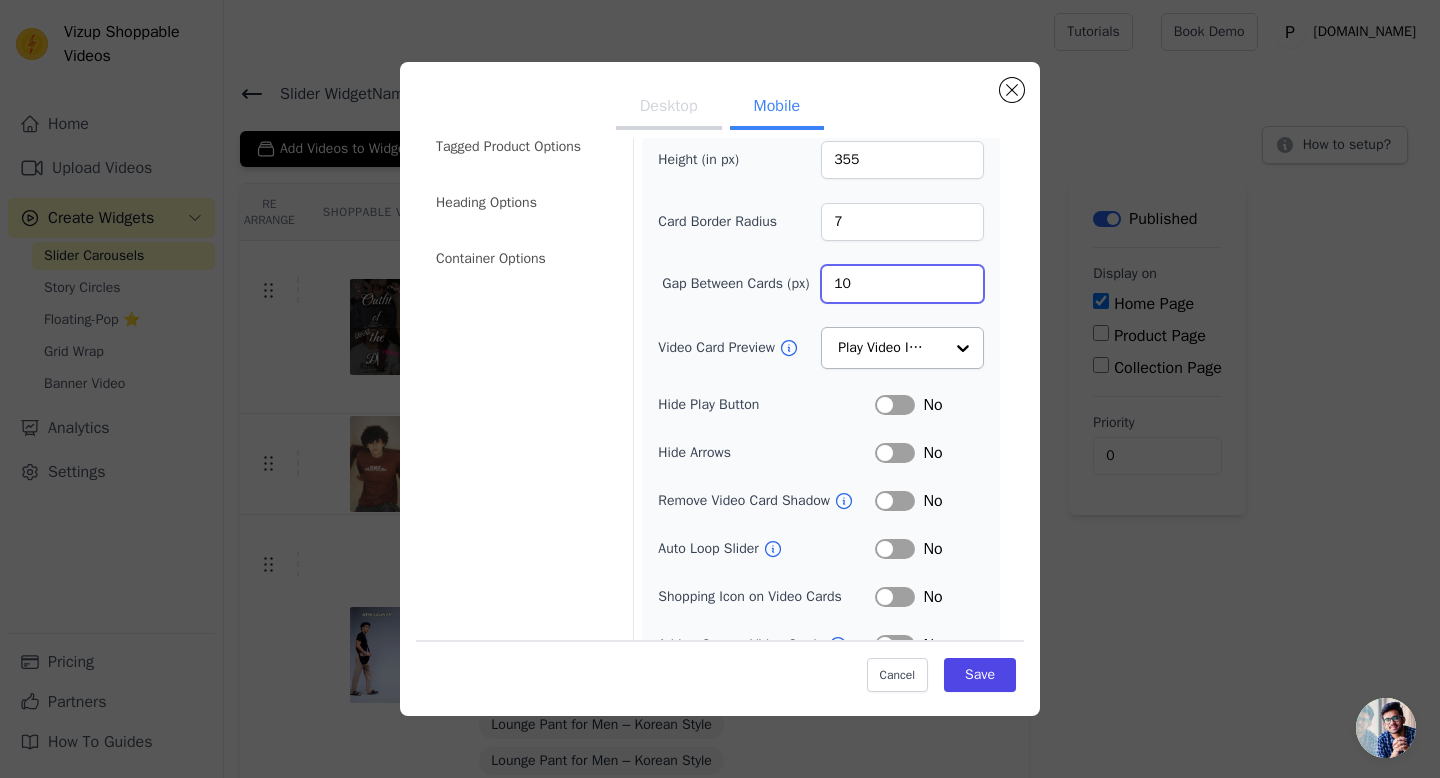 type on "10" 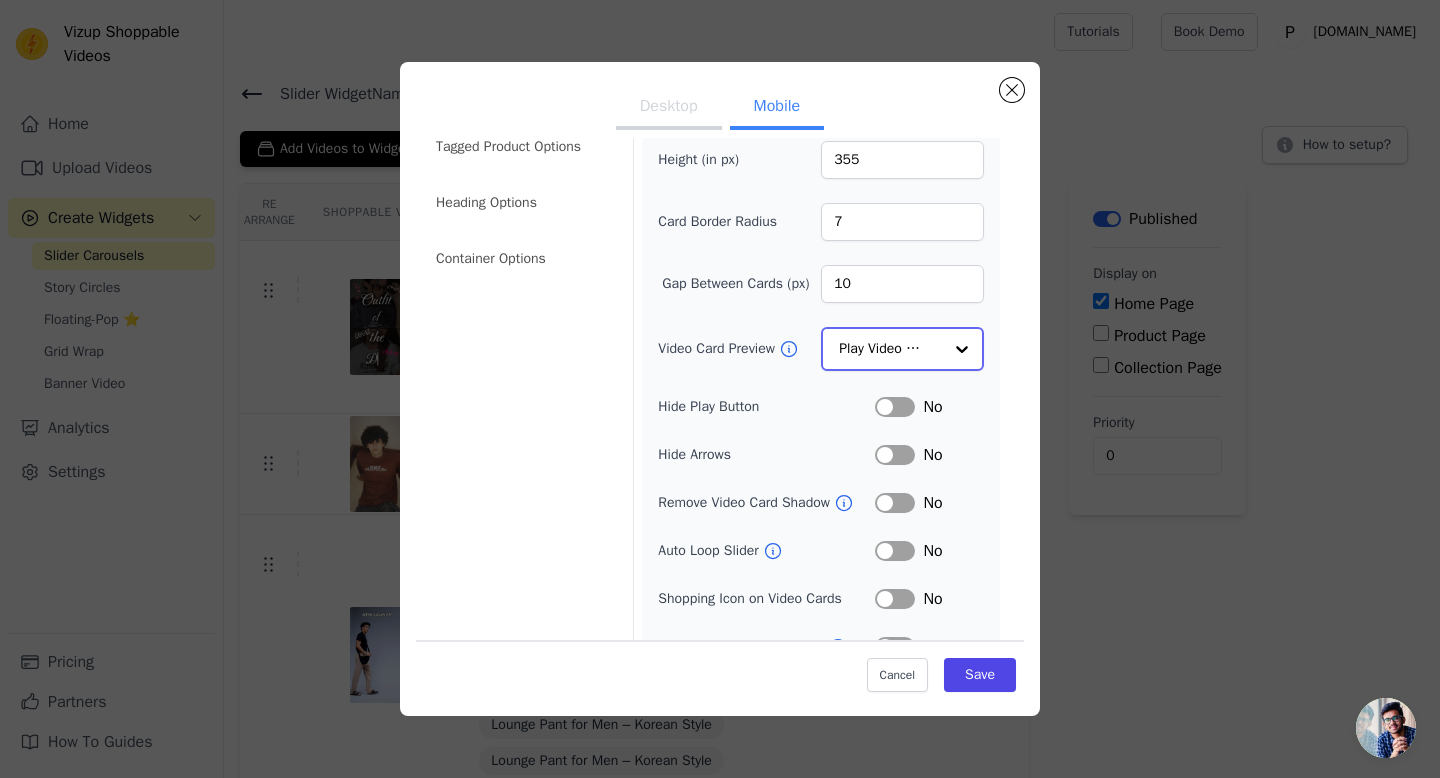 click at bounding box center [962, 349] 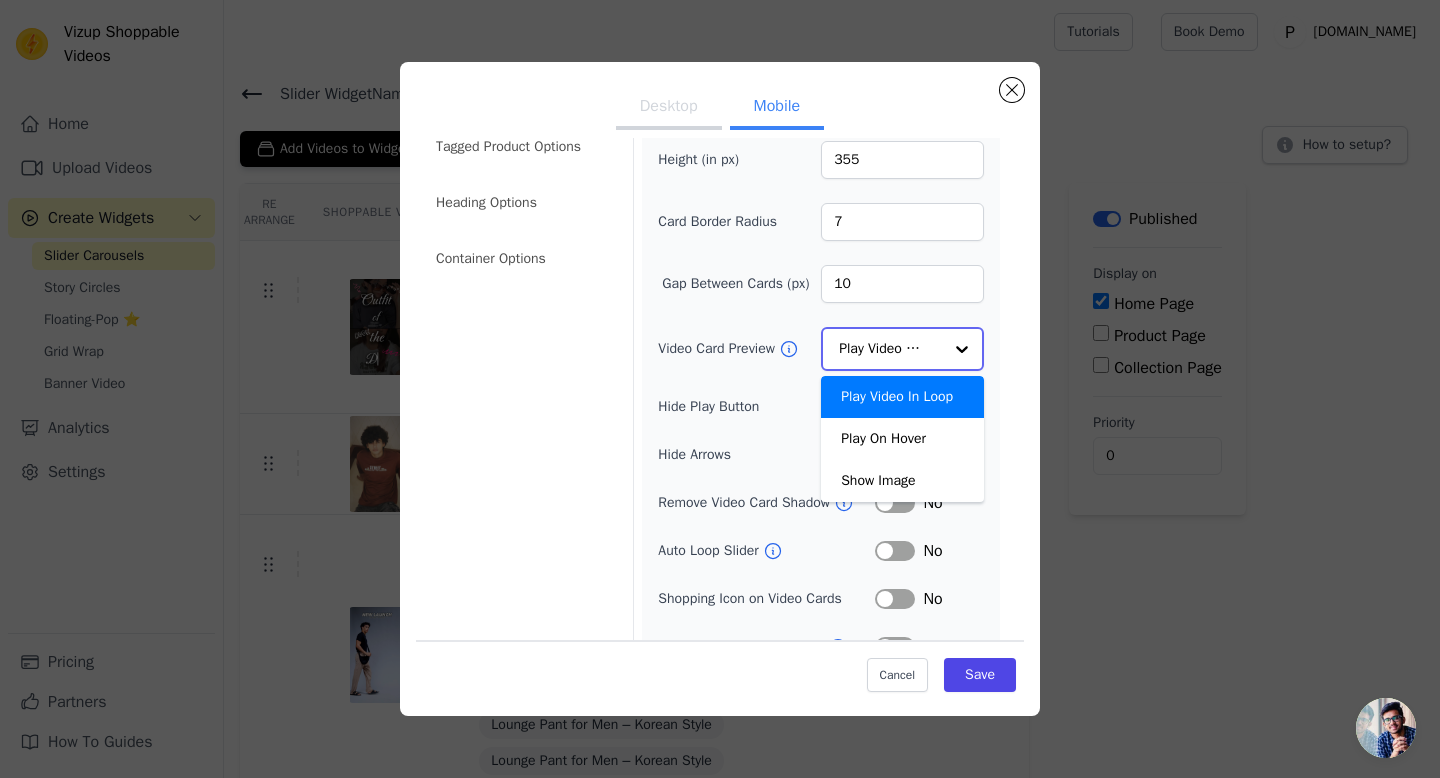 click at bounding box center (962, 349) 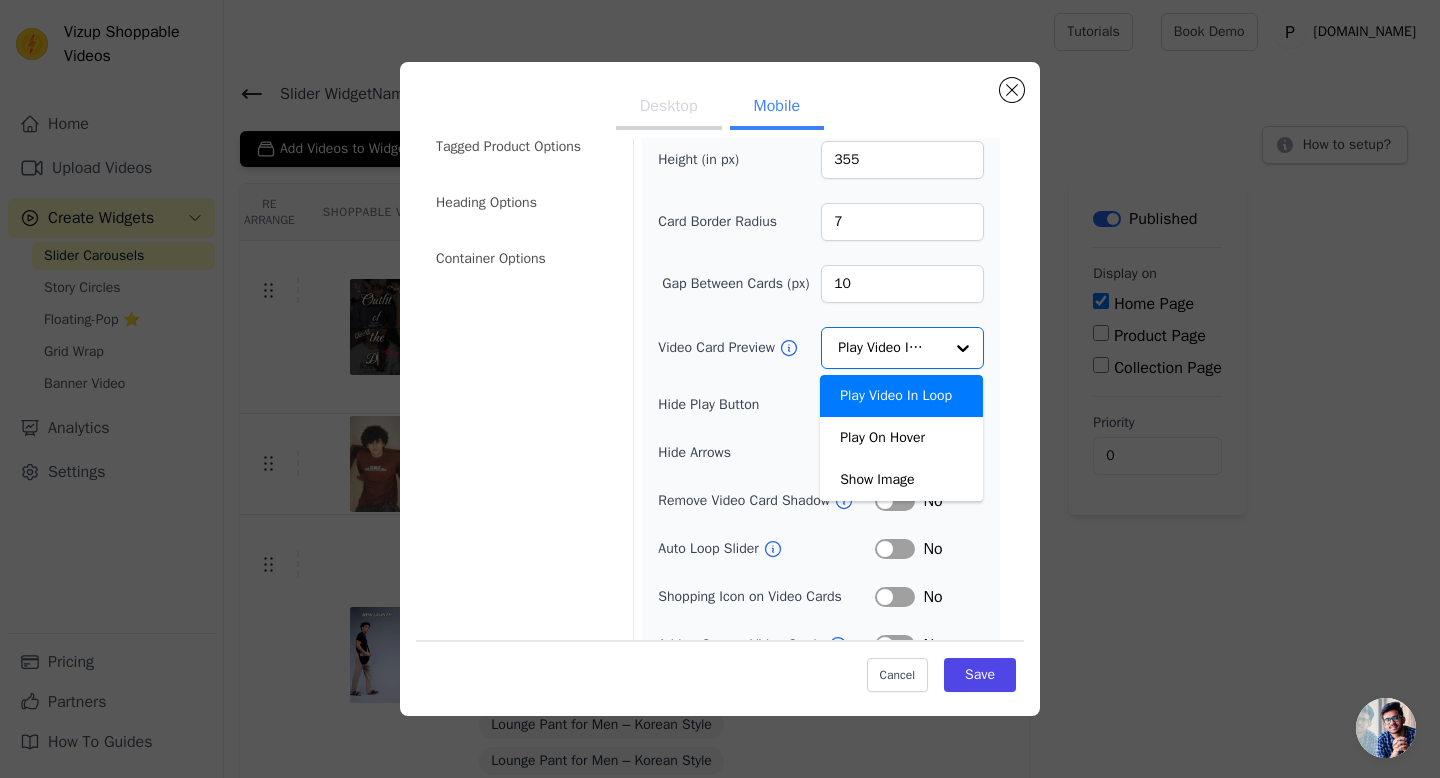 click on "Width (in px)   200   Height (in px)   355   Card Border Radius   7   Gap Between Cards (px)   10   Video Card Preview       Play Video In Loop   Play On Hover   Show Image       Option Play Video In Loop, selected.   You are currently focused on option Play Video In Loop. There are 3 results available.     Play Video In Loop               Hide Play Button   Label     No   Hide Arrows   Label     No   Remove Video Card Shadow     Label     No   Auto Loop Slider     Label     No   Shopping Icon on Video Cards   Label     No   Add to Cart on Video Cards     Label     No   Enable 3 Video Cards View   Label     Yes" at bounding box center (820, 388) 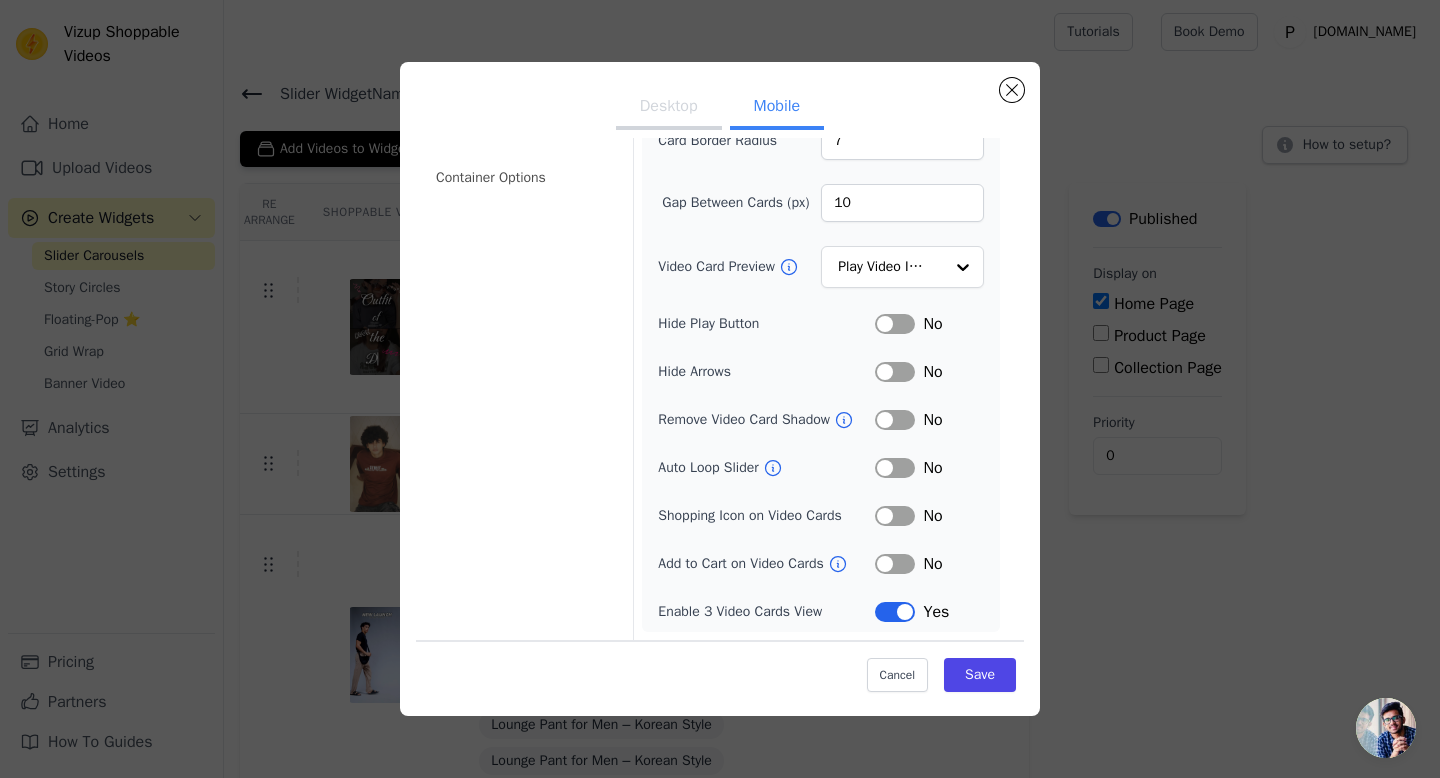 scroll, scrollTop: 170, scrollLeft: 0, axis: vertical 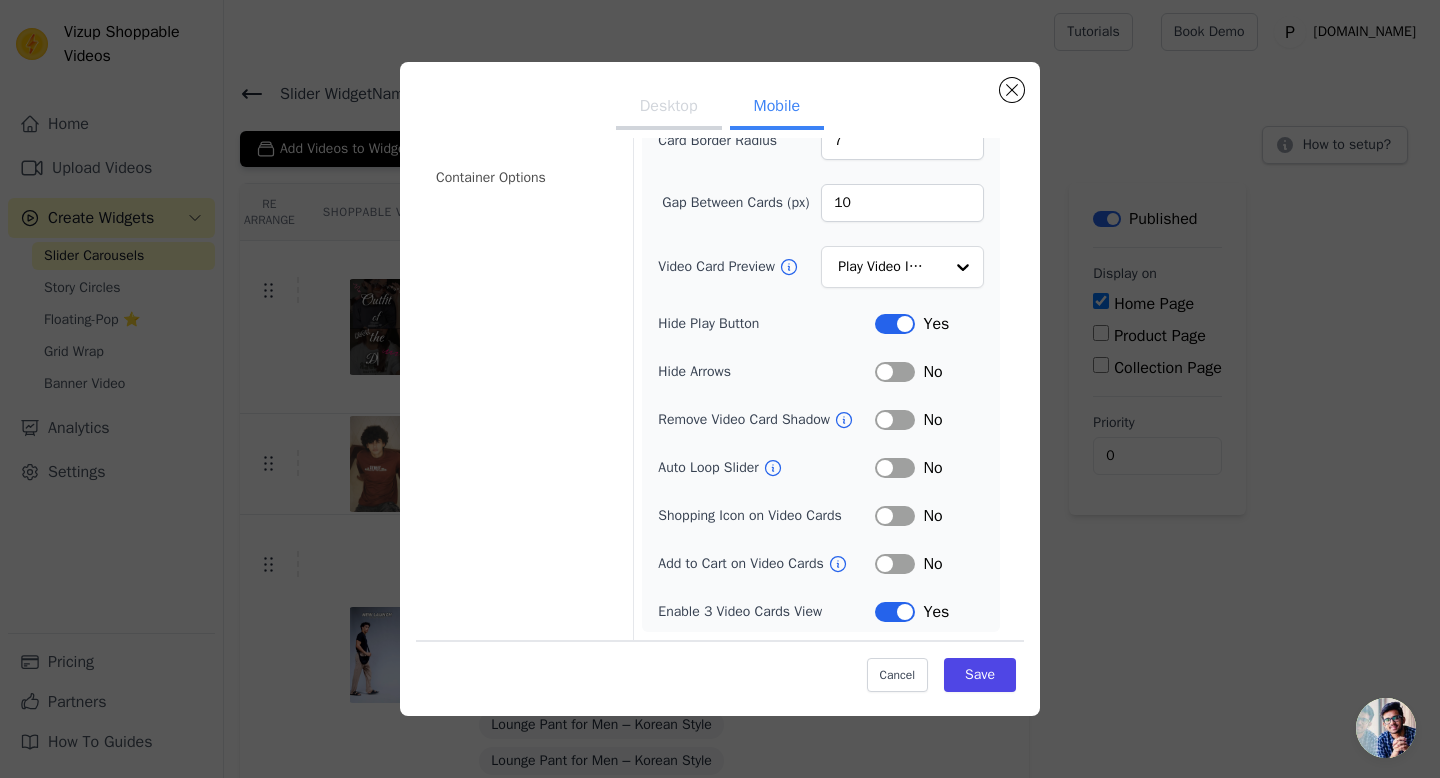 click on "Label" at bounding box center (895, 372) 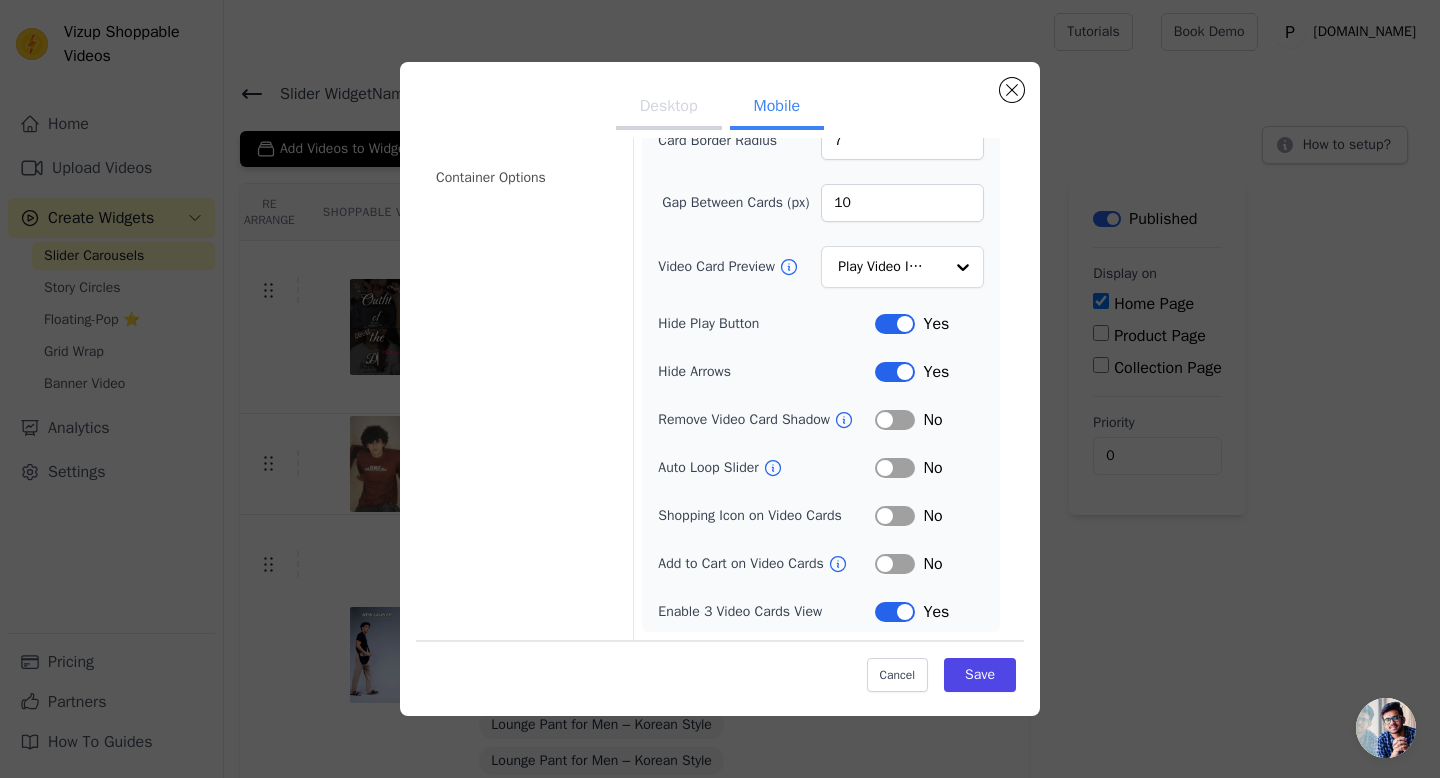 click 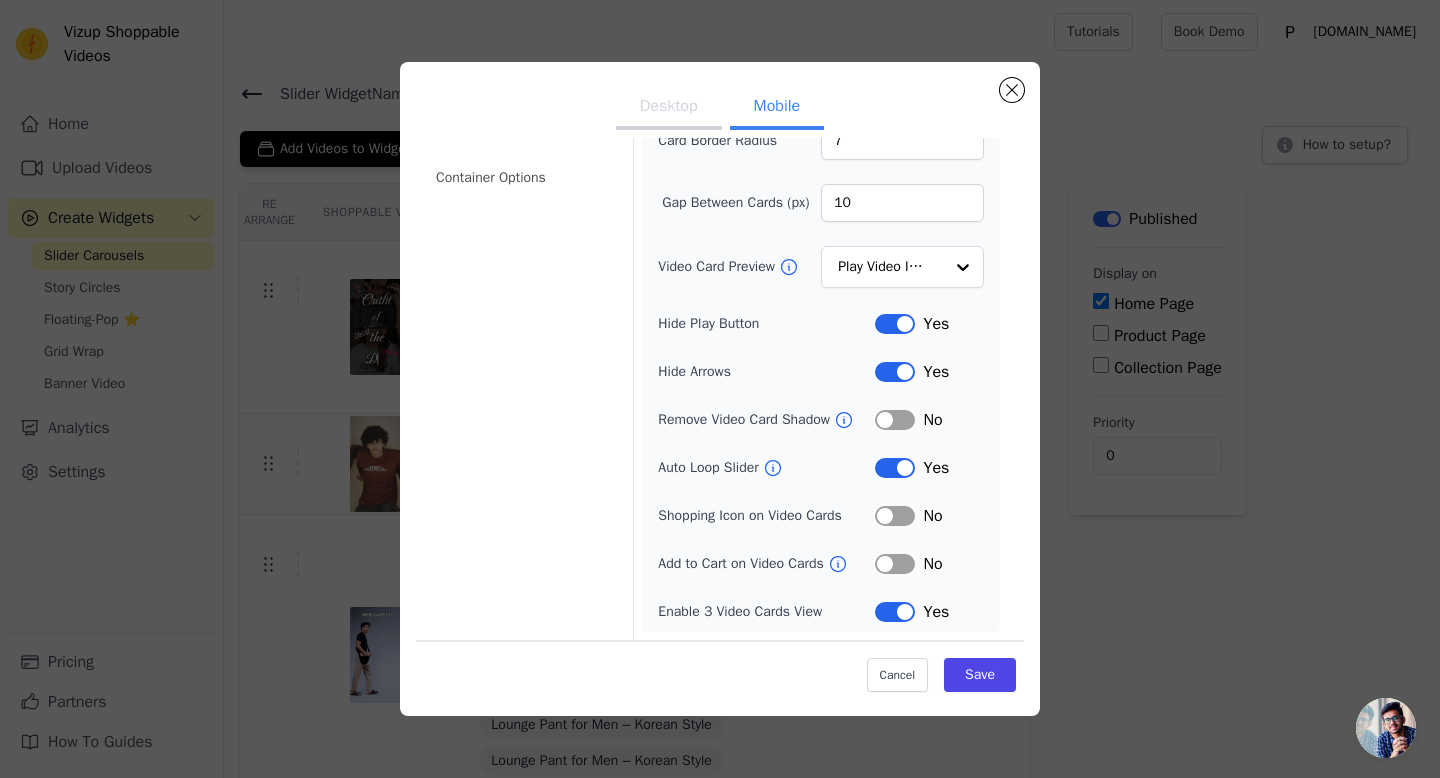 click on "Label" at bounding box center [895, 516] 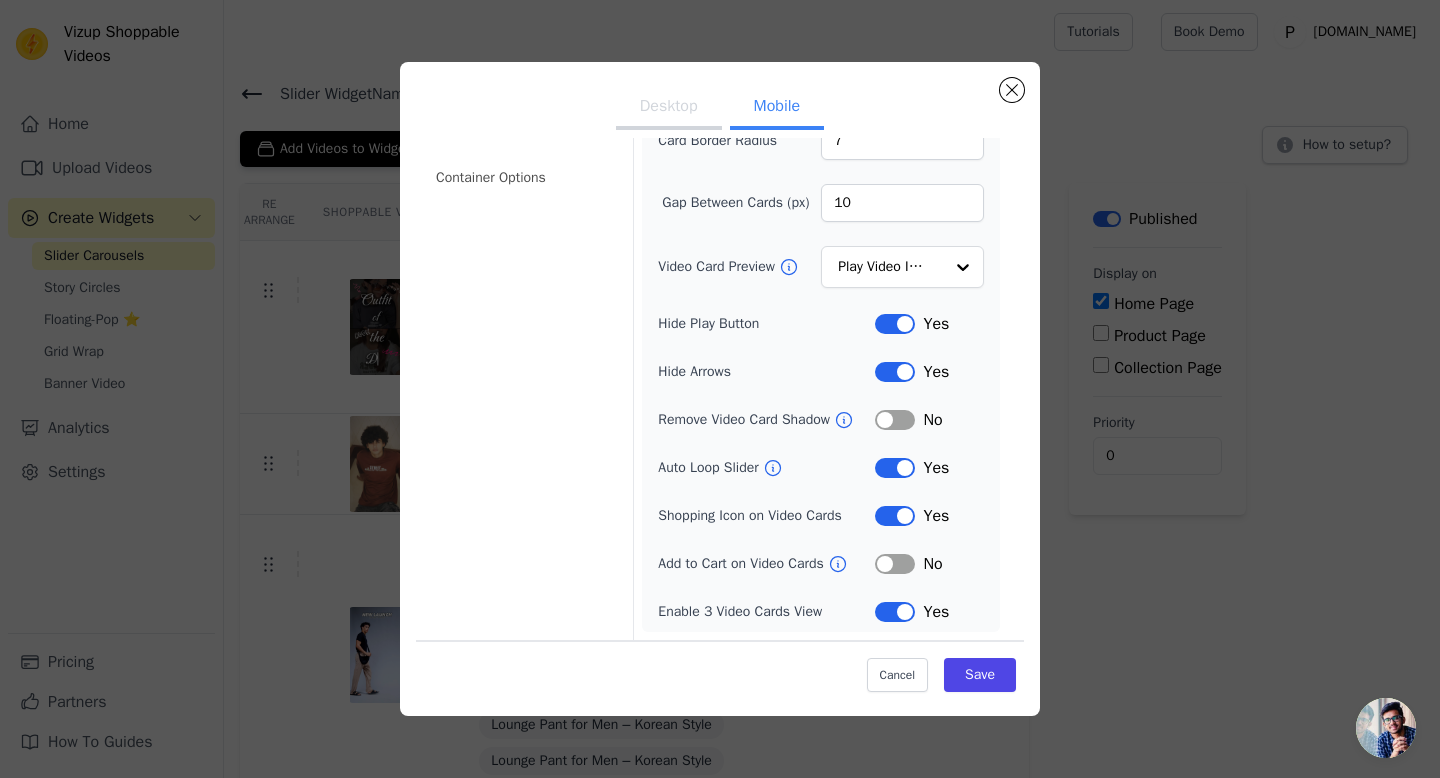 click 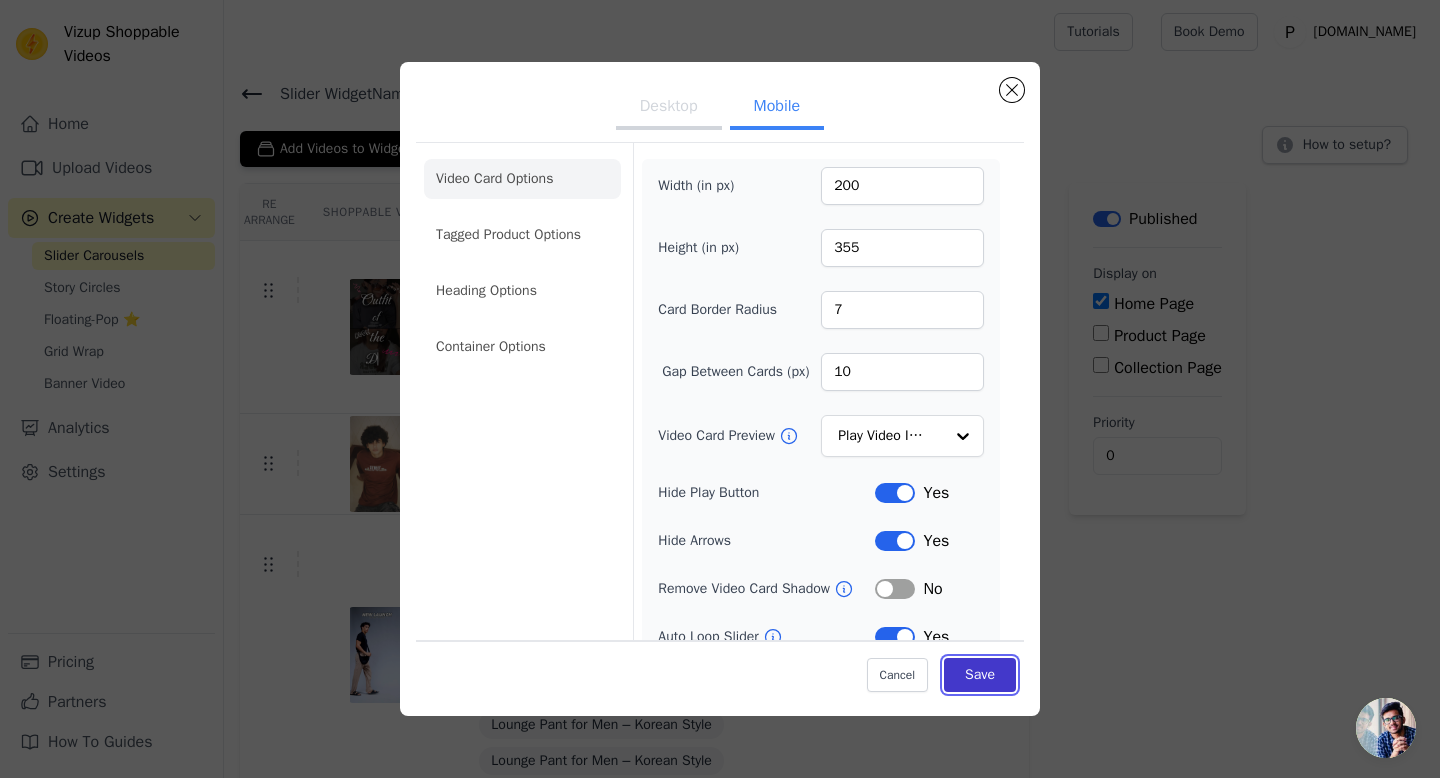 click on "Save" at bounding box center [980, 675] 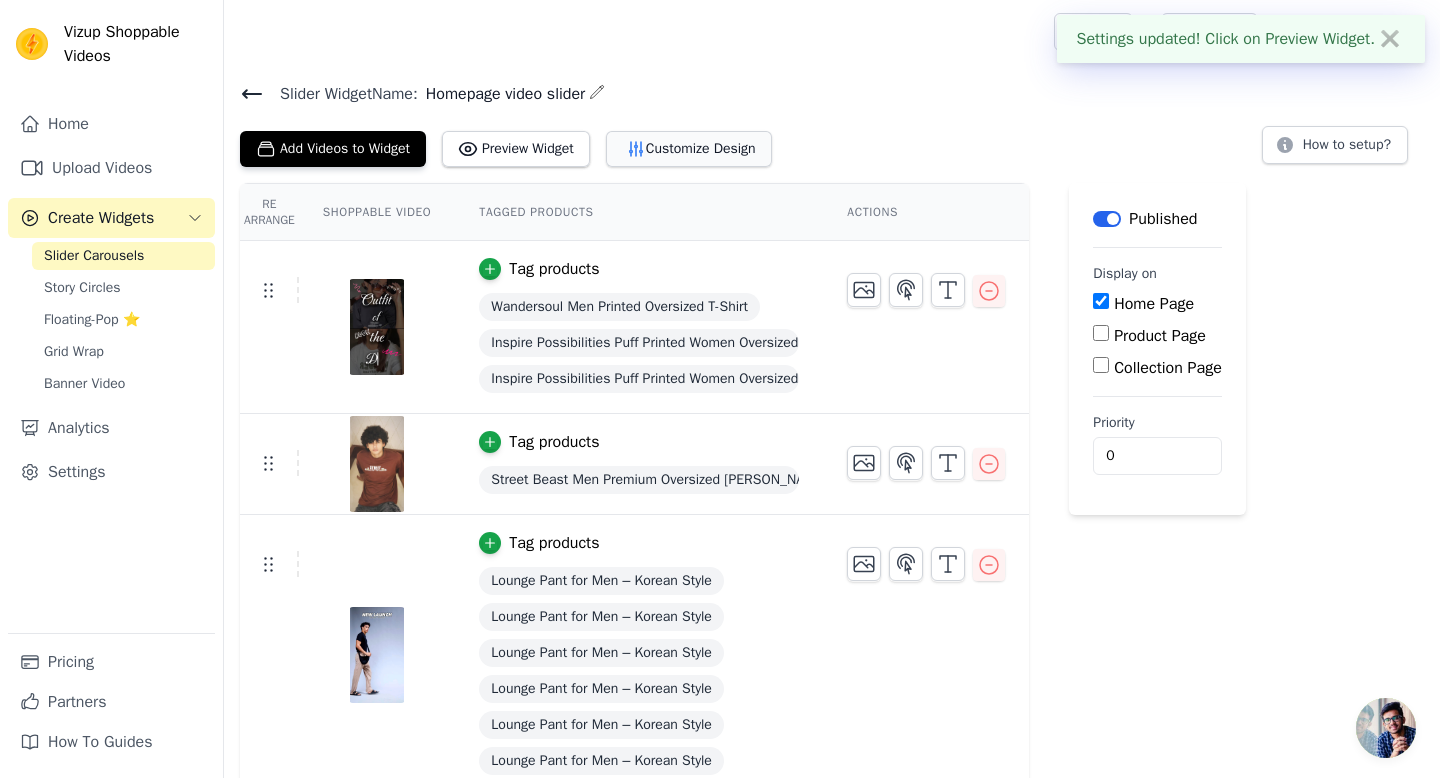 click on "Customize Design" at bounding box center [689, 149] 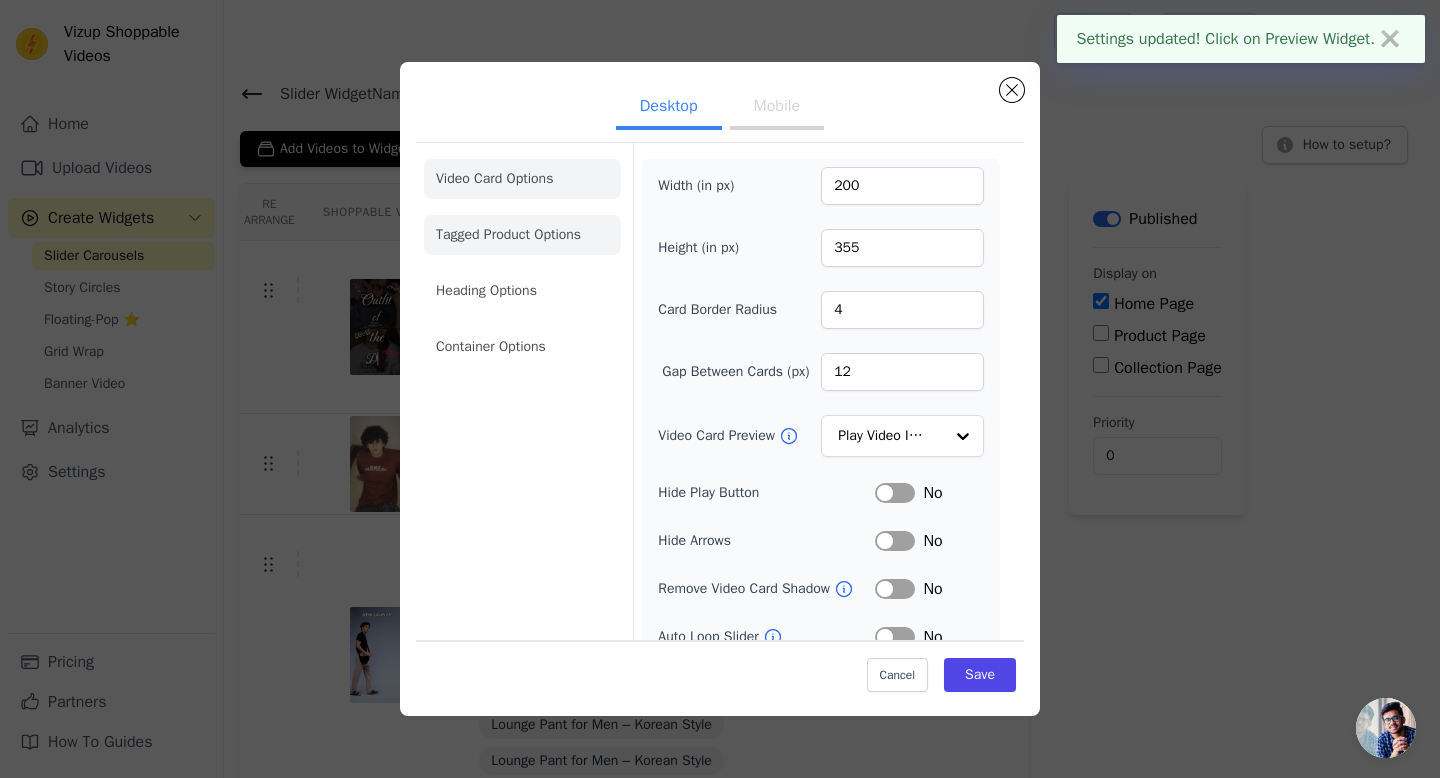 click on "Tagged Product Options" 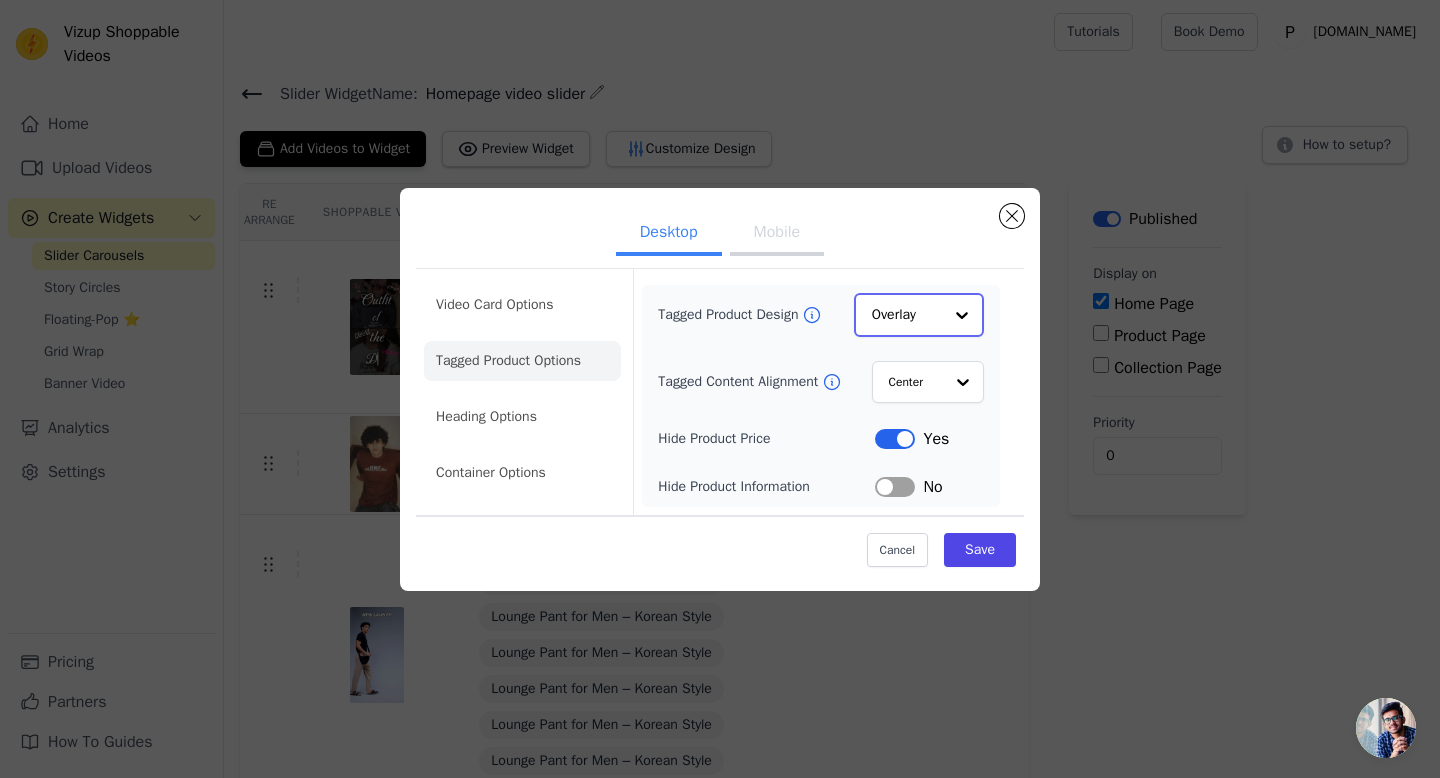 click on "Tagged Product Design" 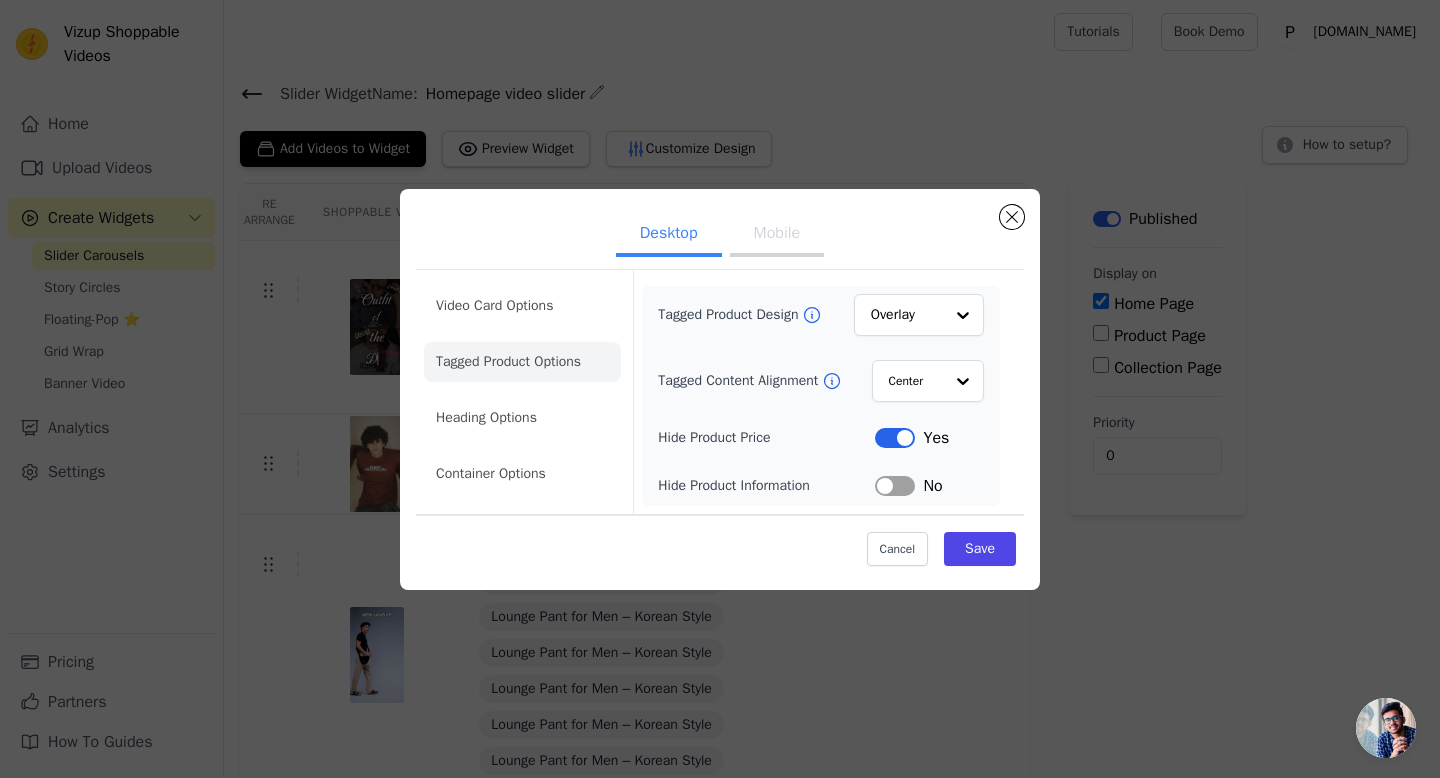 click on "Desktop Mobile" at bounding box center [720, 235] 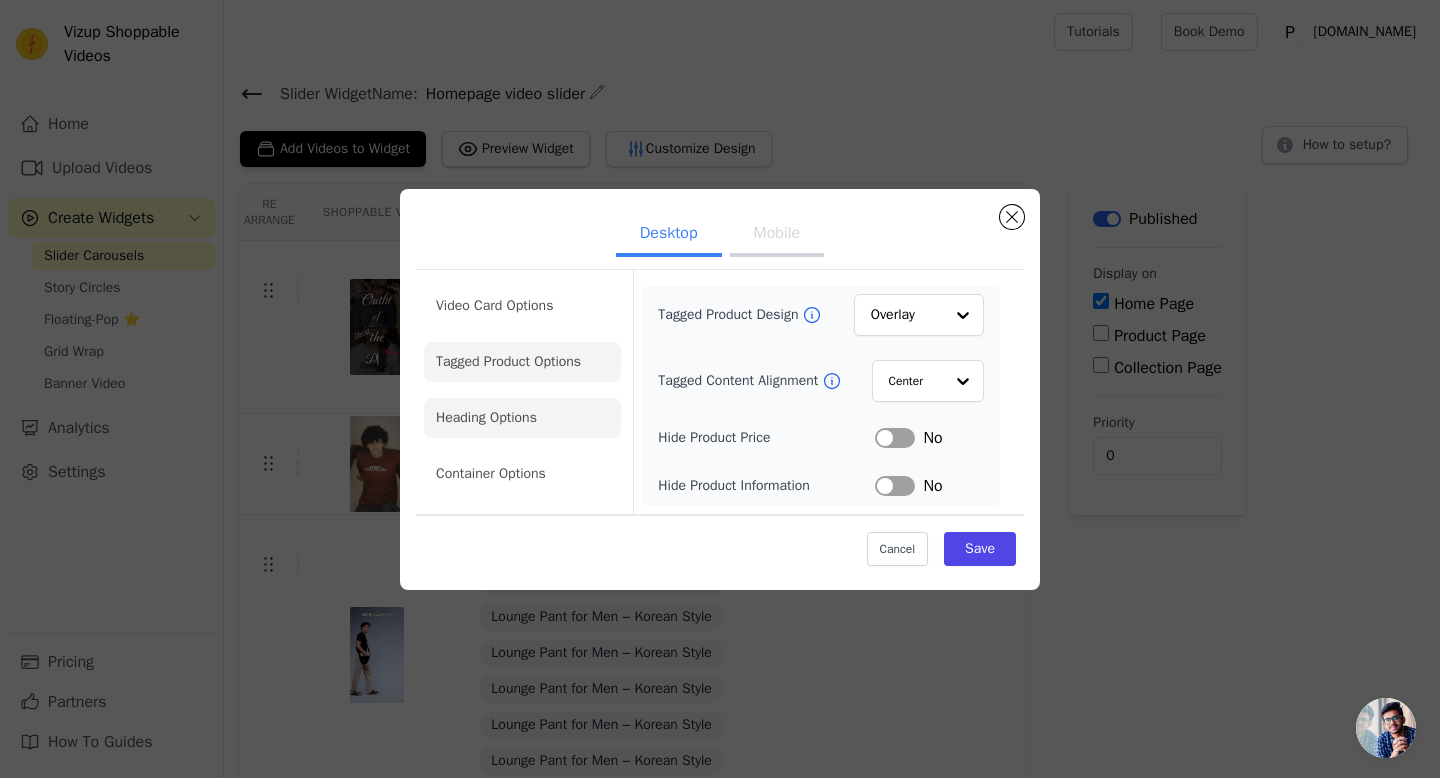 click on "Heading Options" 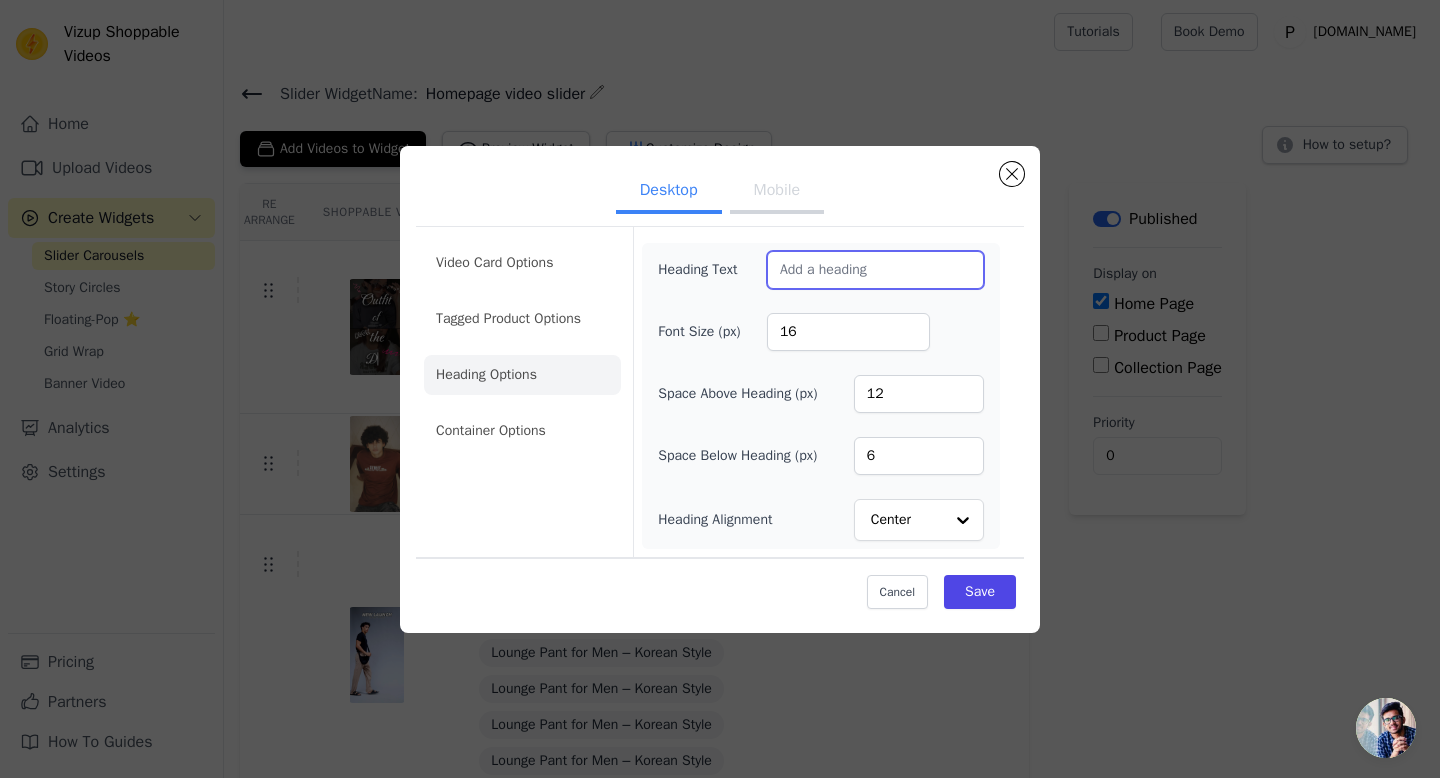 click on "Heading Text" at bounding box center [875, 270] 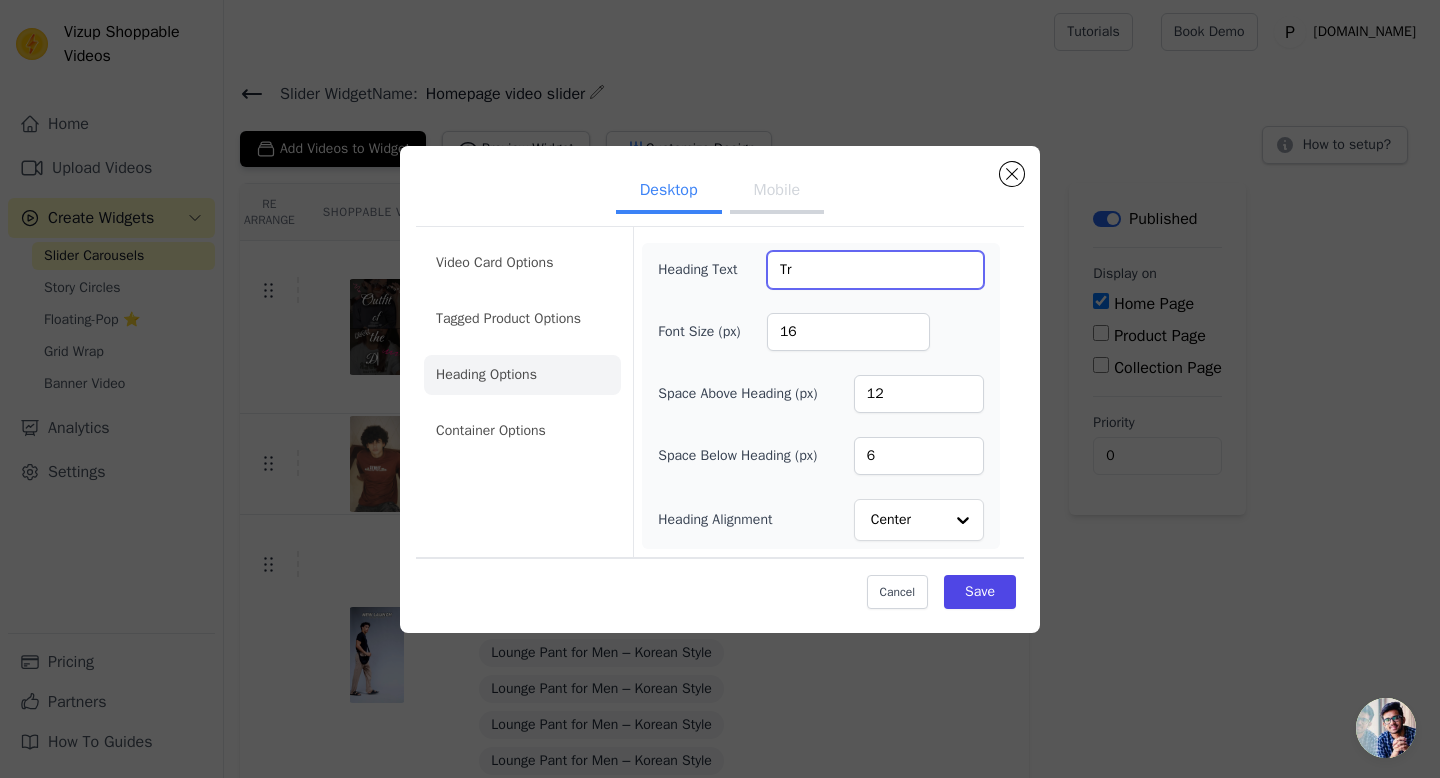 type on "T" 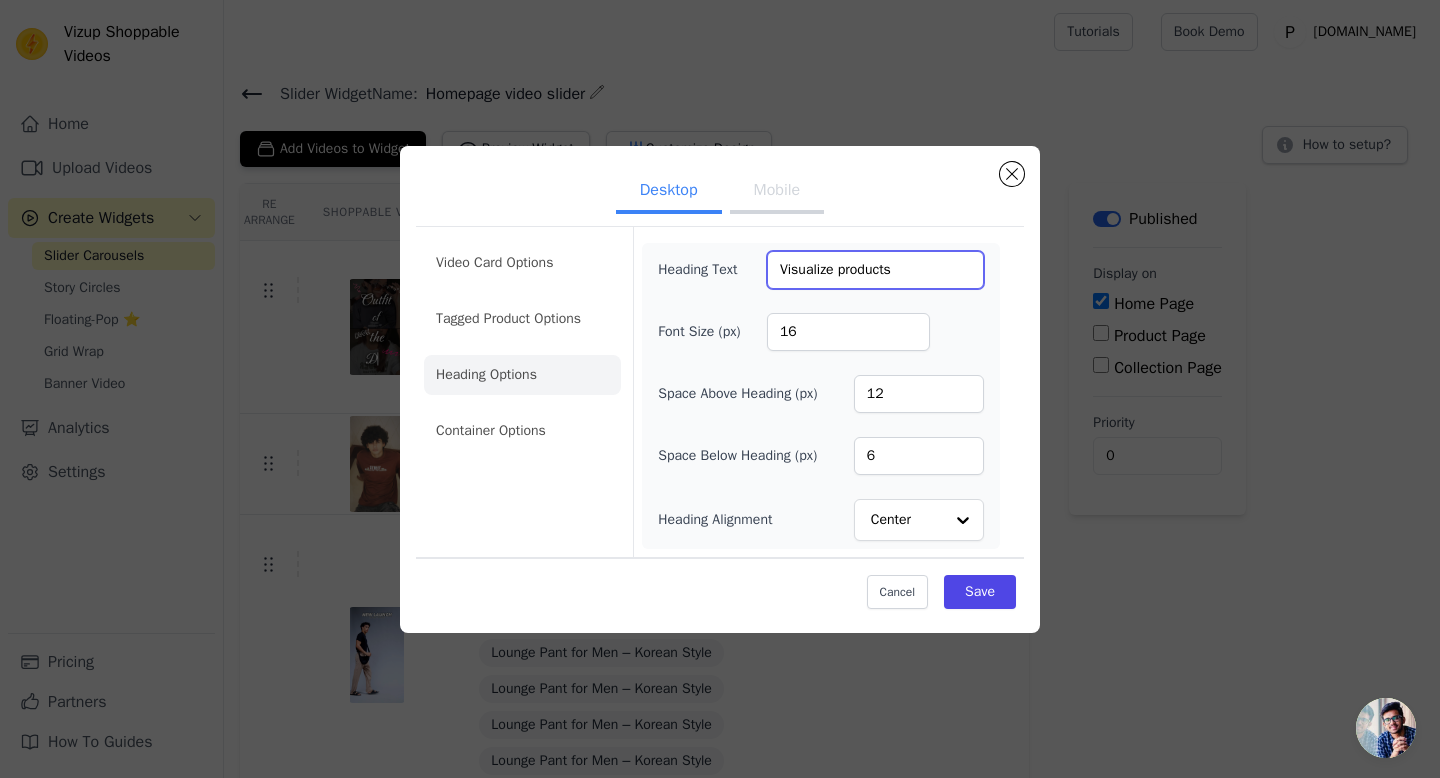 drag, startPoint x: 916, startPoint y: 272, endPoint x: 739, endPoint y: 269, distance: 177.02542 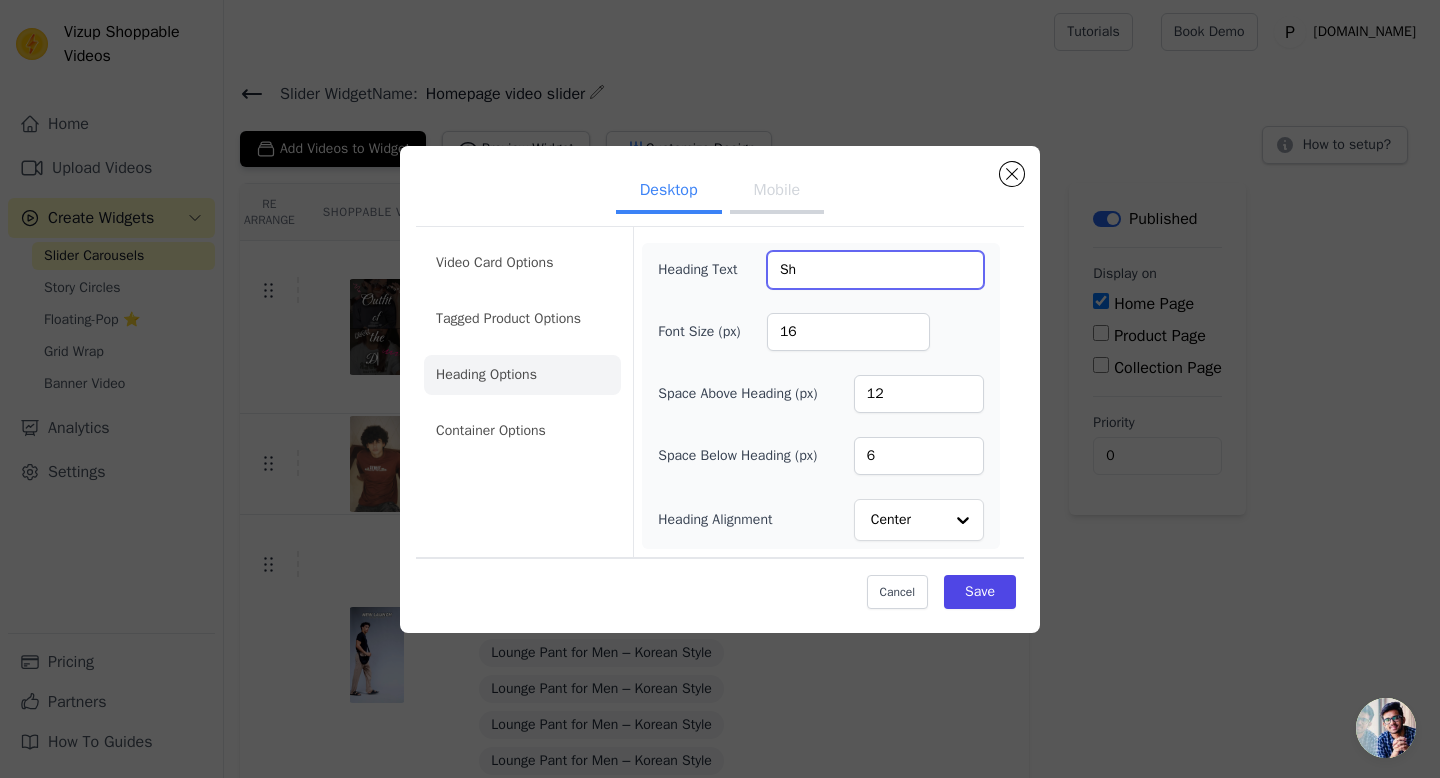 type on "S" 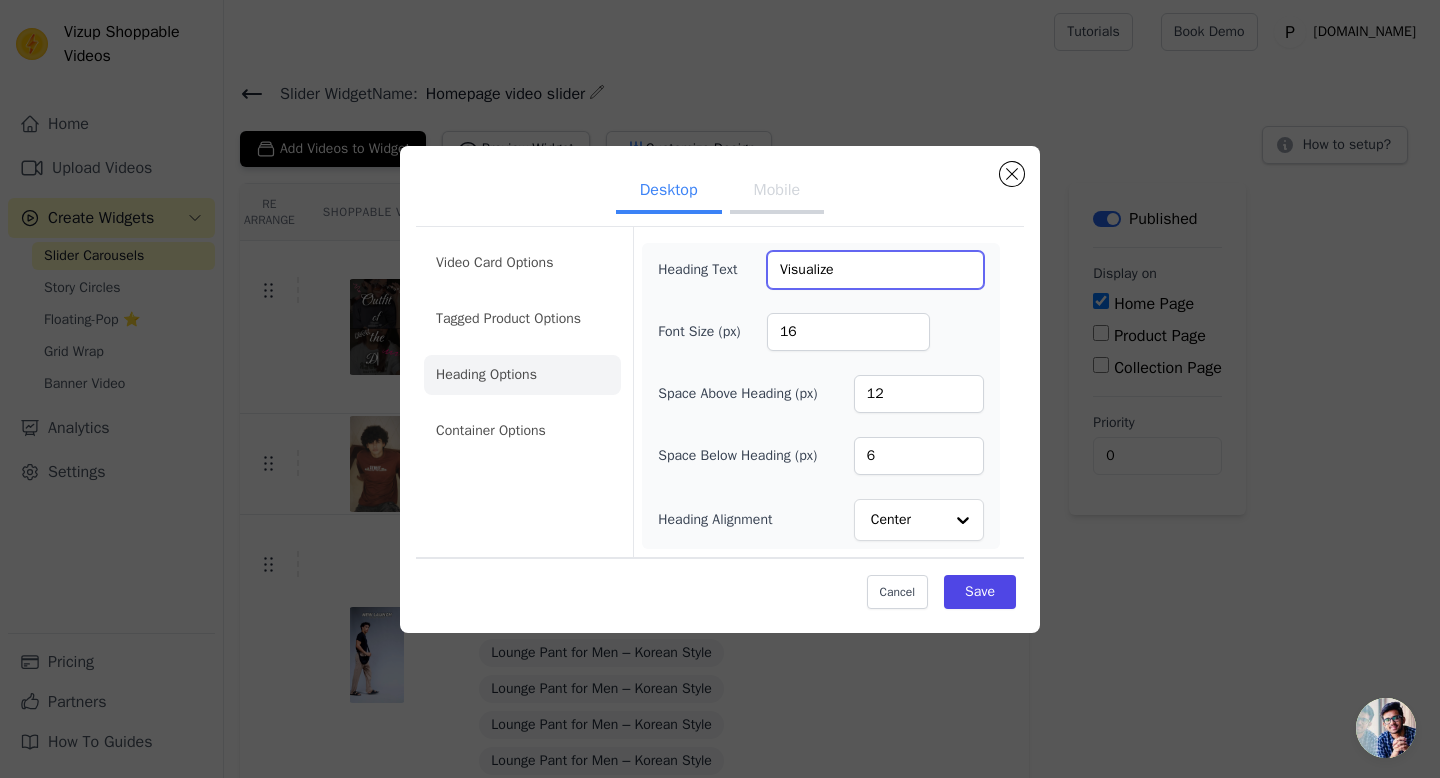 type on "Visualize" 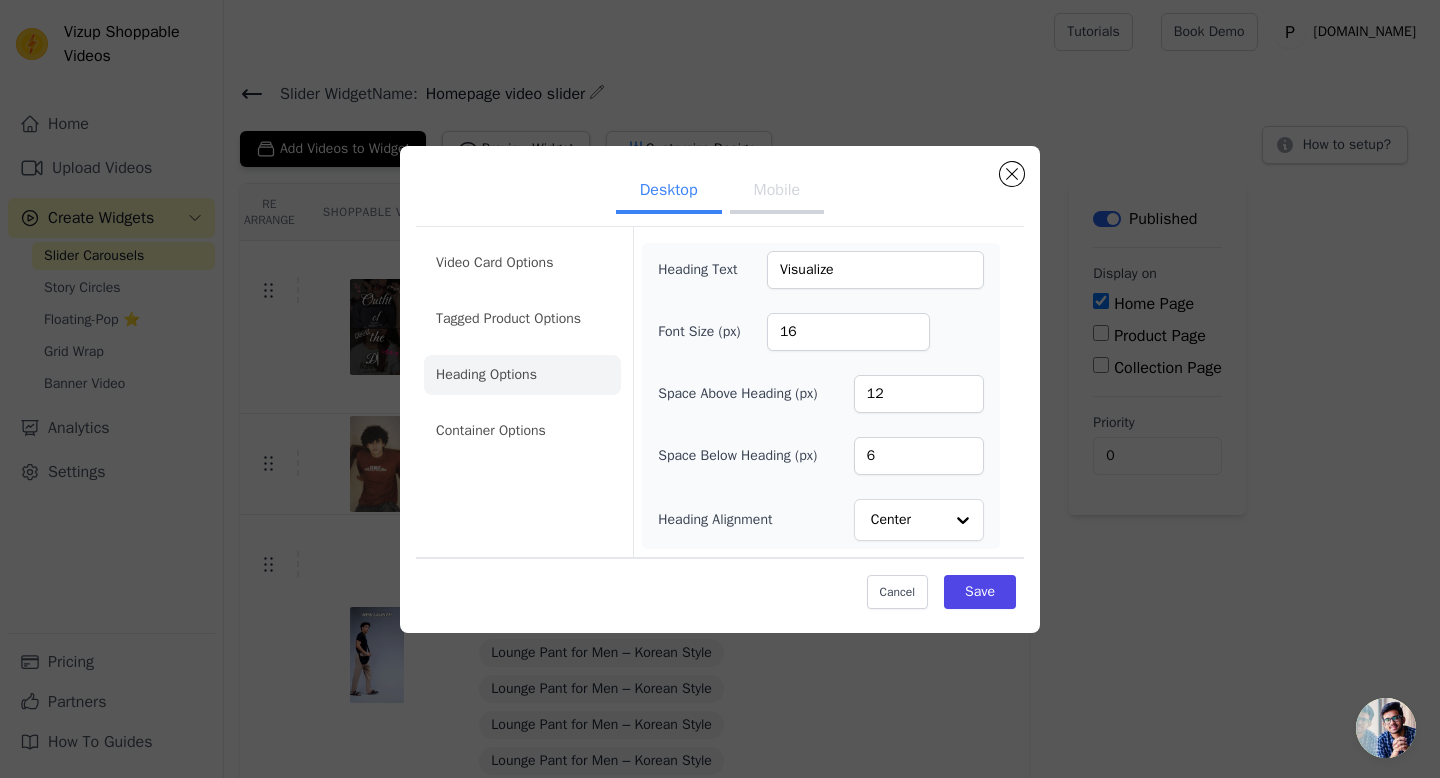 click on "Mobile" at bounding box center [777, 192] 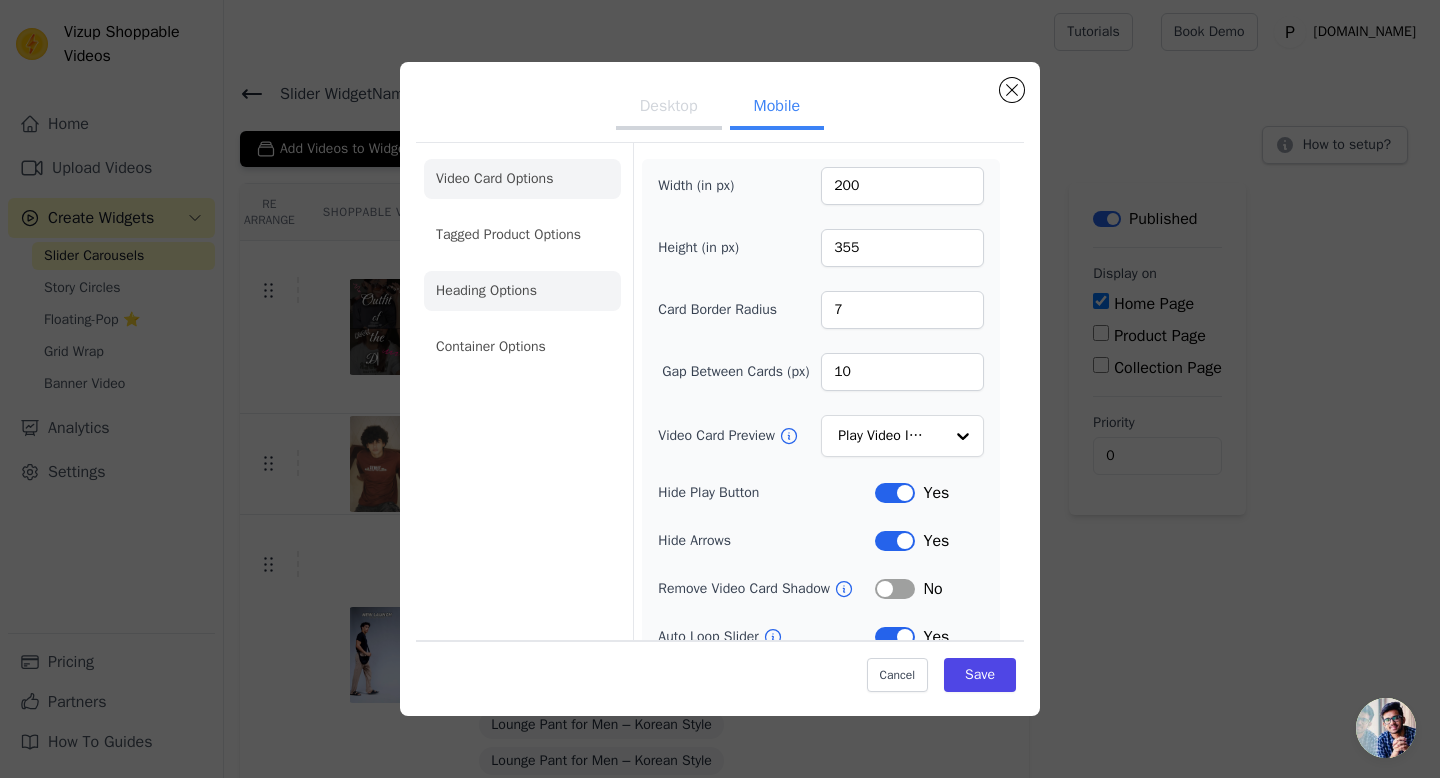 click on "Heading Options" 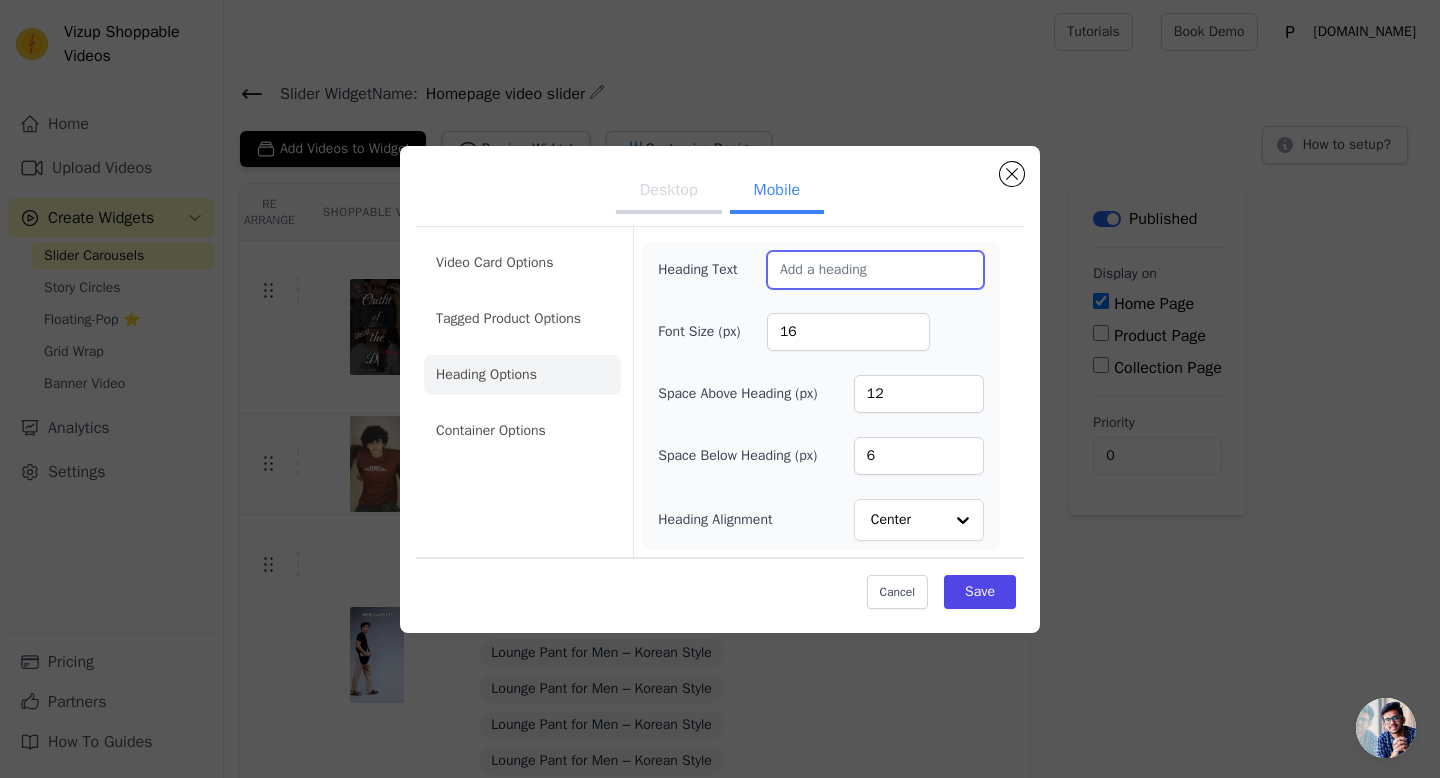 click on "Heading Text" at bounding box center [875, 270] 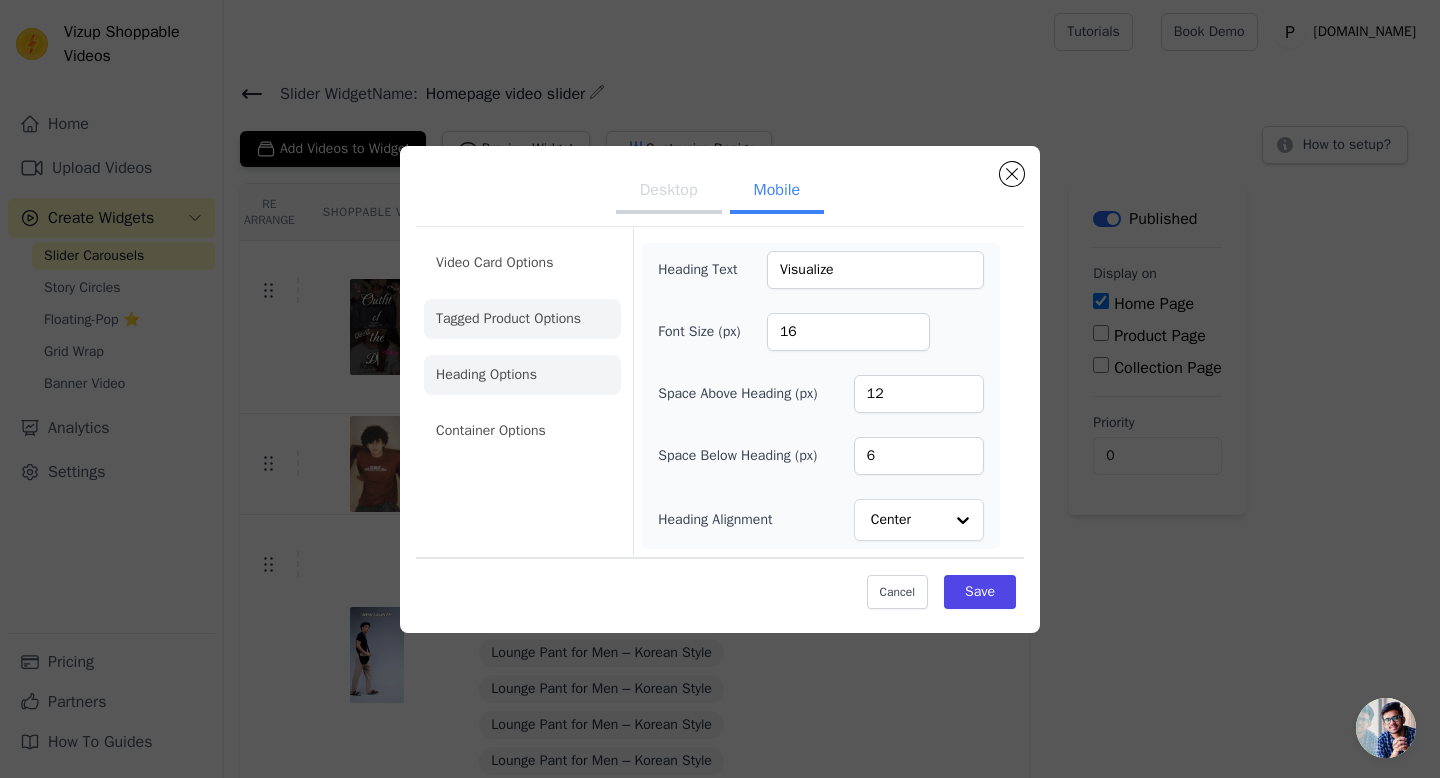 click on "Tagged Product Options" 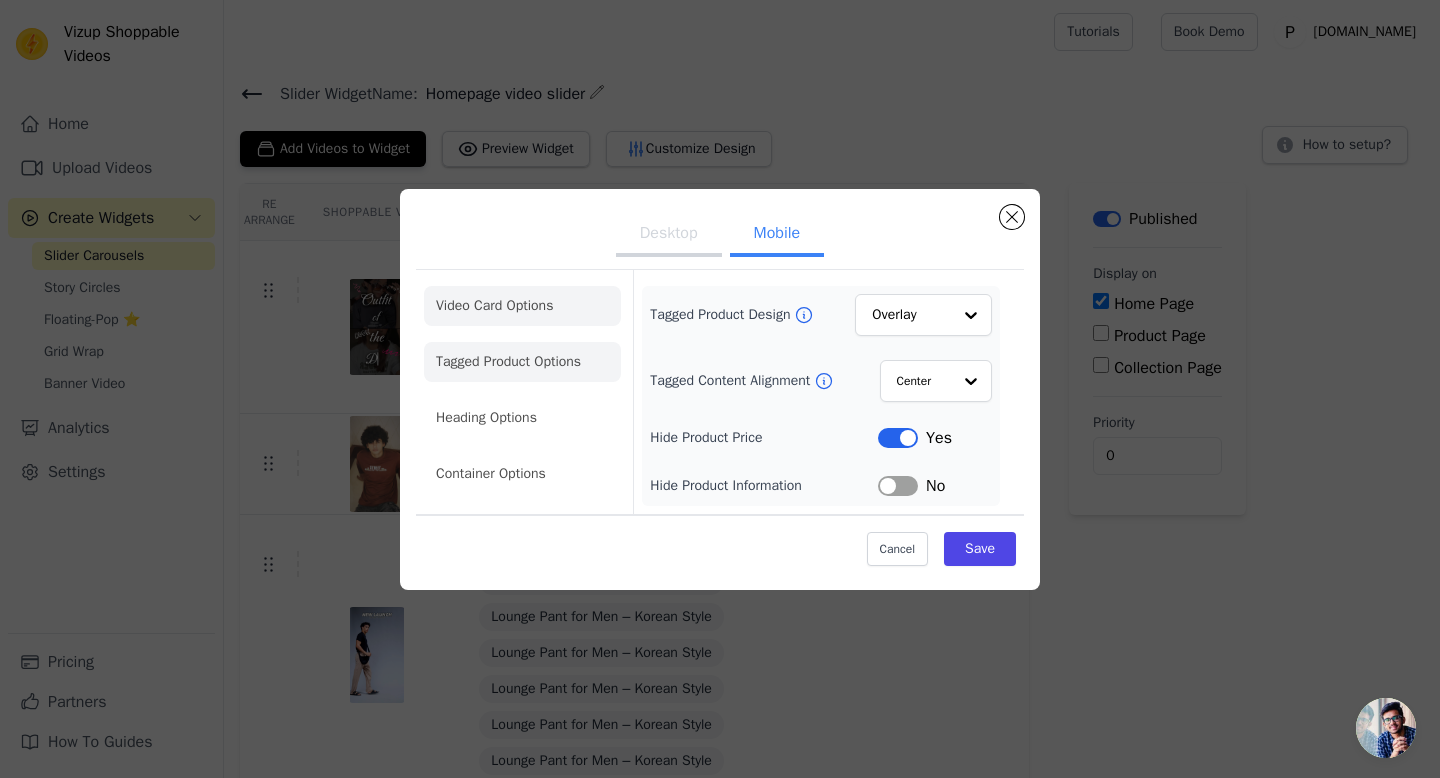 click on "Video Card Options" 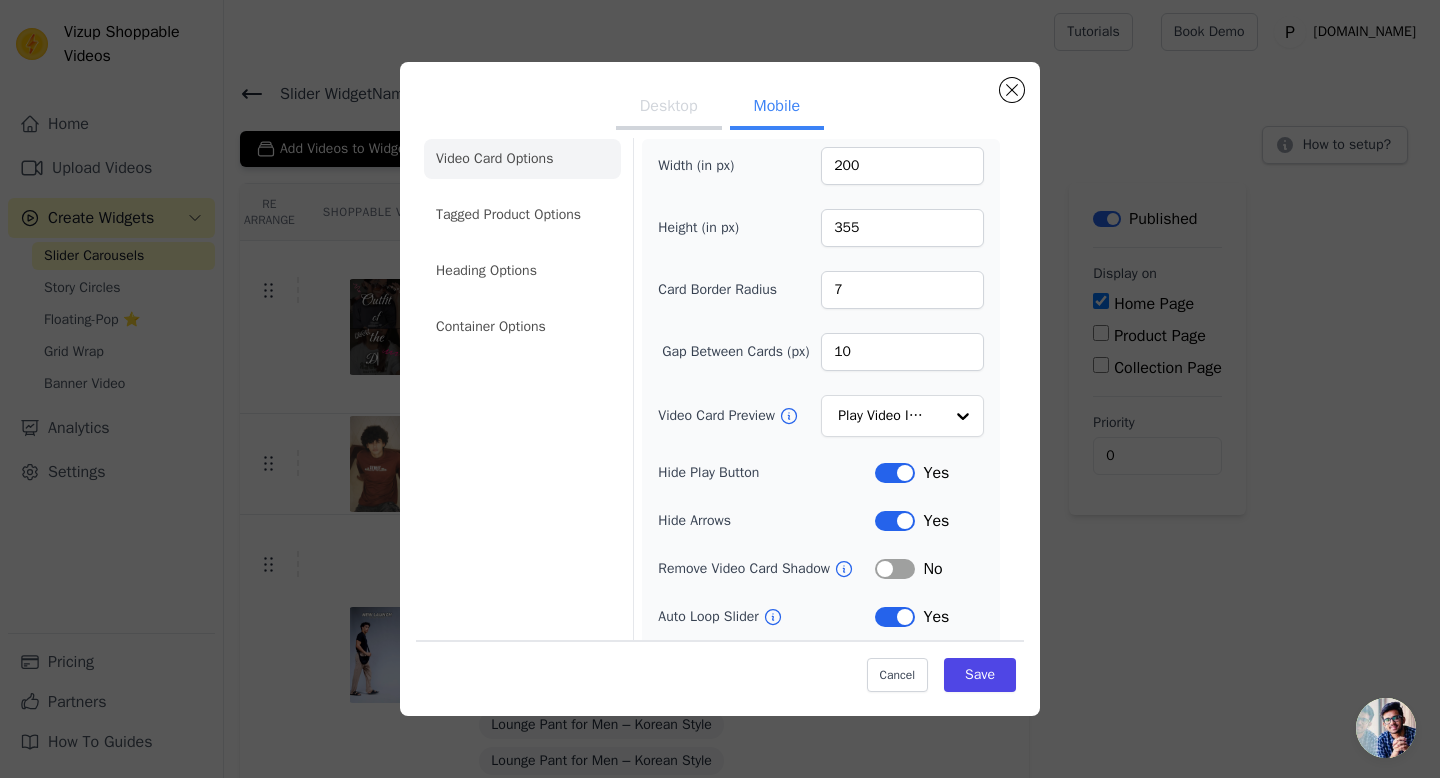 scroll, scrollTop: 0, scrollLeft: 0, axis: both 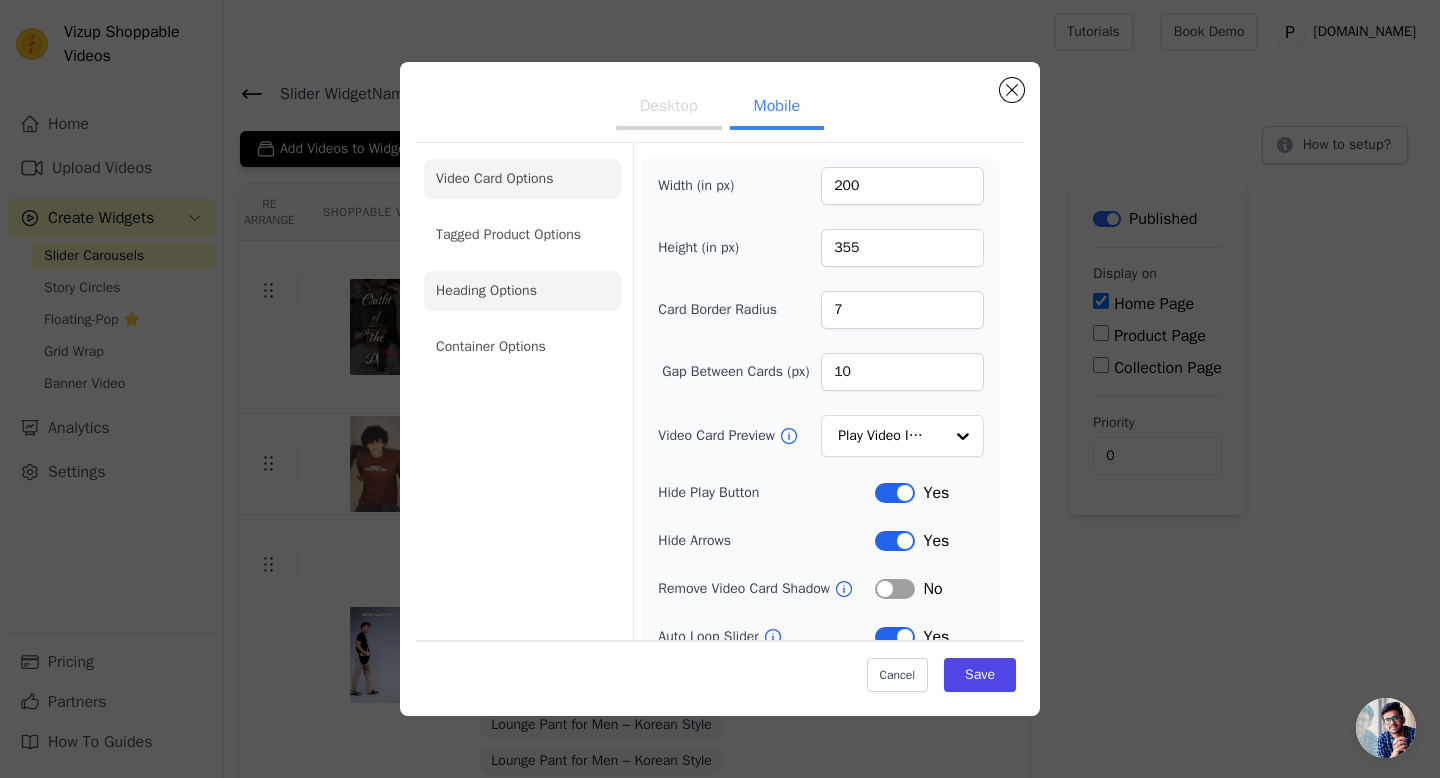 click on "Heading Options" 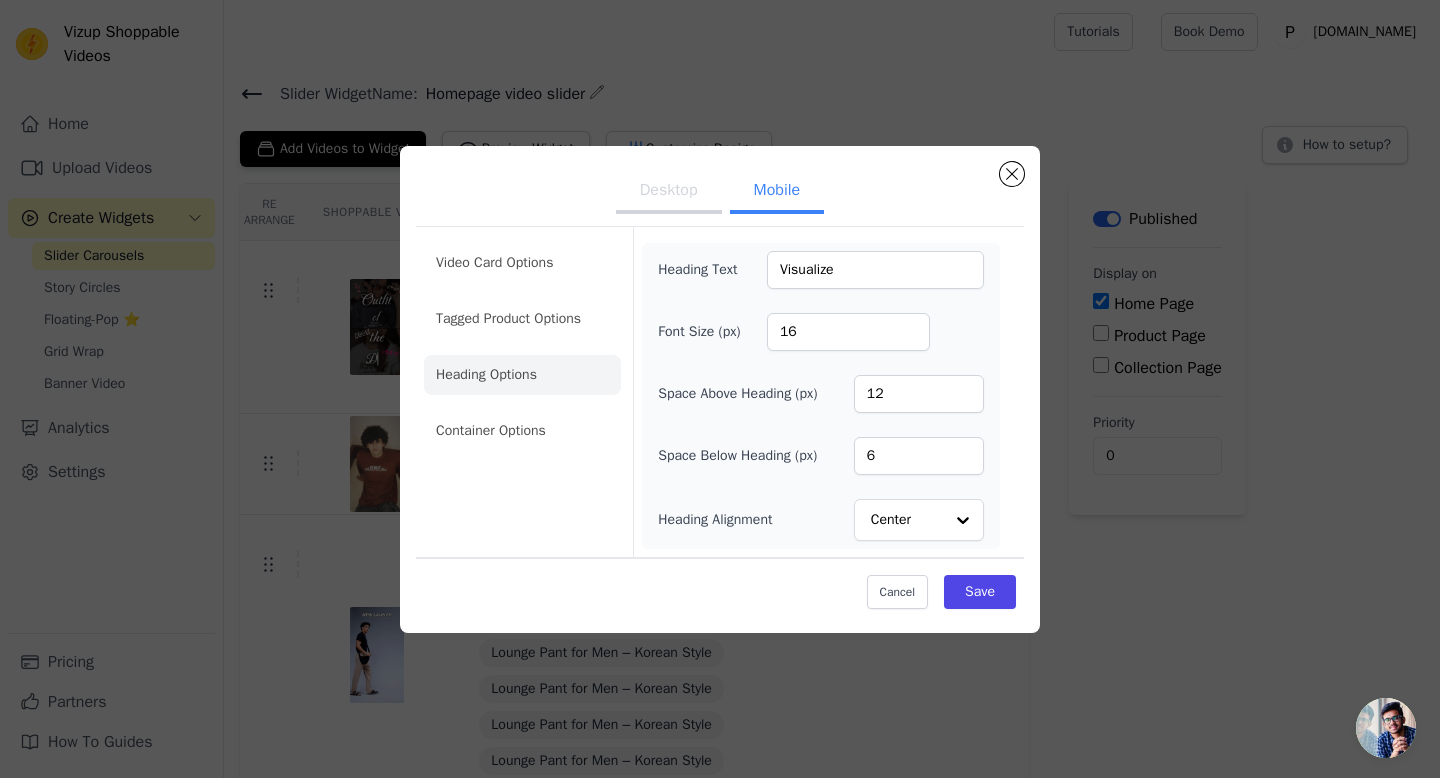 click on "Video Card Options Tagged Product Options Heading Options Container Options" at bounding box center (522, 347) 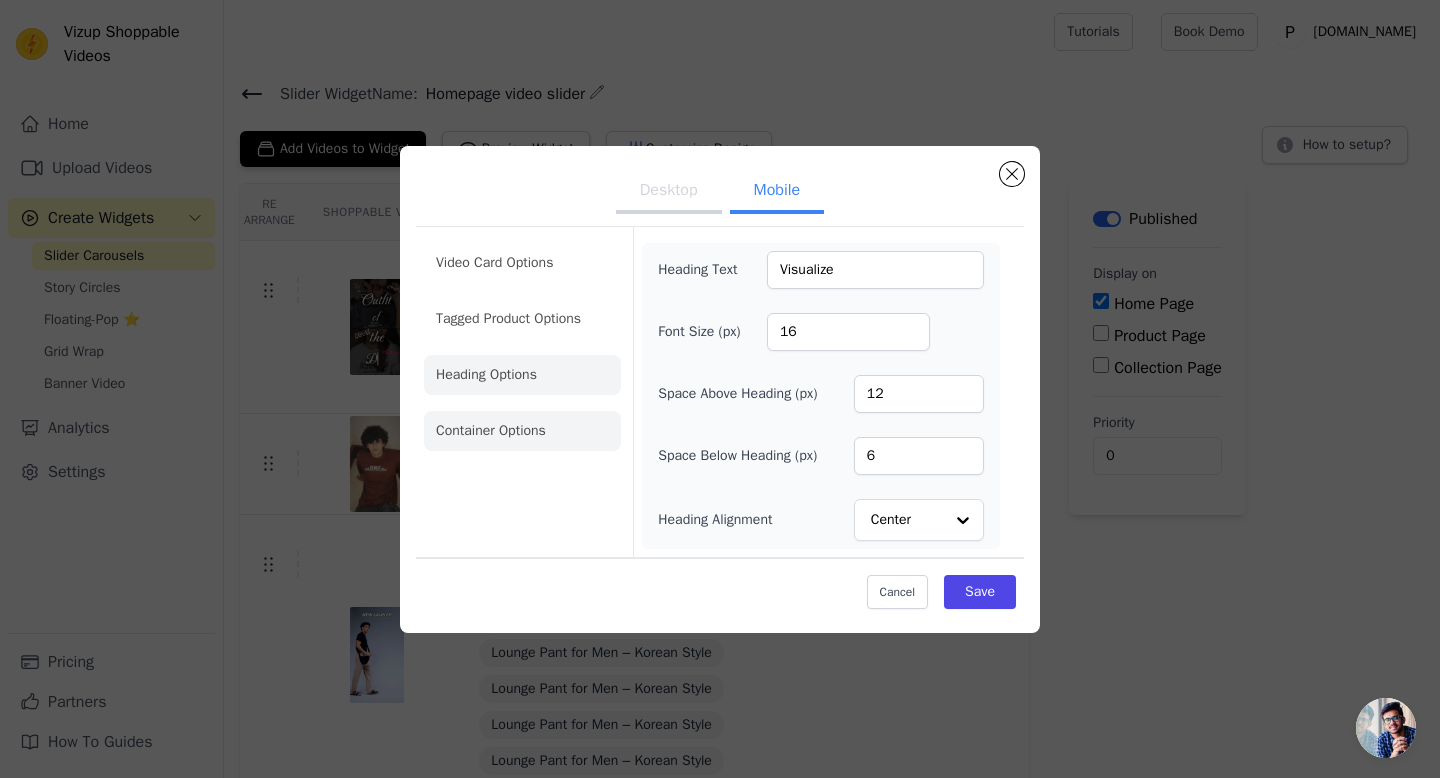 click on "Container Options" 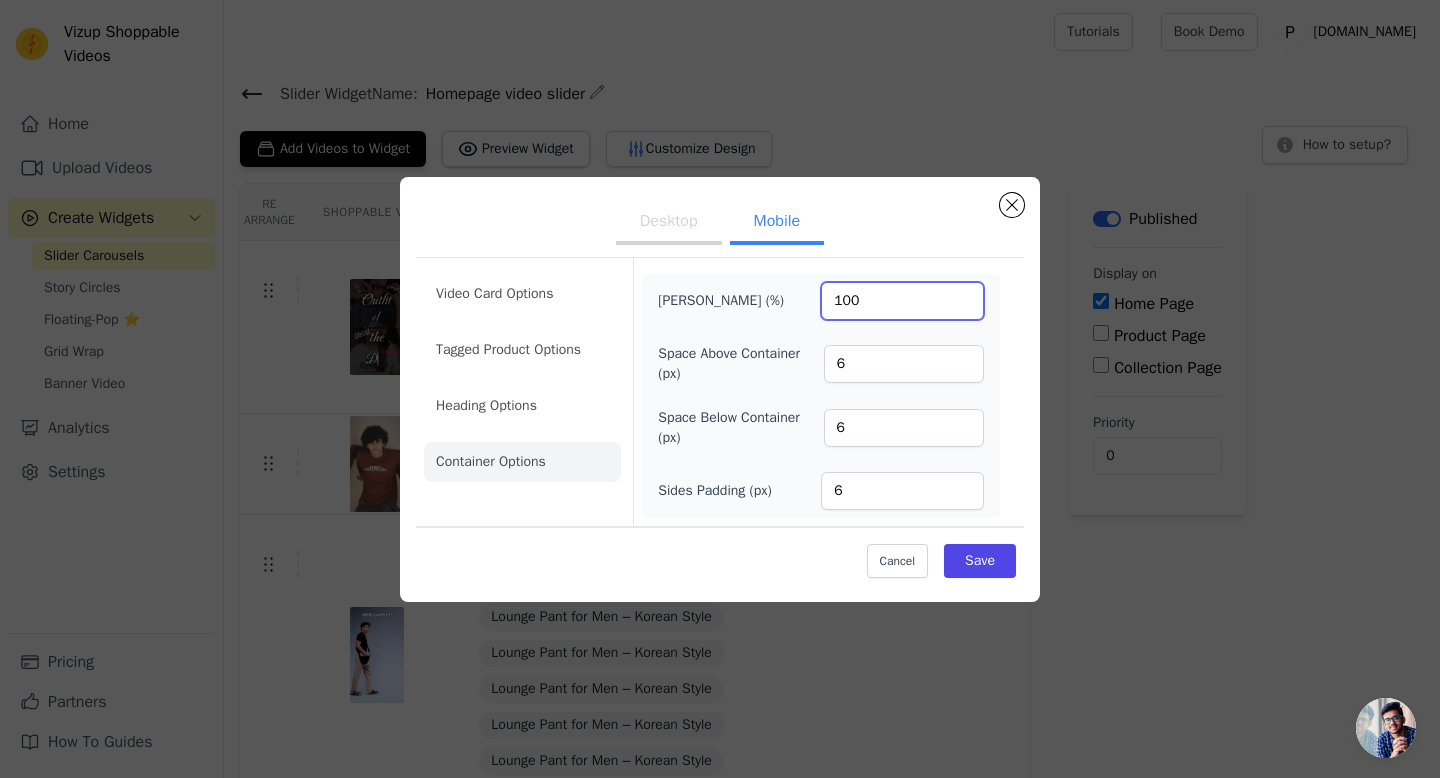 click on "100" at bounding box center [902, 301] 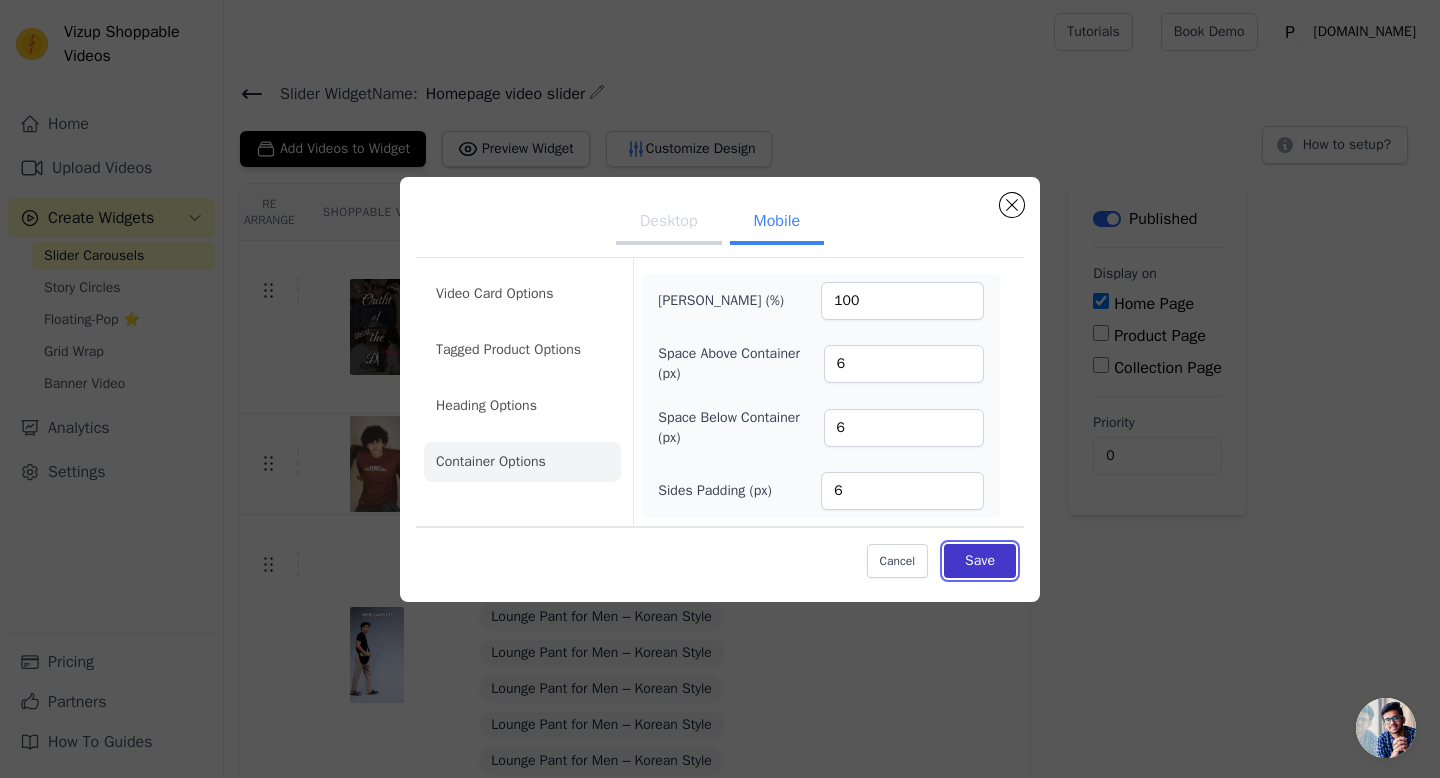 click on "Save" at bounding box center (980, 561) 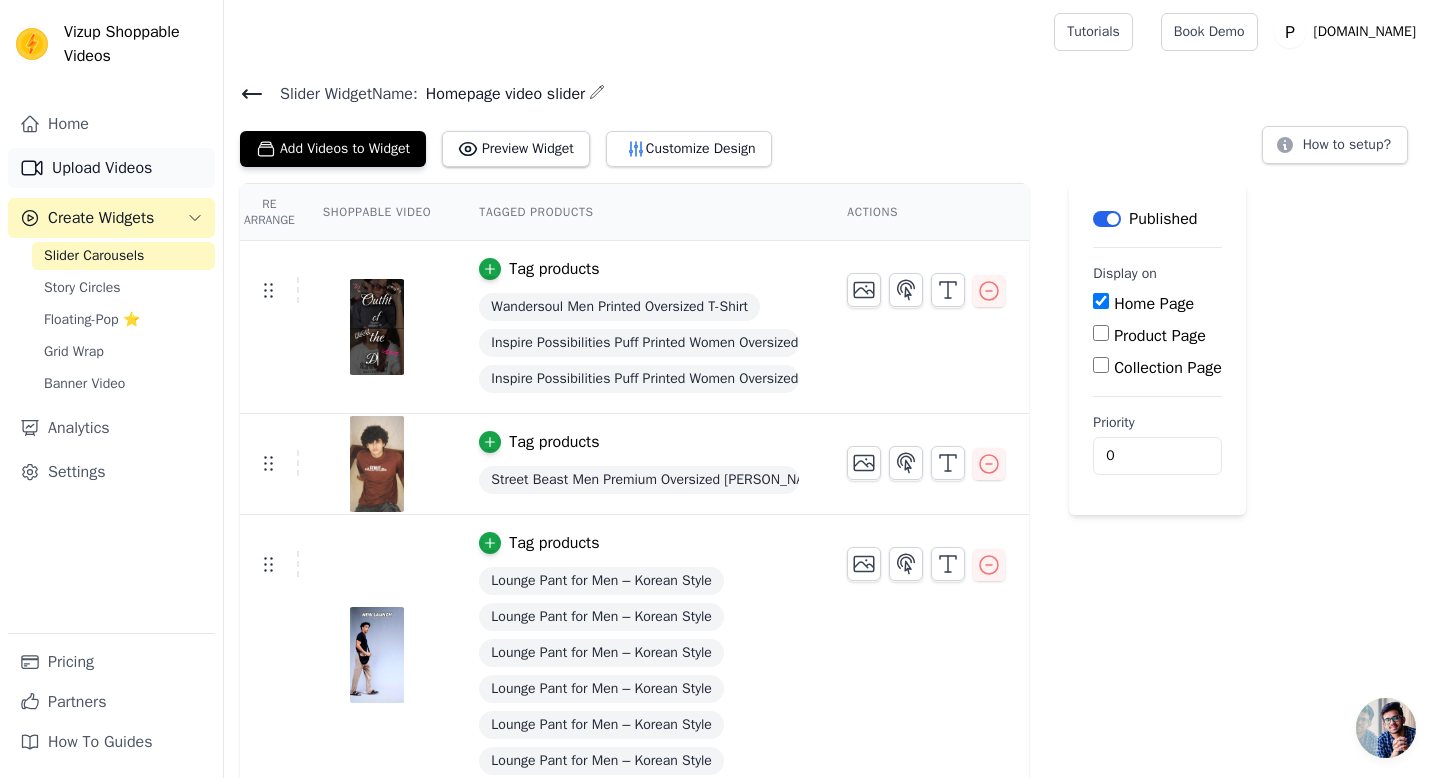 click on "Upload Videos" at bounding box center (111, 168) 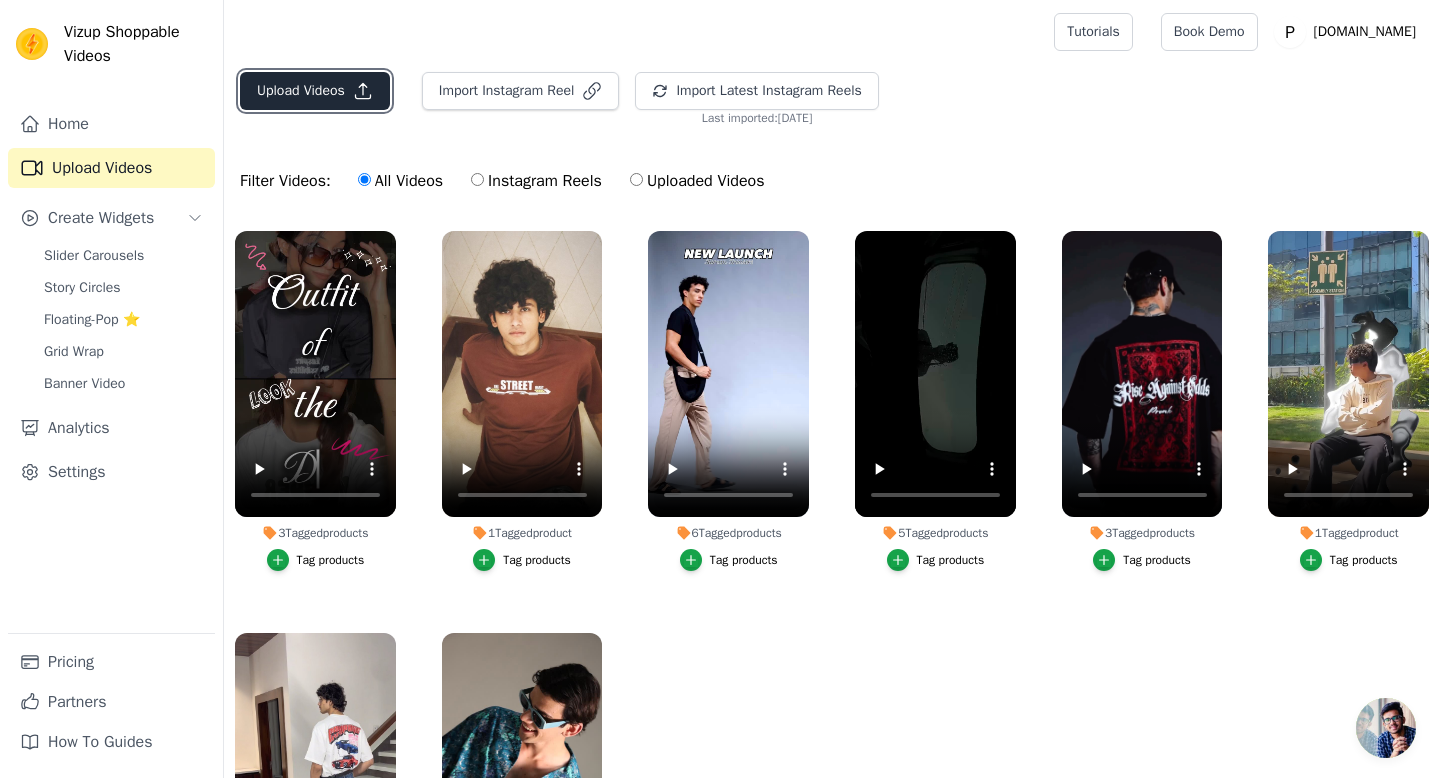 click on "Upload Videos" at bounding box center (315, 91) 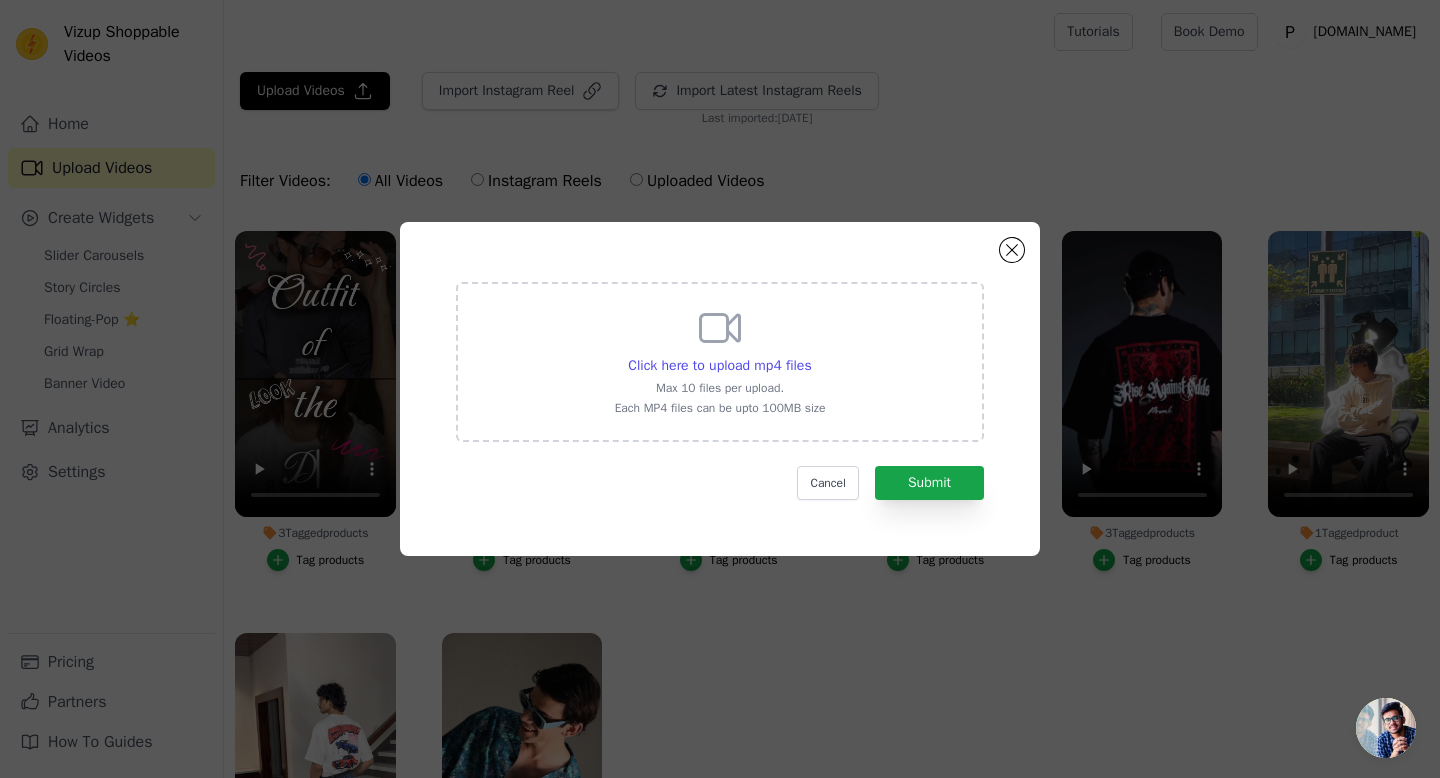 click on "Max 10 files per upload." at bounding box center (720, 388) 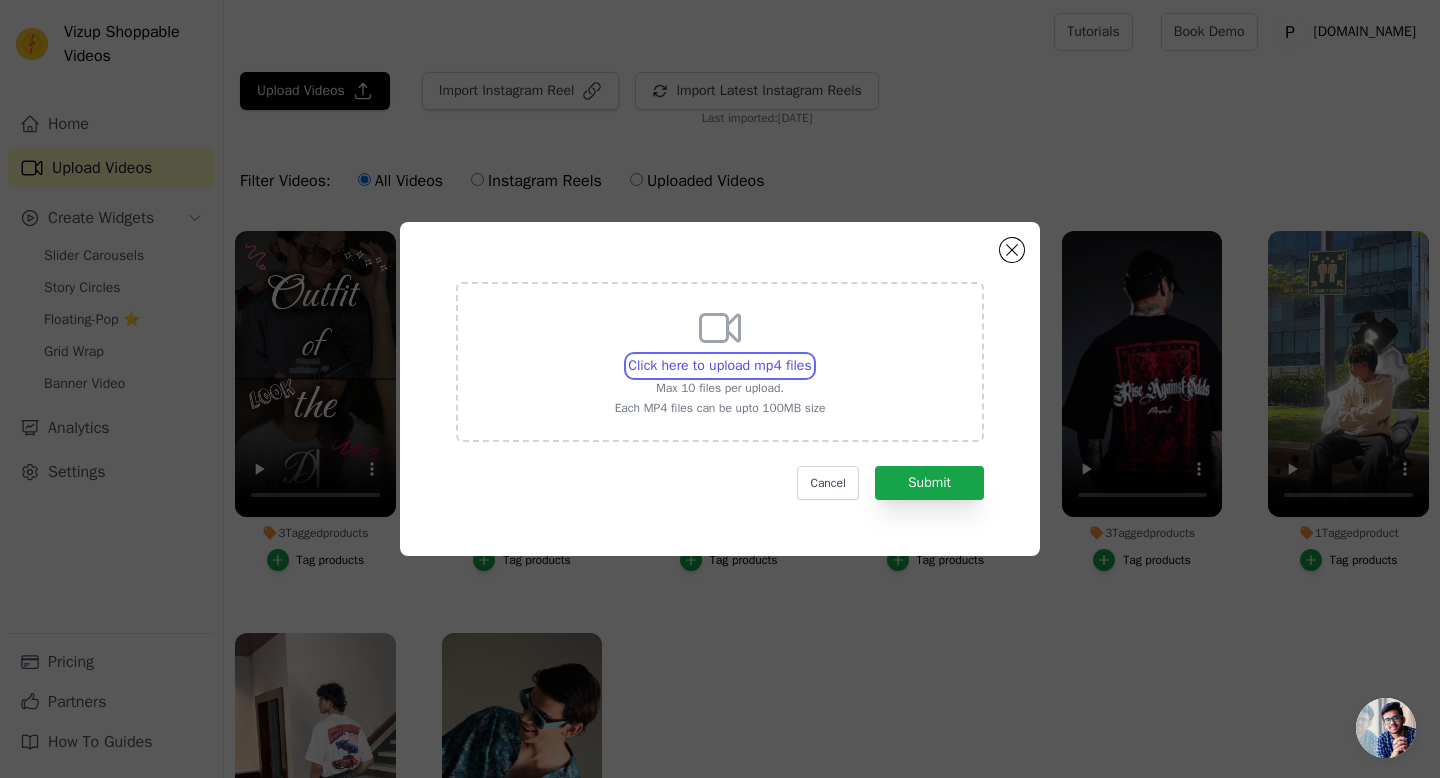click on "Click here to upload mp4 files     Max 10 files per upload.   Each MP4 files can be upto 100MB size" at bounding box center (811, 355) 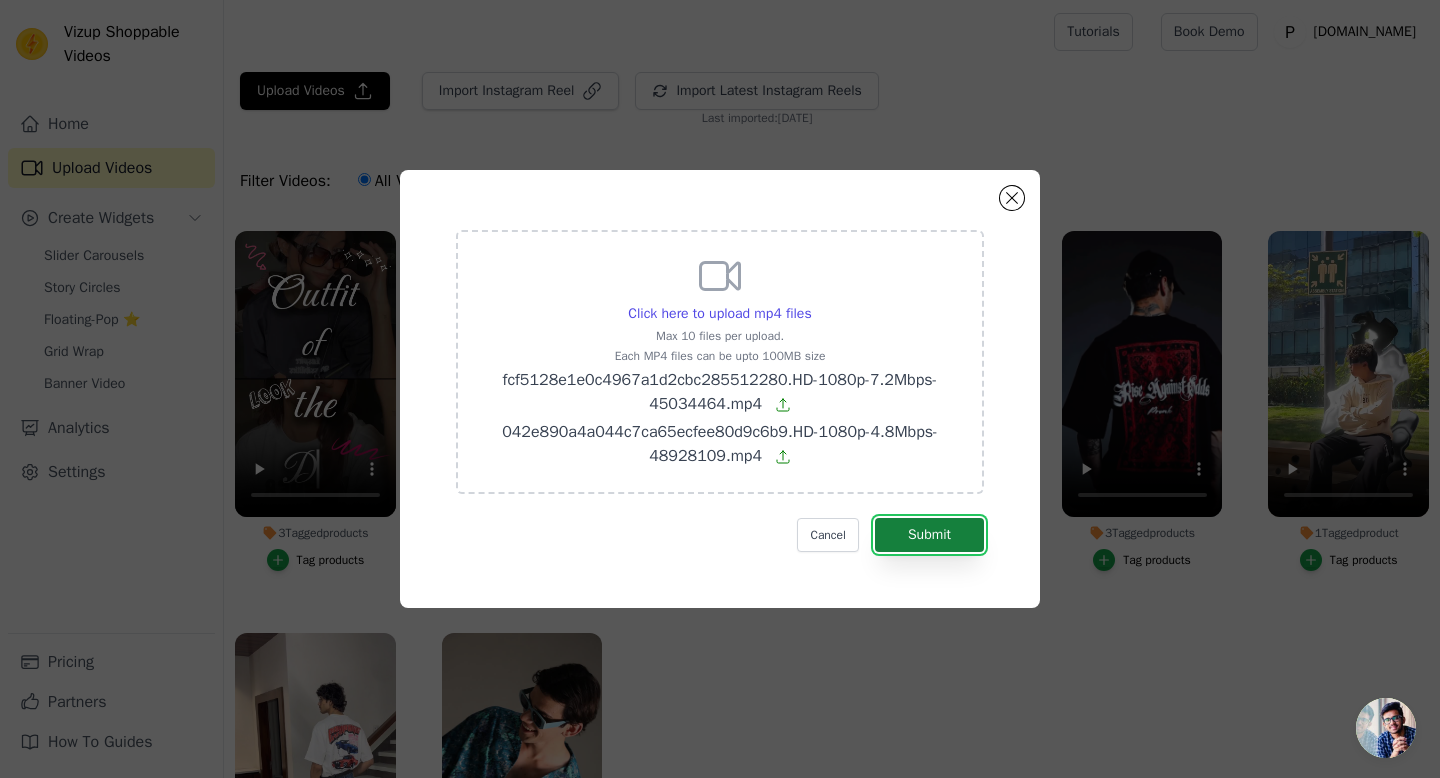 click on "Submit" at bounding box center (929, 535) 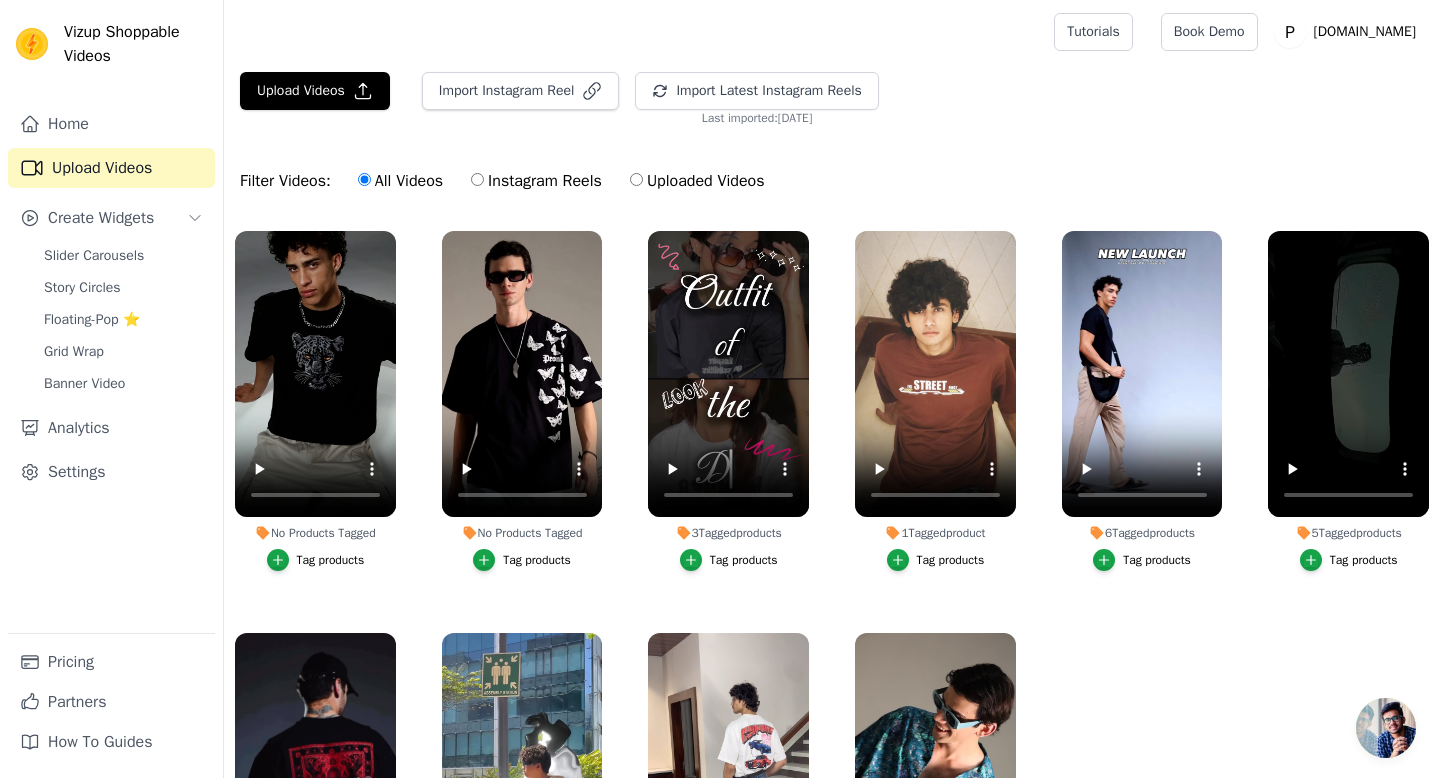 scroll, scrollTop: 0, scrollLeft: 0, axis: both 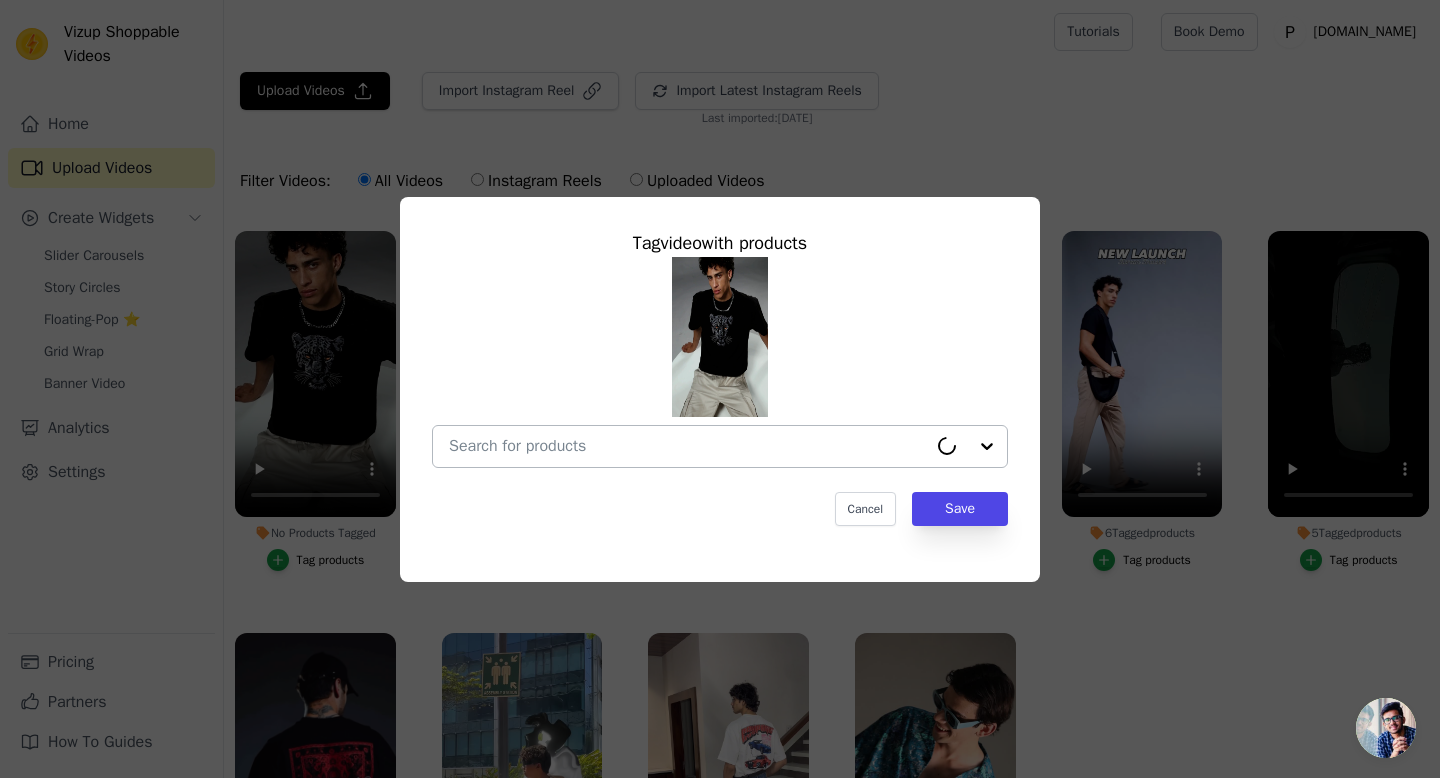 click on "No Products Tagged     Tag  video  with products                         Cancel   Save     Tag products" at bounding box center (688, 446) 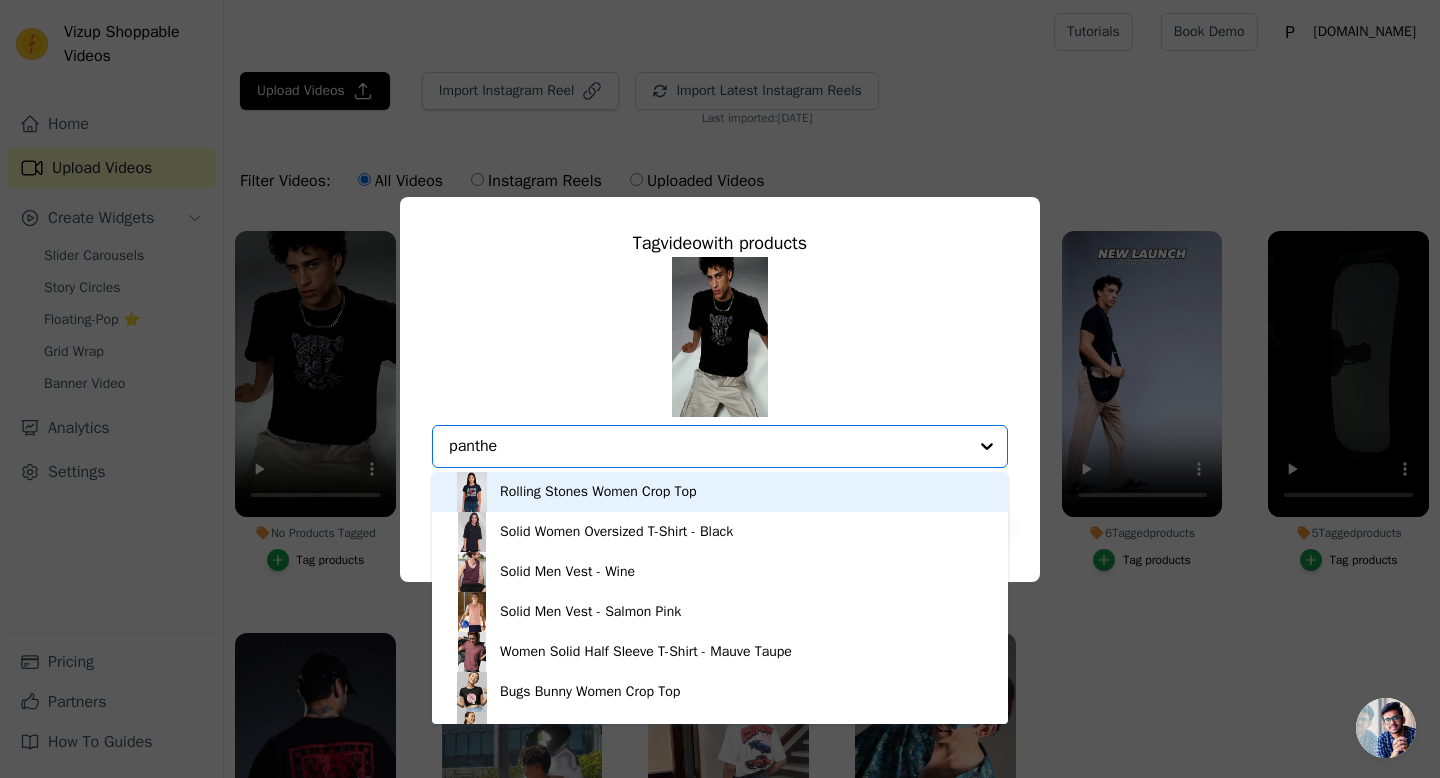type on "panther" 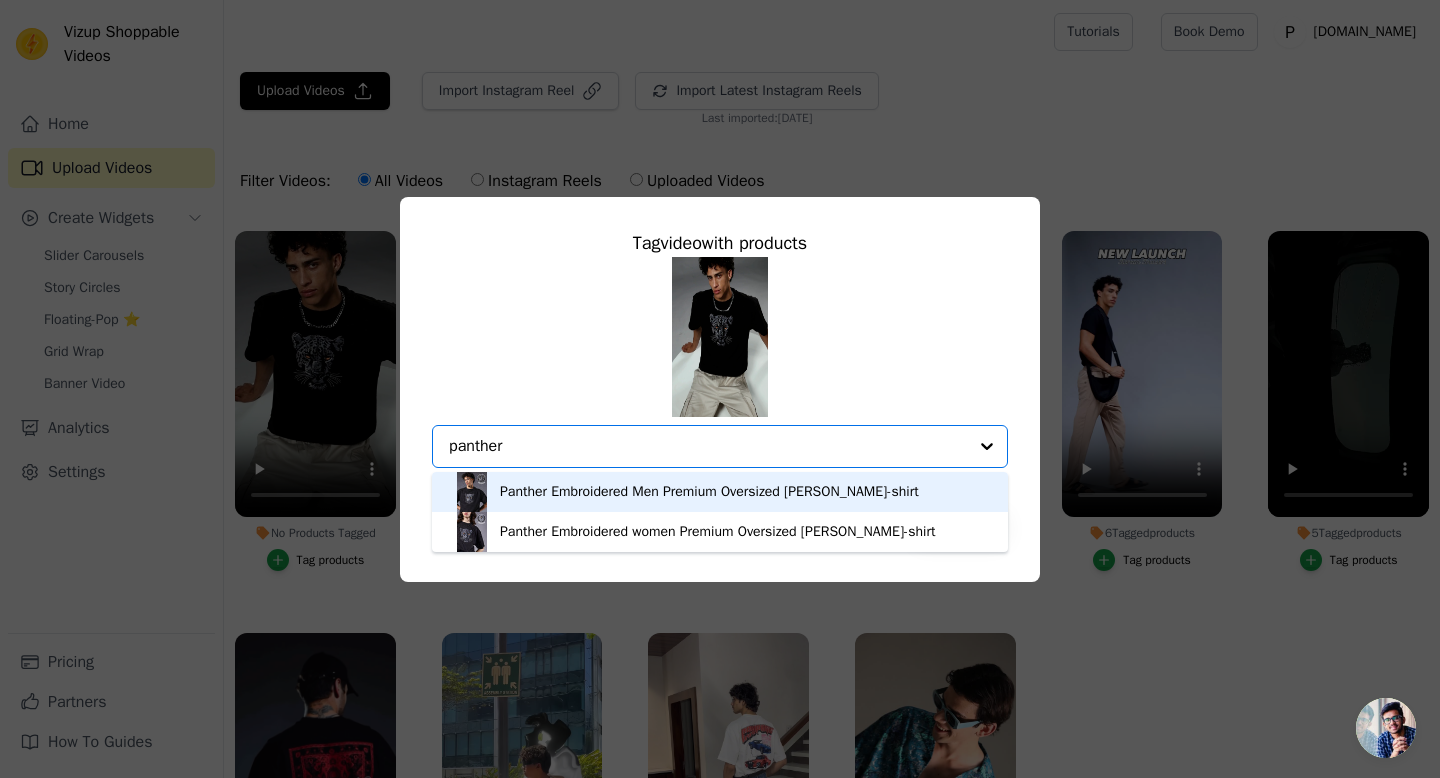 click on "Panther Embroidered Men Premium Oversized [PERSON_NAME]-shirt" at bounding box center (709, 492) 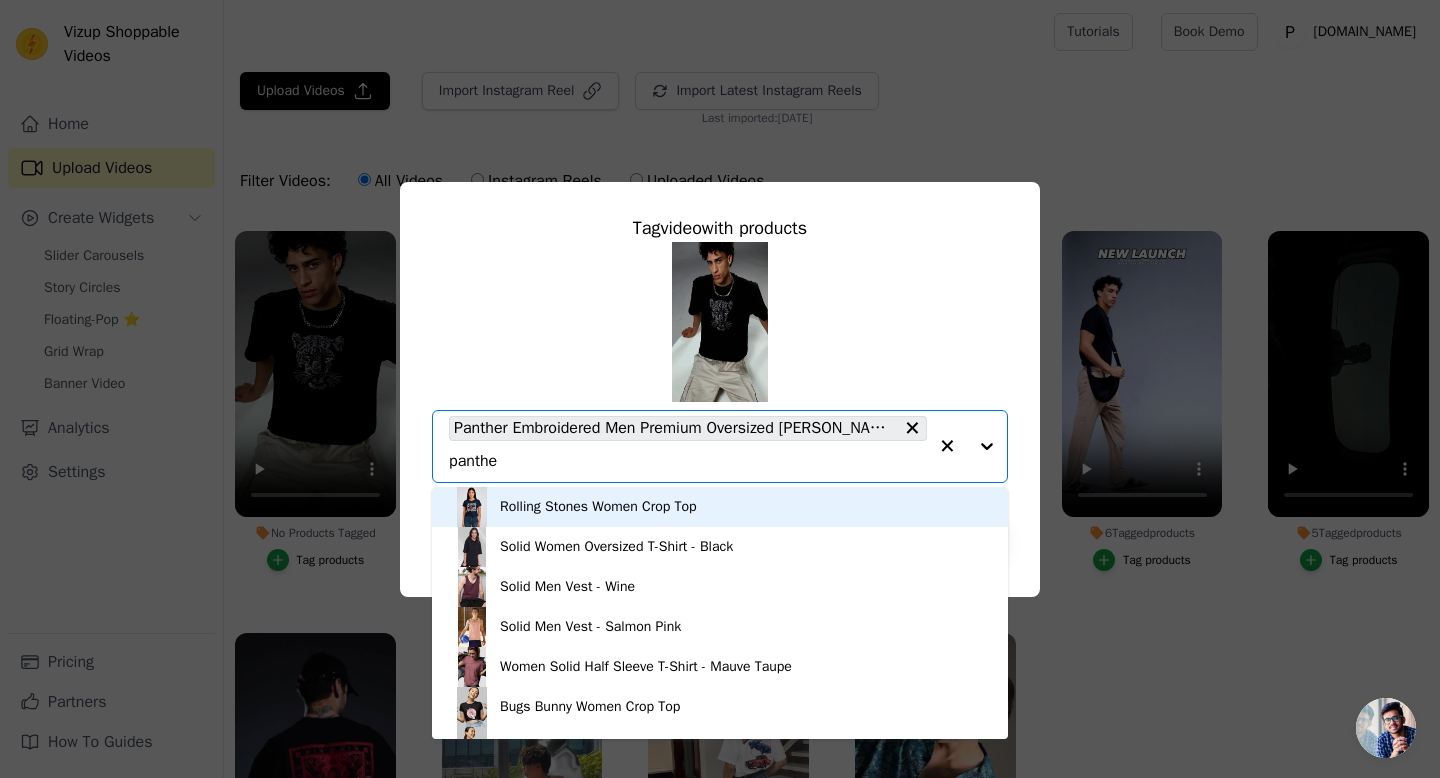 type on "panther" 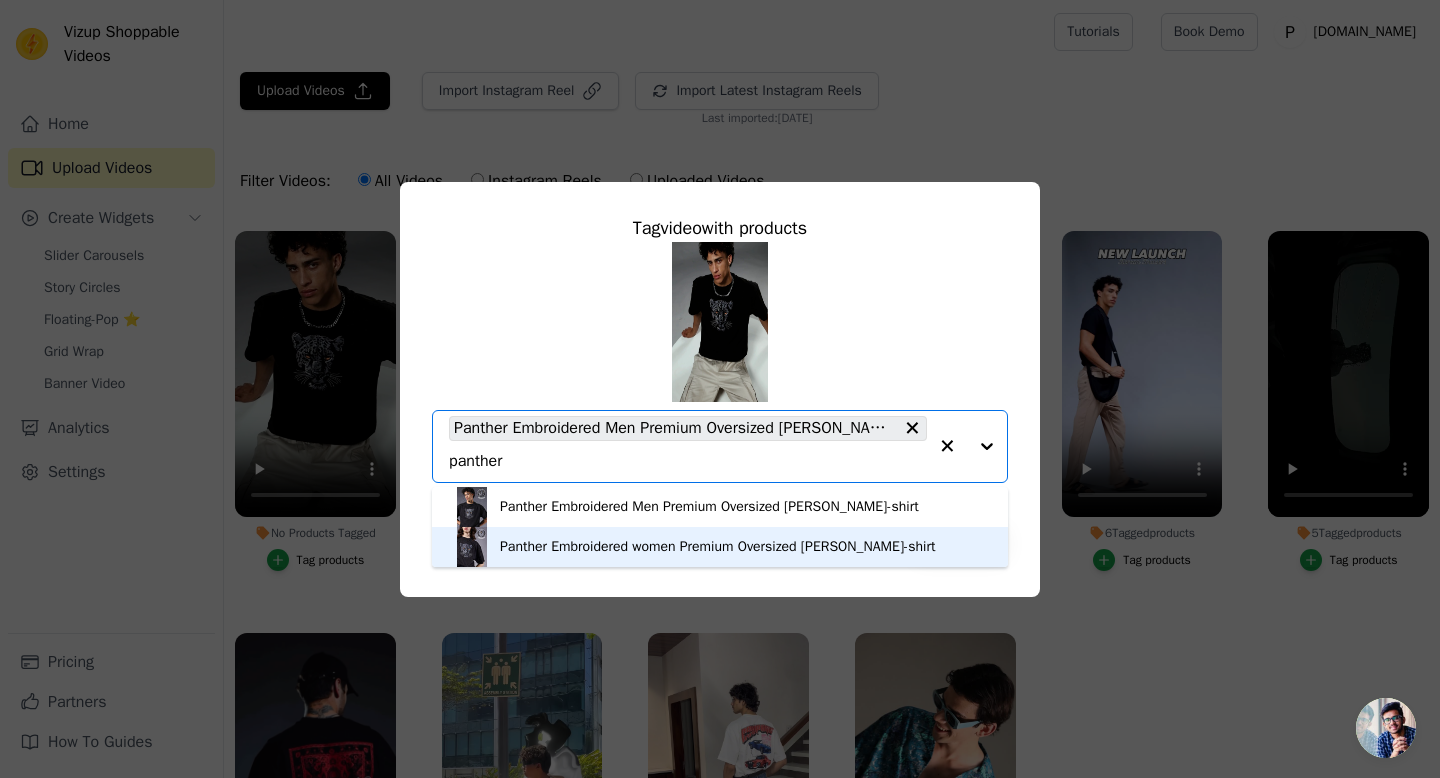 click on "Panther Embroidered women Premium Oversized [PERSON_NAME]-shirt" at bounding box center [717, 547] 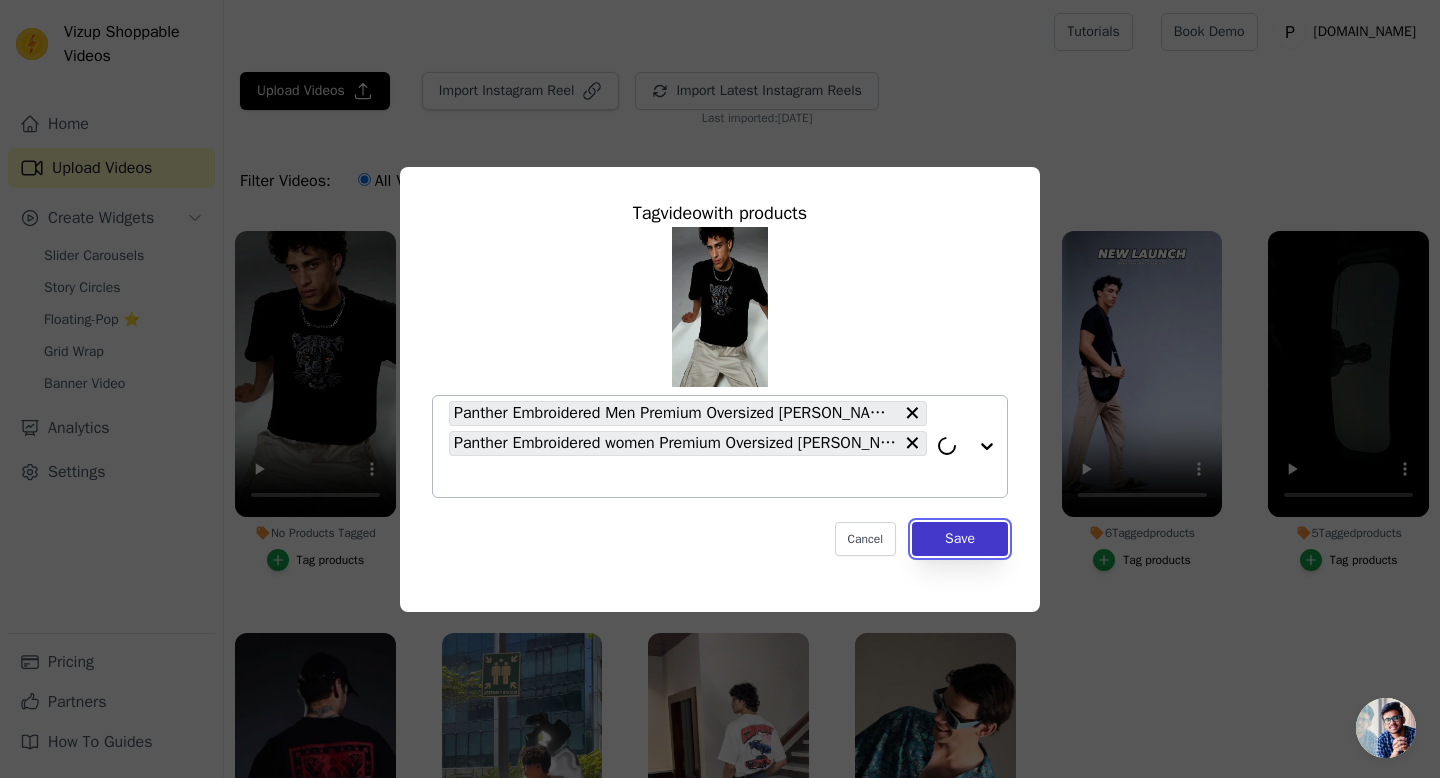 click on "Save" at bounding box center (960, 539) 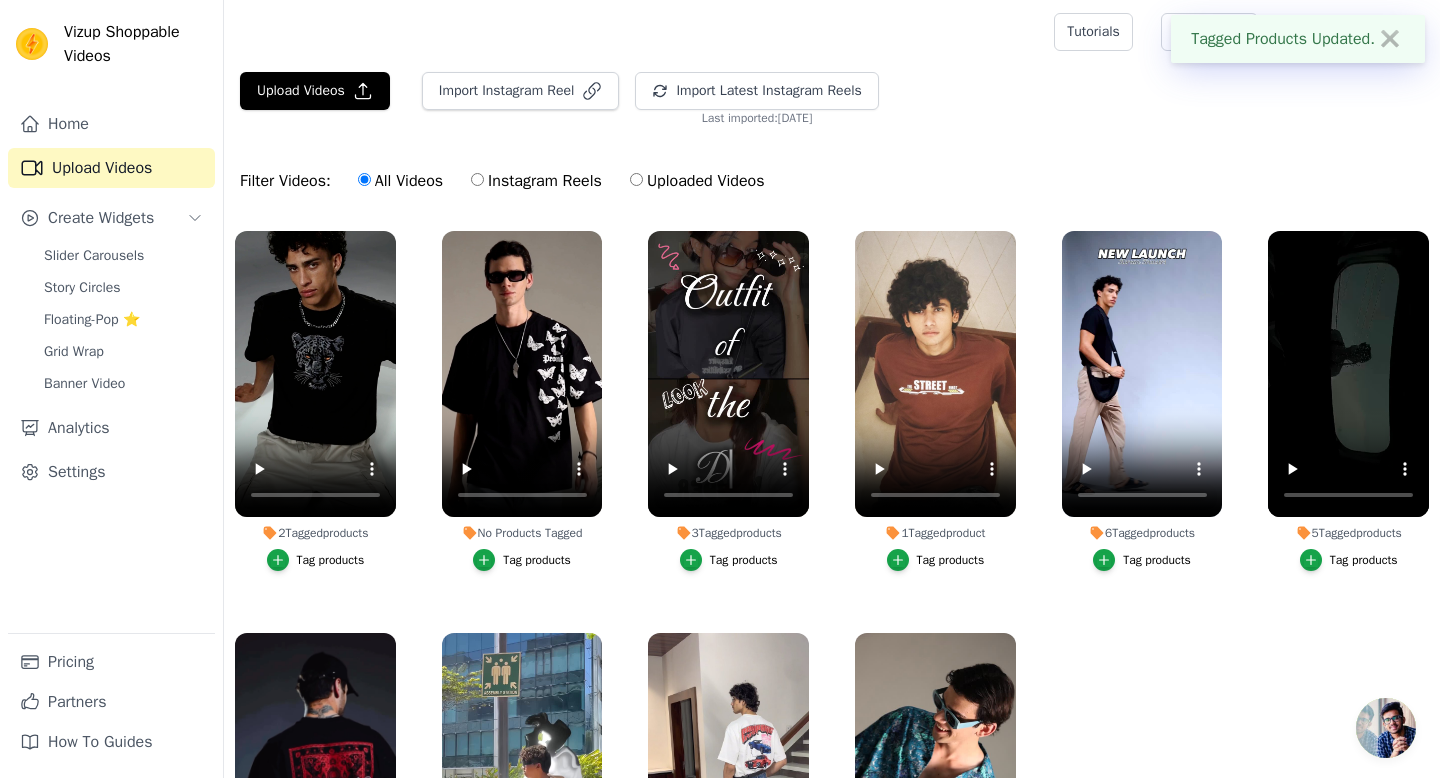 click on "Tag products" at bounding box center [522, 560] 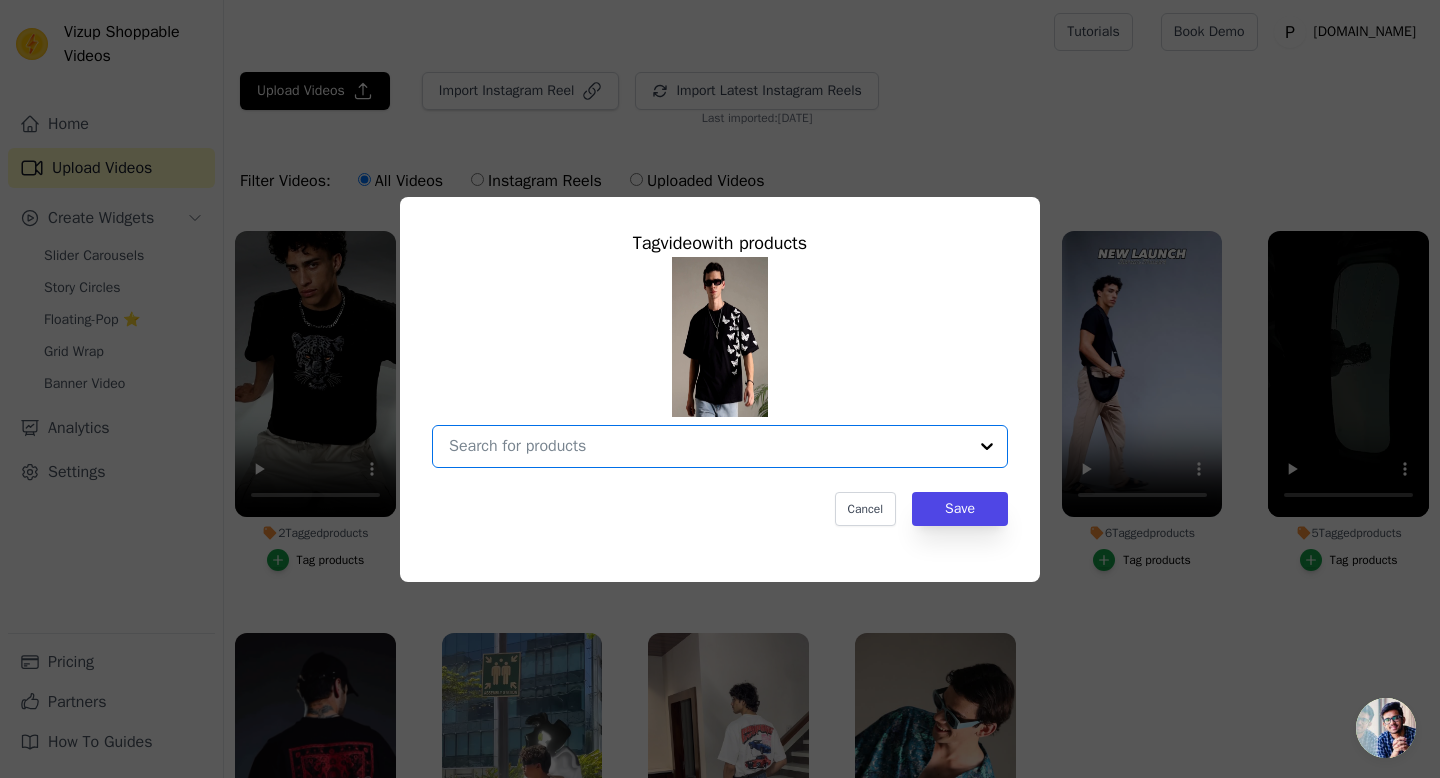 click on "No Products Tagged     Tag  video  with products       Option undefined, selected.   Select is focused, type to refine list, press down to open the menu.                   Cancel   Save     Tag products" at bounding box center (708, 446) 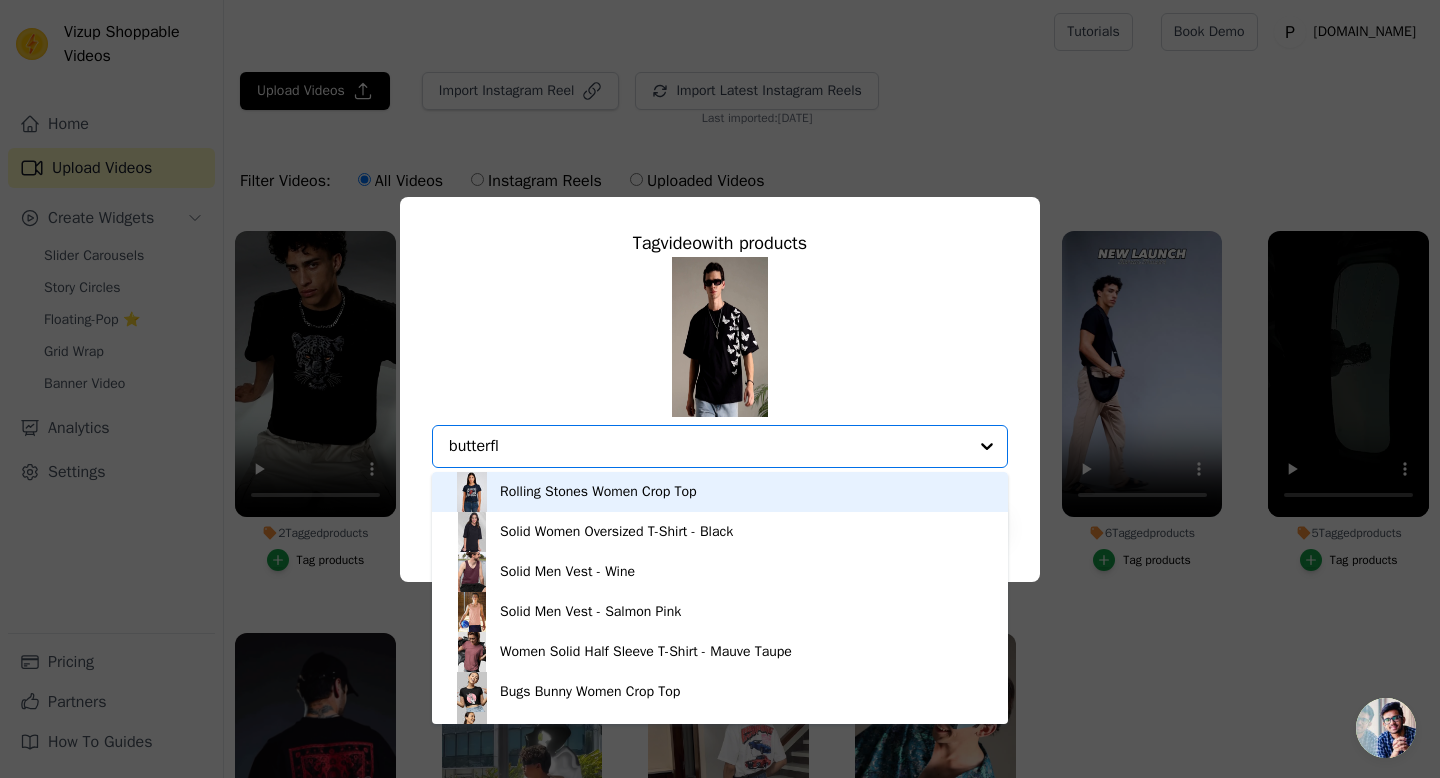 type on "butterfly" 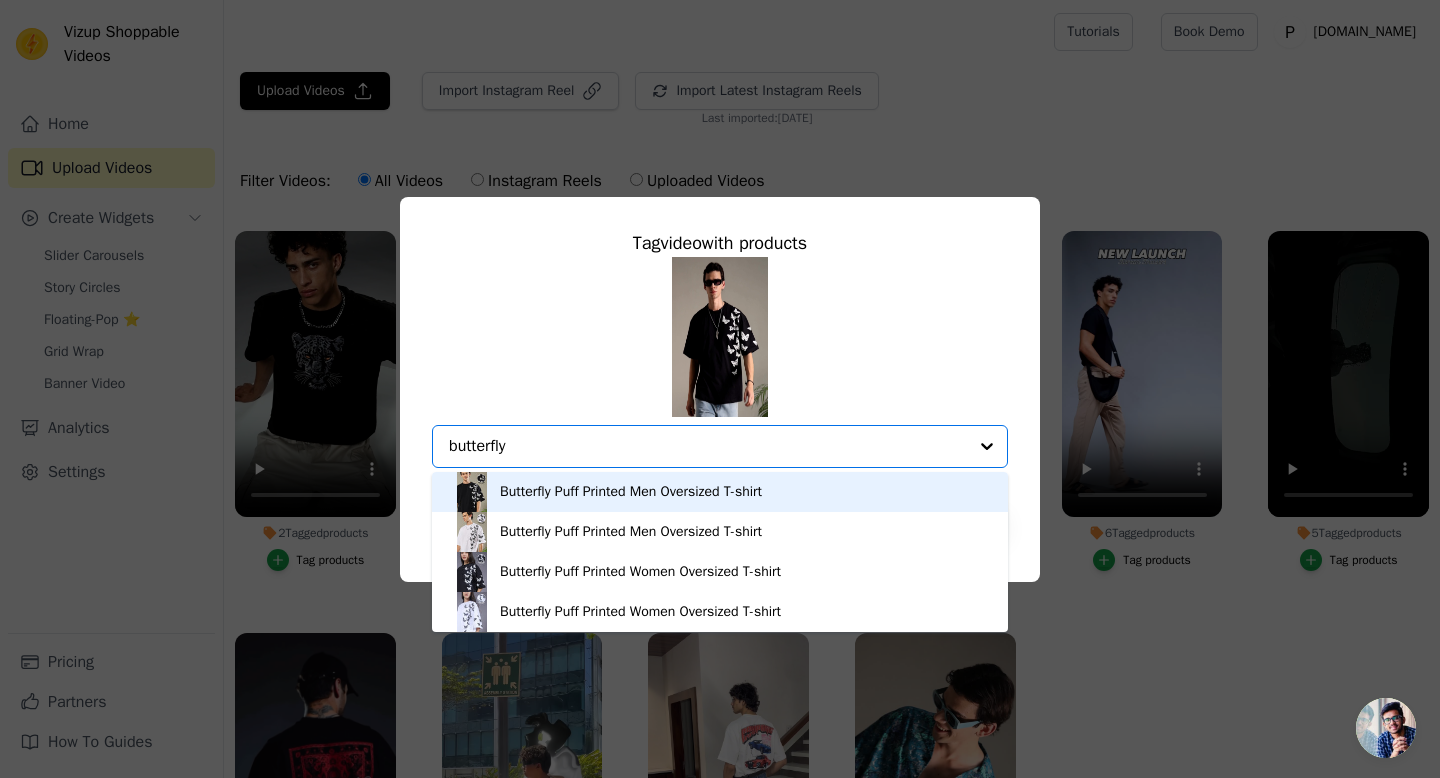 click on "Butterfly Puff Printed Men Oversized T-shirt" at bounding box center (631, 492) 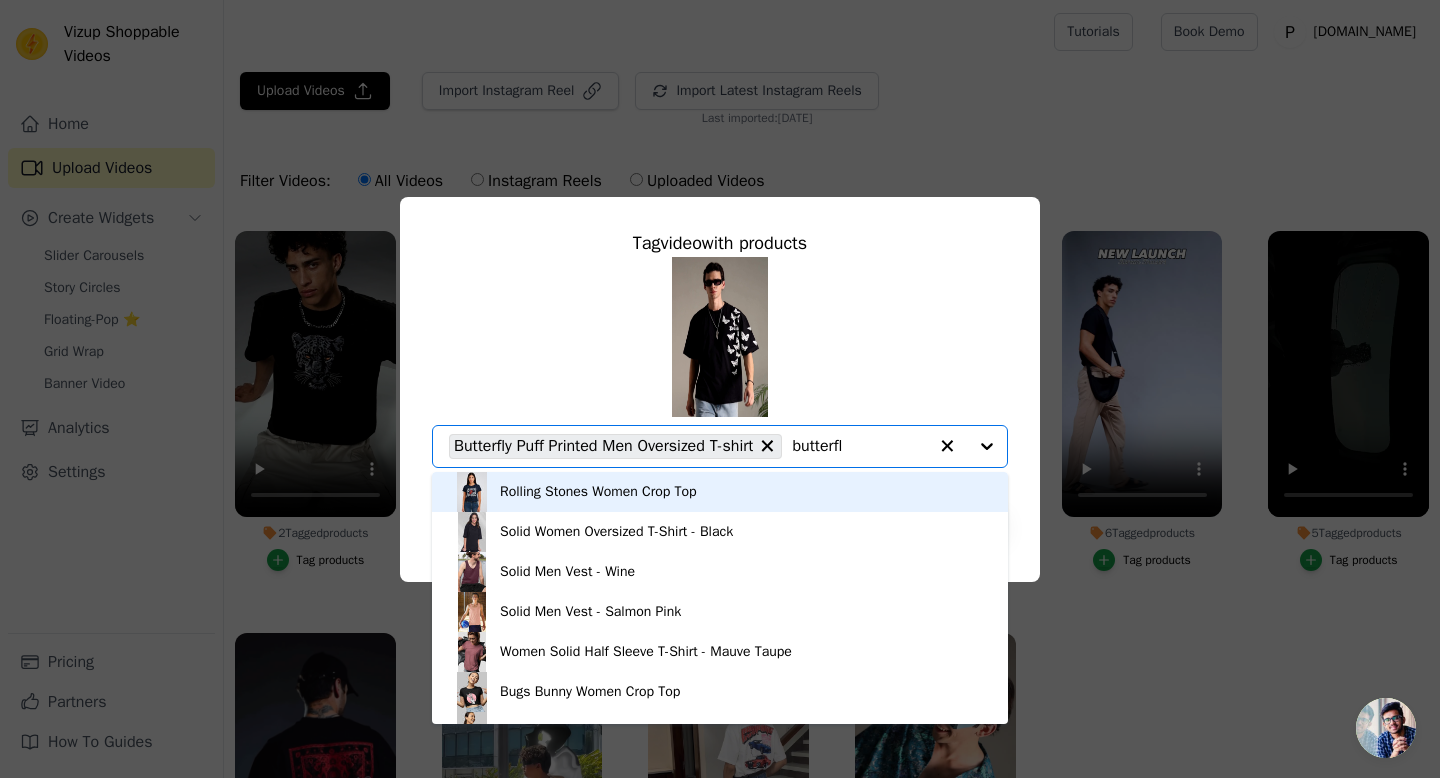 type on "butterfly" 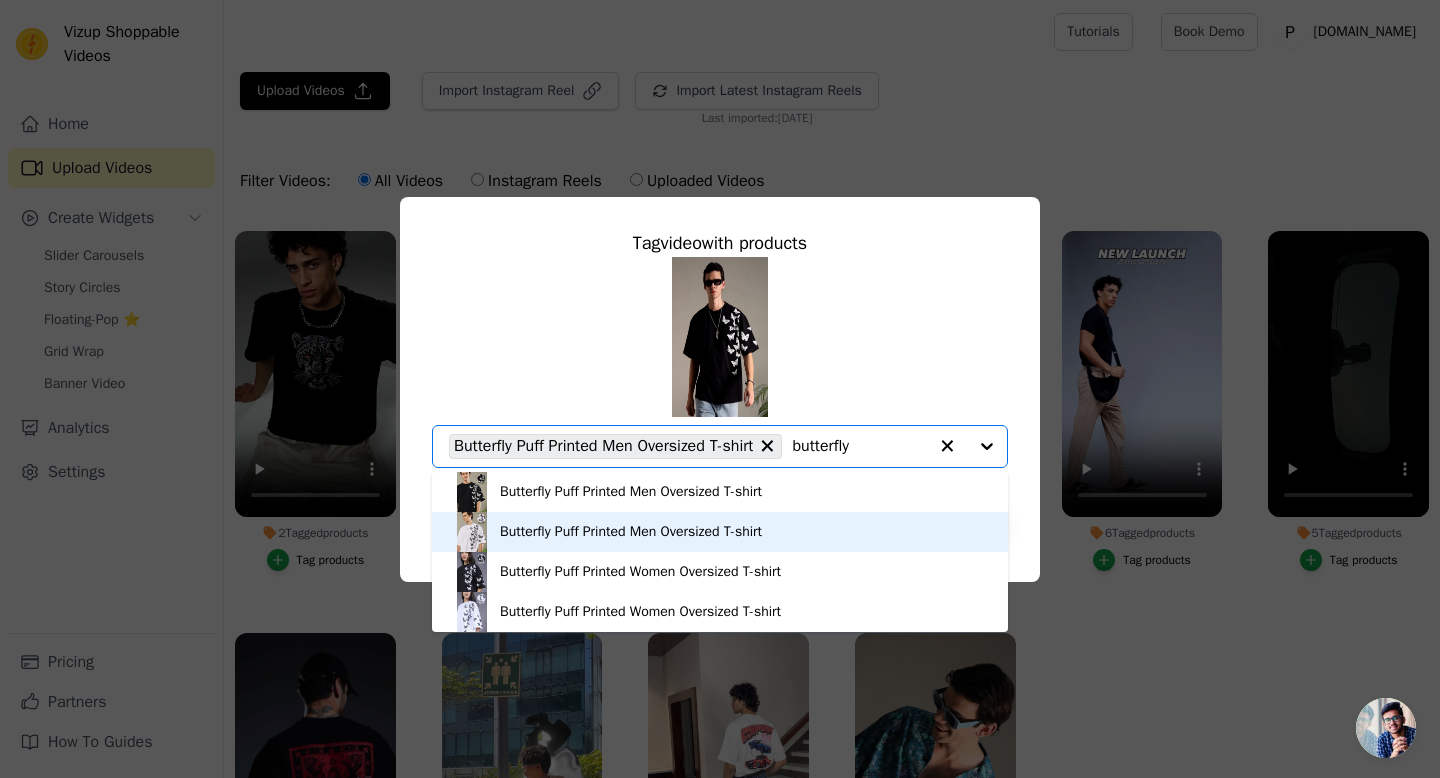 click on "Butterfly Puff Printed Men Oversized T-shirt" at bounding box center [631, 532] 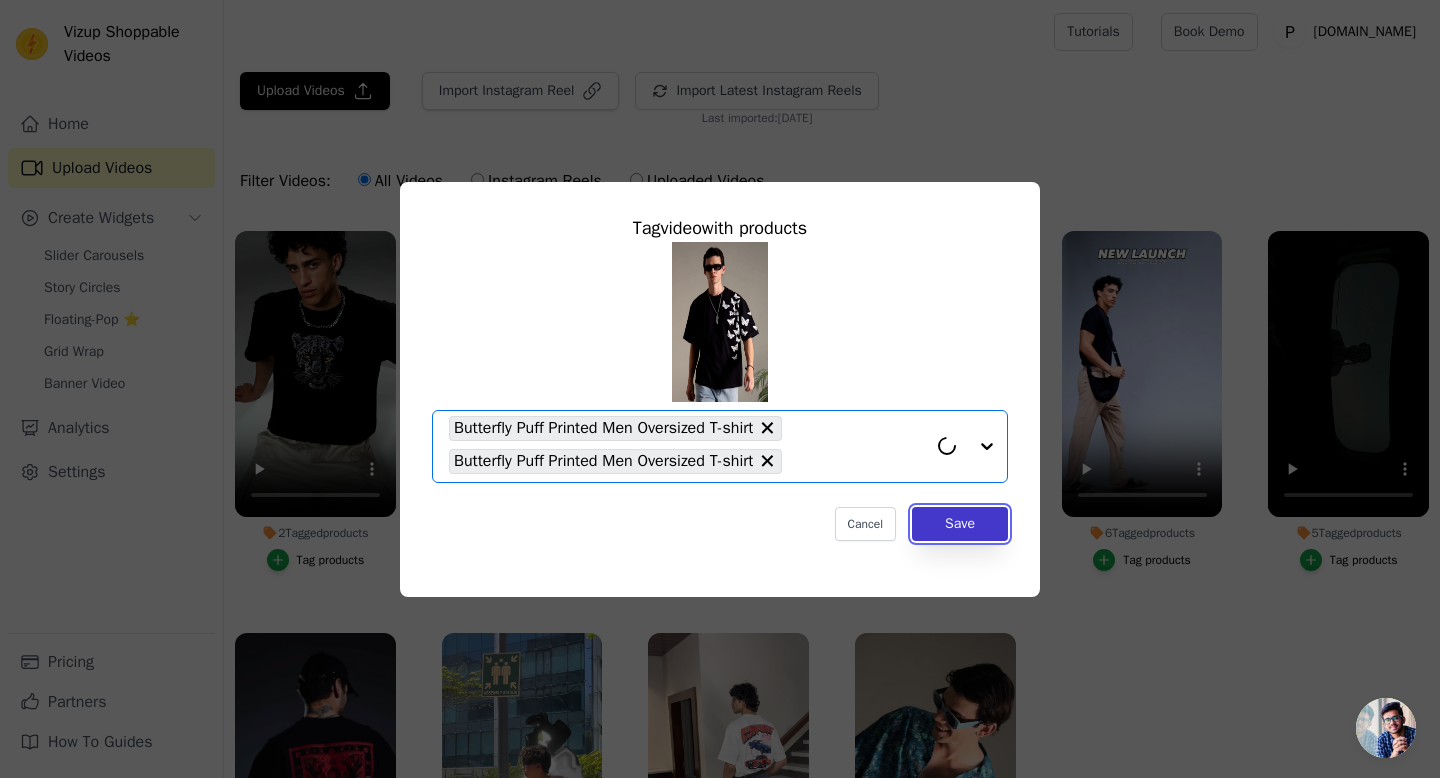 click on "Save" at bounding box center [960, 524] 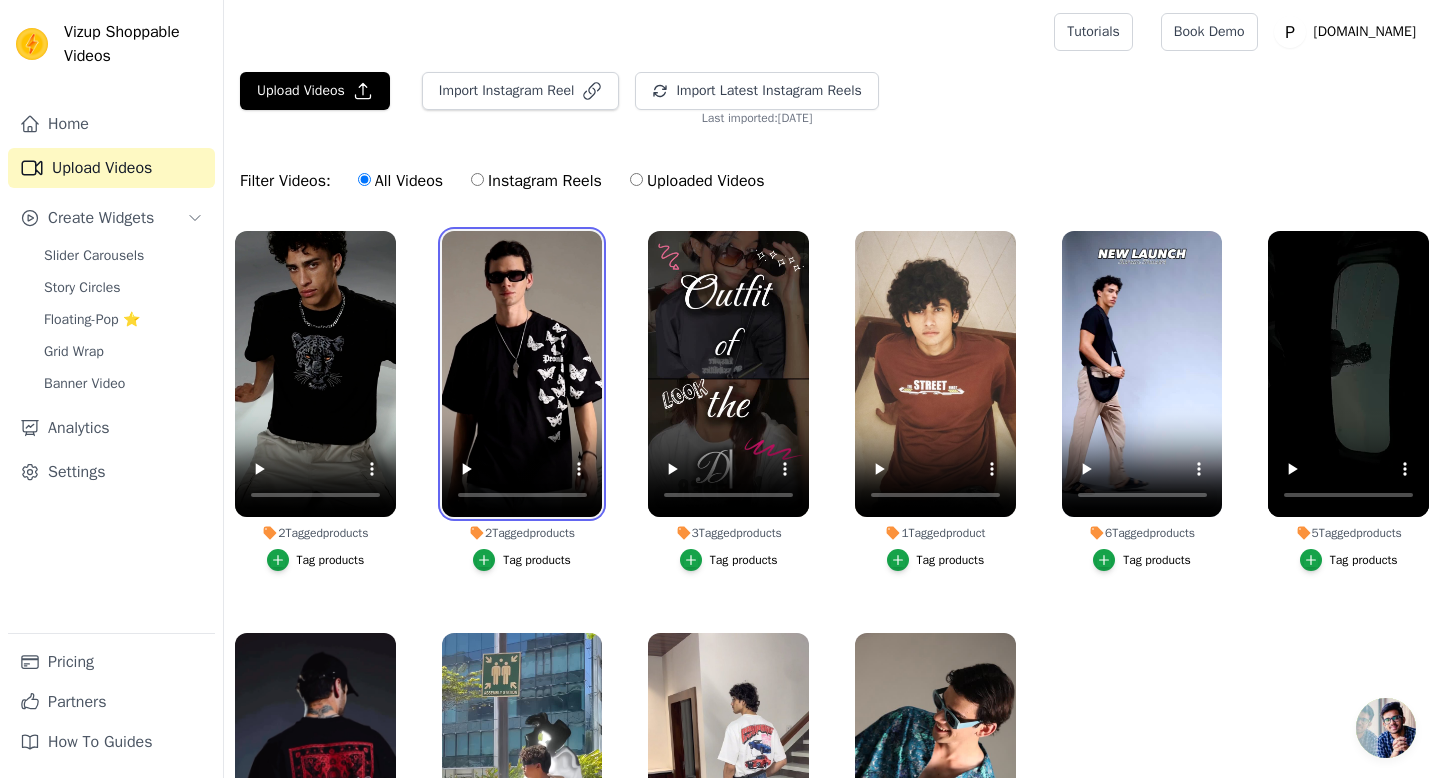 drag, startPoint x: 495, startPoint y: 375, endPoint x: 849, endPoint y: 371, distance: 354.02258 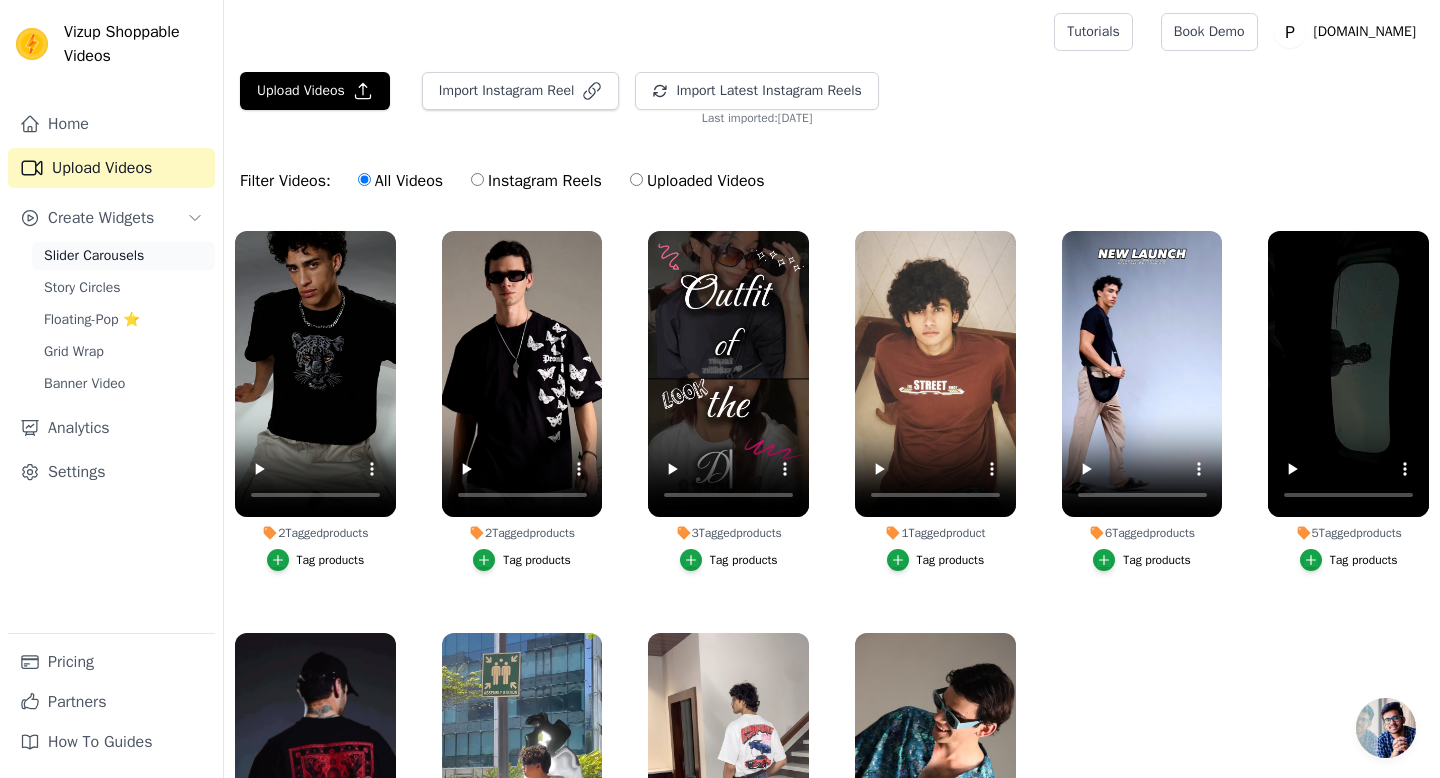 click on "Slider Carousels" at bounding box center (94, 256) 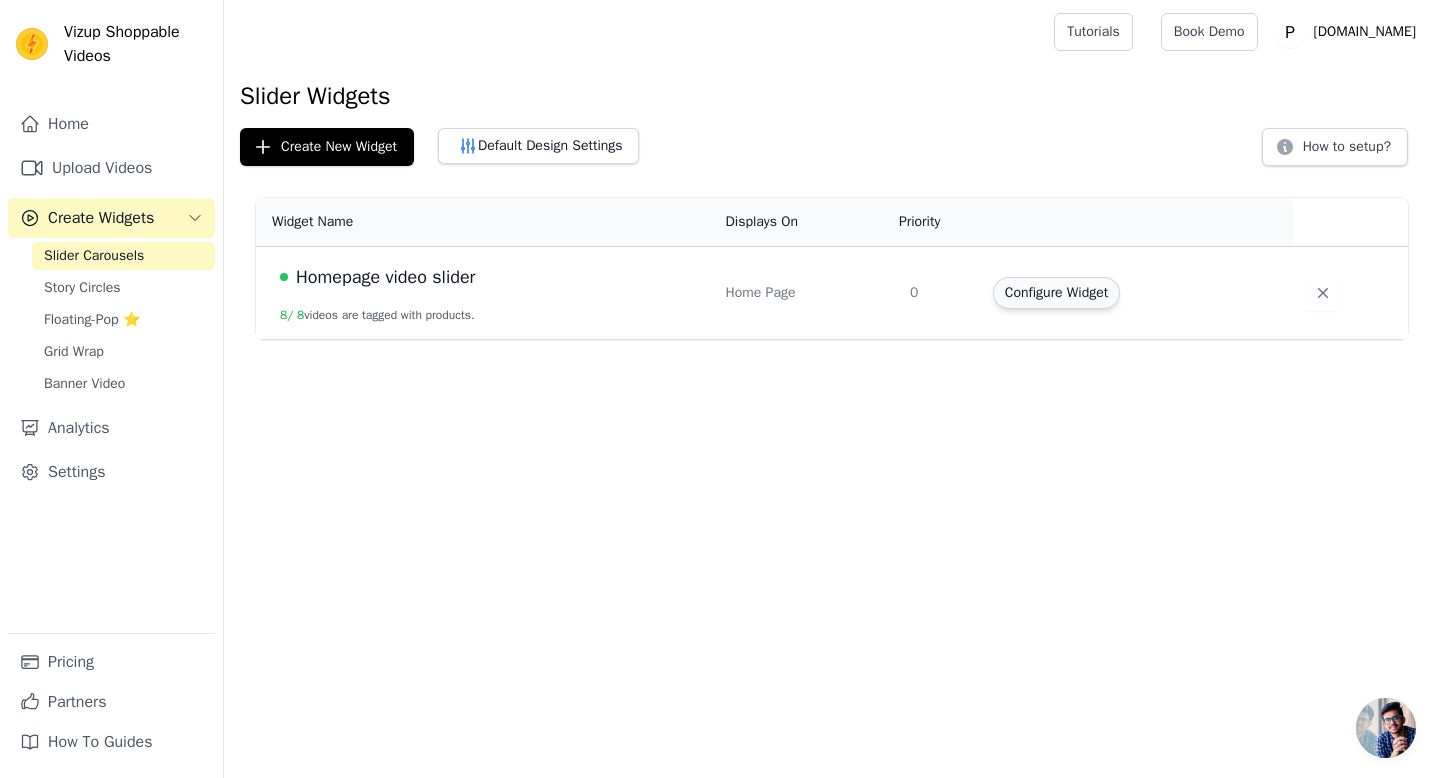 click on "Configure Widget" at bounding box center [1056, 293] 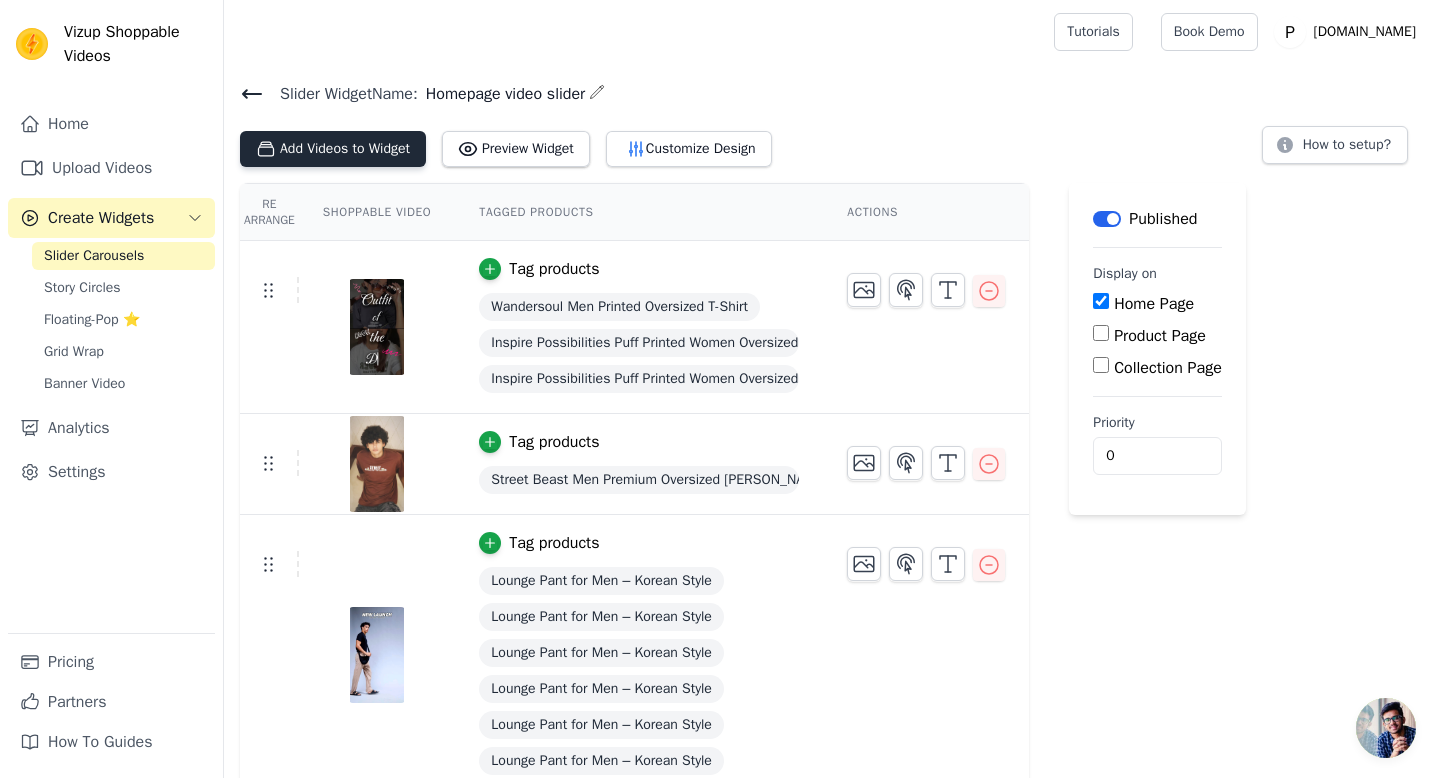 click on "Add Videos to Widget" at bounding box center [333, 149] 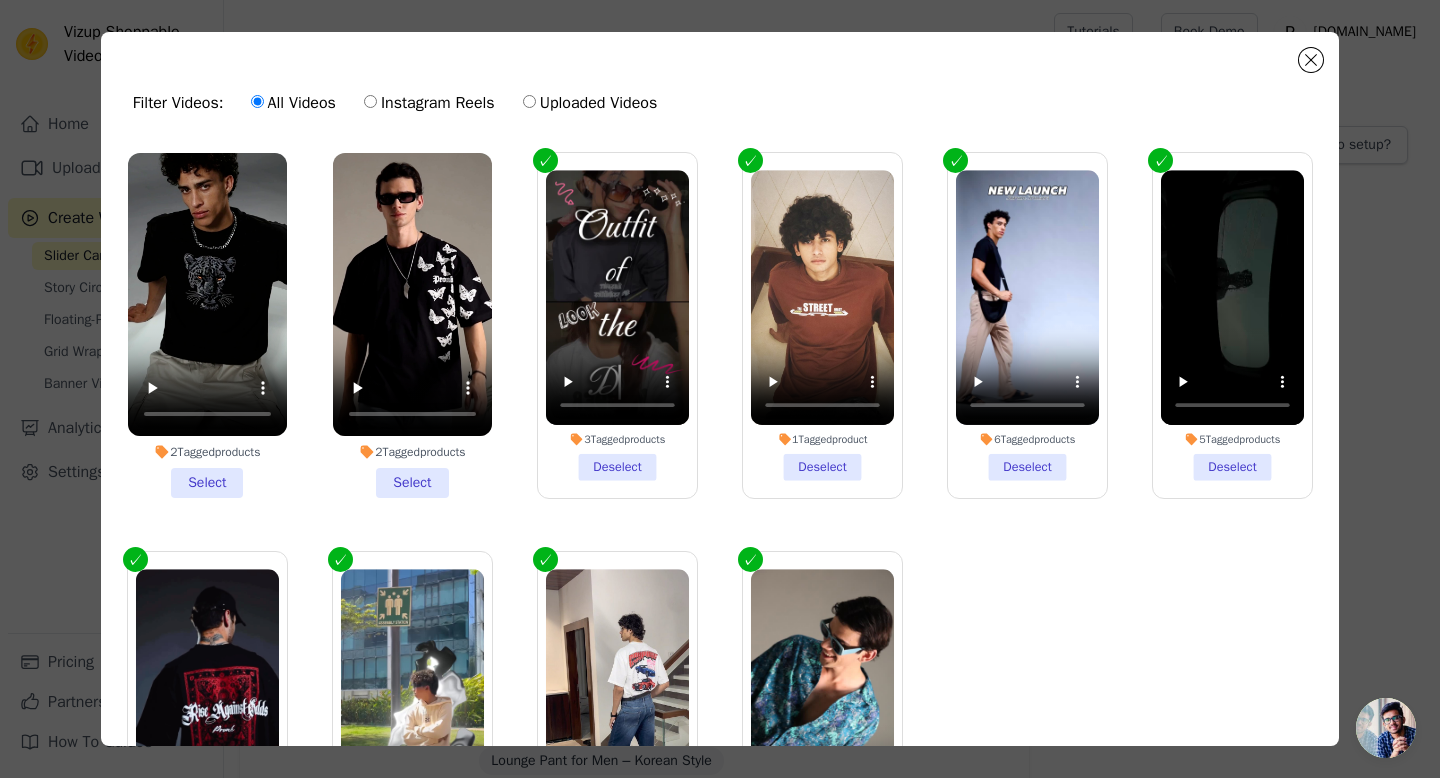 click on "2  Tagged  products     Select" at bounding box center (207, 325) 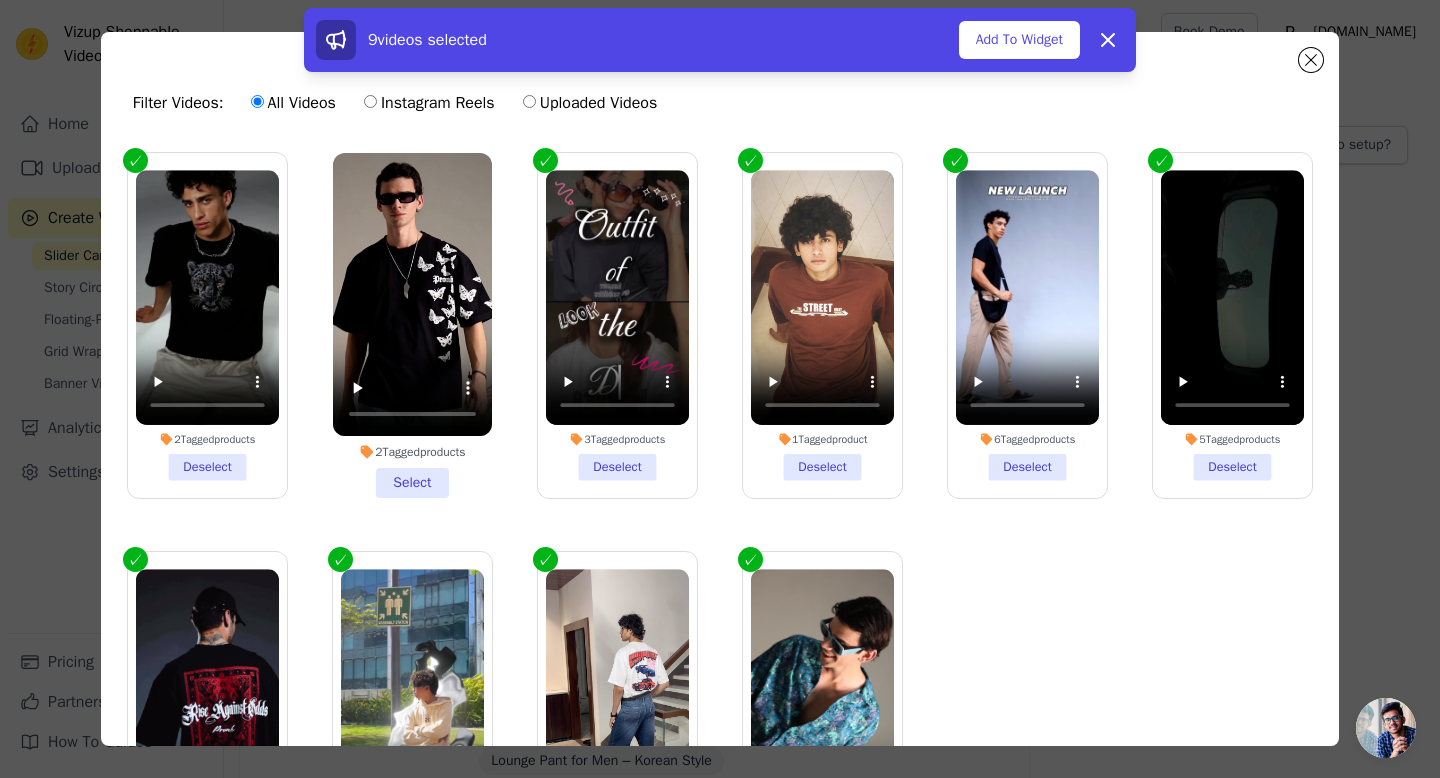 click on "2  Tagged  products     Select" at bounding box center (412, 325) 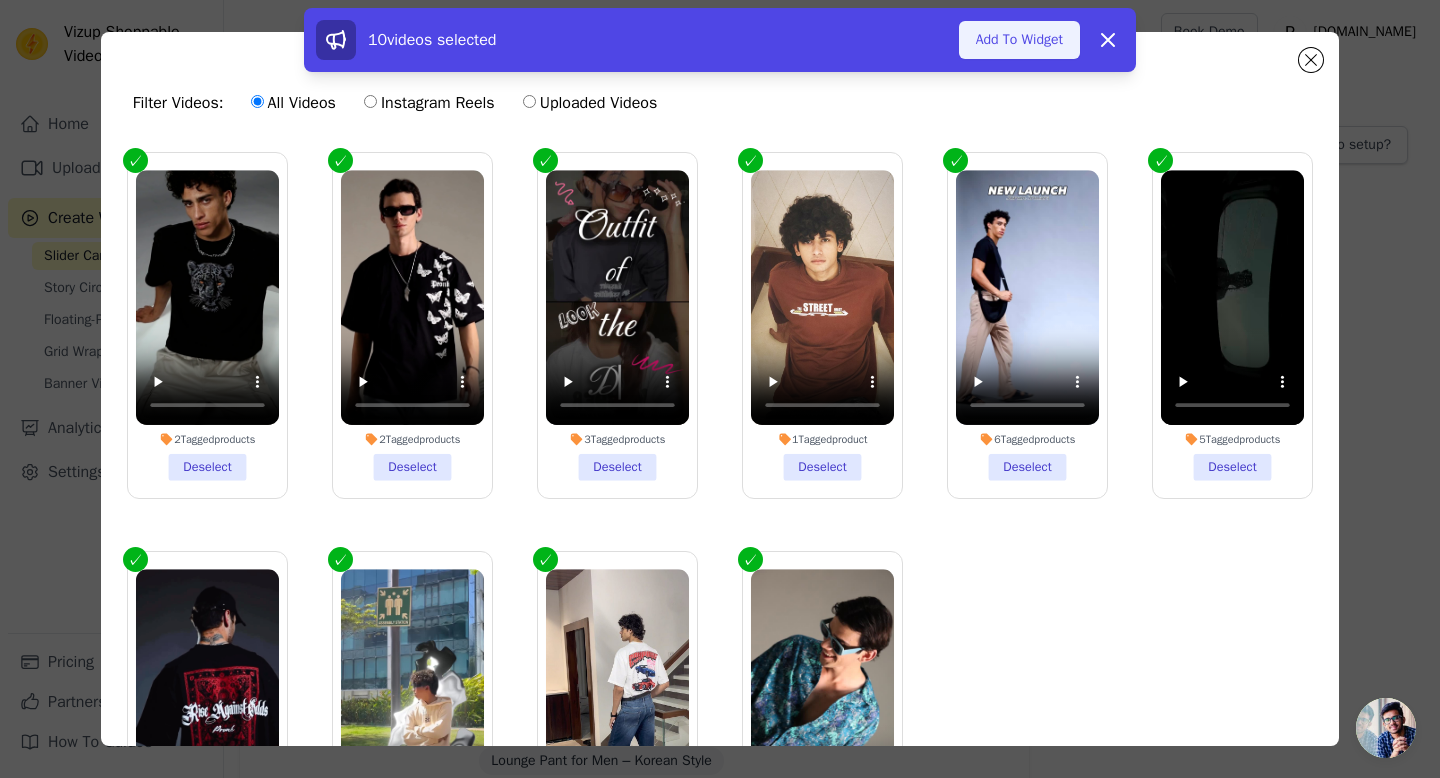 click on "Add To Widget" at bounding box center [1019, 40] 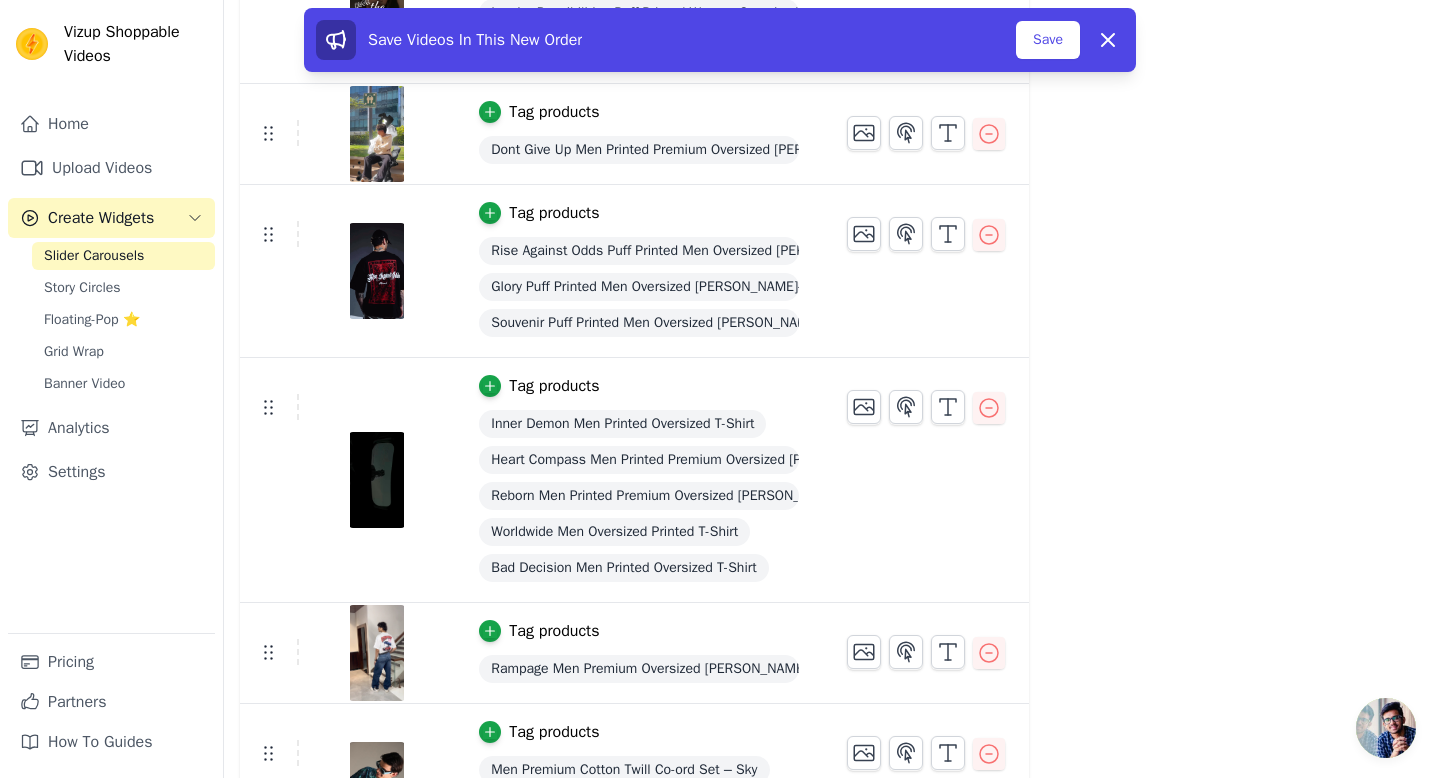 scroll, scrollTop: 1084, scrollLeft: 0, axis: vertical 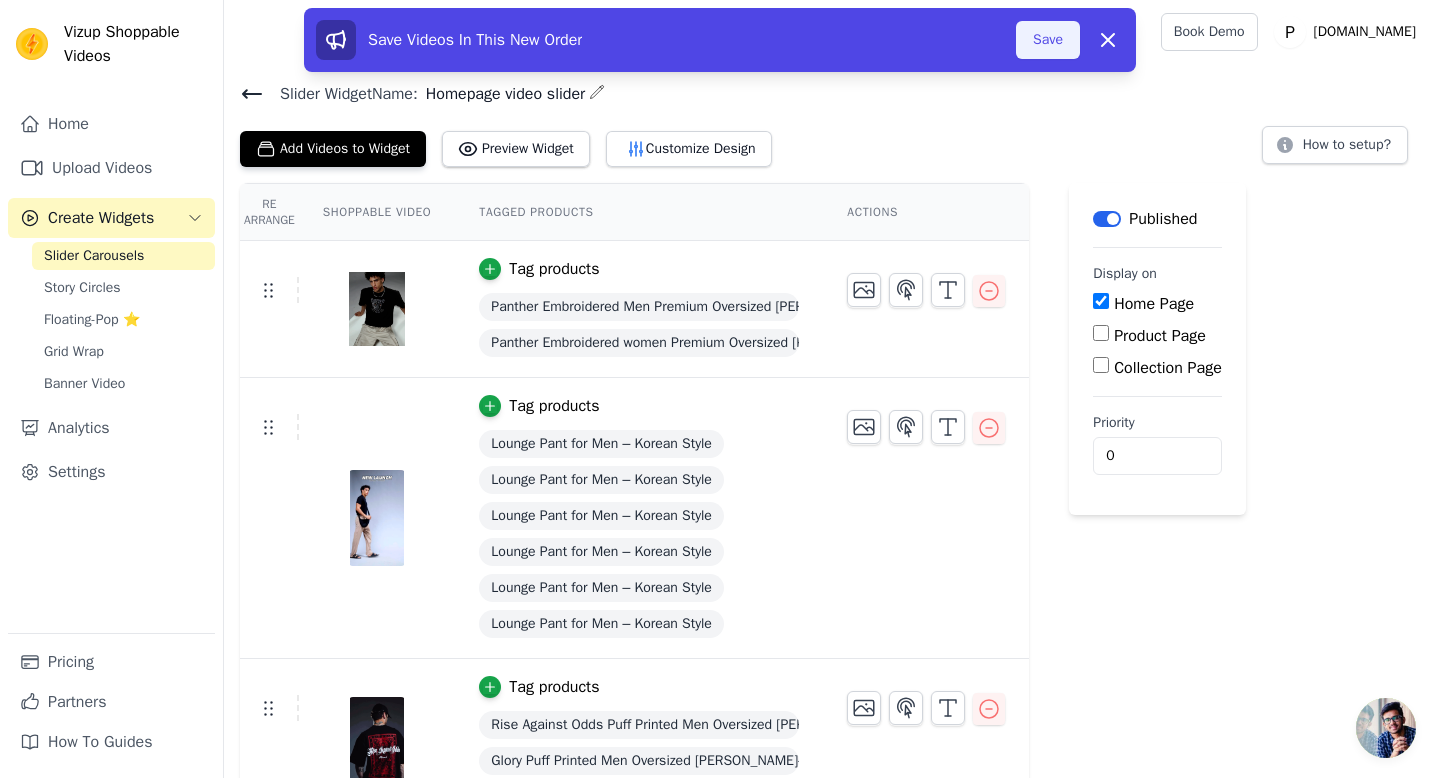 click on "Save" at bounding box center [1048, 40] 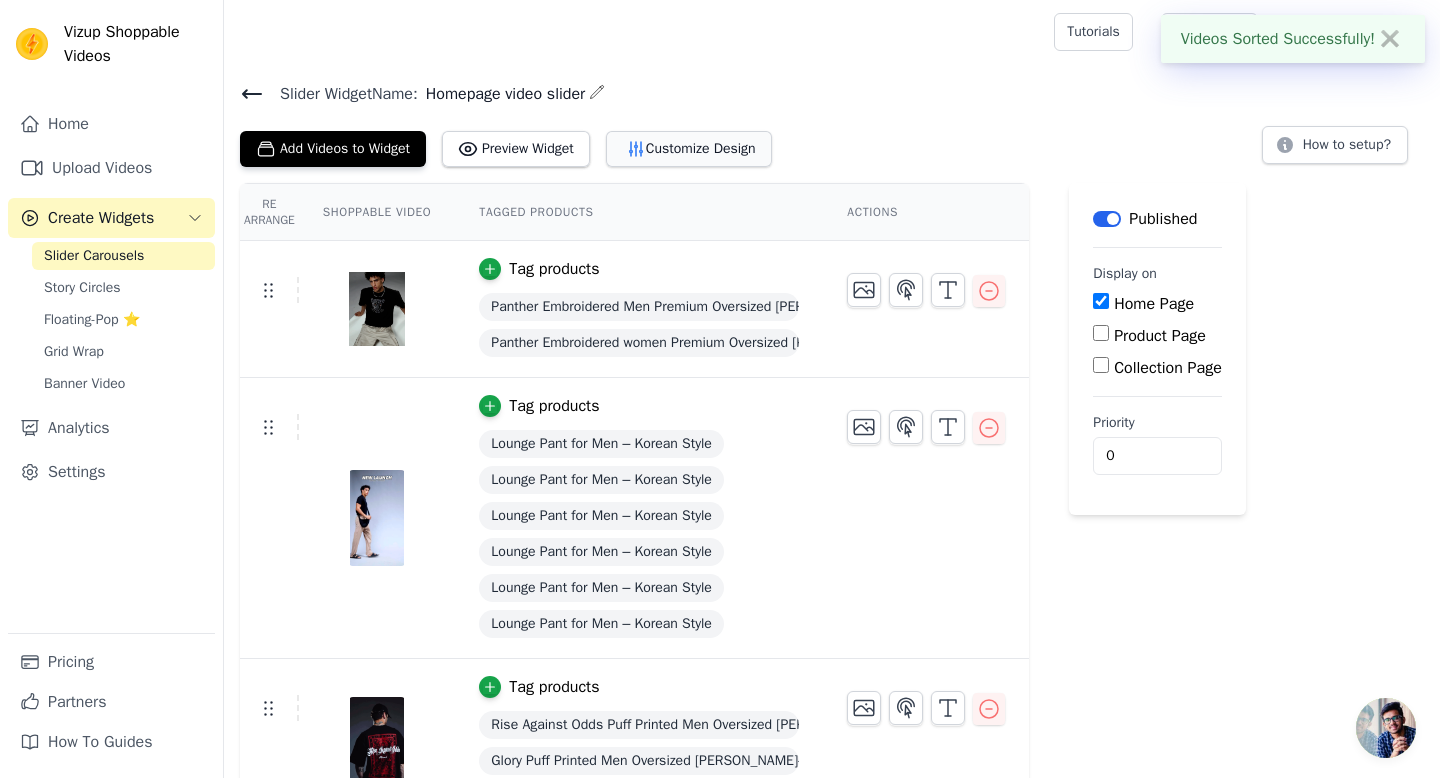 click on "Customize Design" at bounding box center [689, 149] 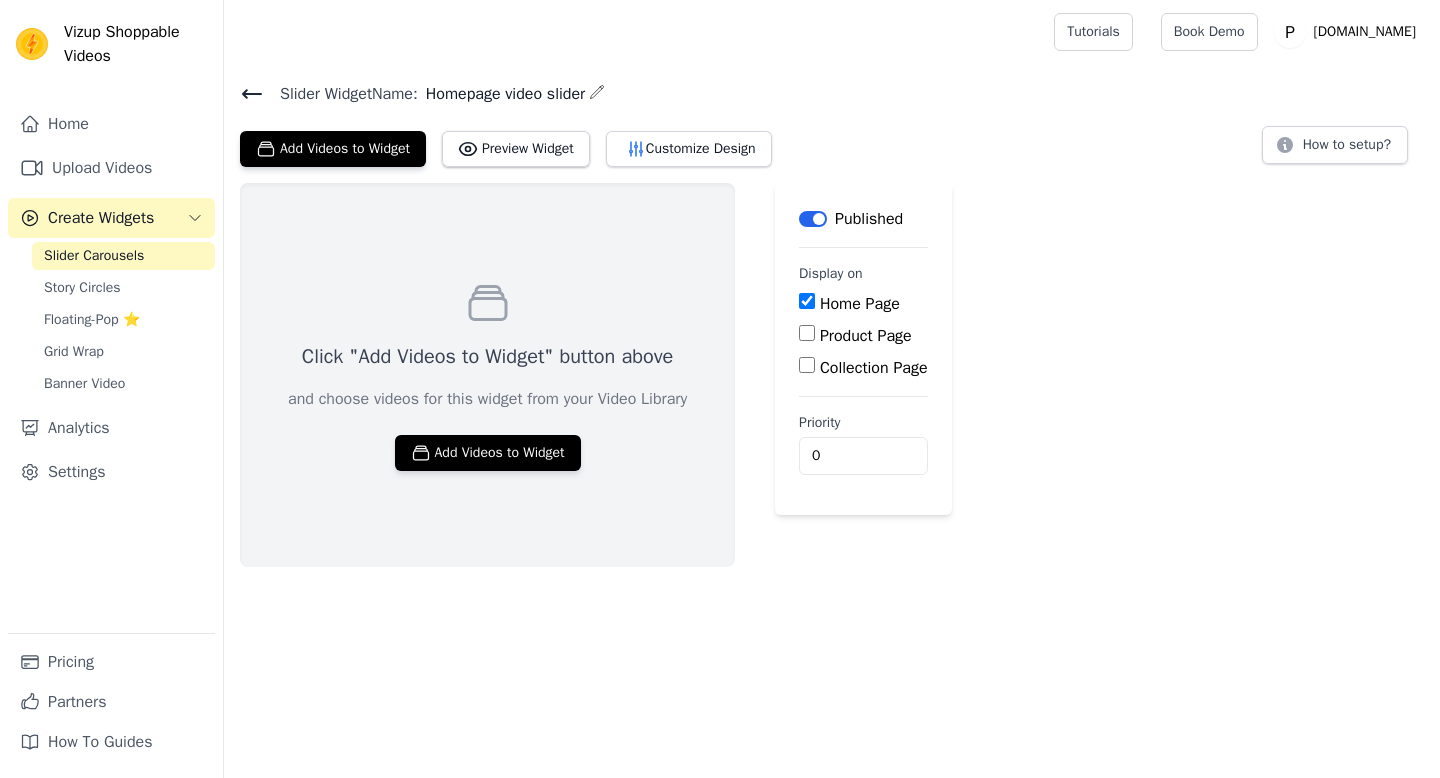 scroll, scrollTop: 0, scrollLeft: 0, axis: both 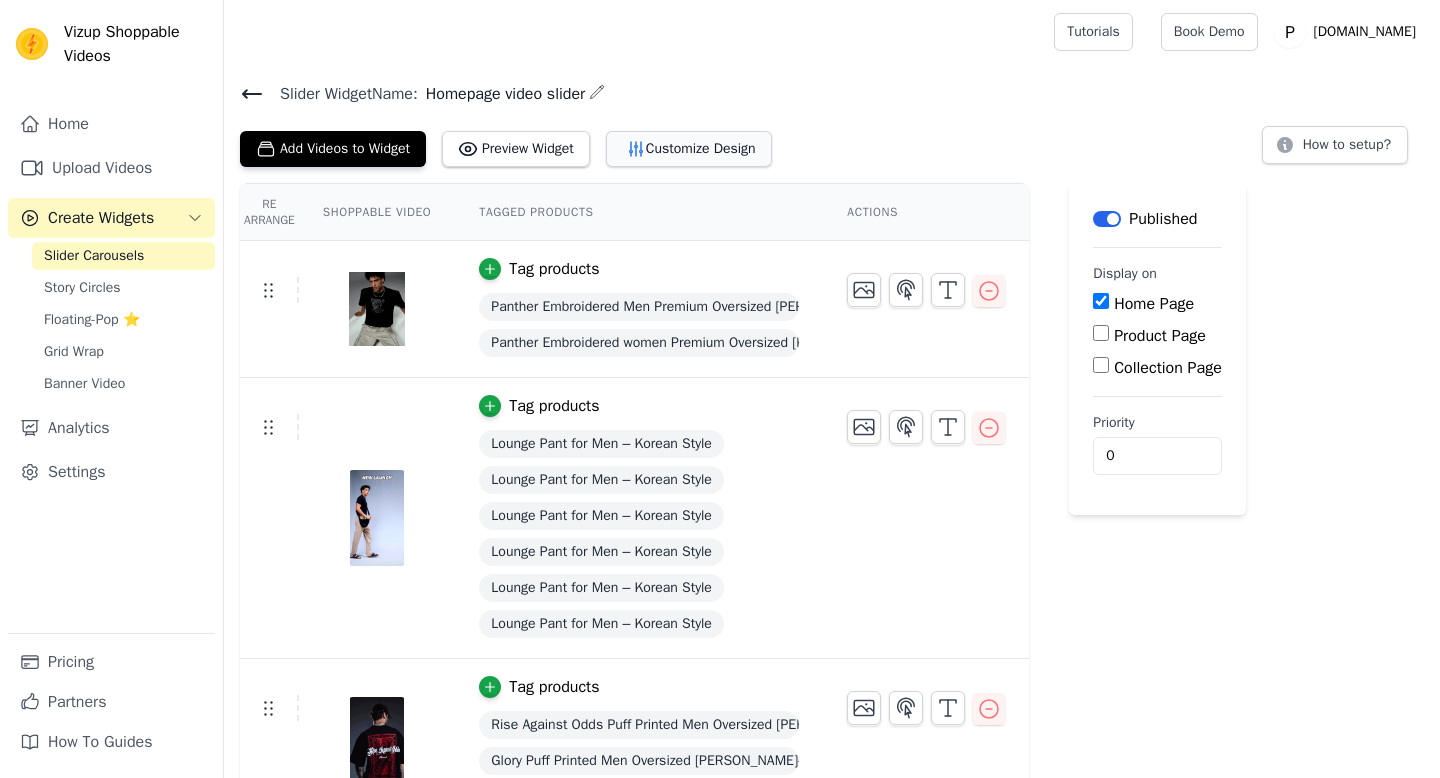 click on "Customize Design" at bounding box center (689, 149) 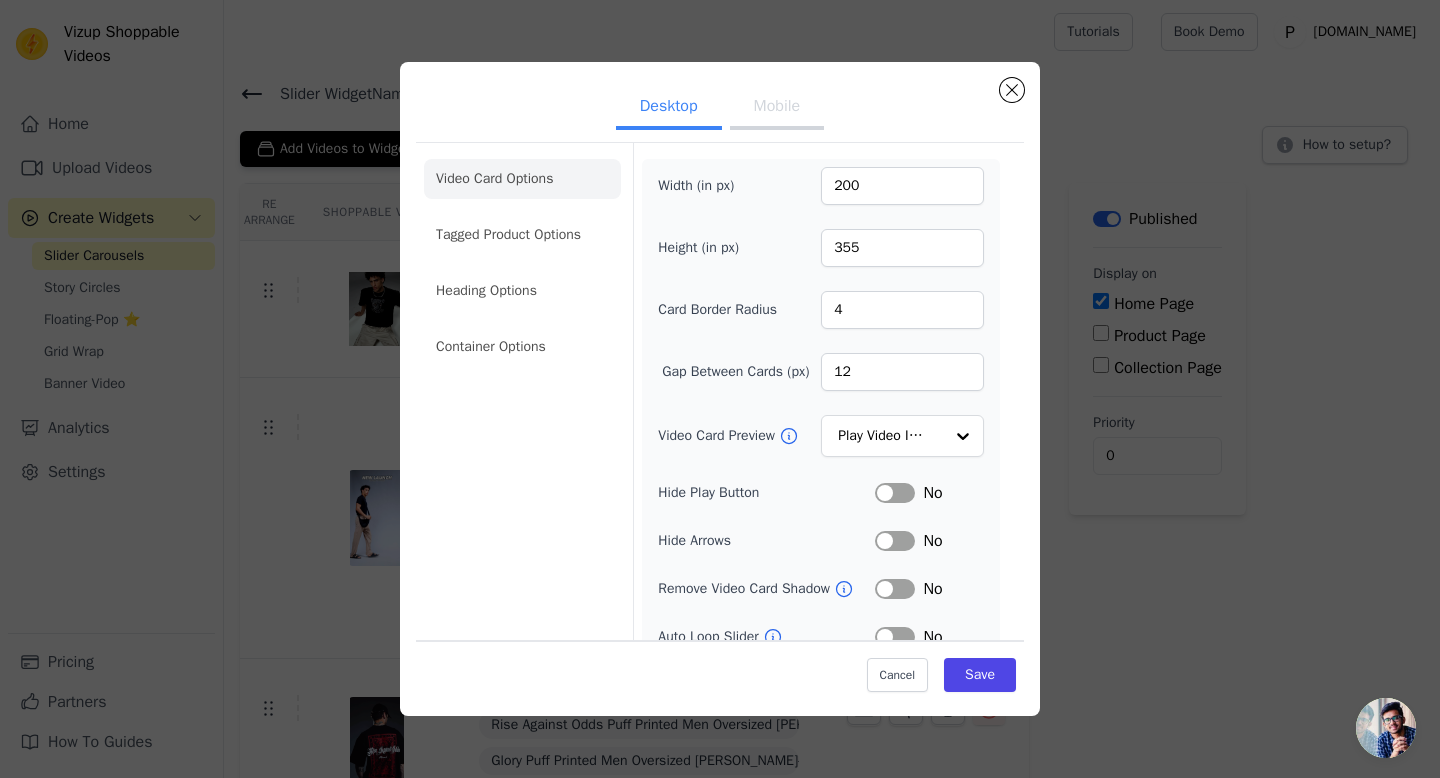 click on "Mobile" at bounding box center (777, 108) 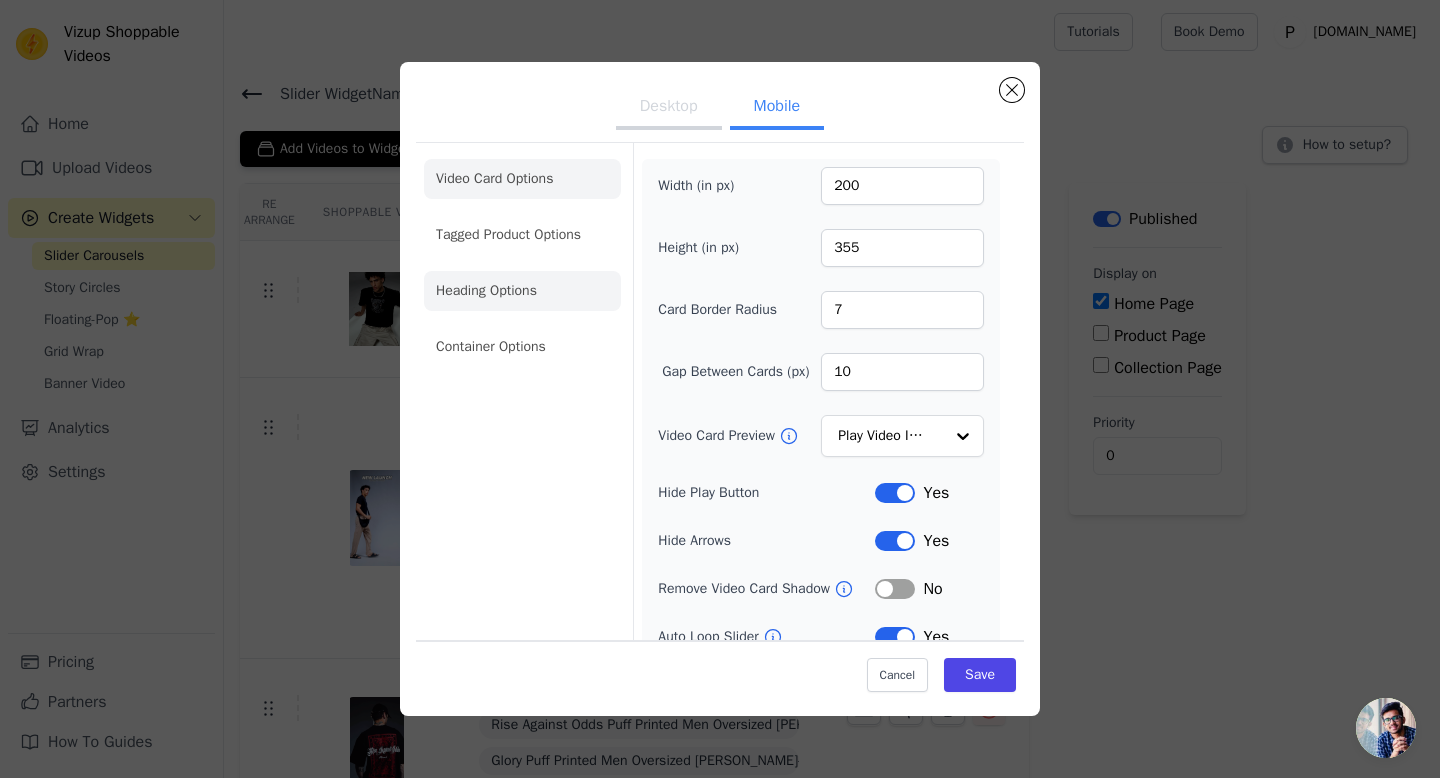 click on "Heading Options" 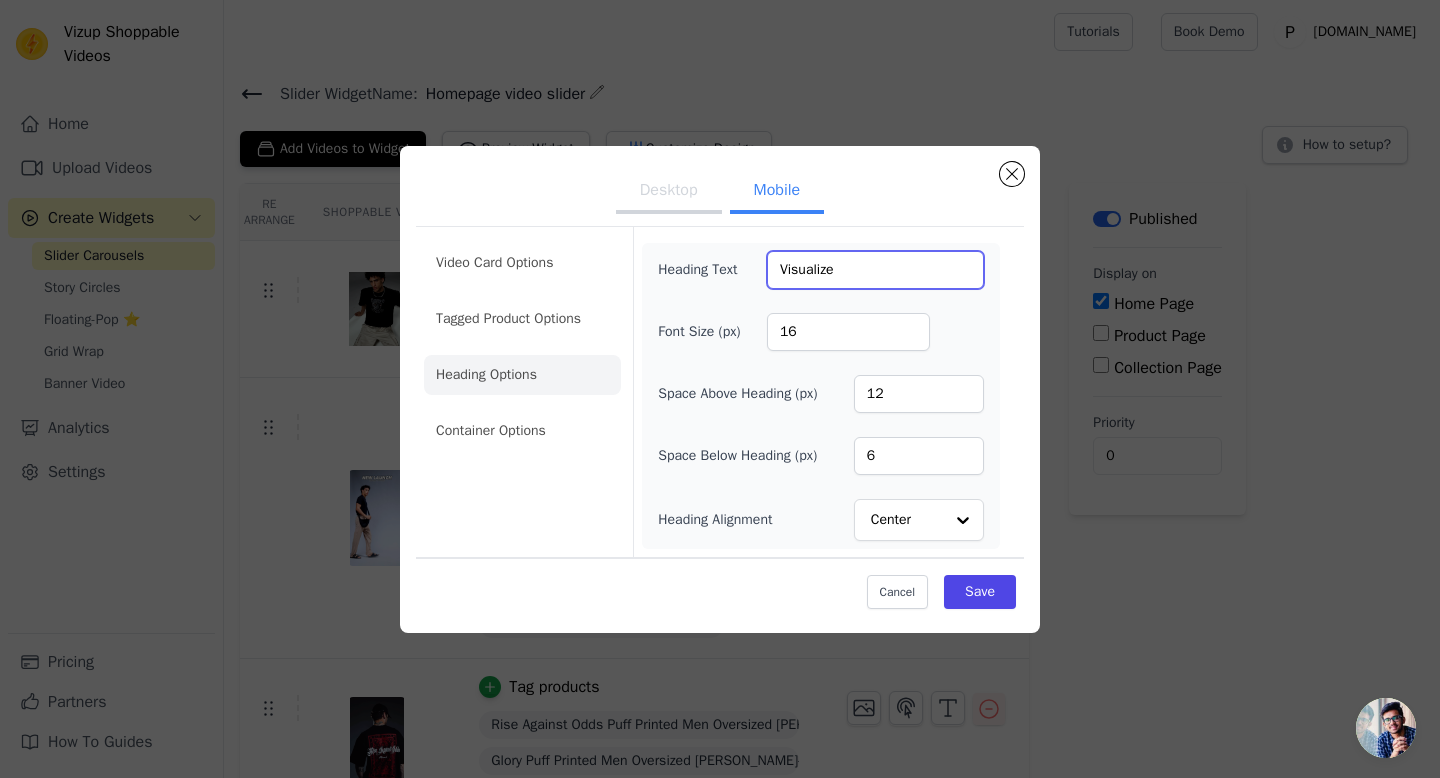 click on "Visualize" at bounding box center (875, 270) 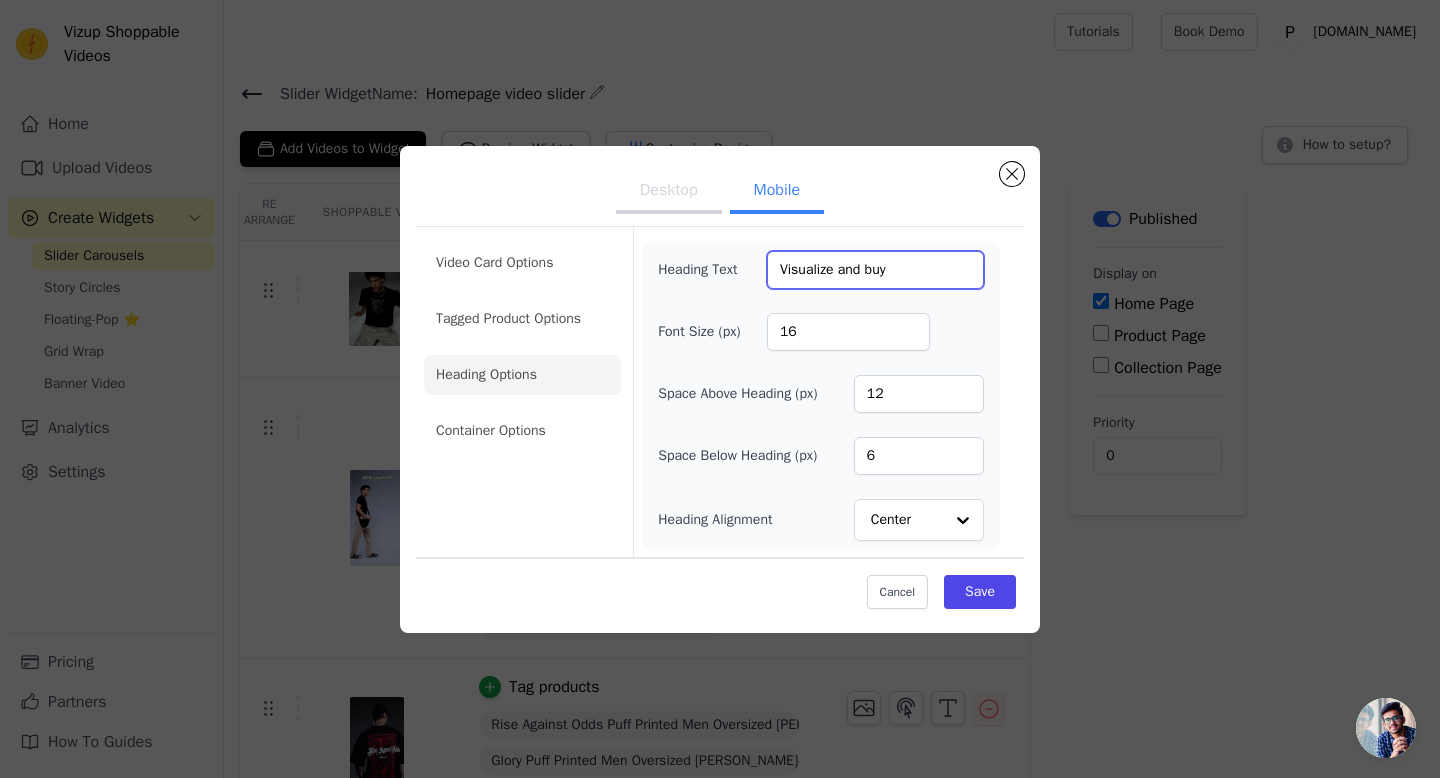 click on "Visualize and buy" at bounding box center [875, 270] 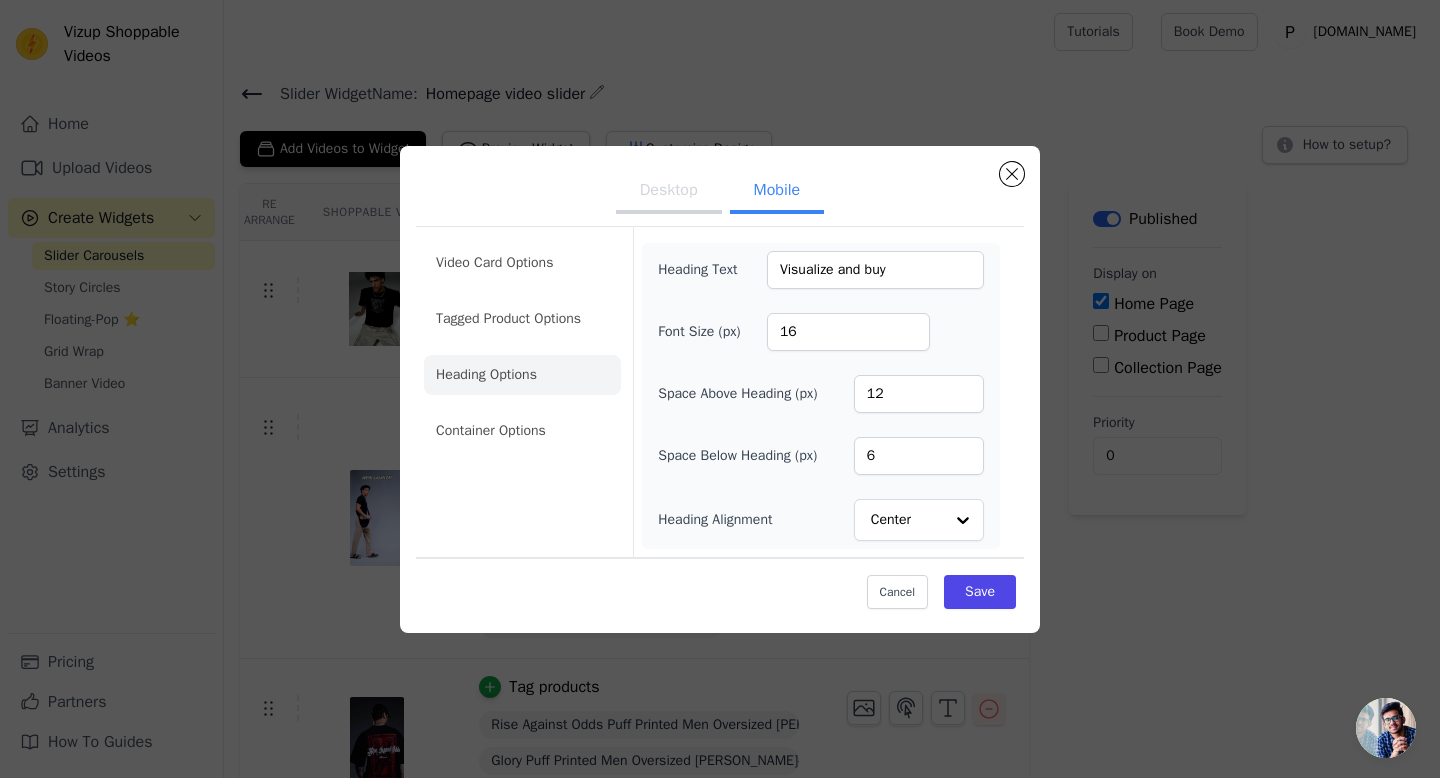 click on "Desktop" at bounding box center [669, 192] 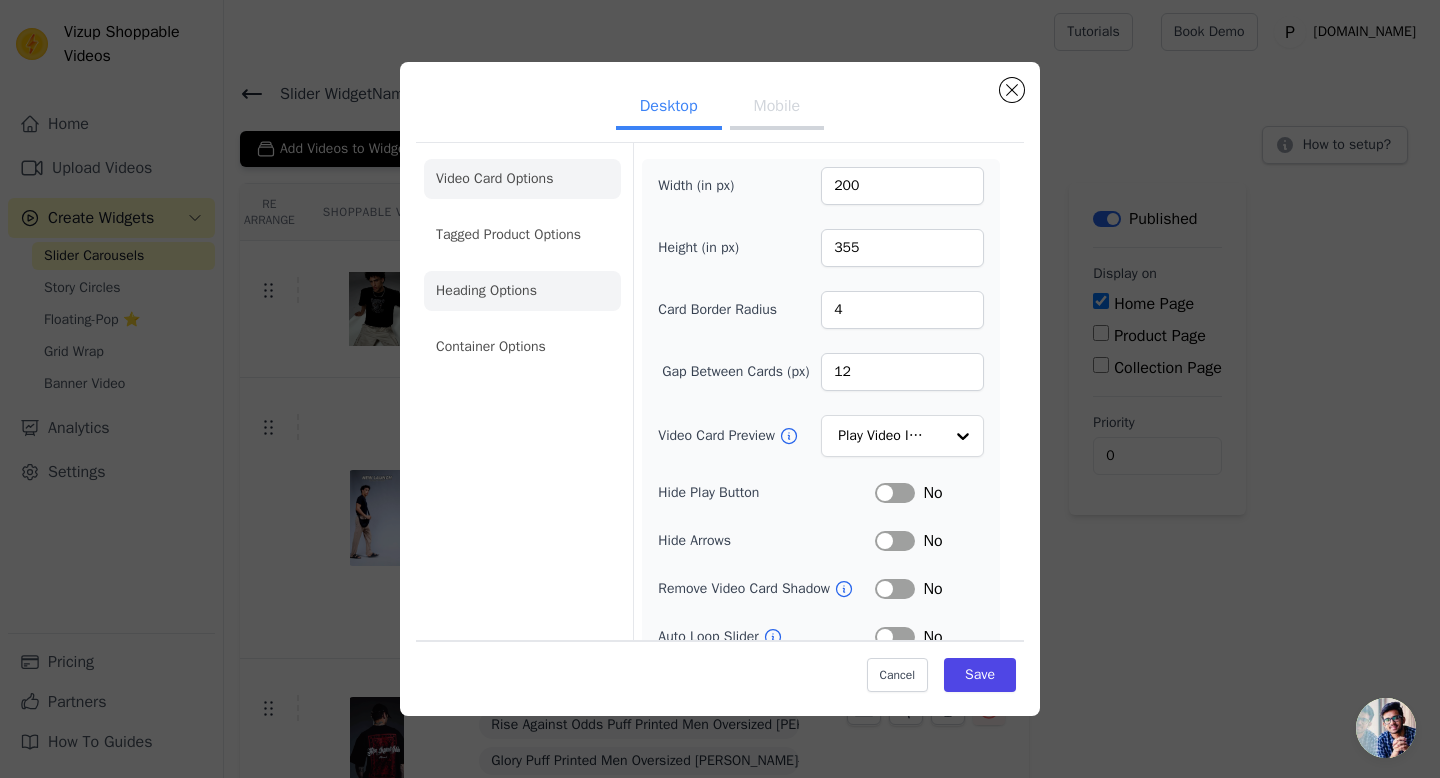 click on "Heading Options" 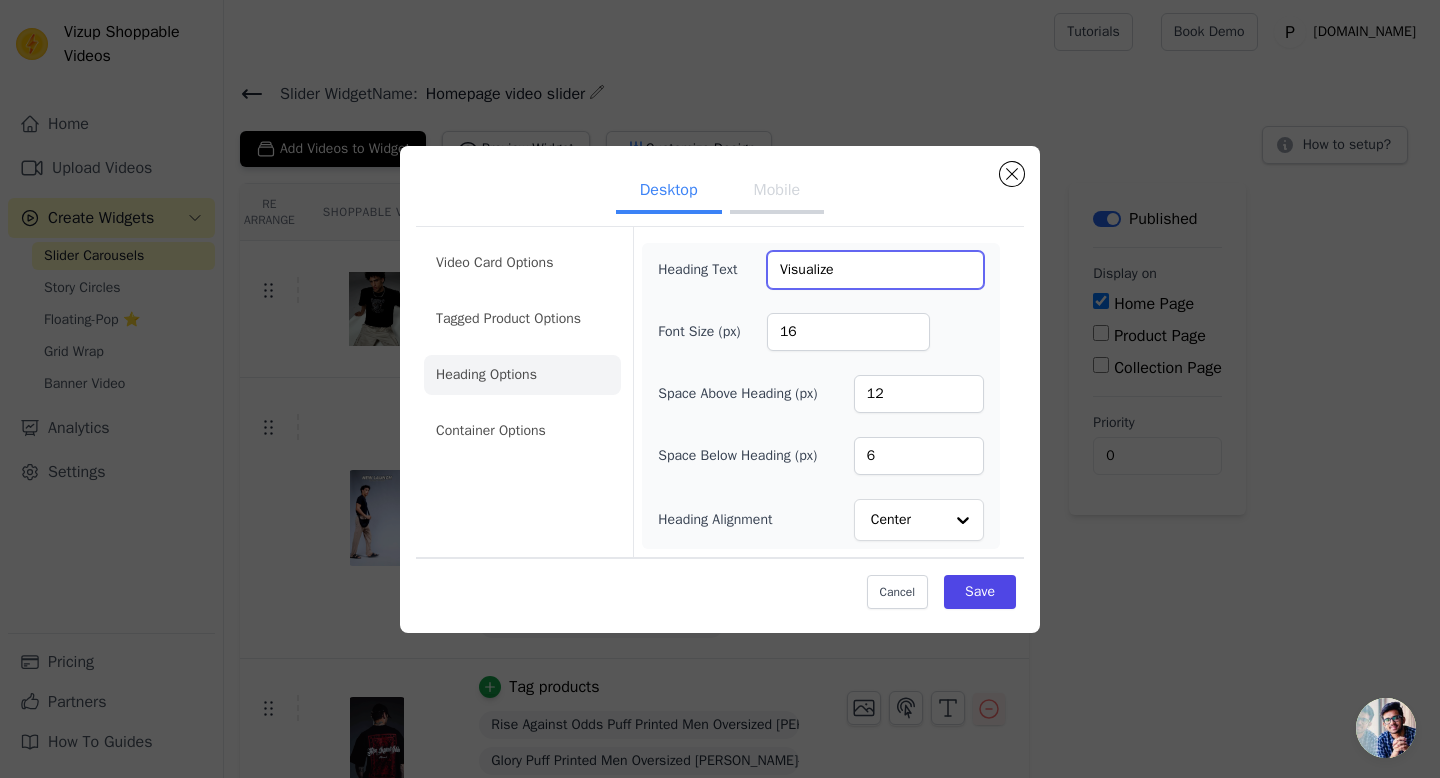 click on "Visualize" at bounding box center [875, 270] 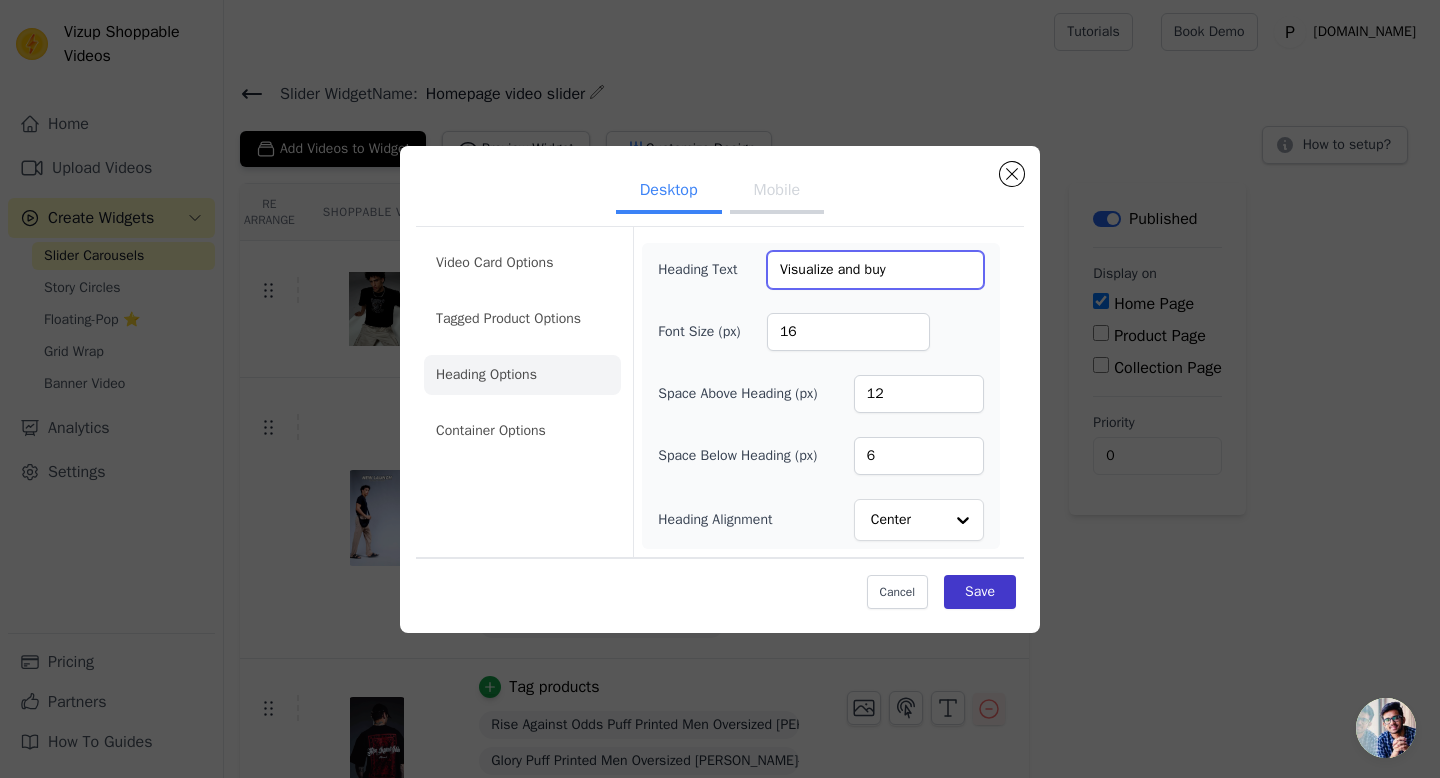 type on "Visualize and buy" 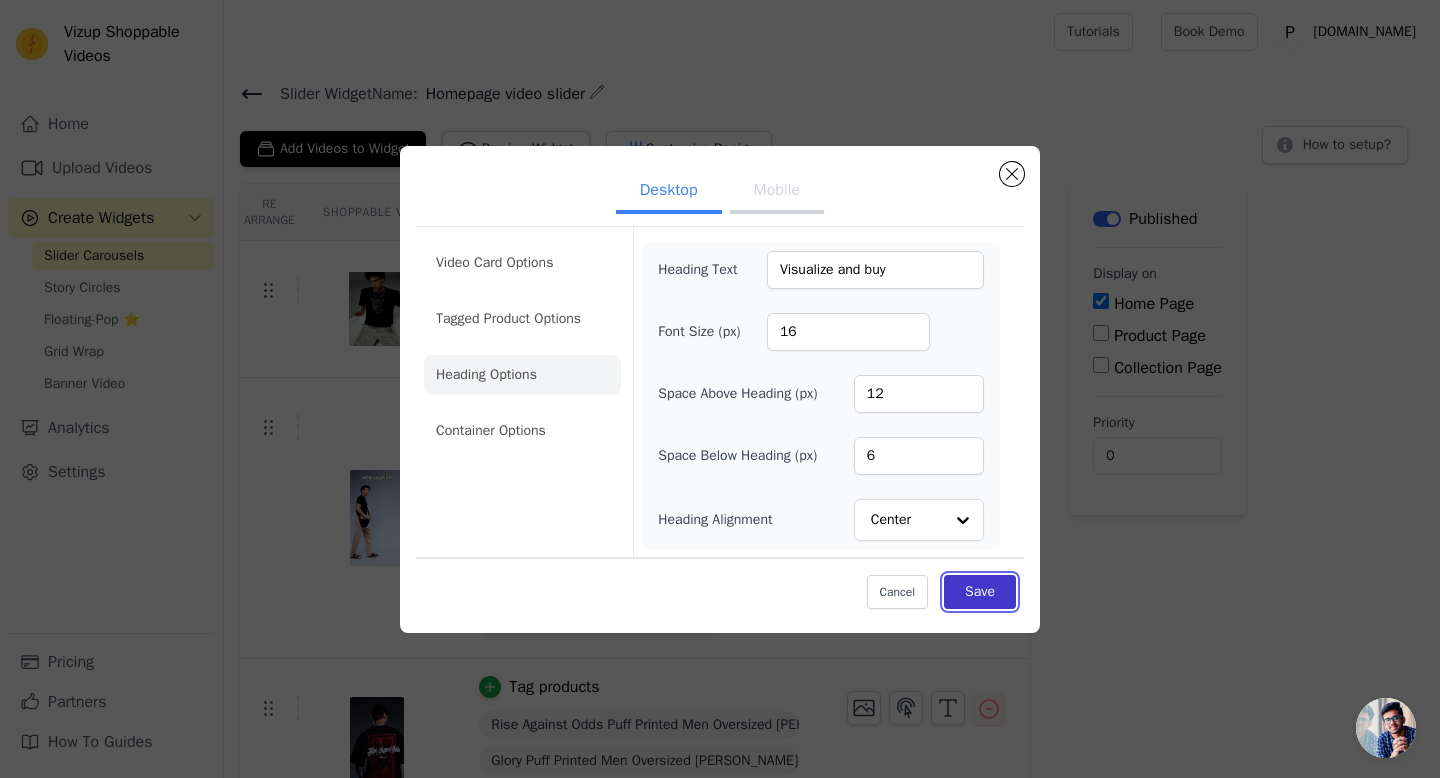 click on "Save" at bounding box center (980, 592) 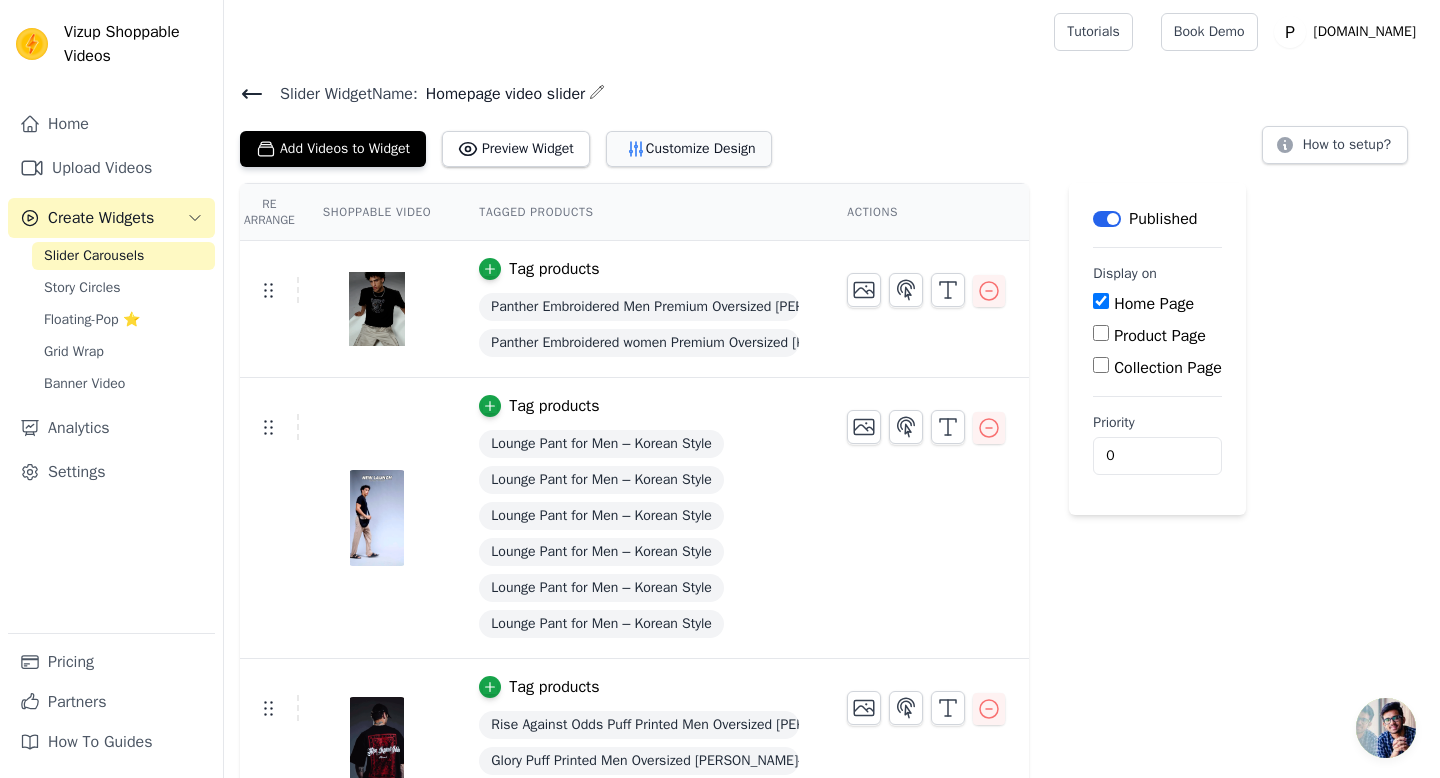 click on "Customize Design" at bounding box center [689, 149] 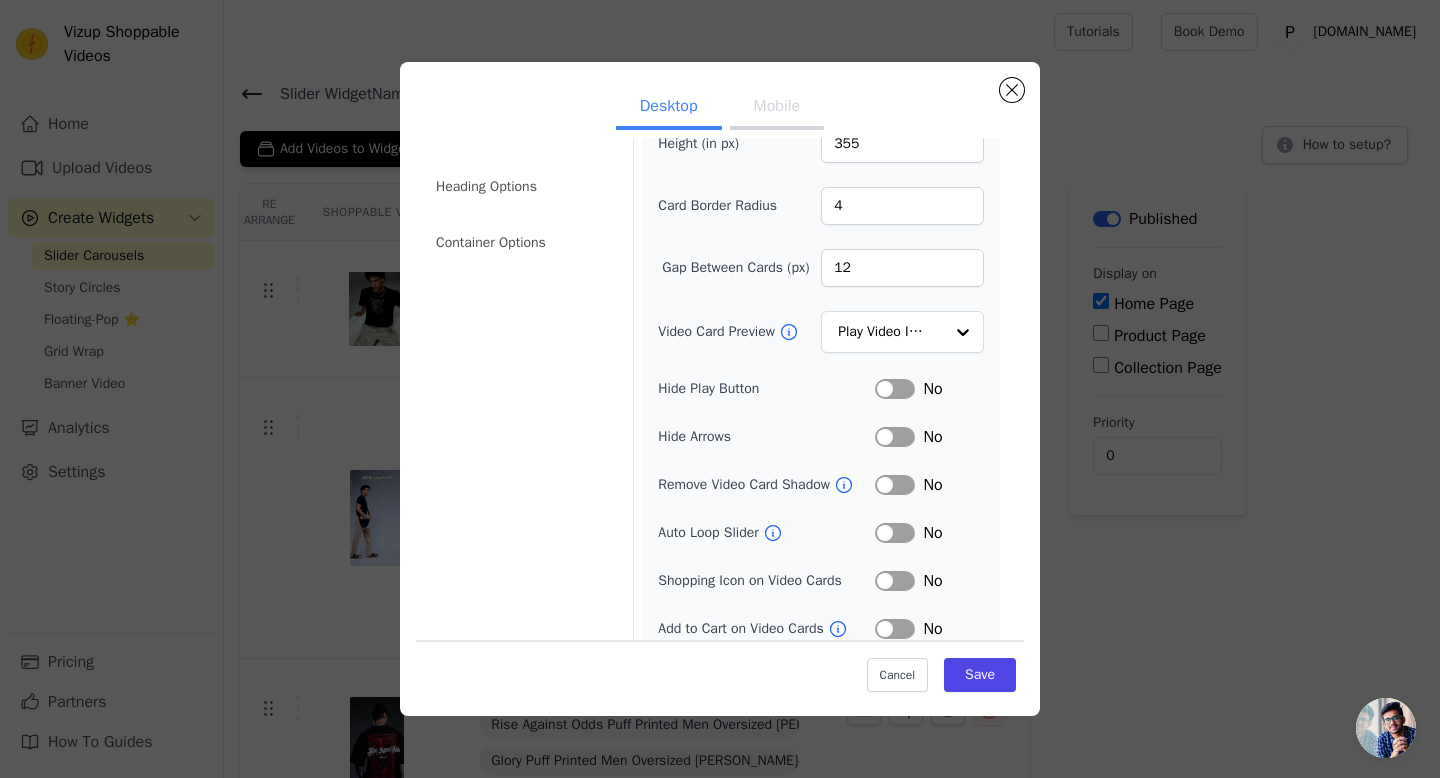 scroll, scrollTop: 122, scrollLeft: 0, axis: vertical 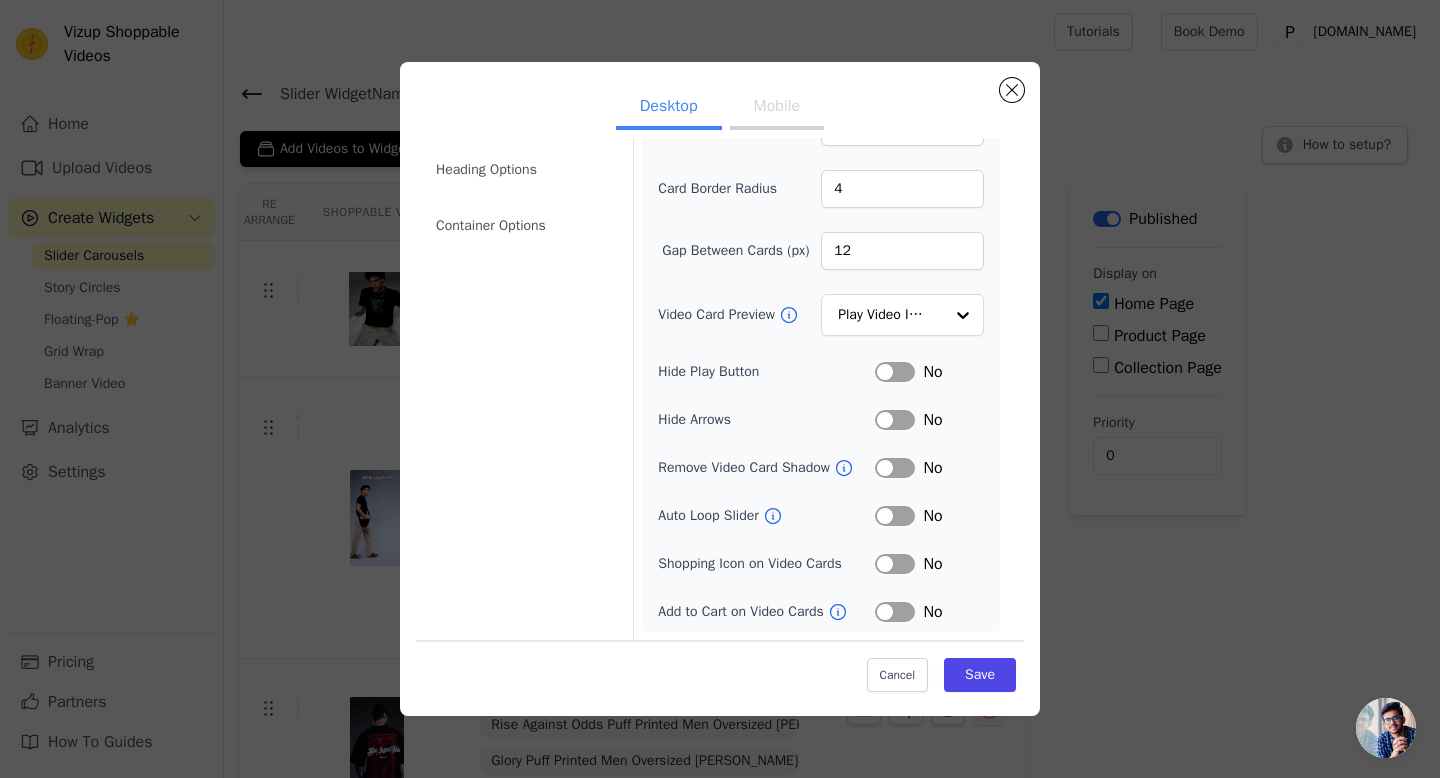 click on "Mobile" at bounding box center [777, 108] 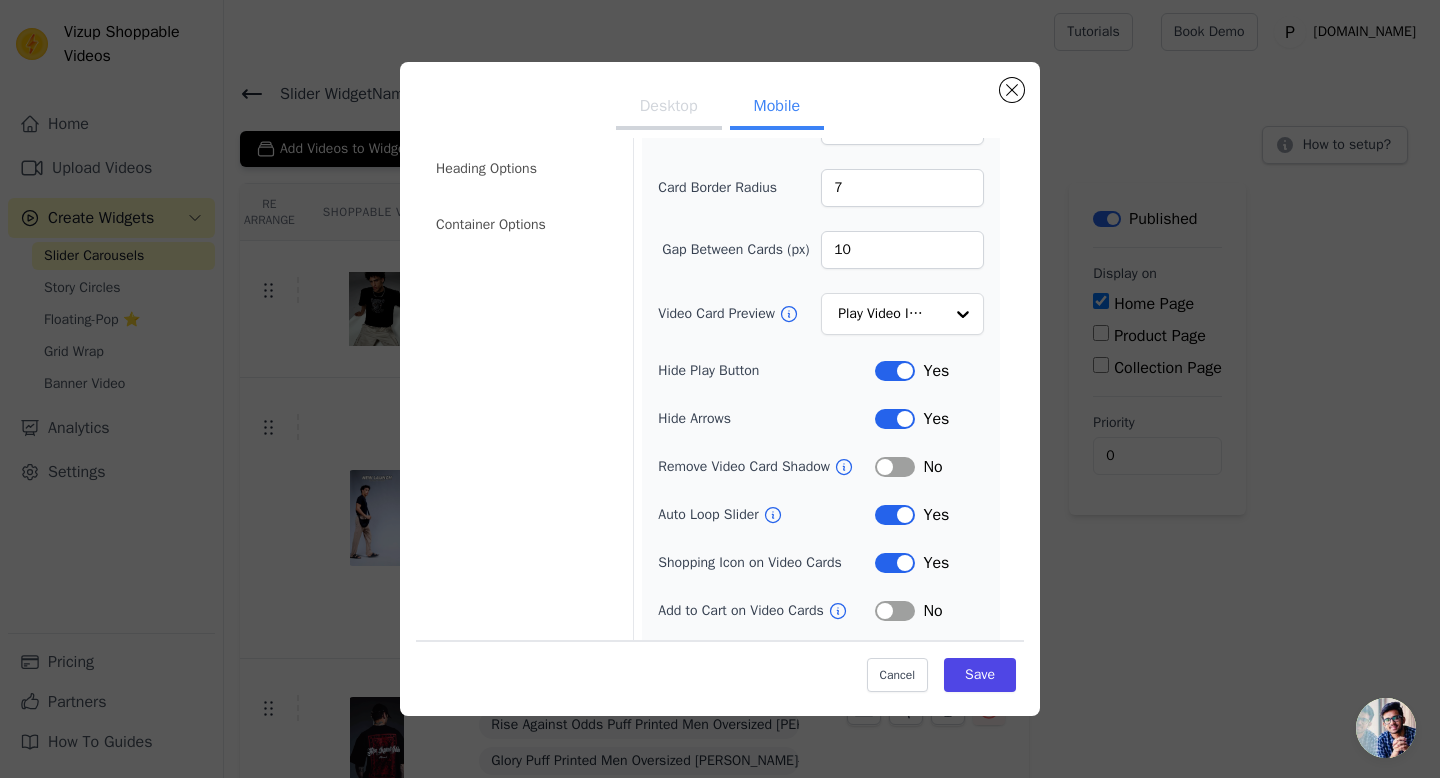 click on "Label" at bounding box center [895, 467] 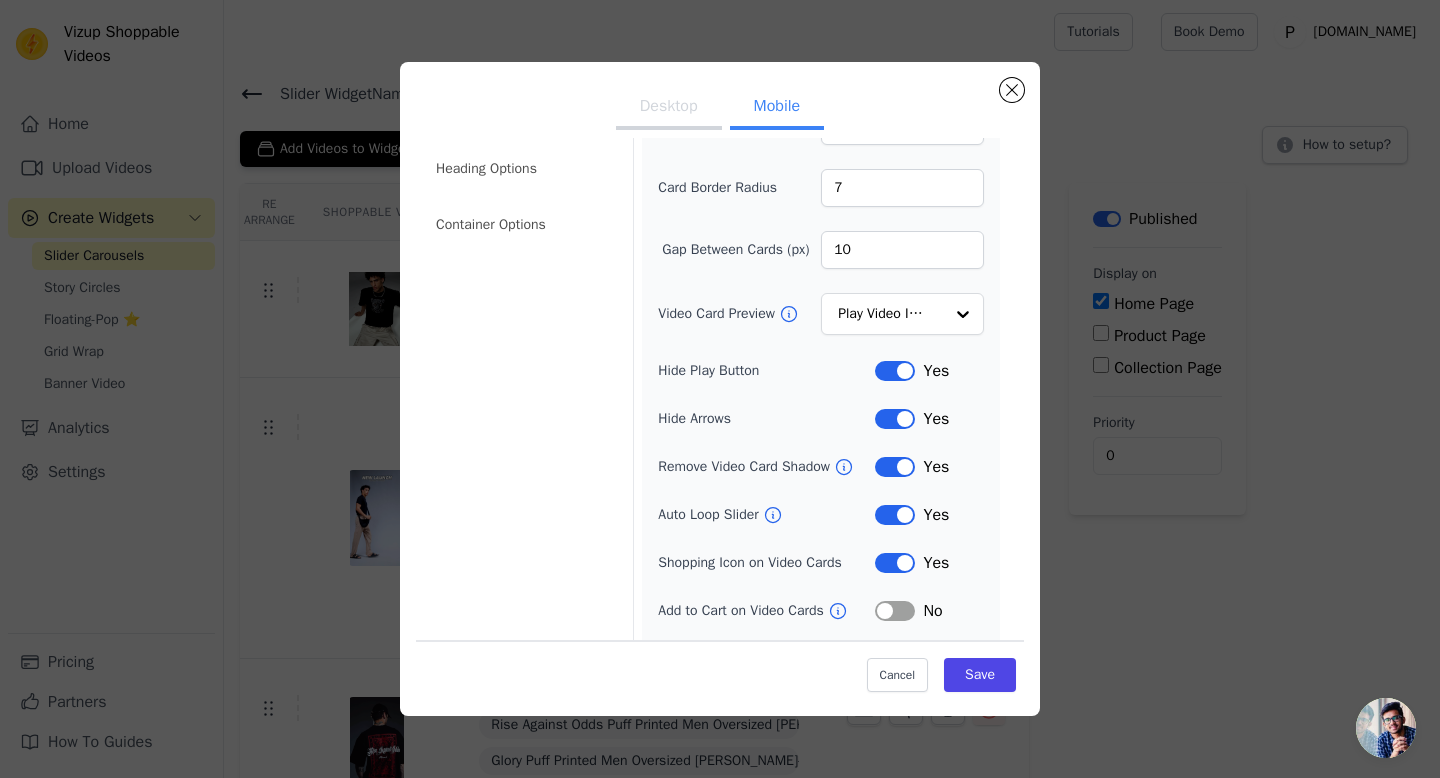 click on "Label" at bounding box center (895, 467) 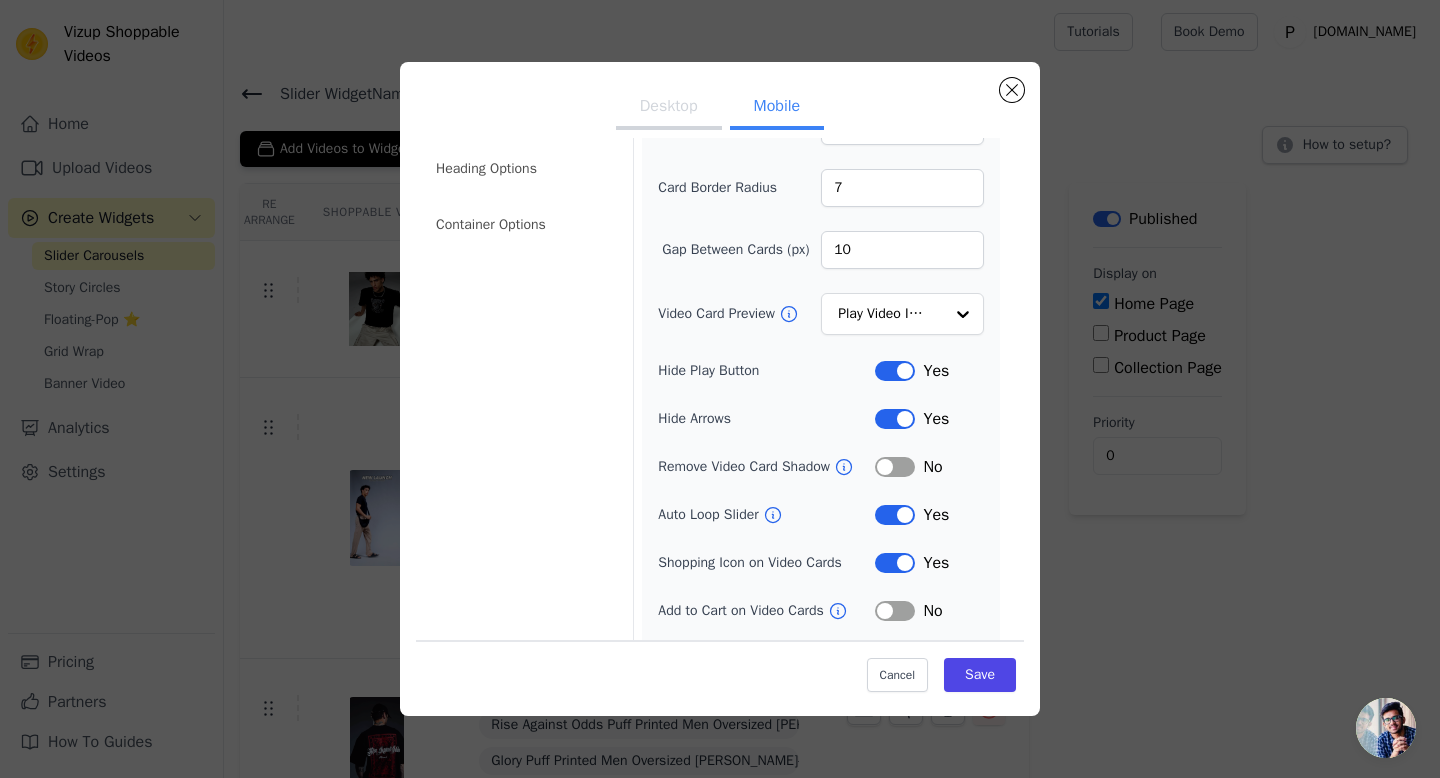 click 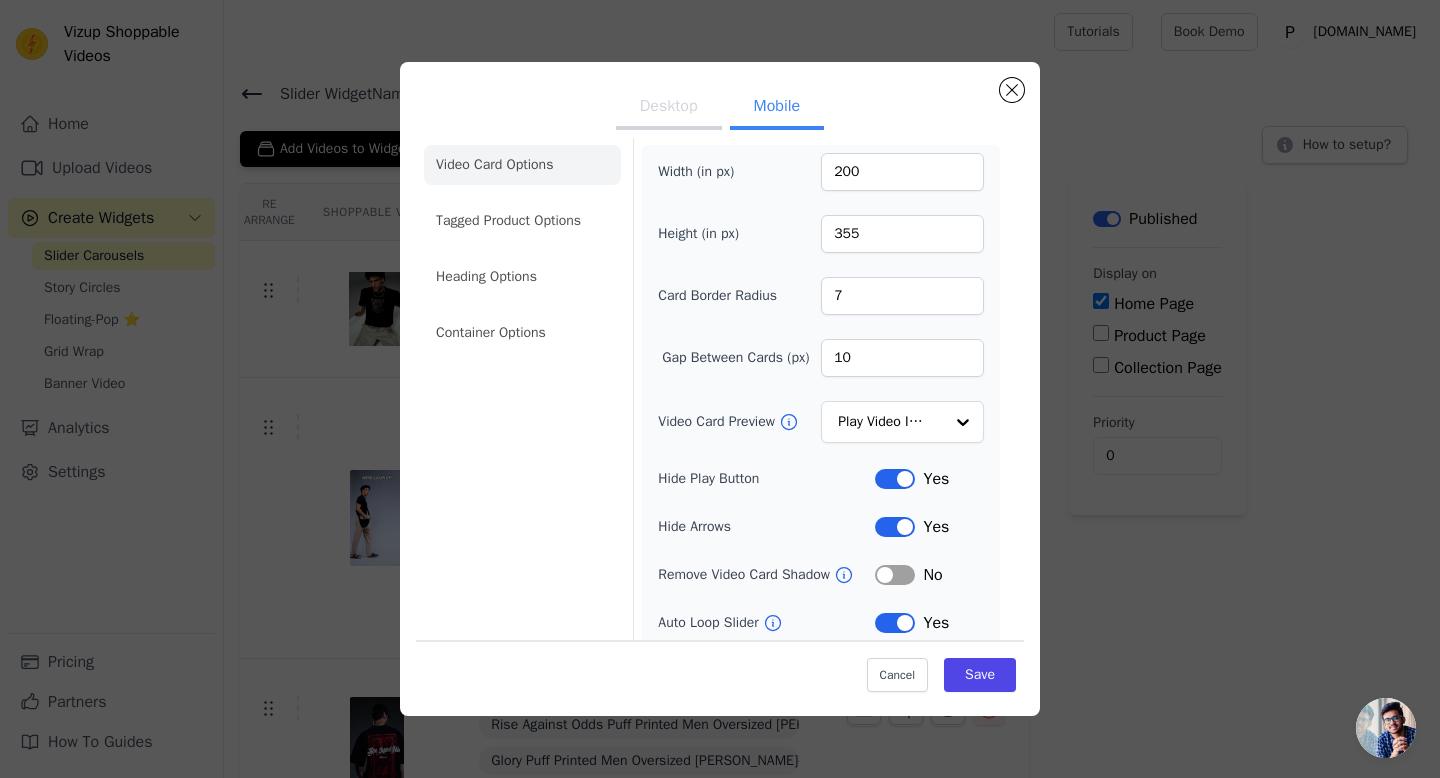 scroll, scrollTop: 0, scrollLeft: 0, axis: both 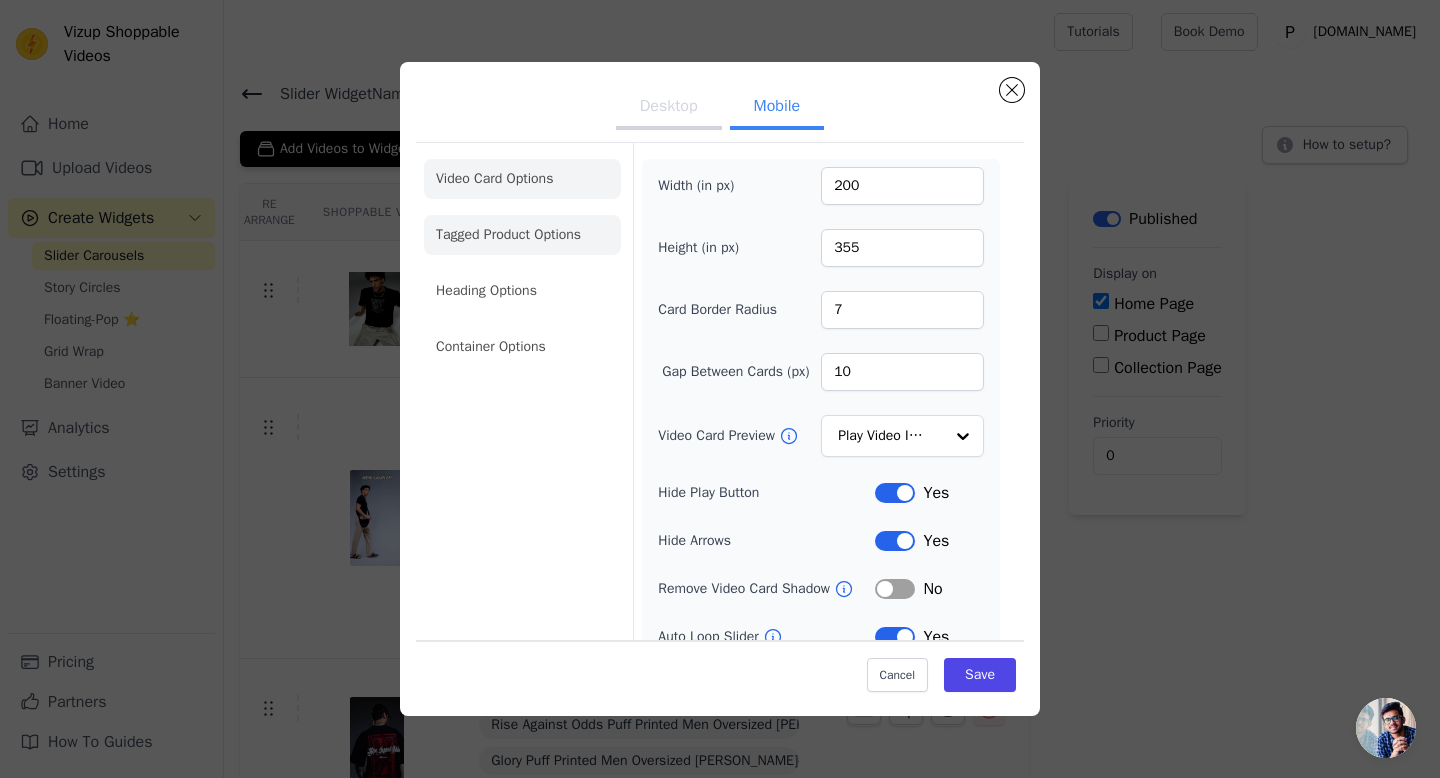 click on "Tagged Product Options" 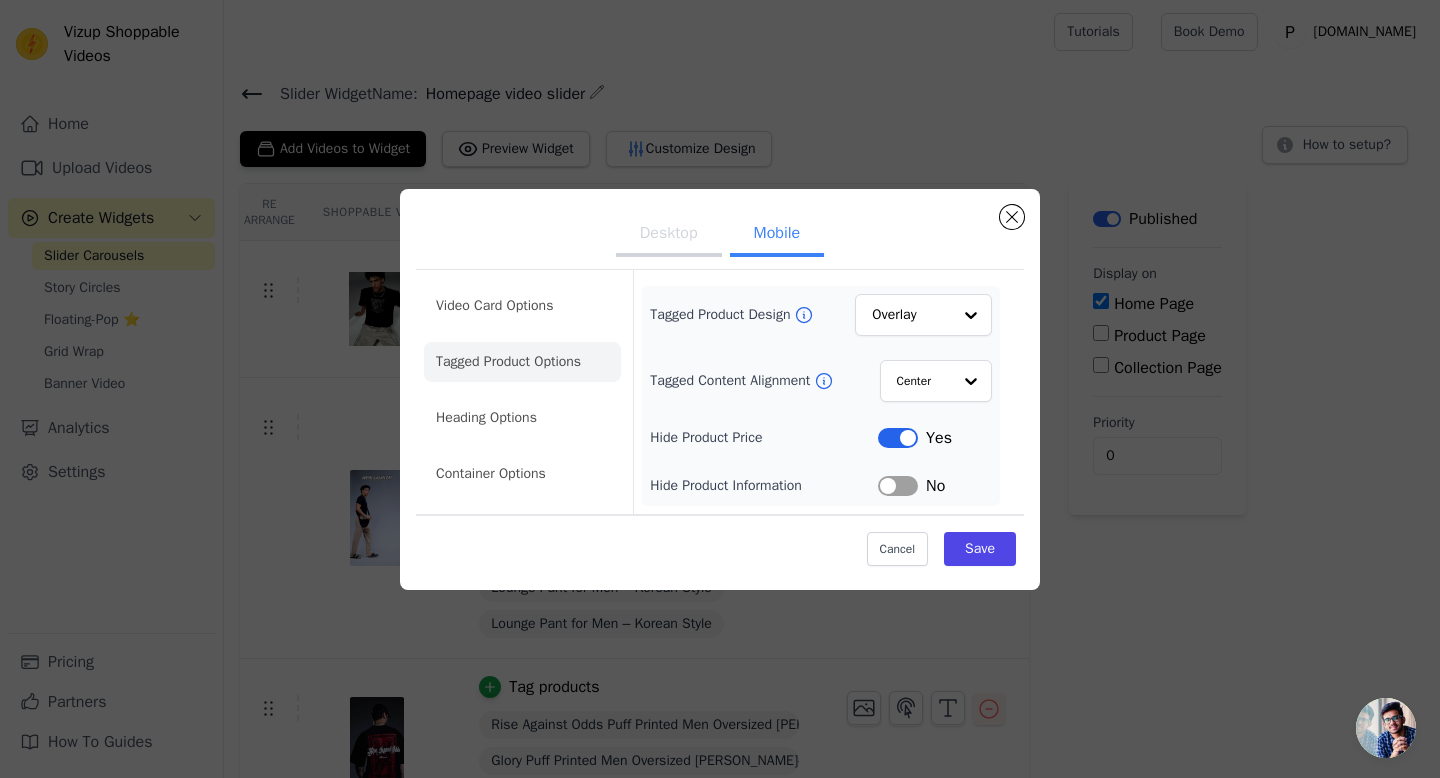 click on "Label" at bounding box center [898, 438] 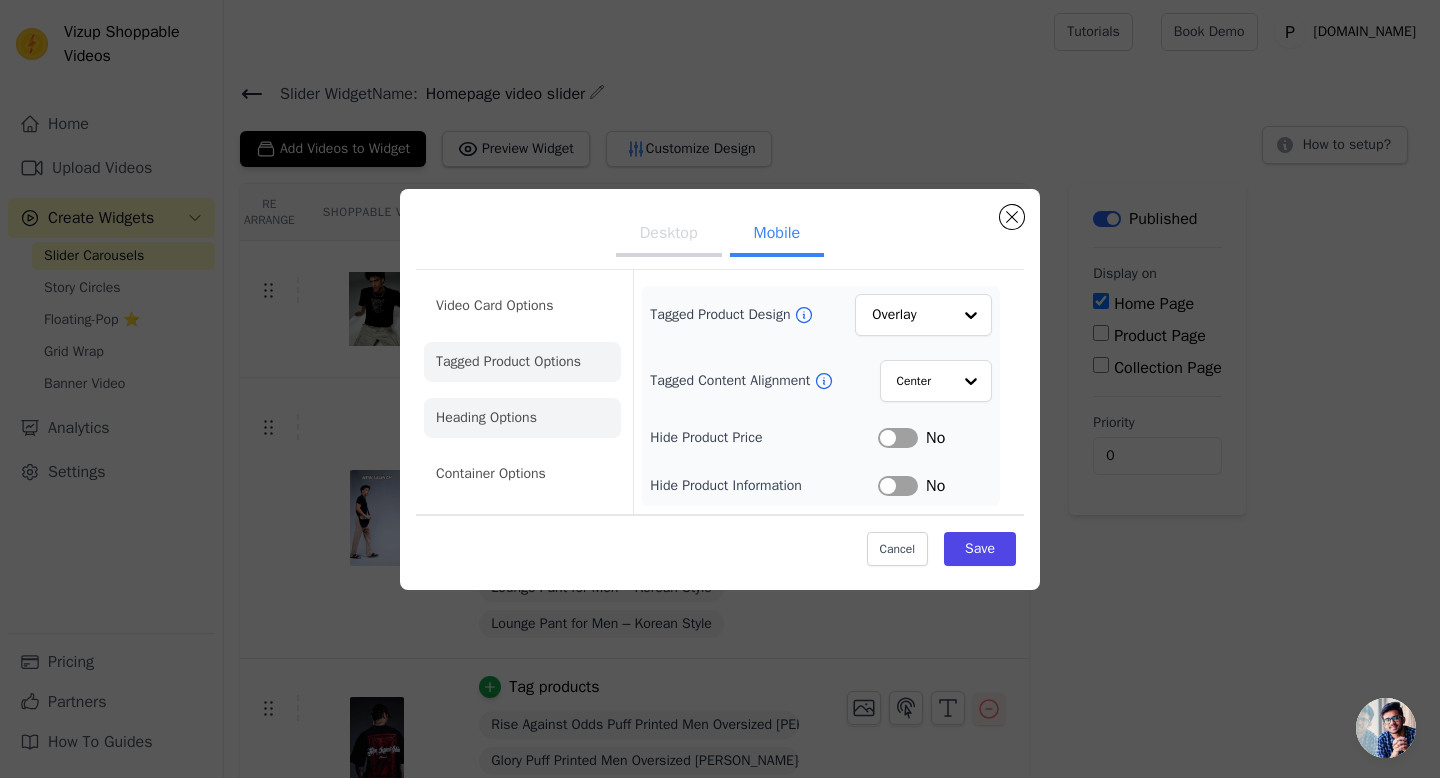 click on "Heading Options" 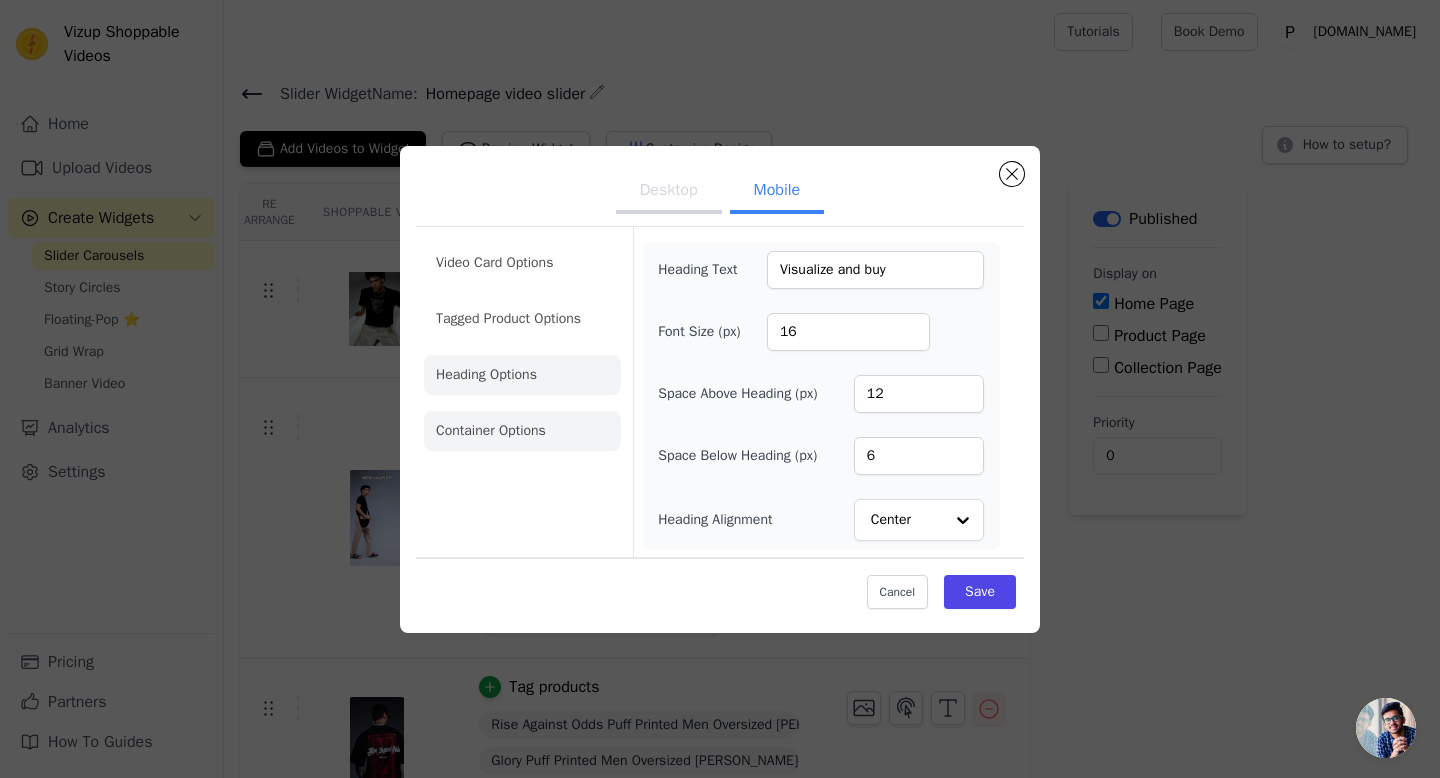 click on "Container Options" 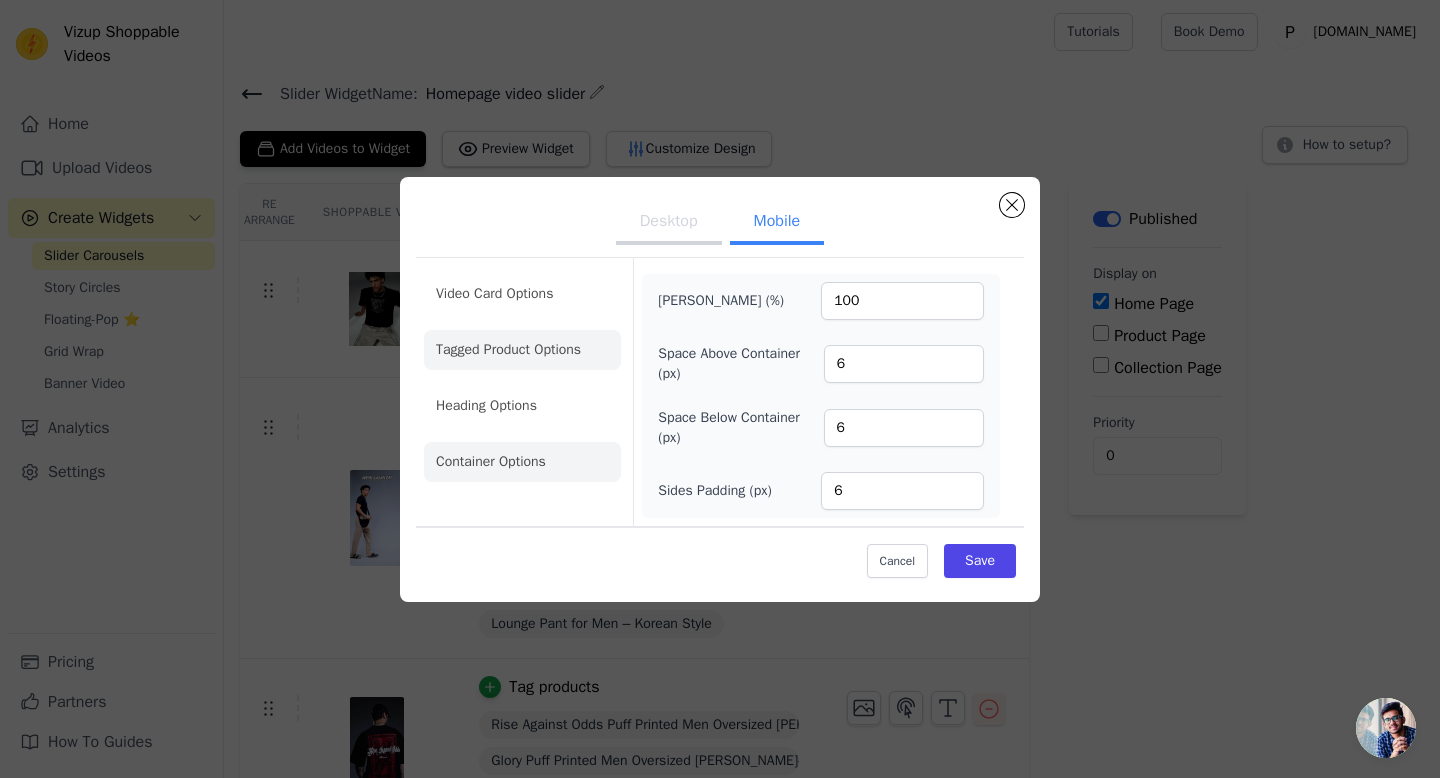 click on "Tagged Product Options" 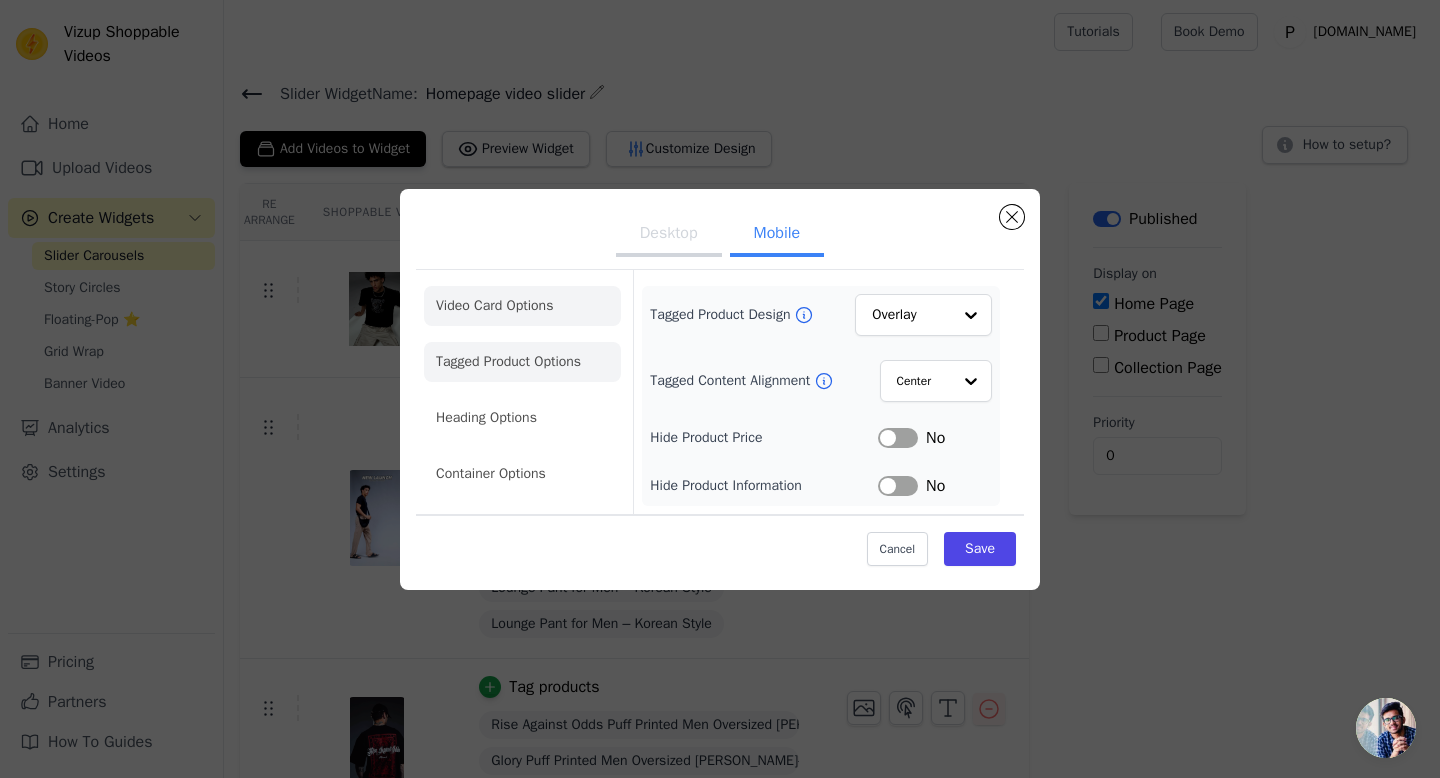 click on "Video Card Options" 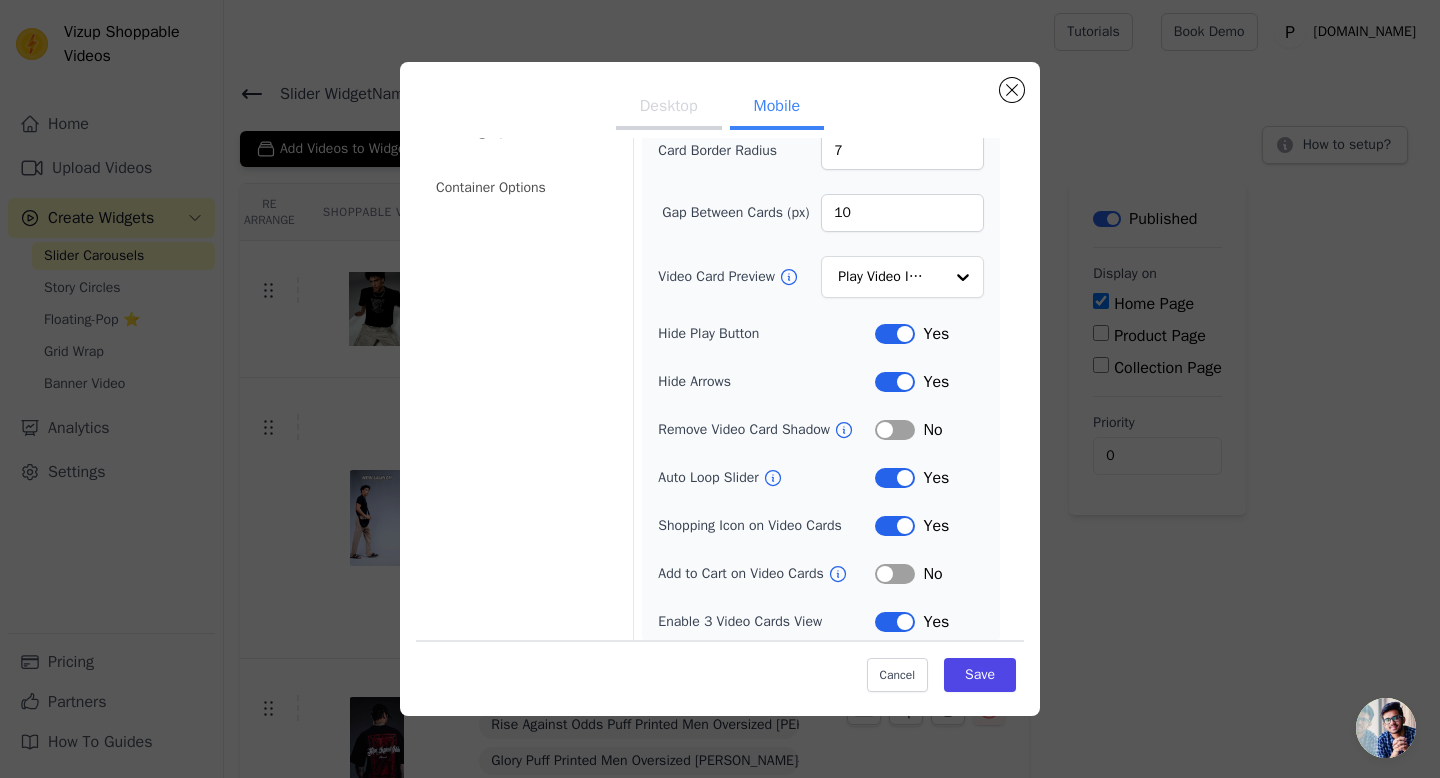 scroll, scrollTop: 170, scrollLeft: 0, axis: vertical 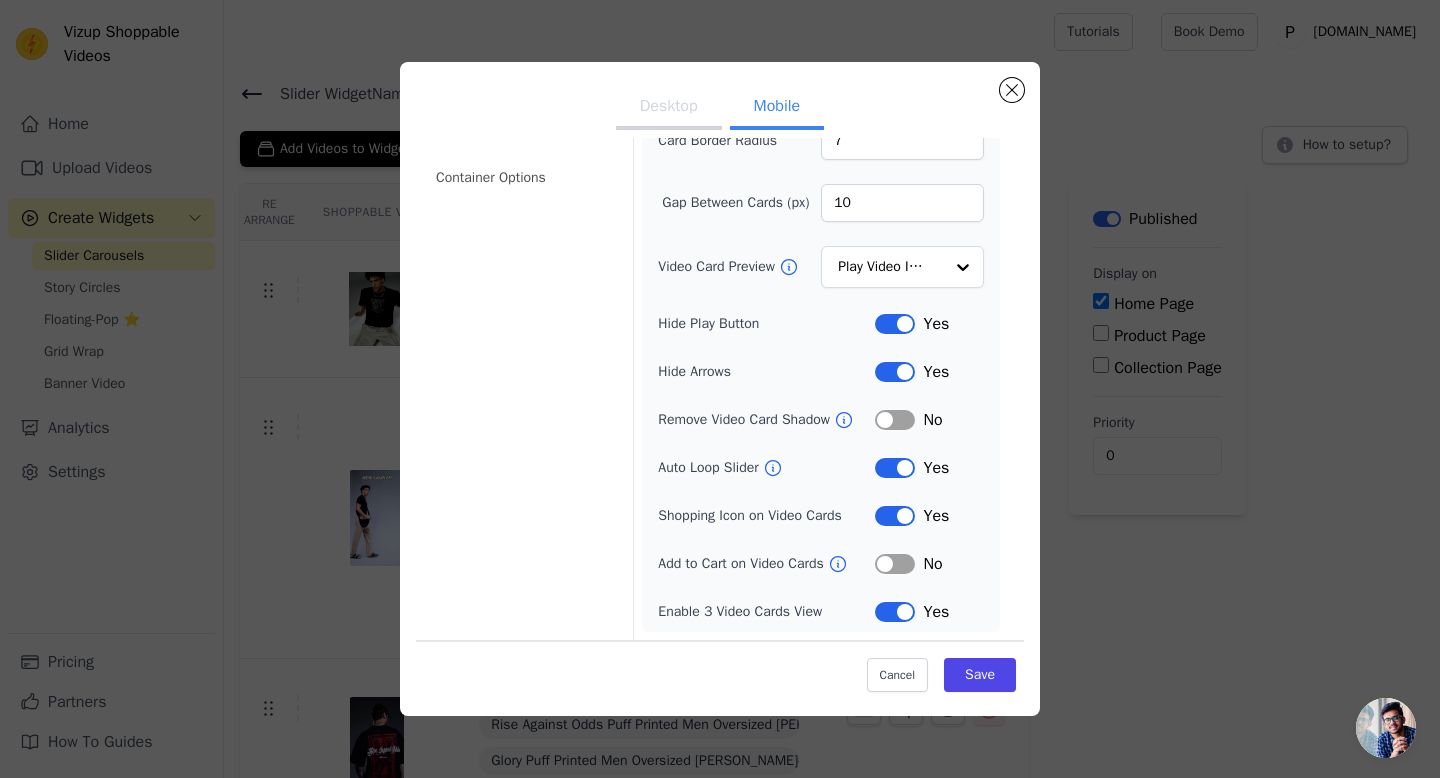 click on "Label" at bounding box center [895, 612] 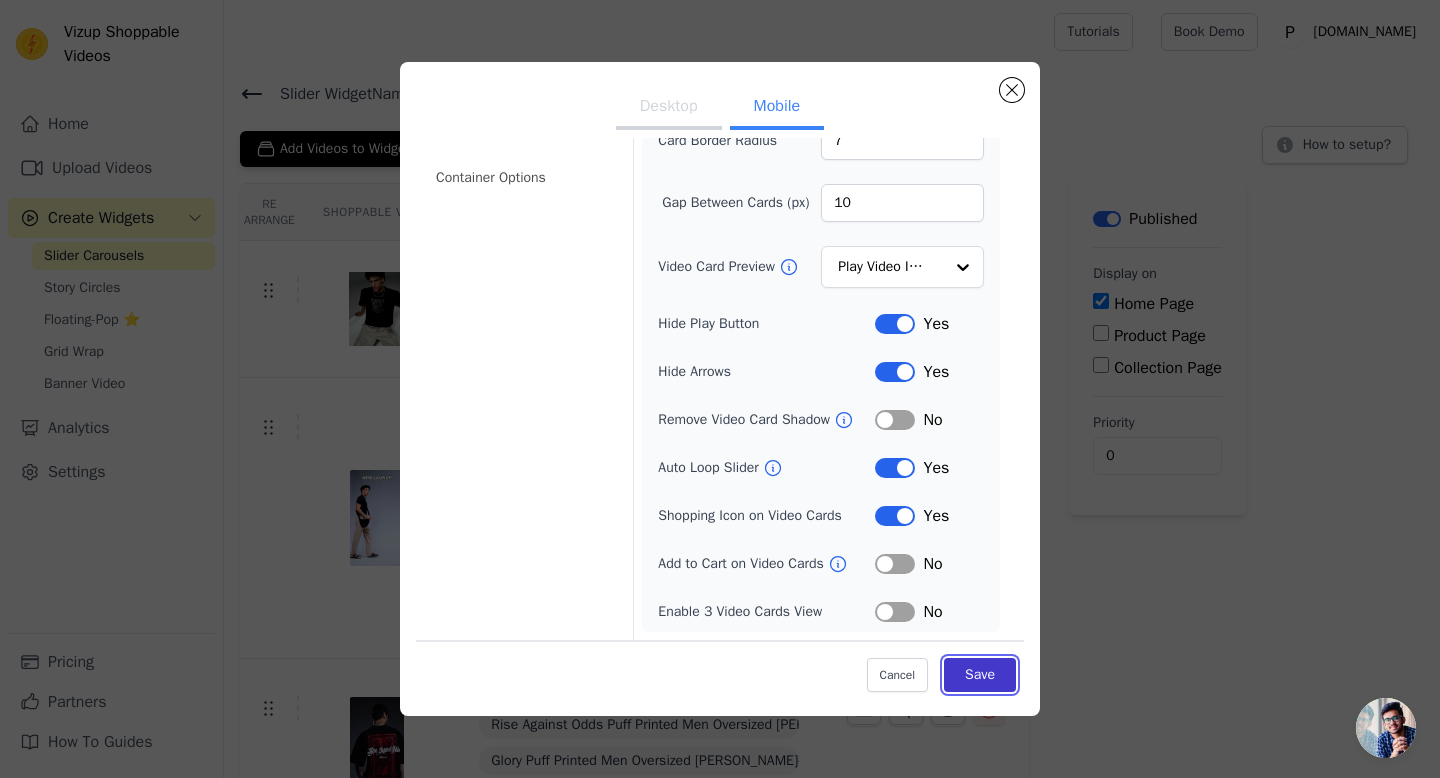 click on "Save" at bounding box center (980, 675) 